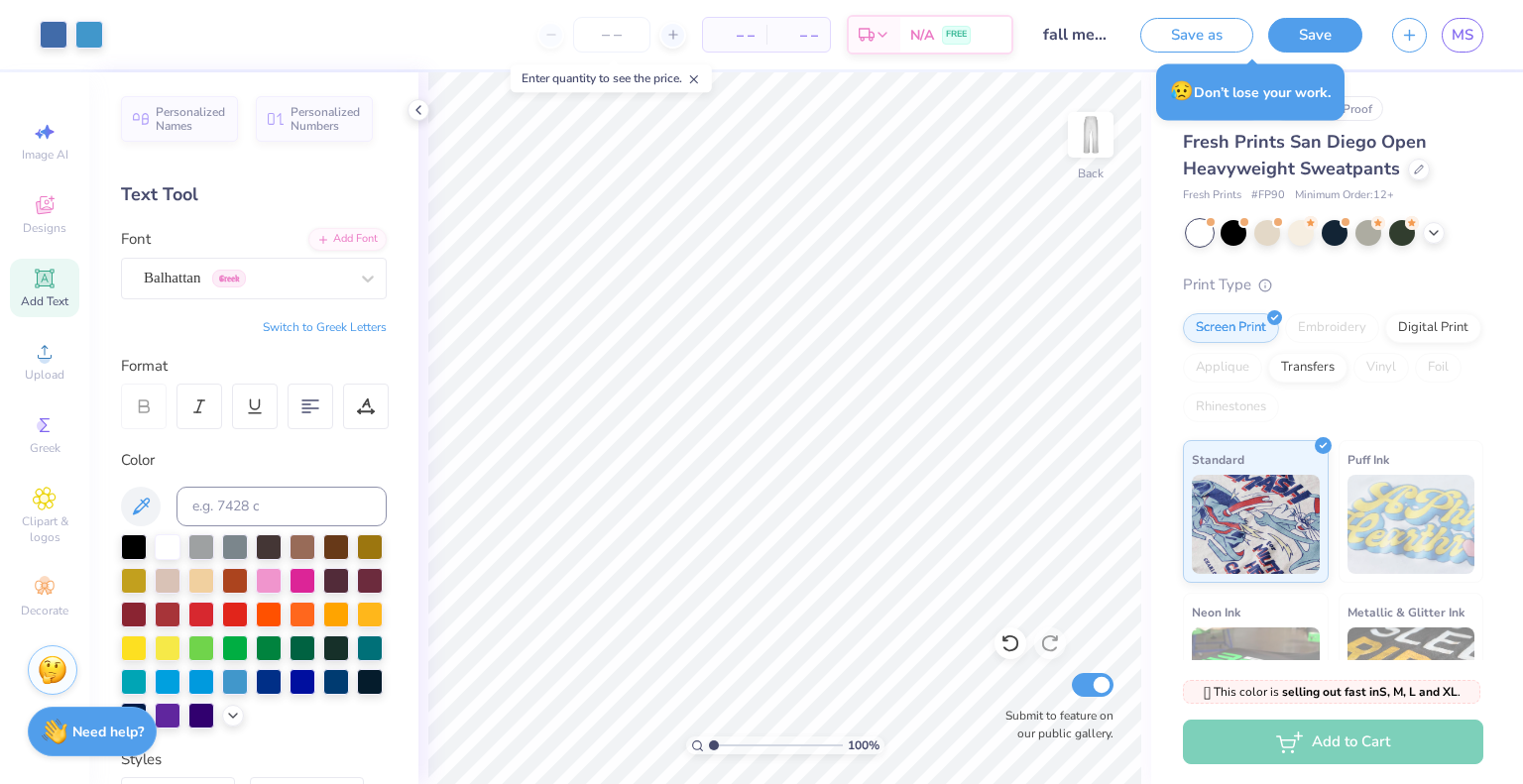 scroll, scrollTop: 0, scrollLeft: 0, axis: both 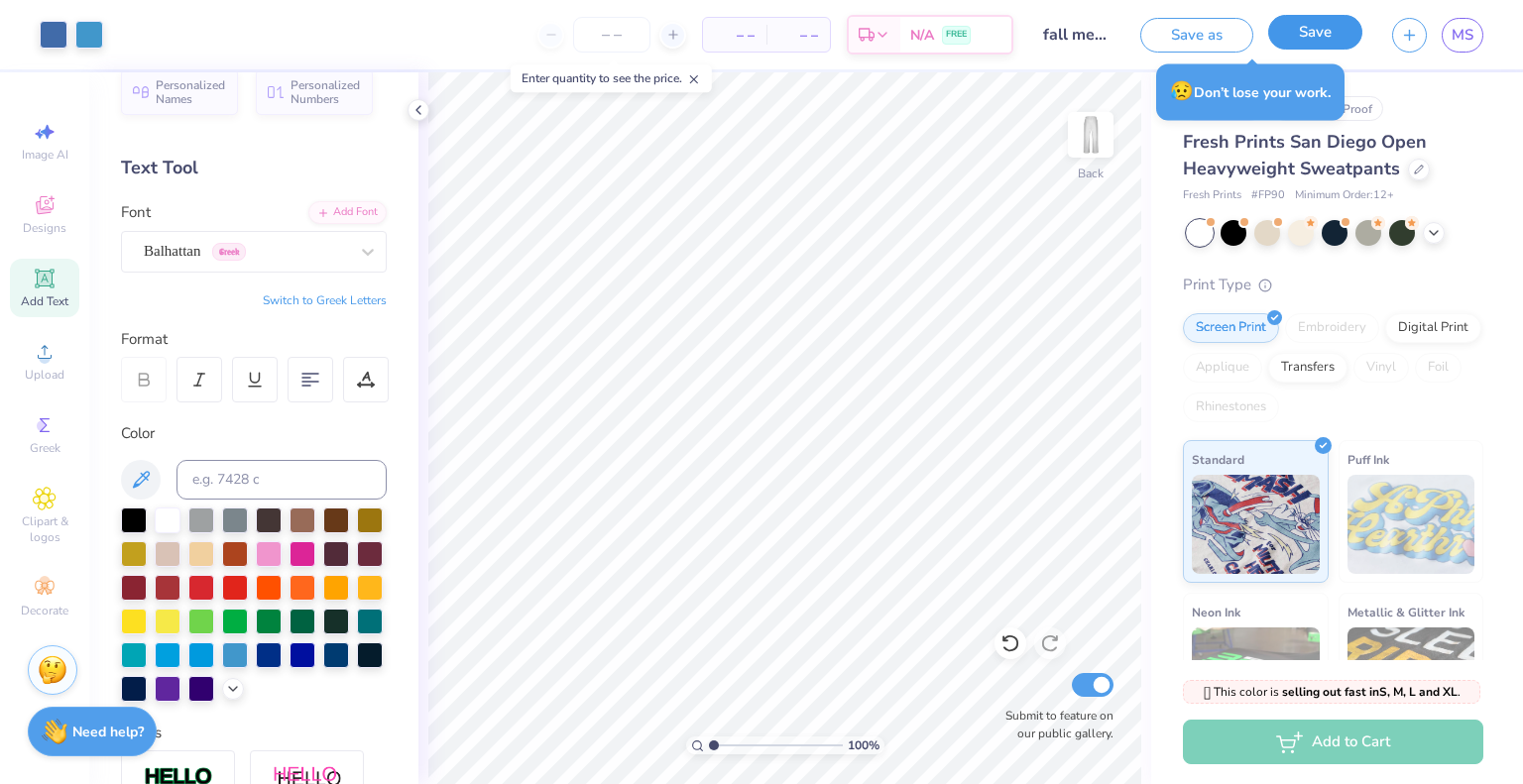 click on "Save" at bounding box center (1315, 32) 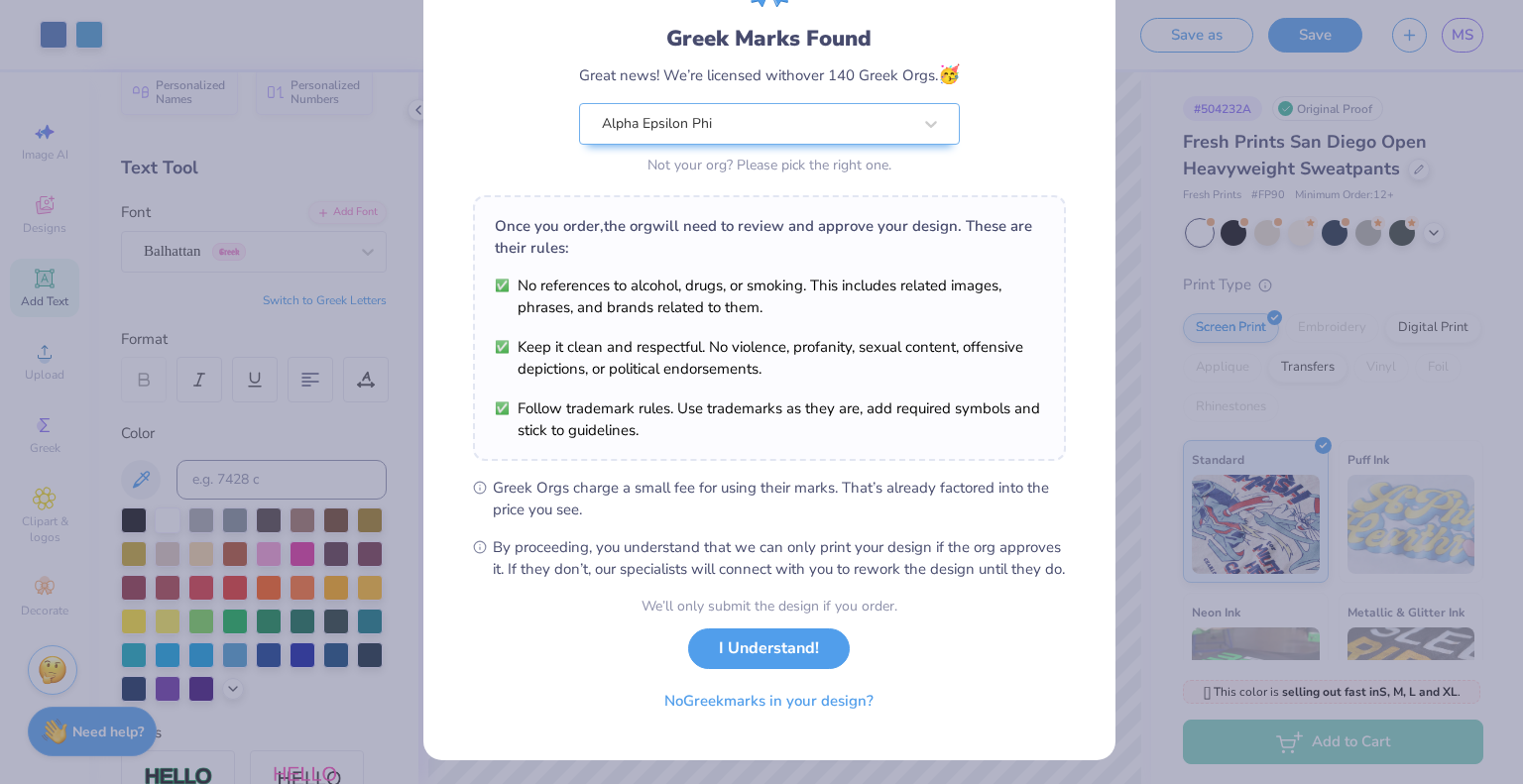 scroll, scrollTop: 142, scrollLeft: 0, axis: vertical 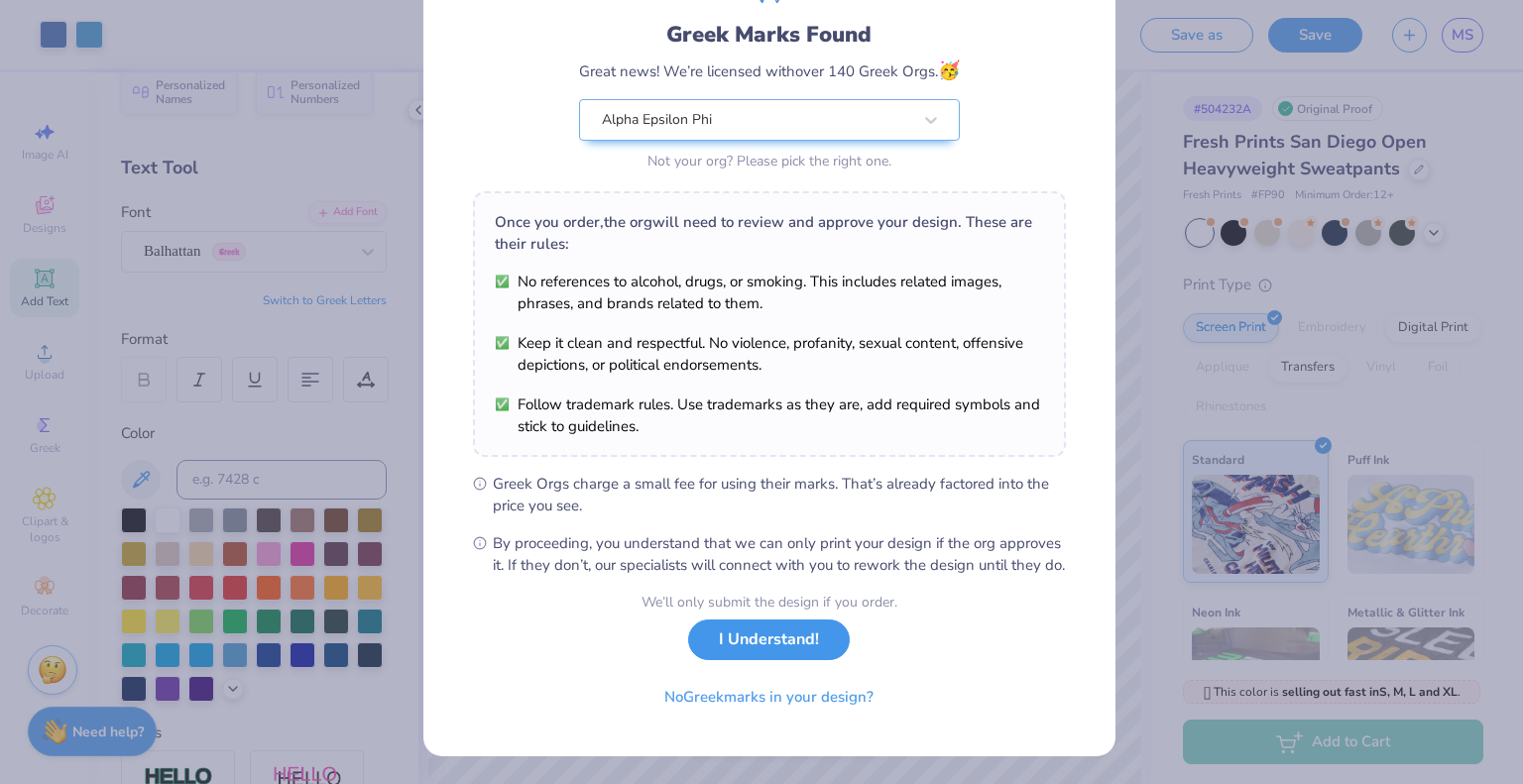click on "I Understand!" at bounding box center [768, 639] 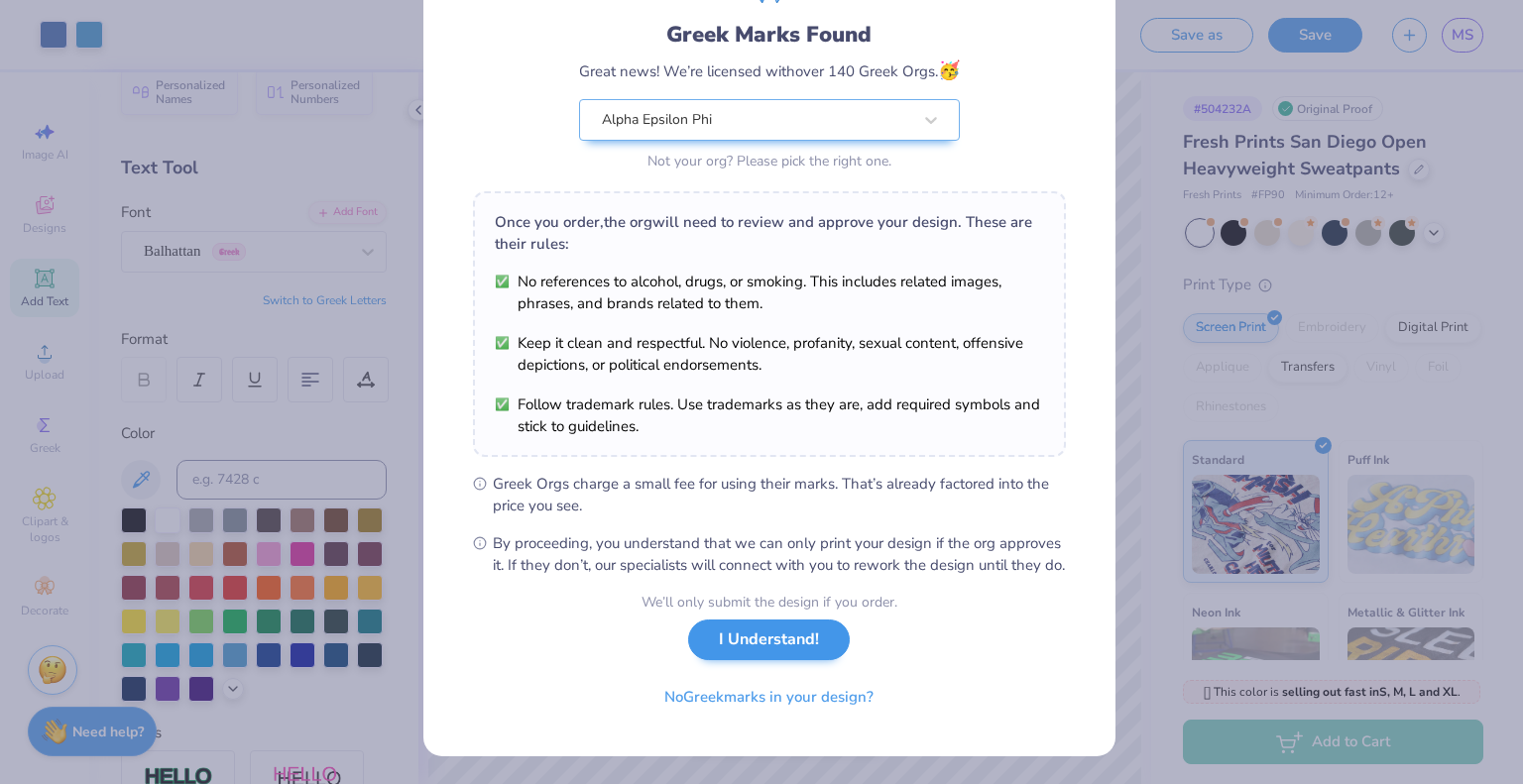 scroll, scrollTop: 0, scrollLeft: 0, axis: both 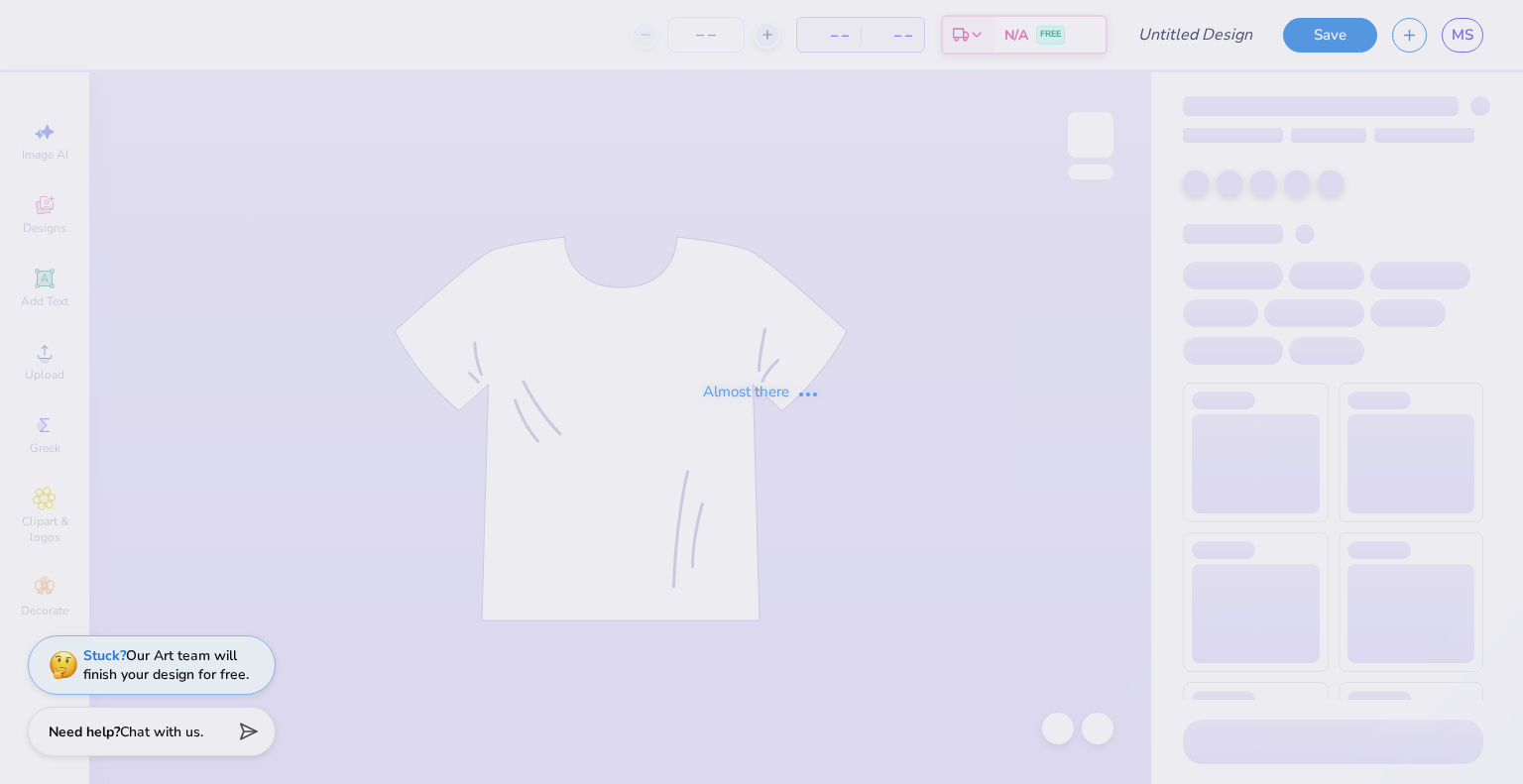 type on "fall merch idea 2" 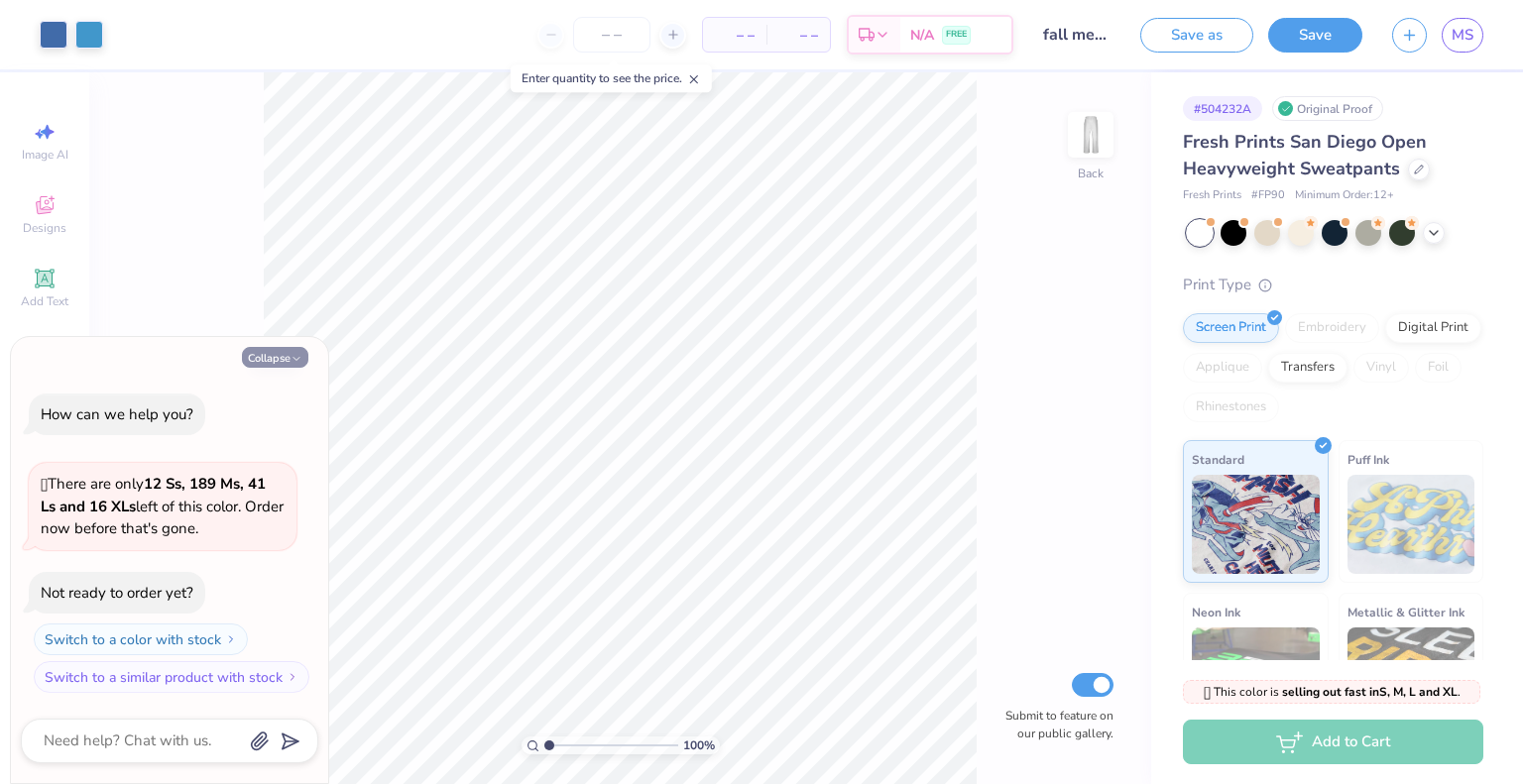 click on "Collapse" at bounding box center (275, 357) 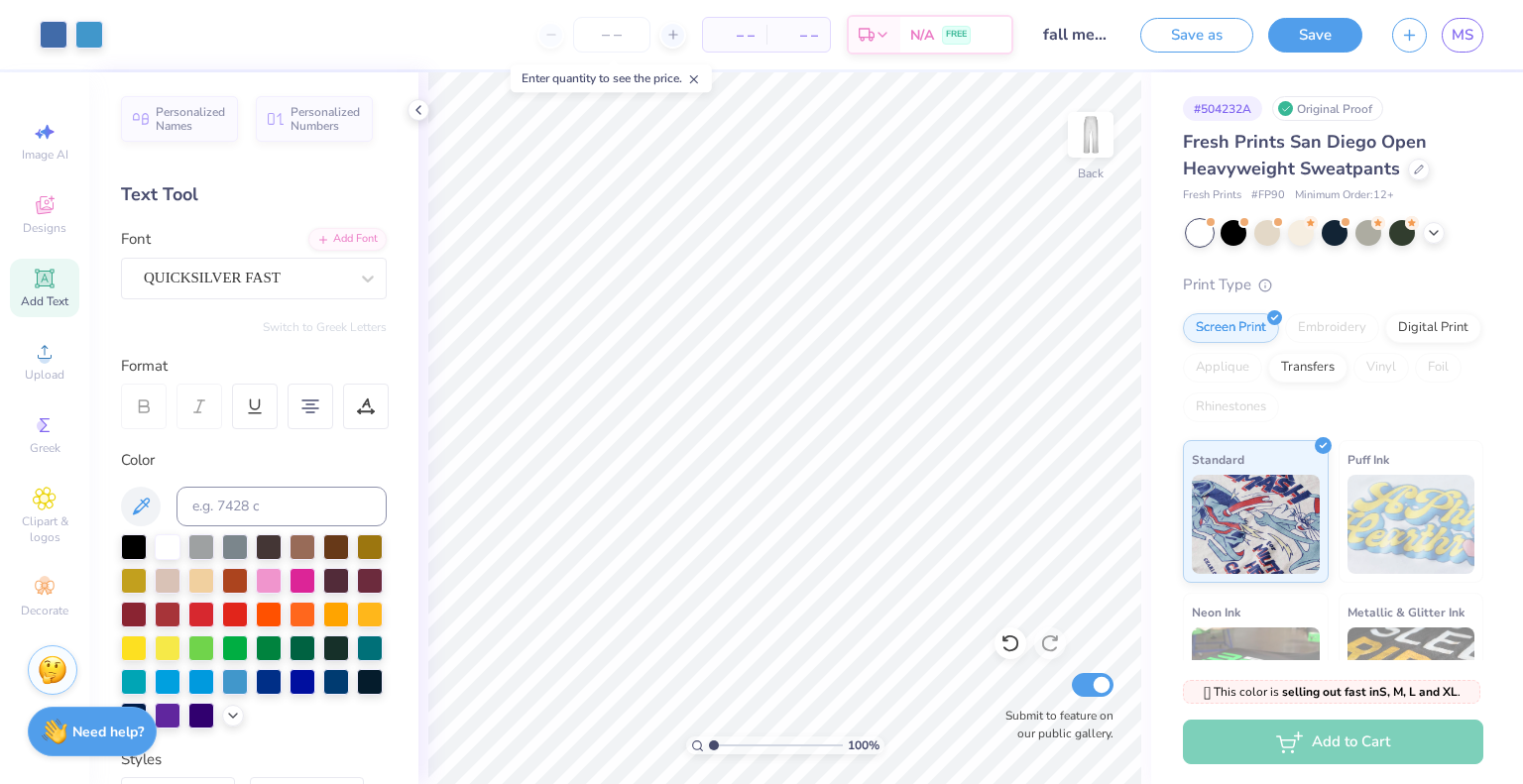 type on "3.48" 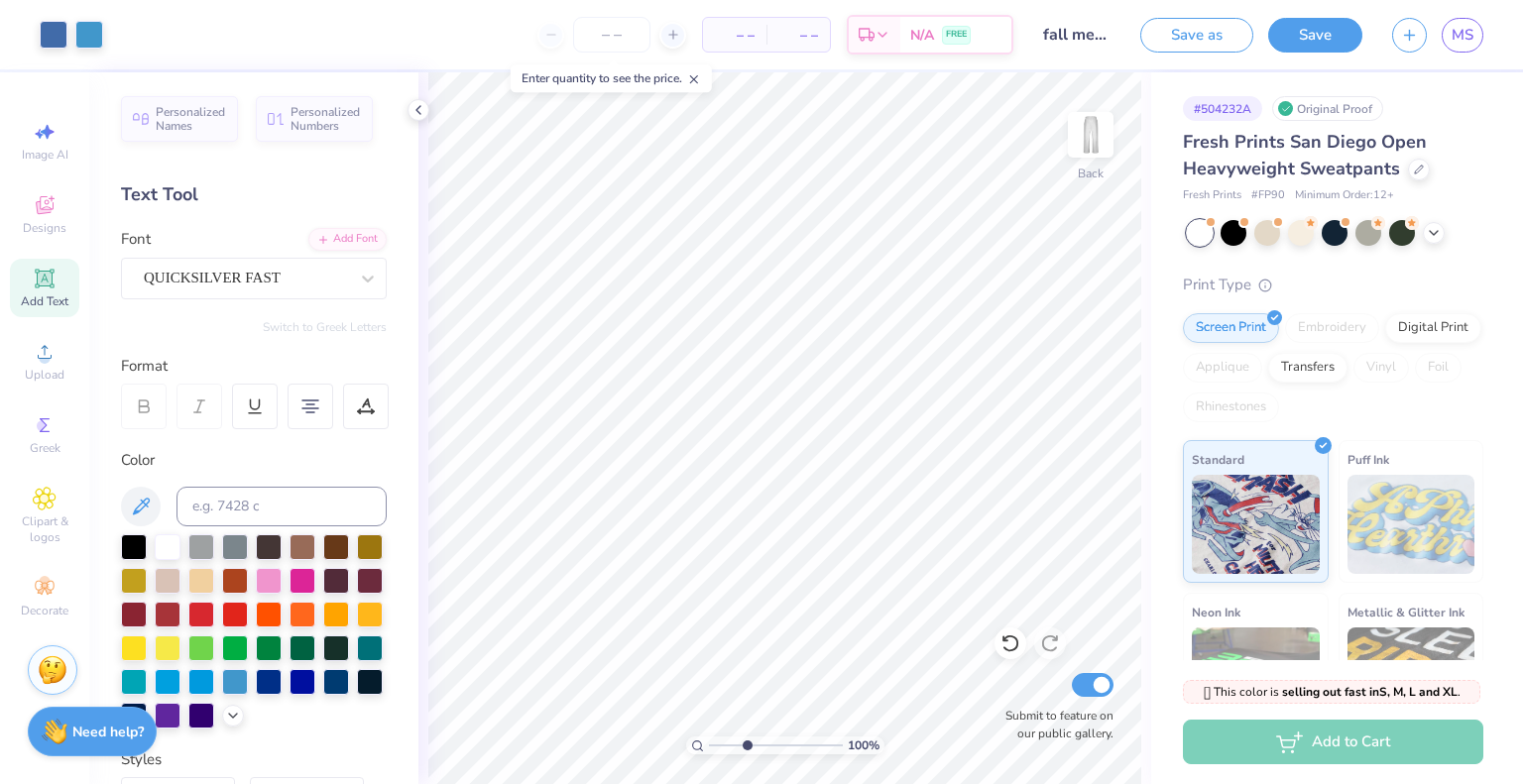 click at bounding box center [775, 745] 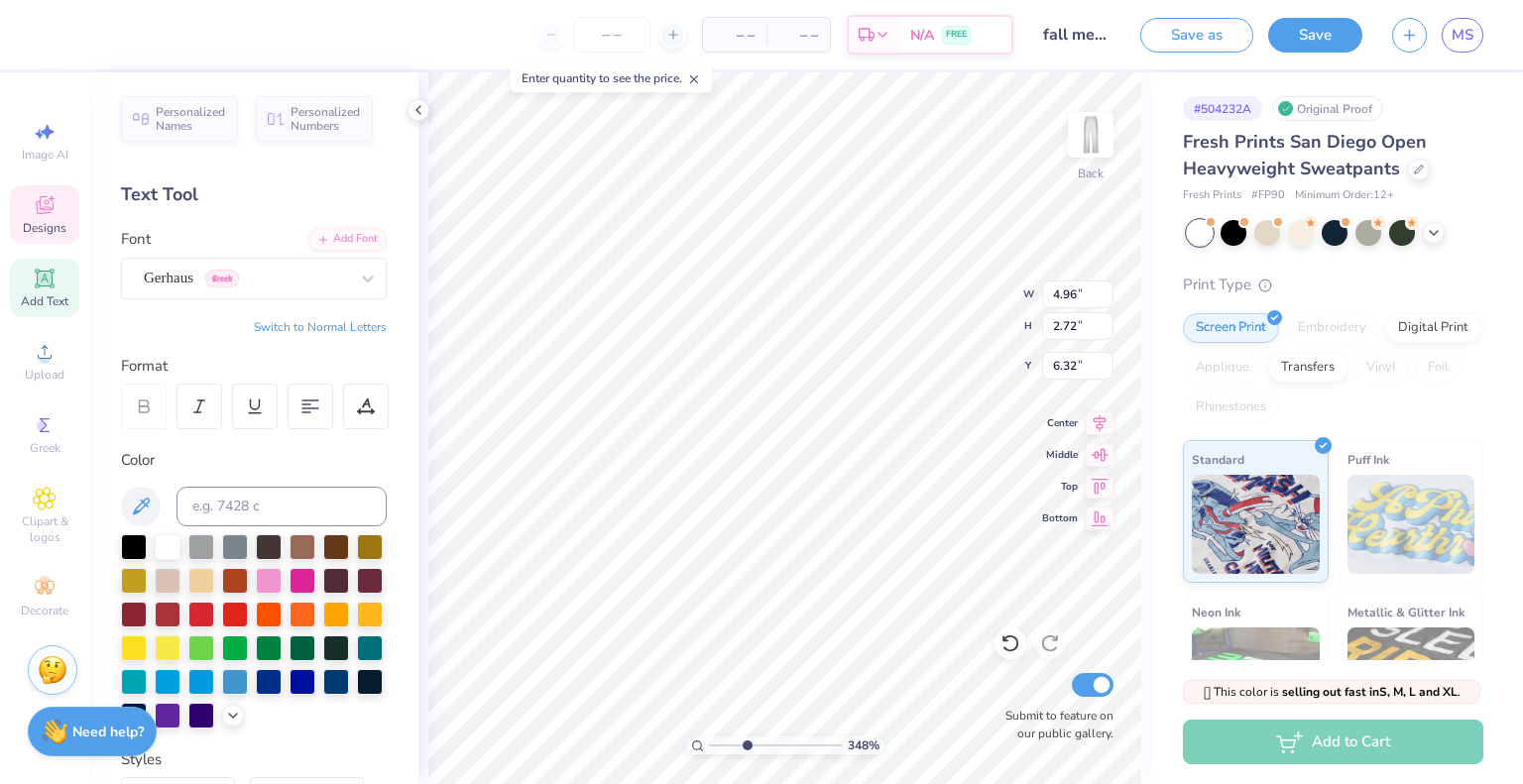 type on "4.96" 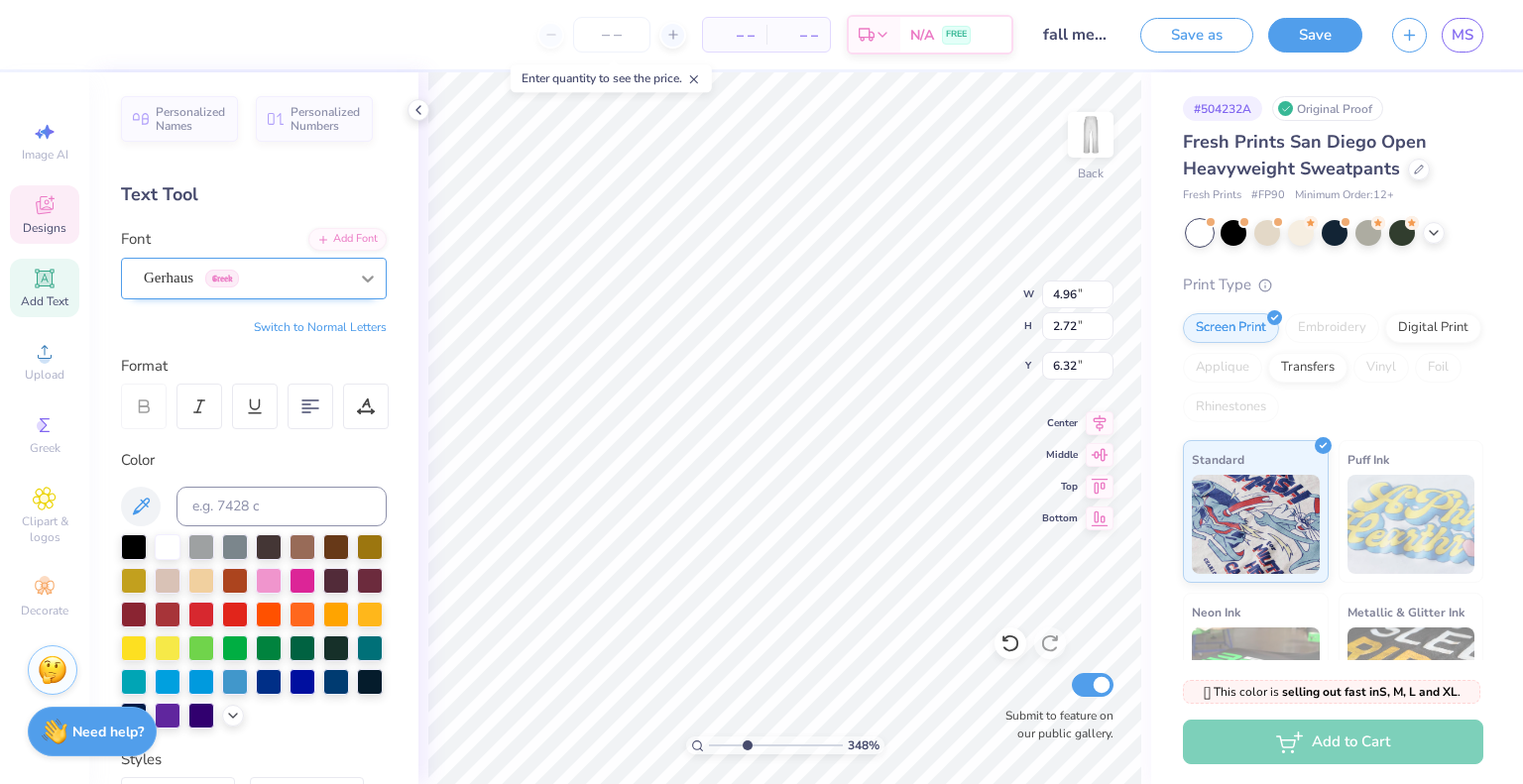 click at bounding box center [368, 279] 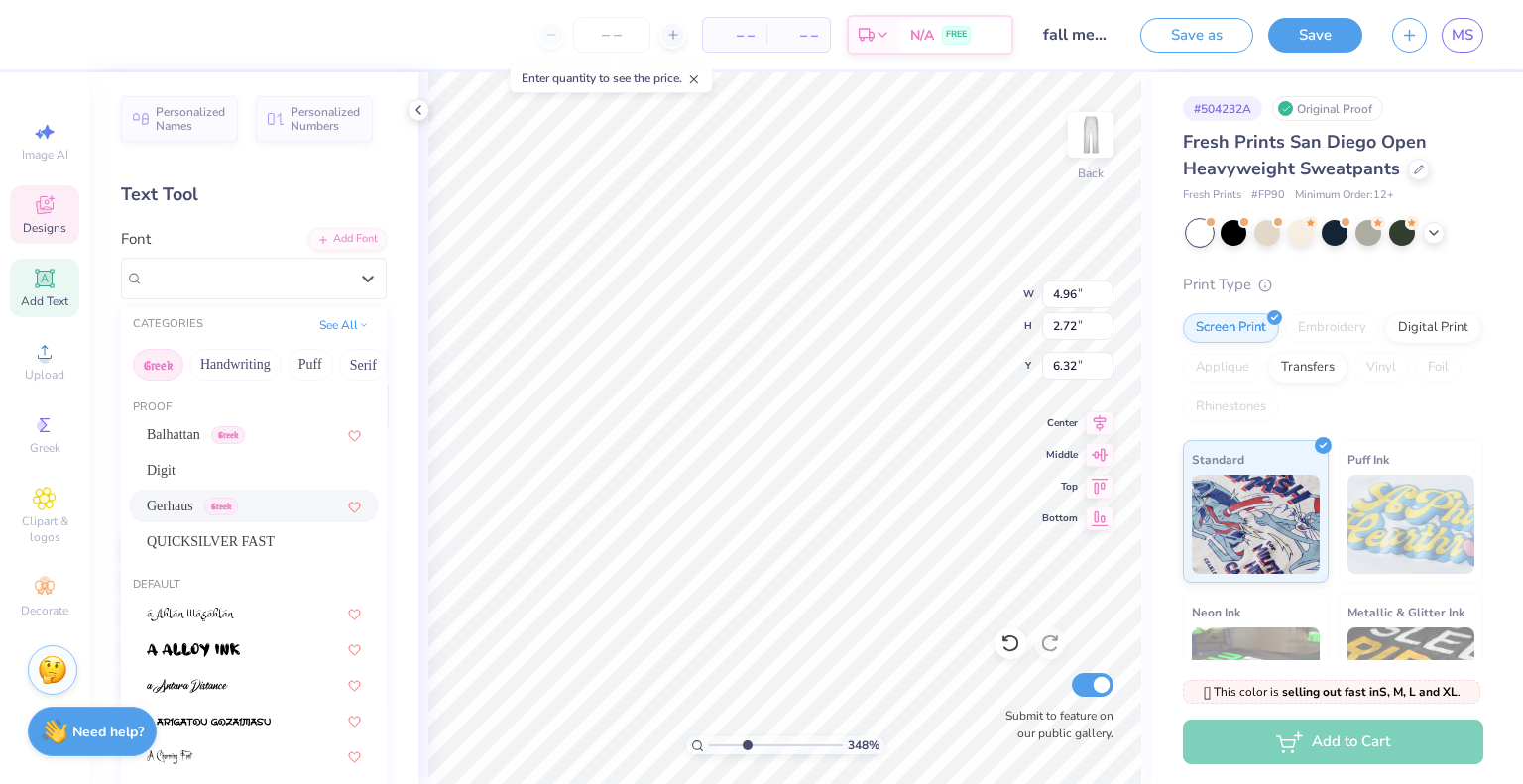click on "Greek" at bounding box center (158, 365) 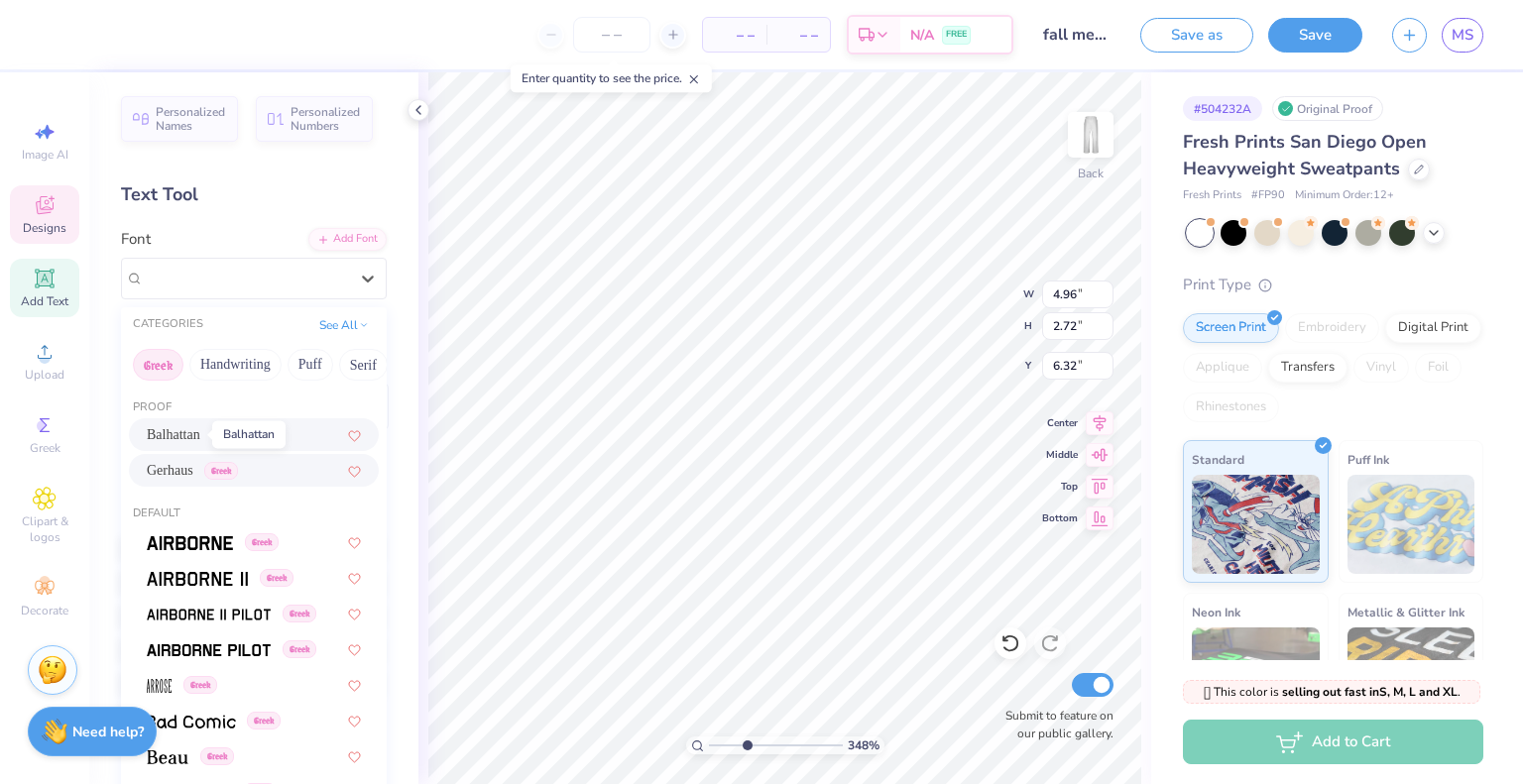 click on "Balhattan" at bounding box center [174, 434] 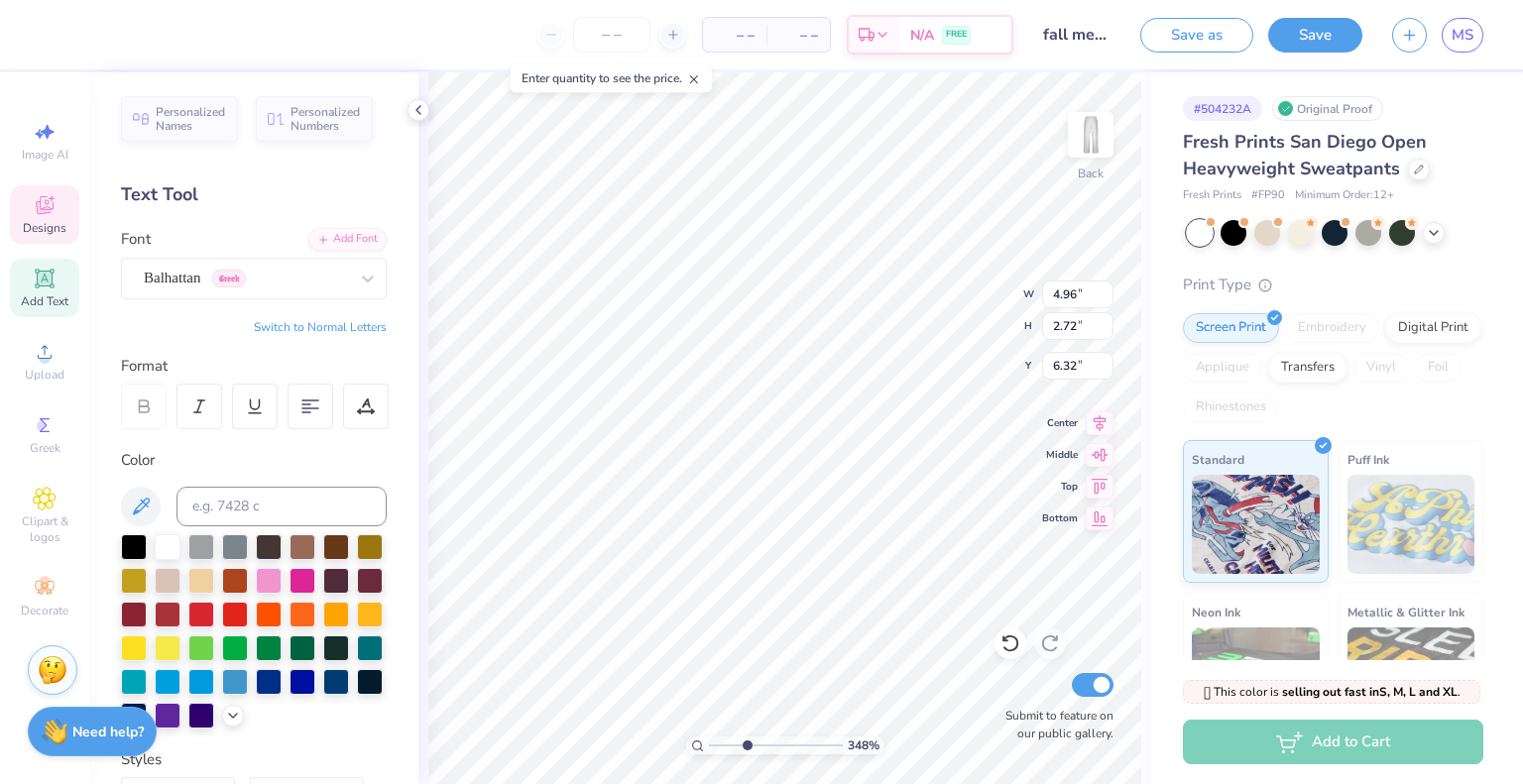 type on "3.32" 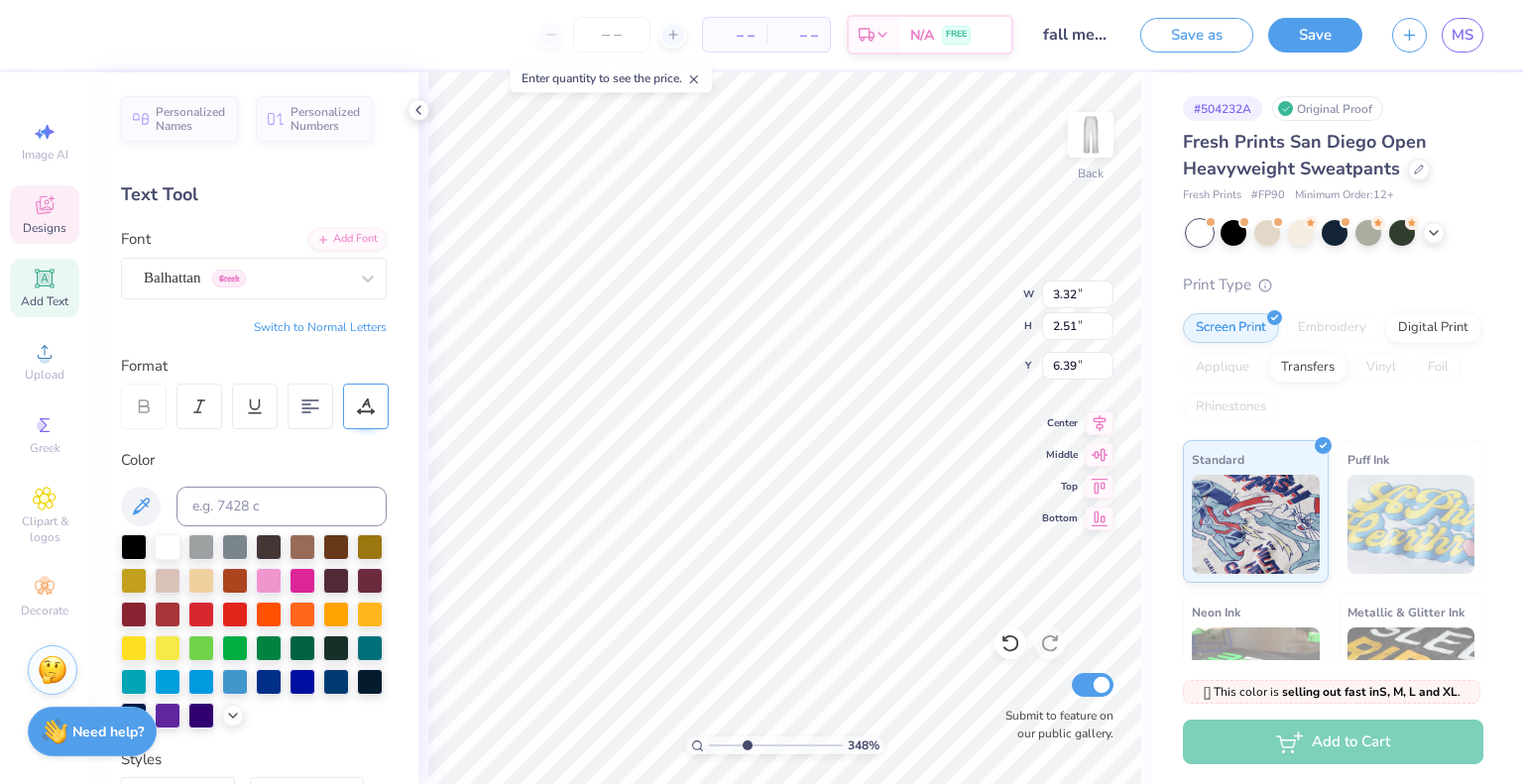 click 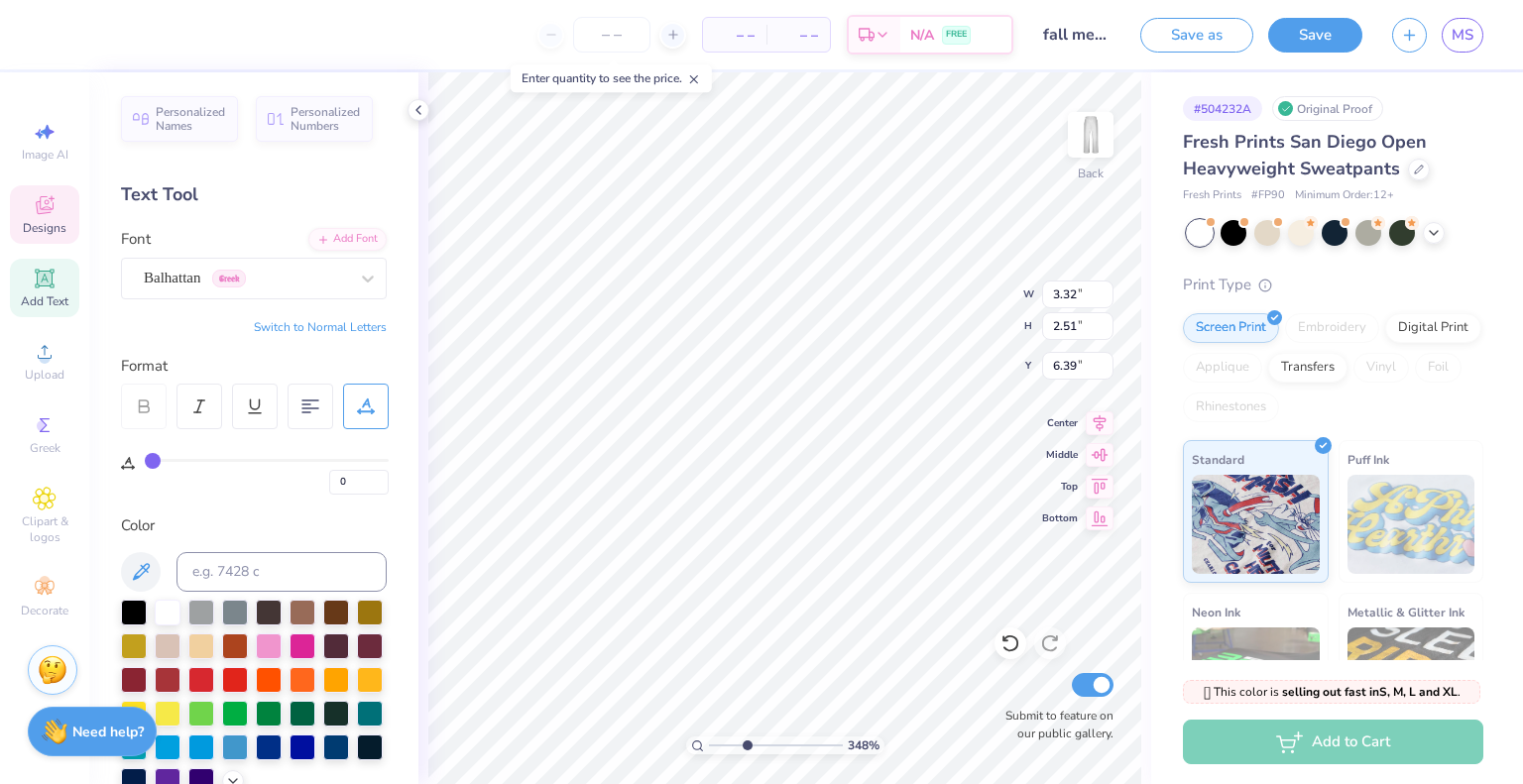 type on "2" 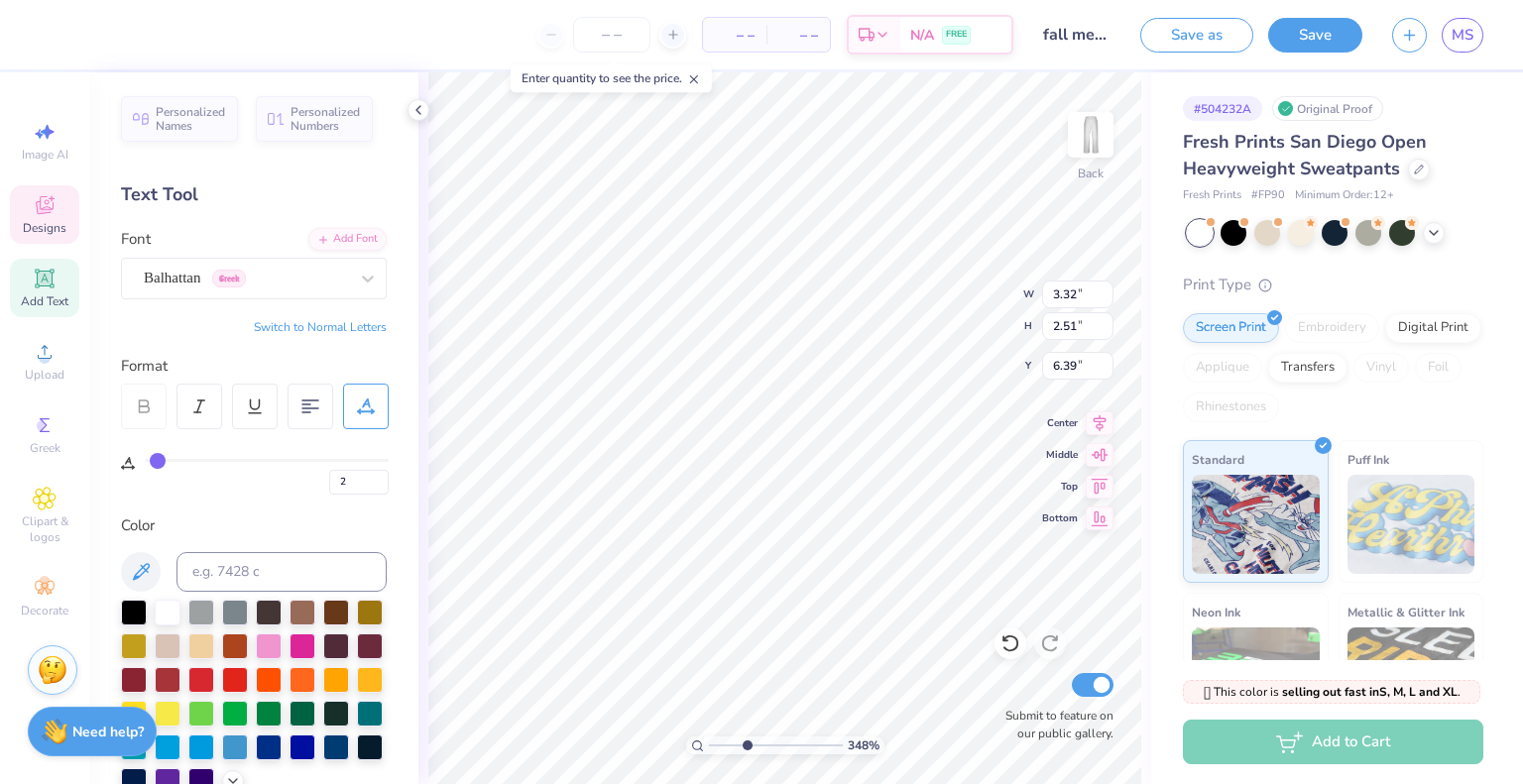 type on "2" 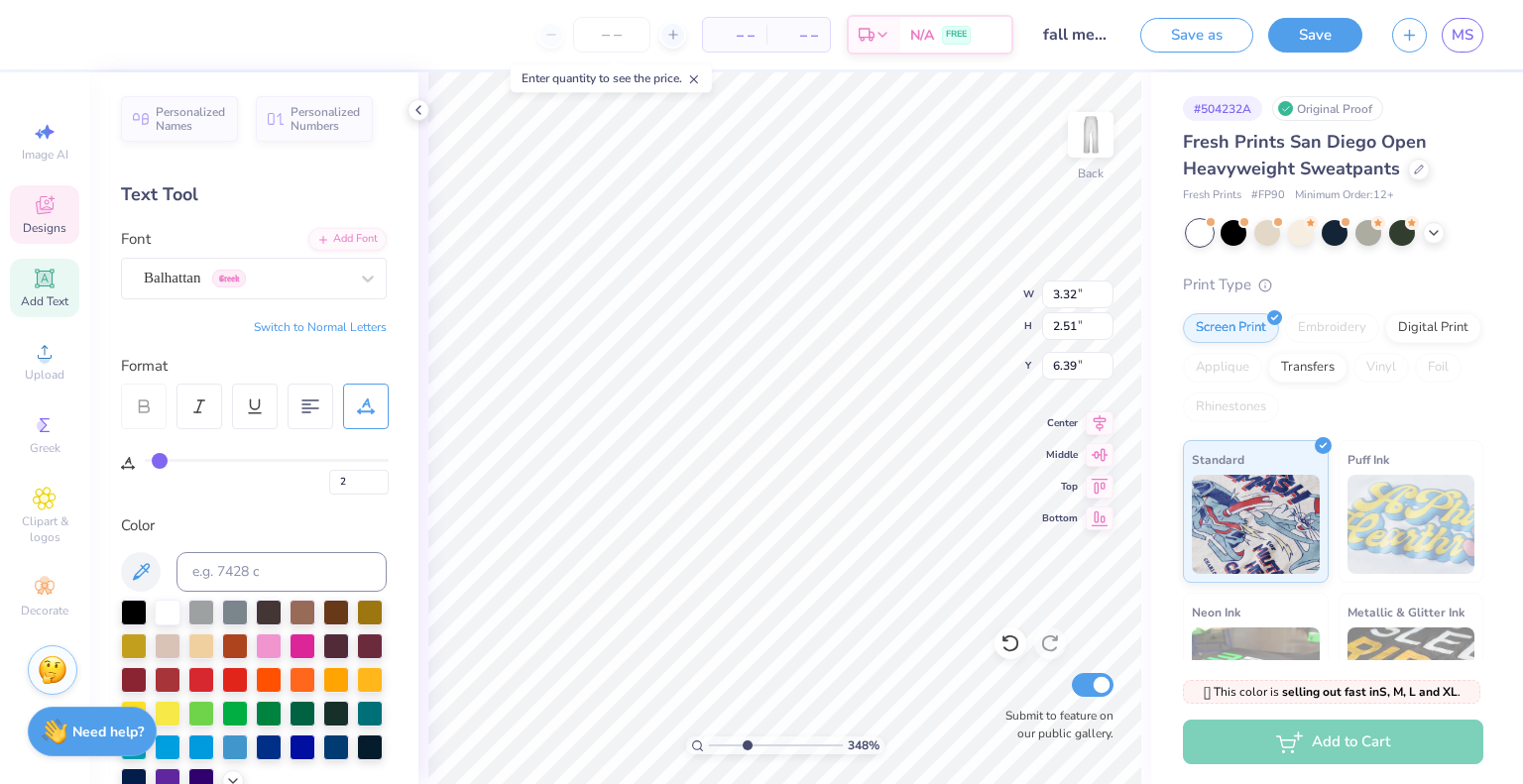 type on "3" 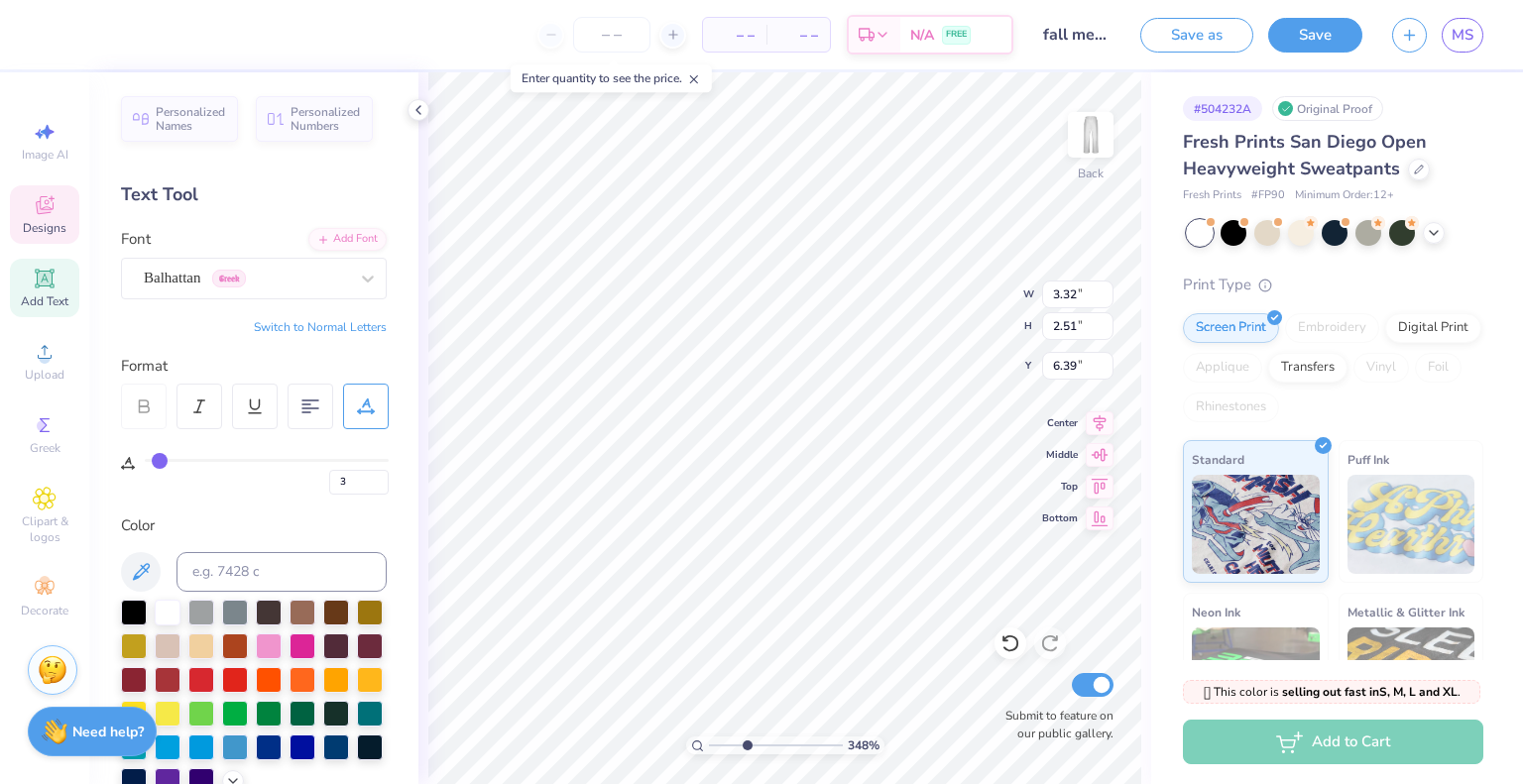 type on "4" 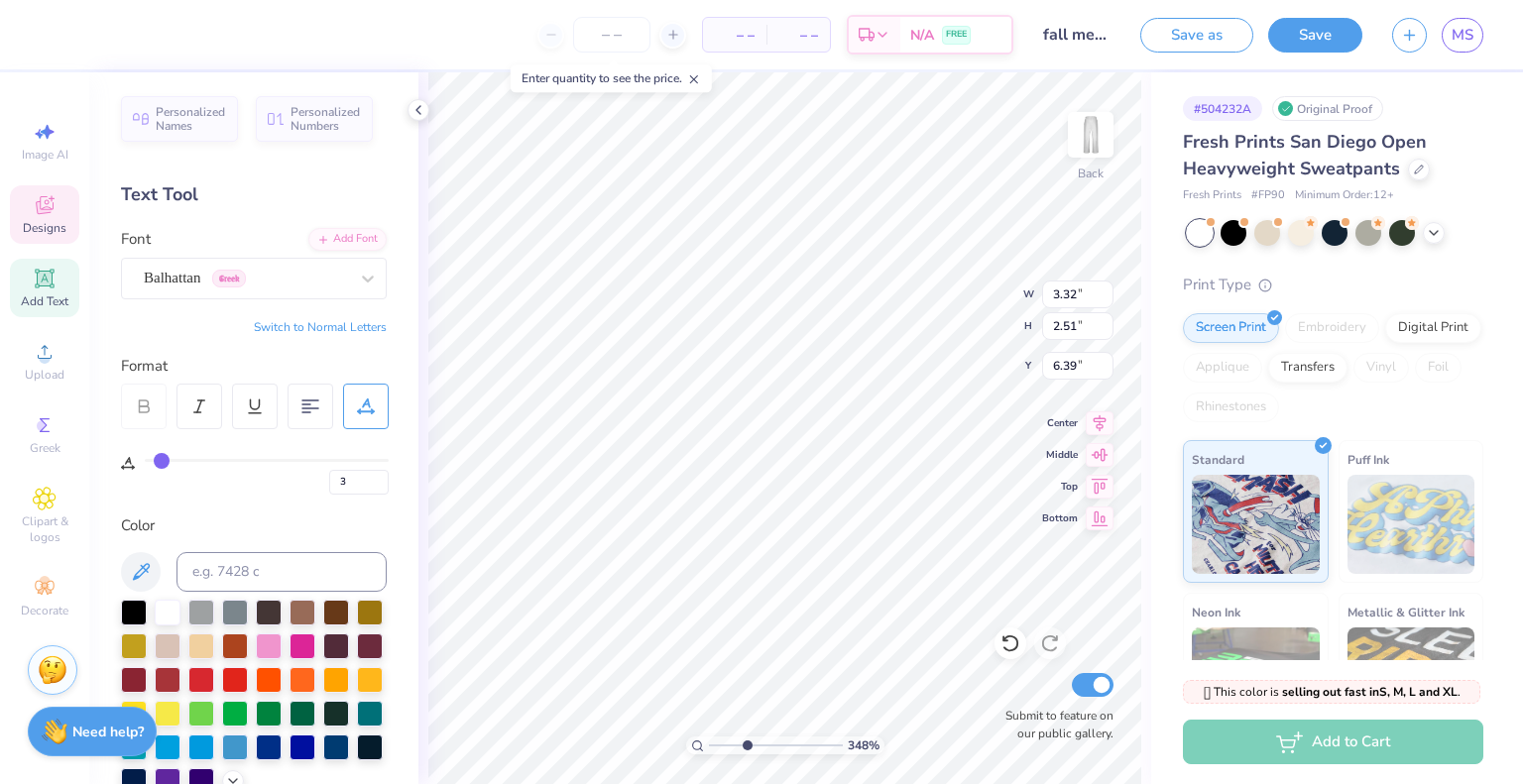 type on "4" 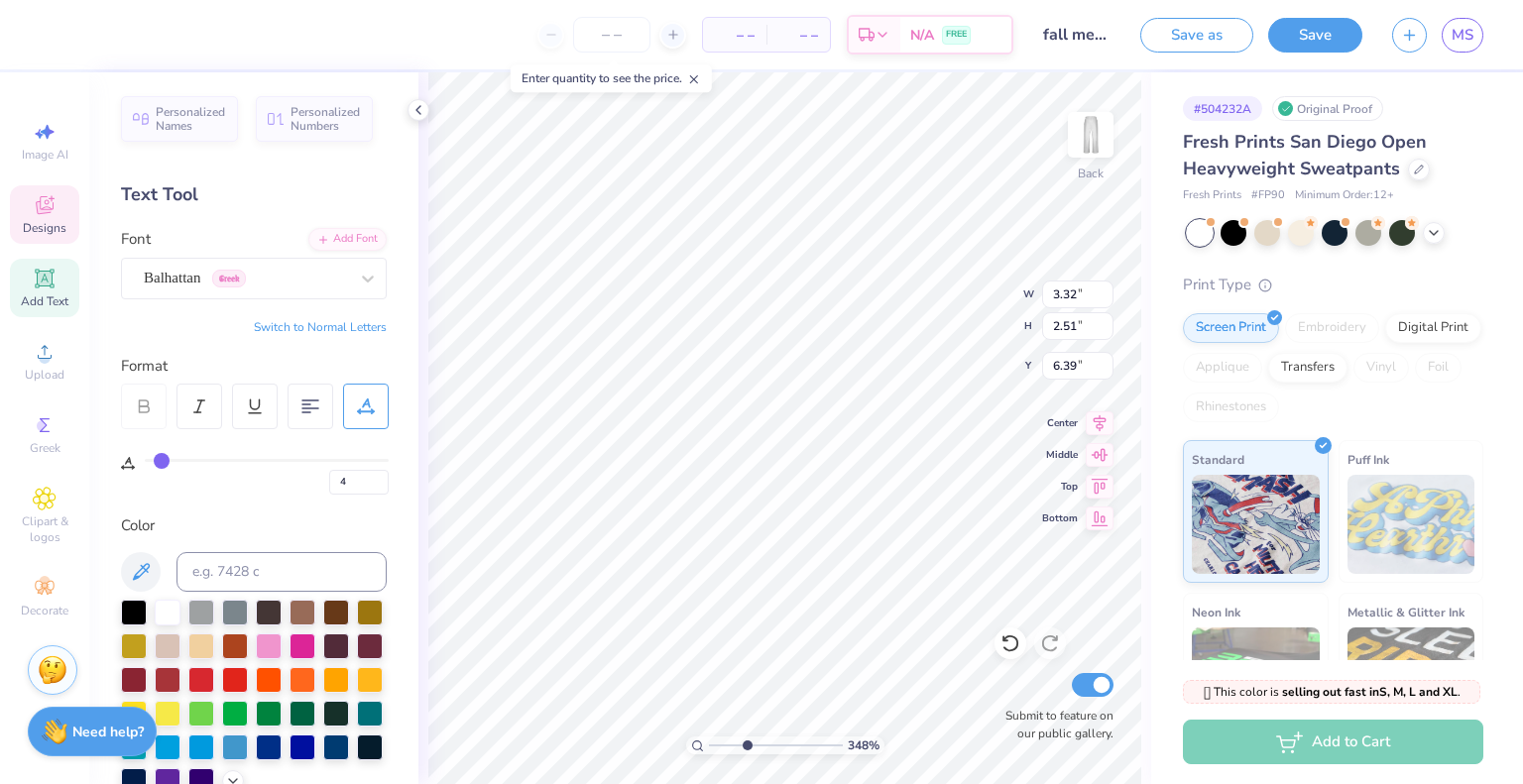 type on "5" 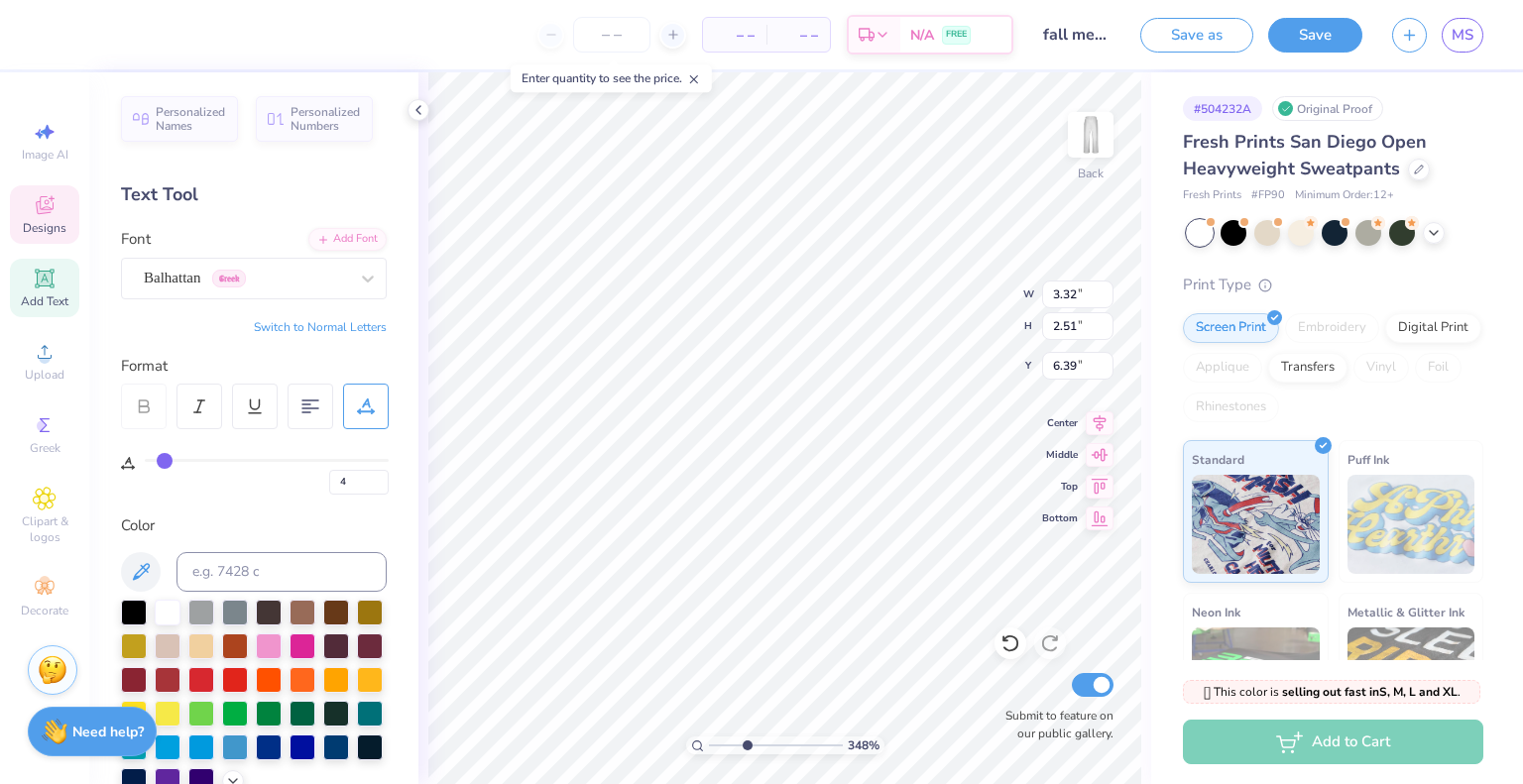 type on "5" 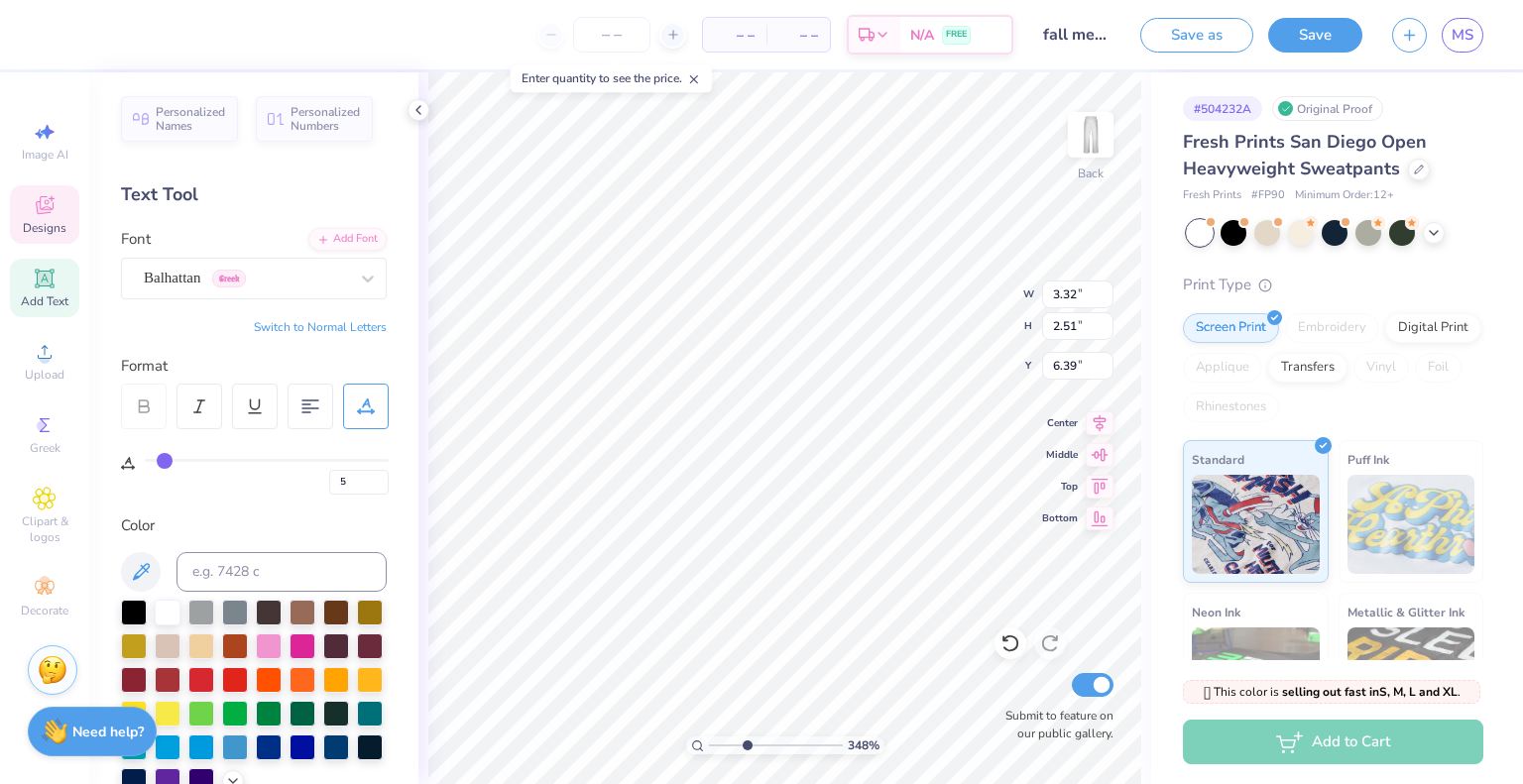 type on "6" 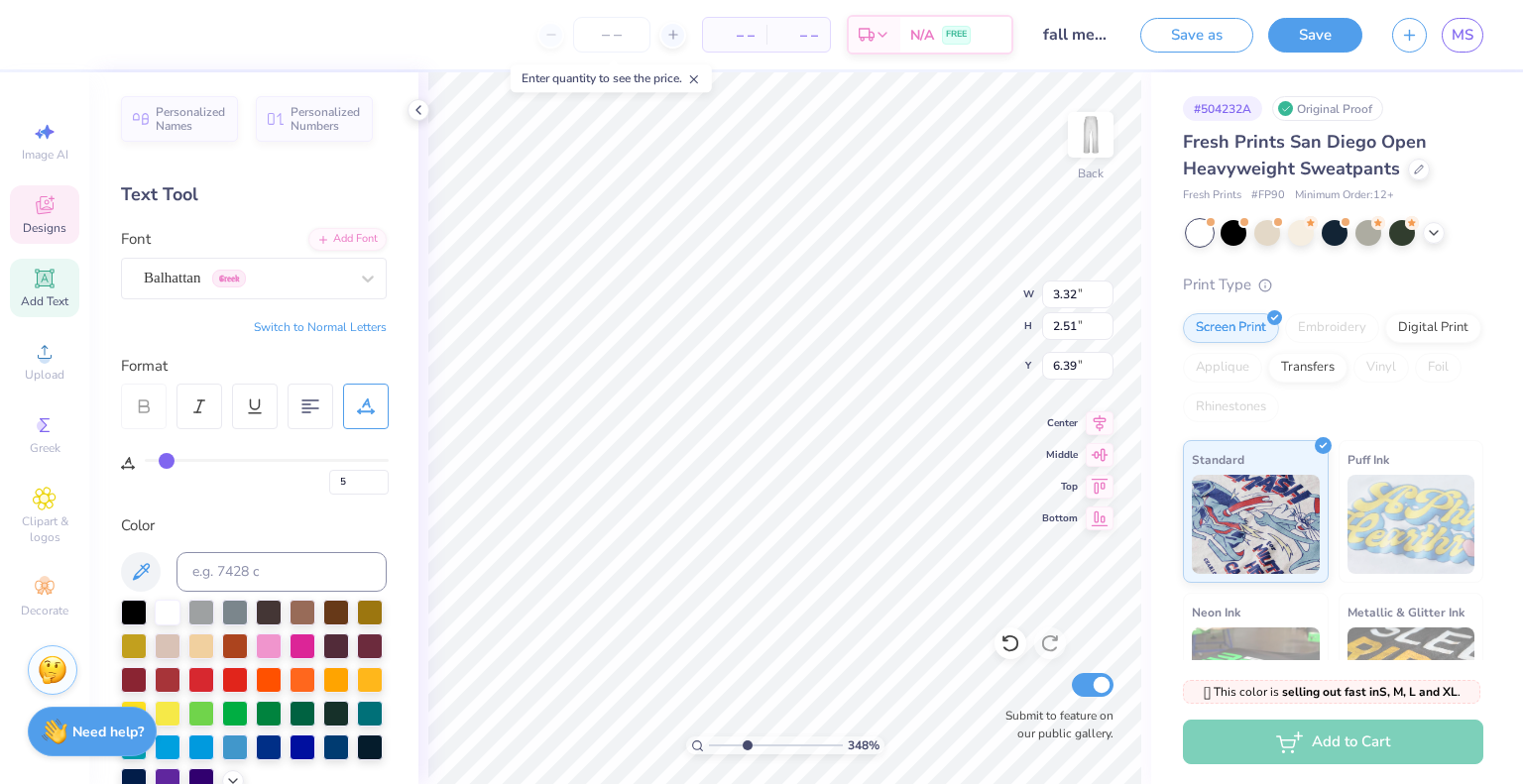 type on "6" 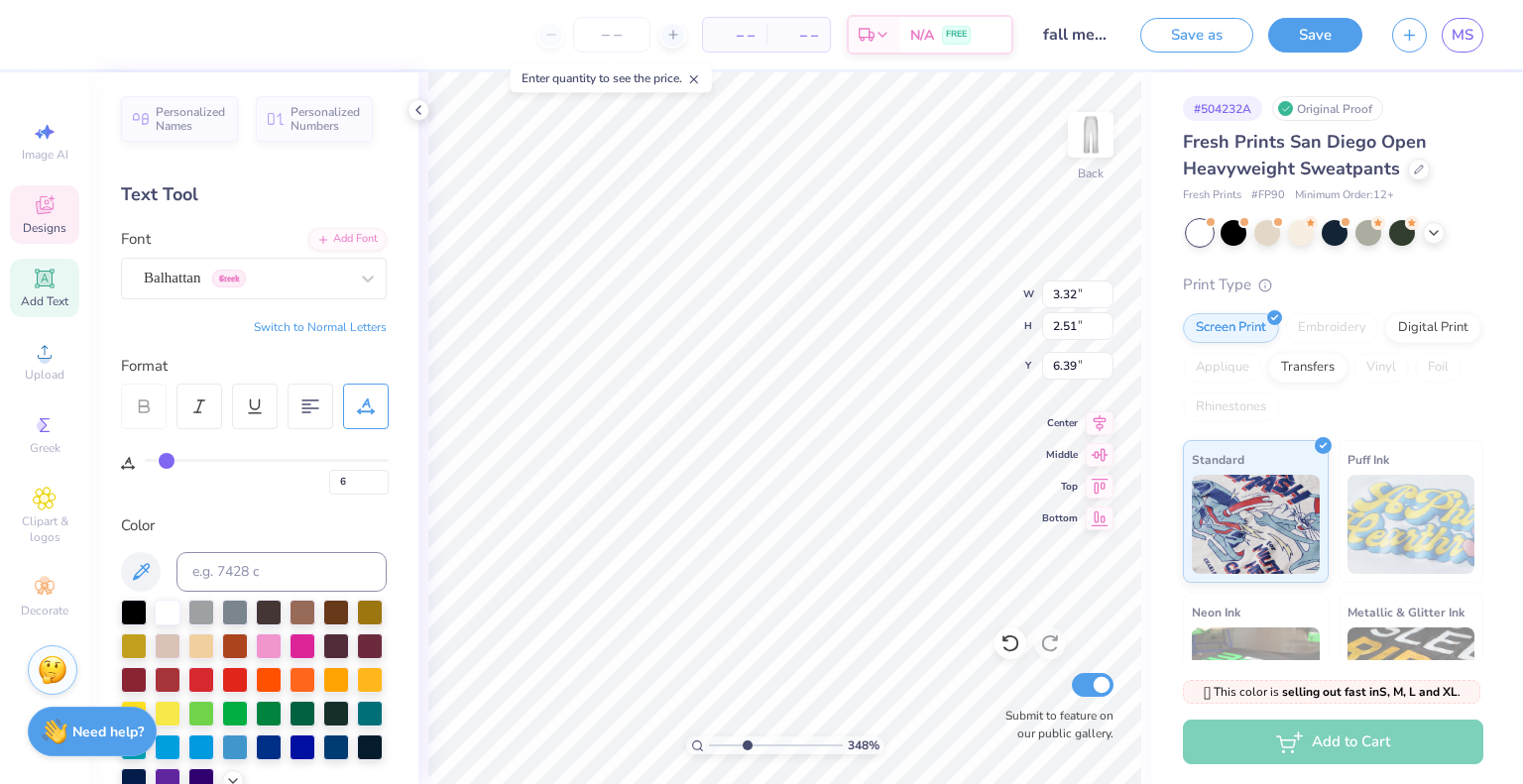 type on "7" 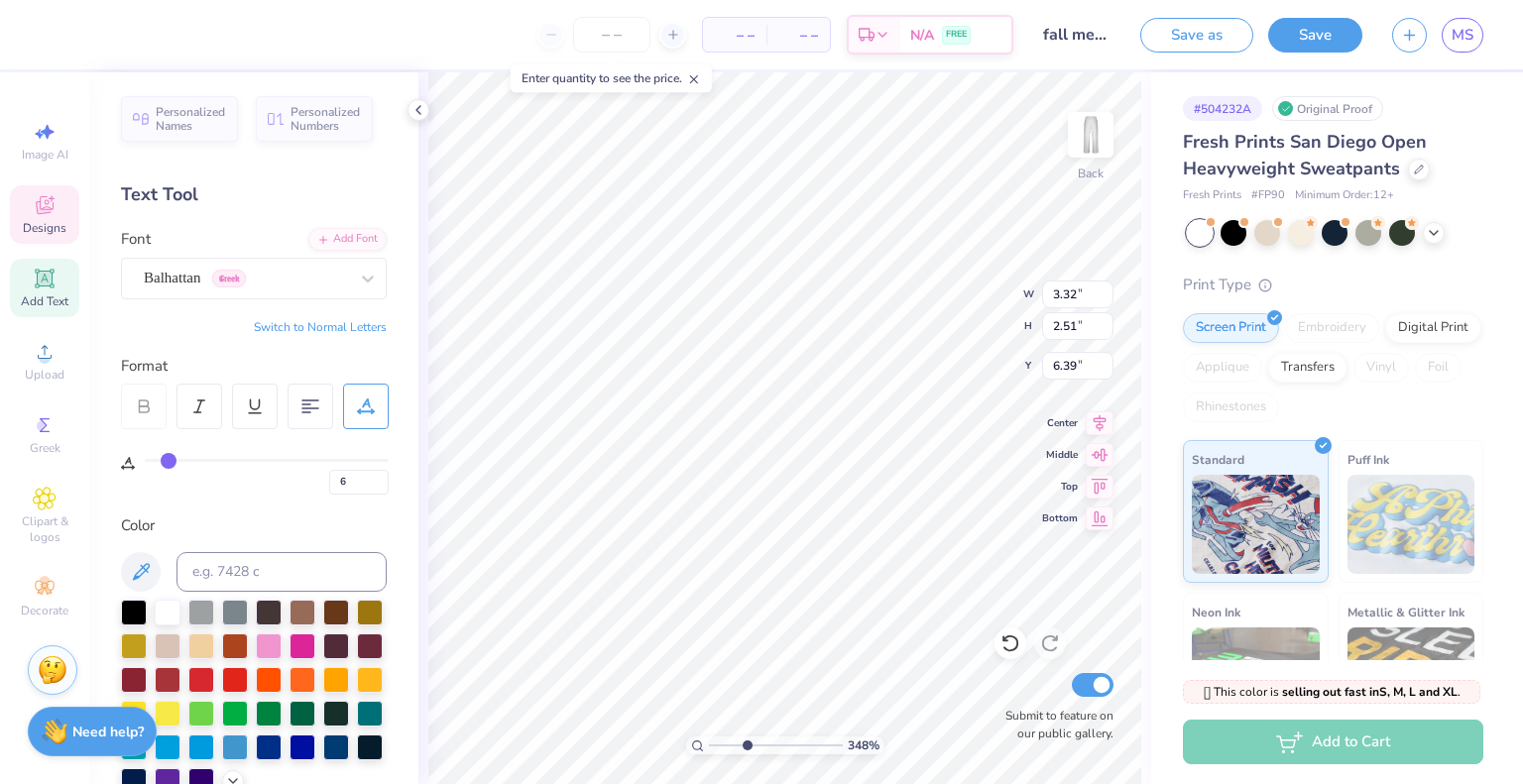 type on "7" 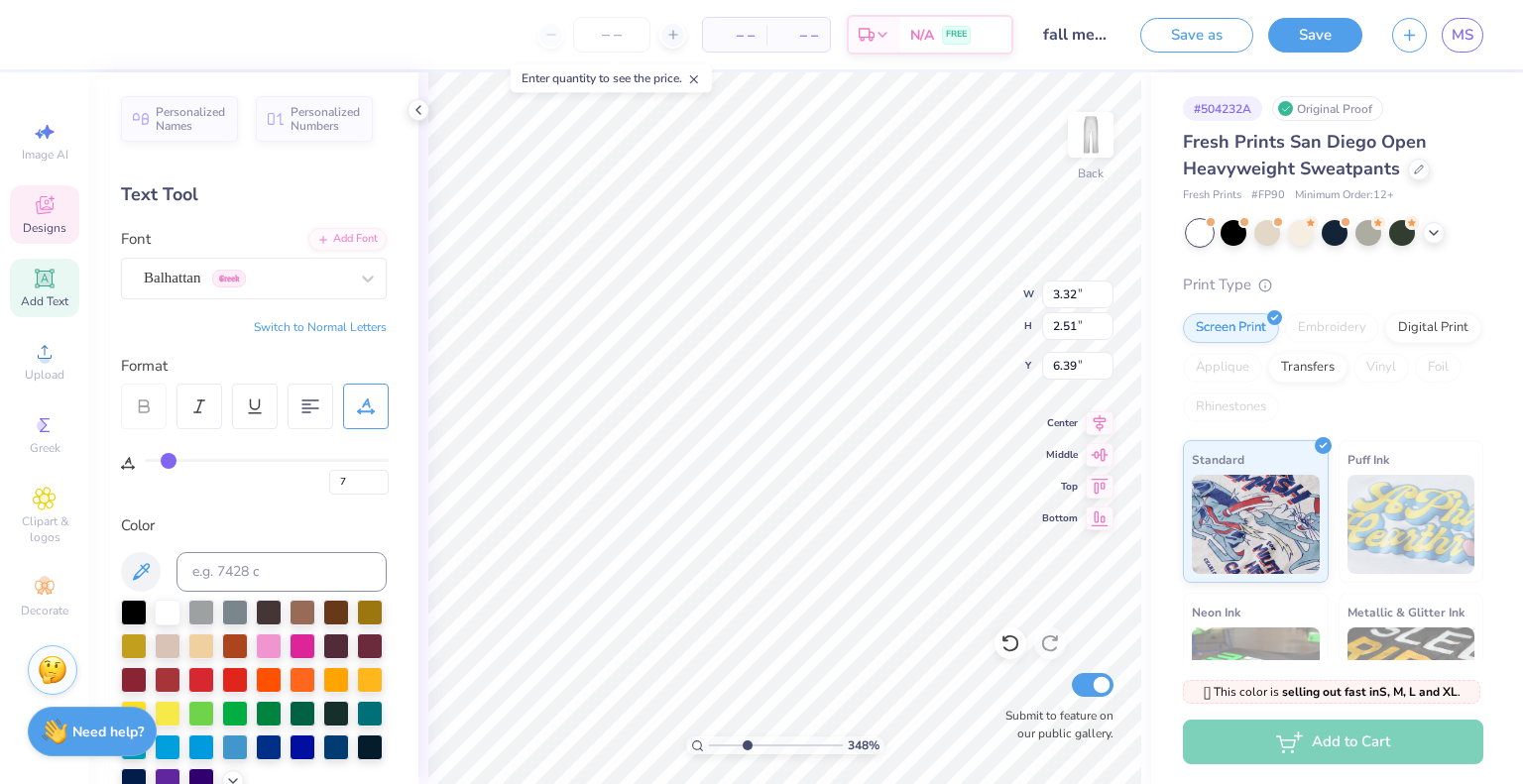 type on "8" 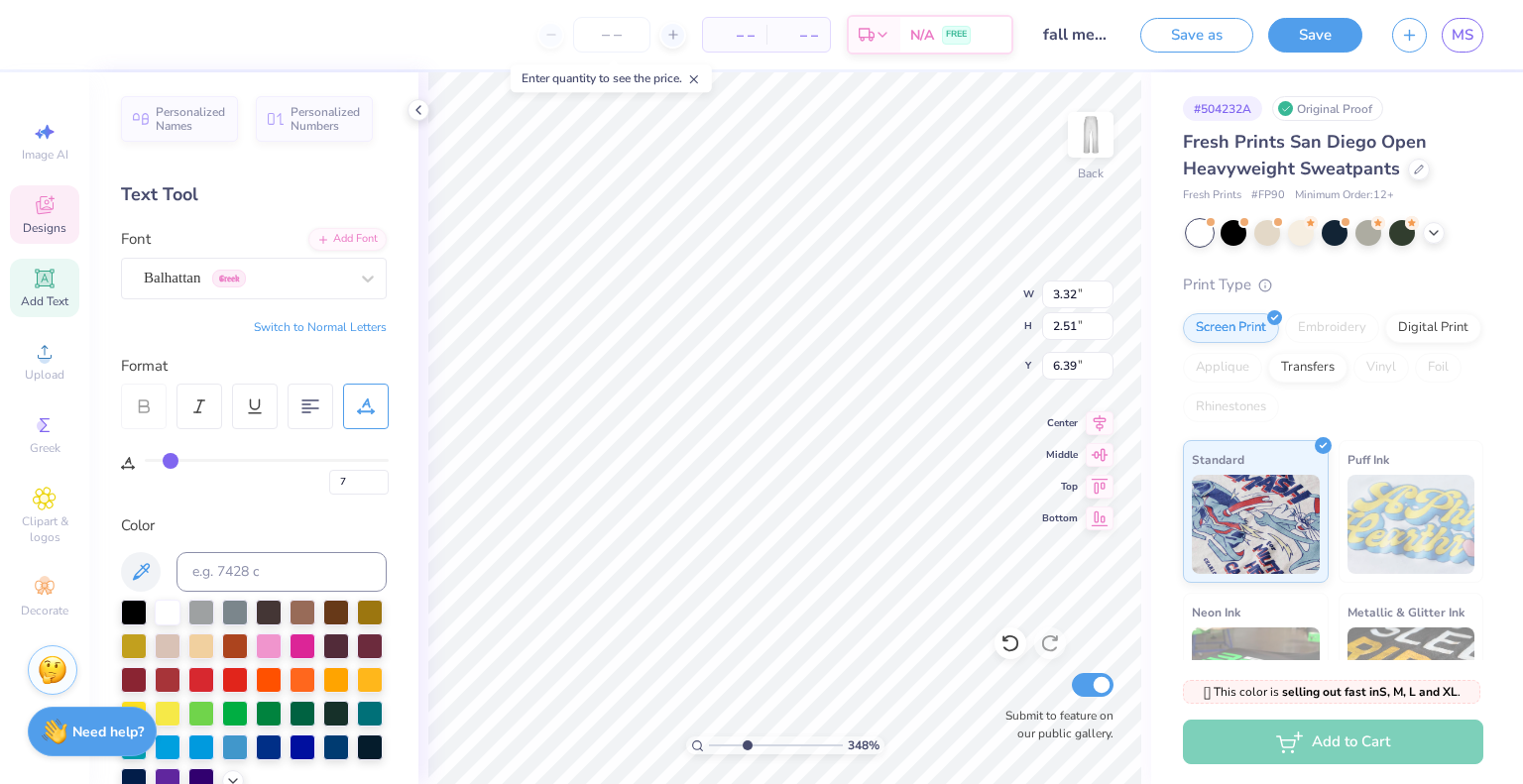 type on "8" 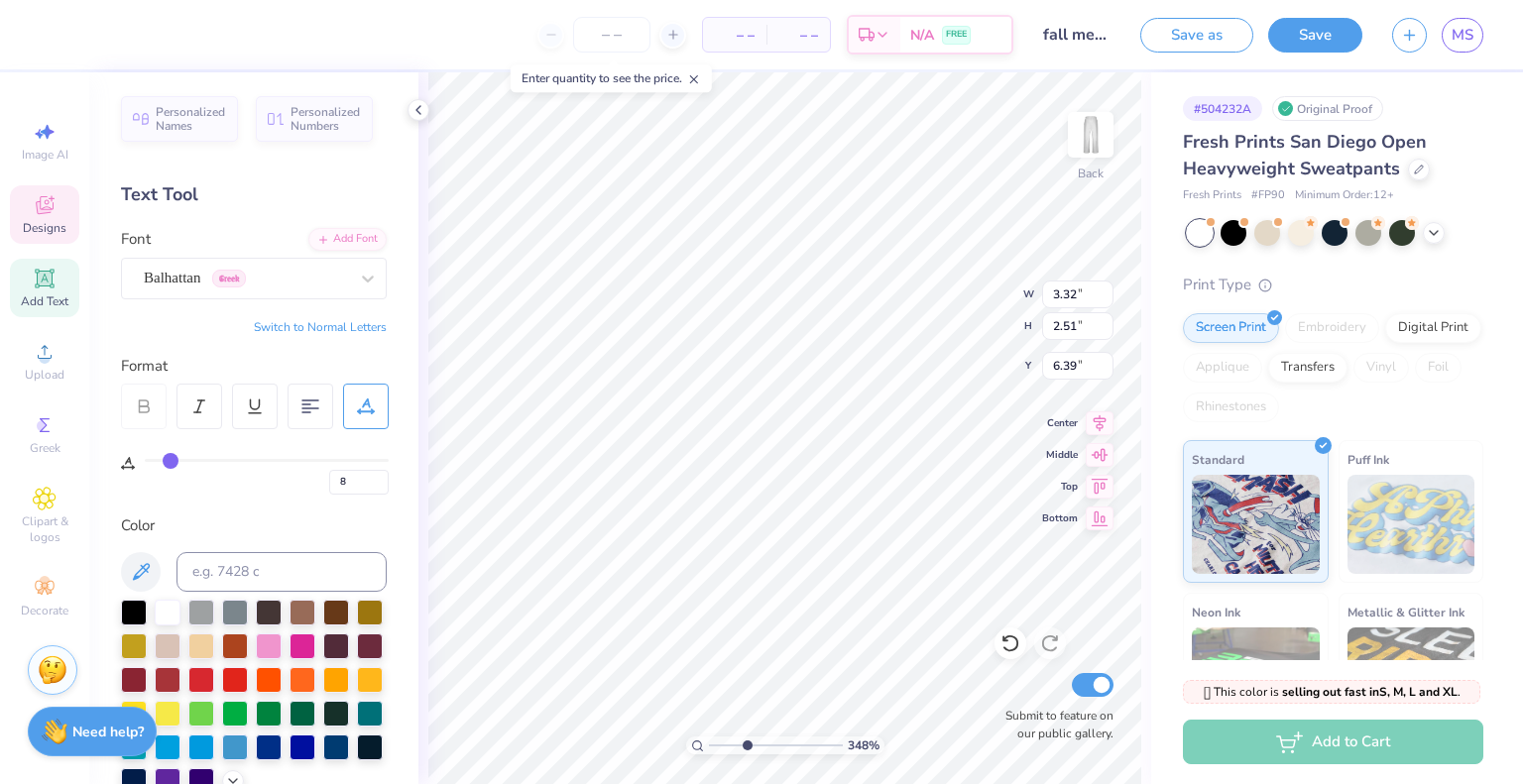 type on "9" 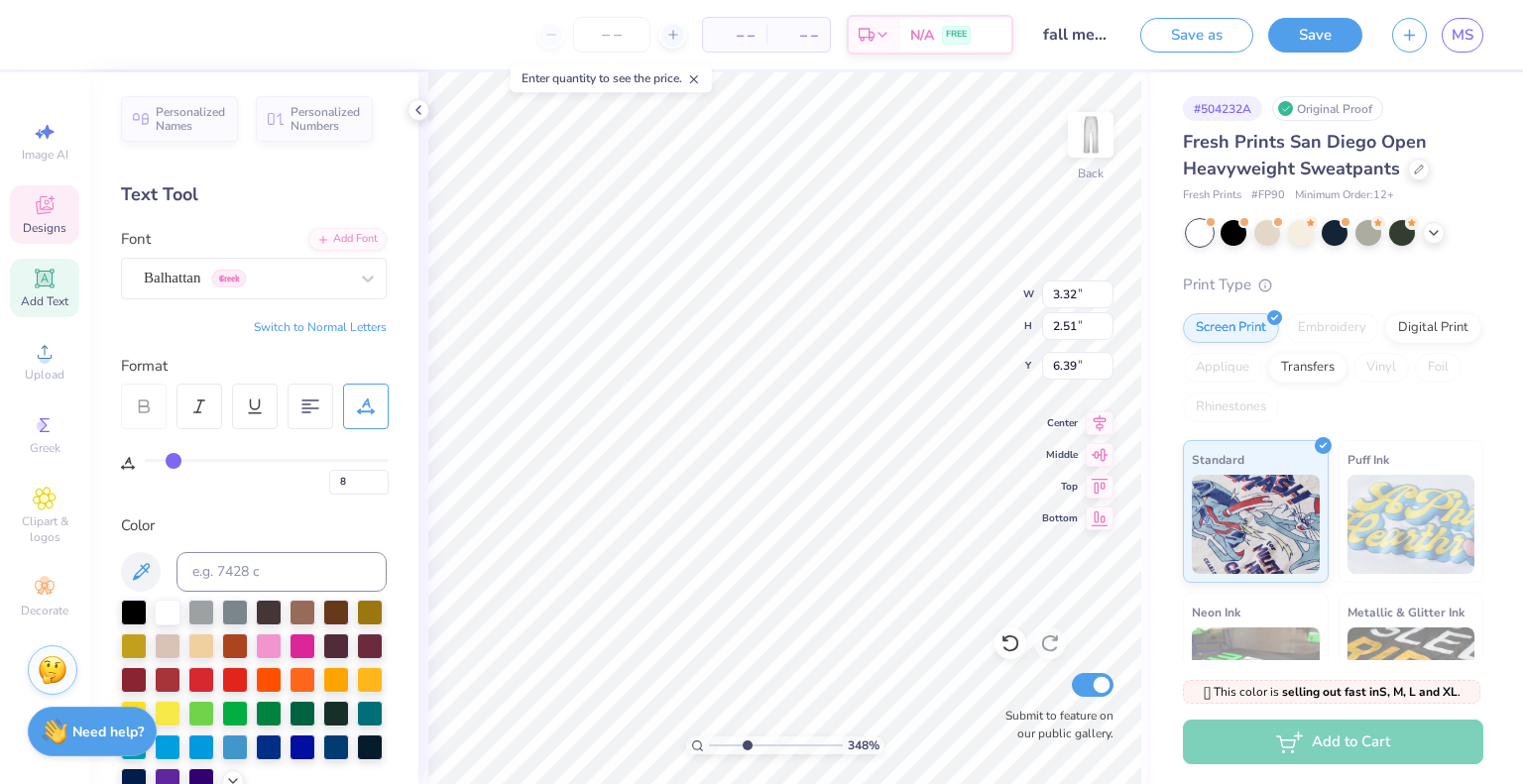 type on "9" 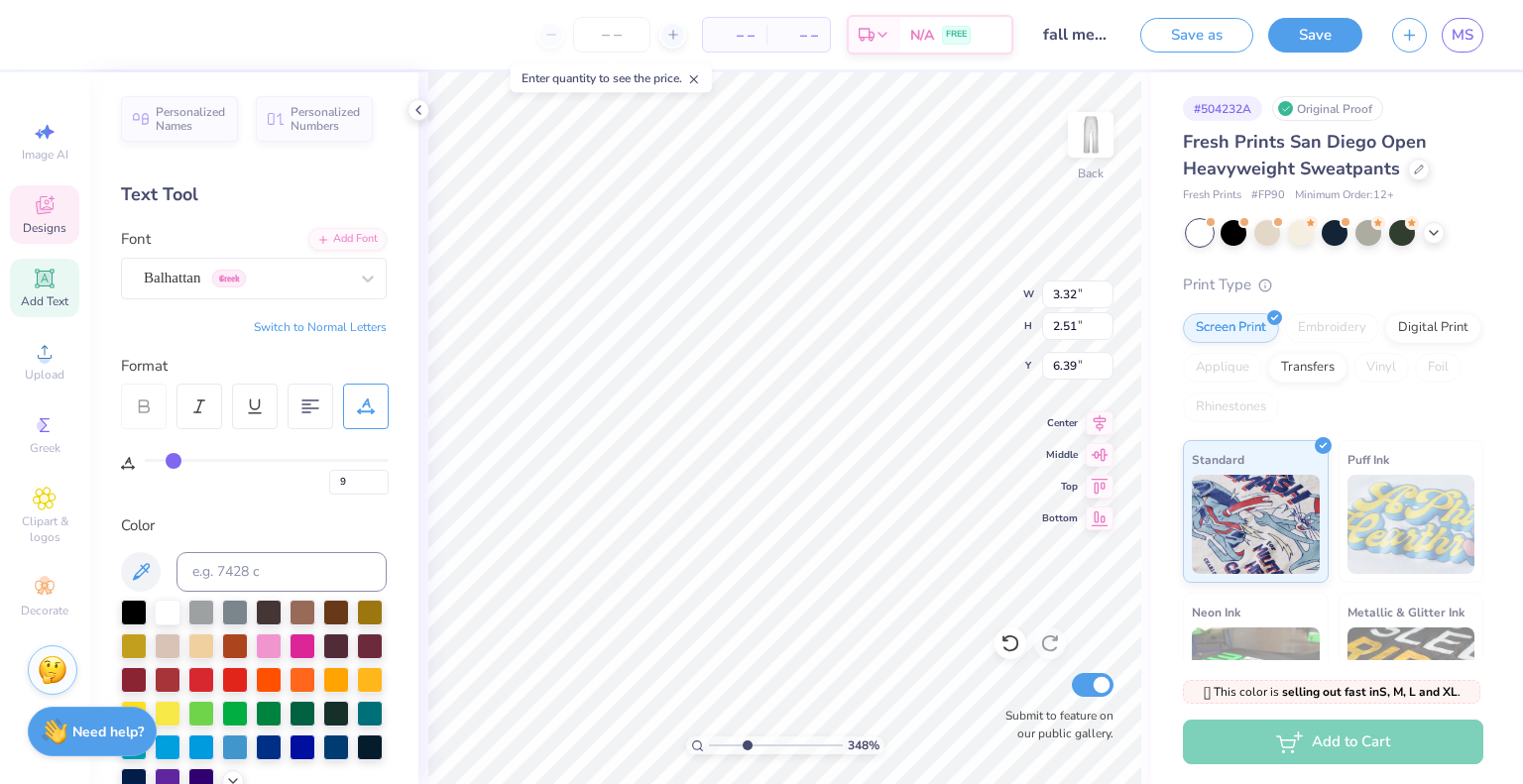 drag, startPoint x: 155, startPoint y: 458, endPoint x: 173, endPoint y: 460, distance: 18.11077 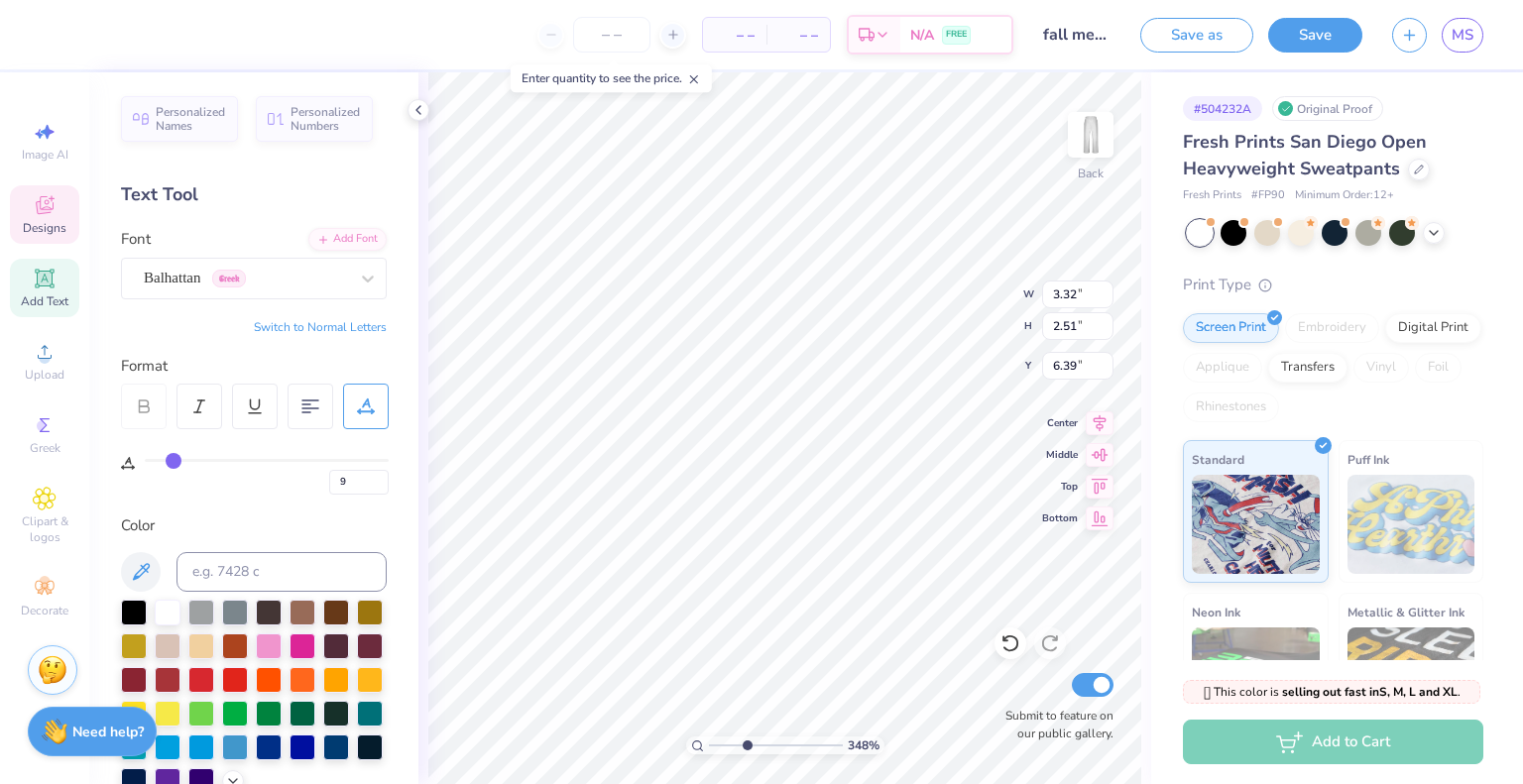 type on "3.72" 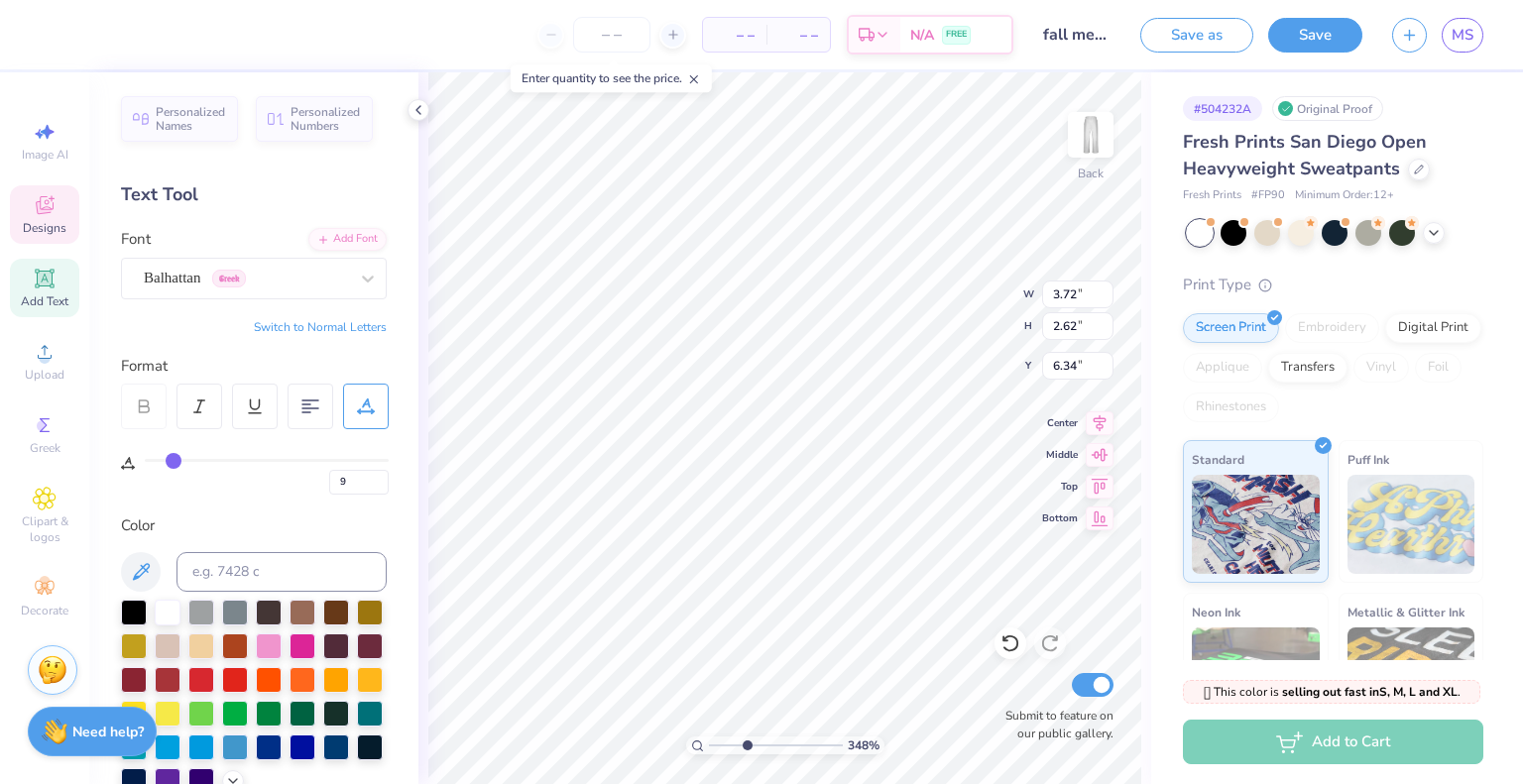 type on "10" 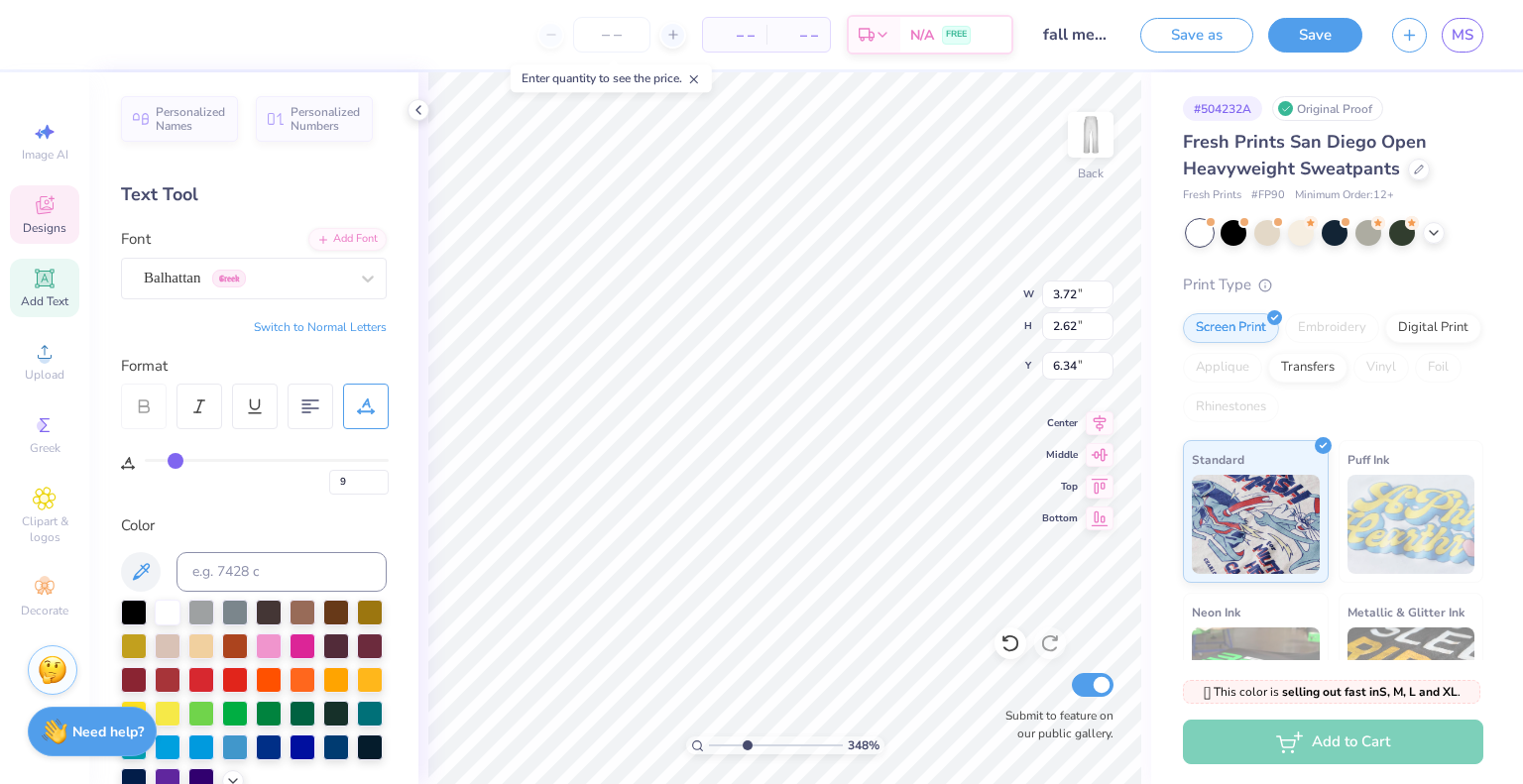 type on "10" 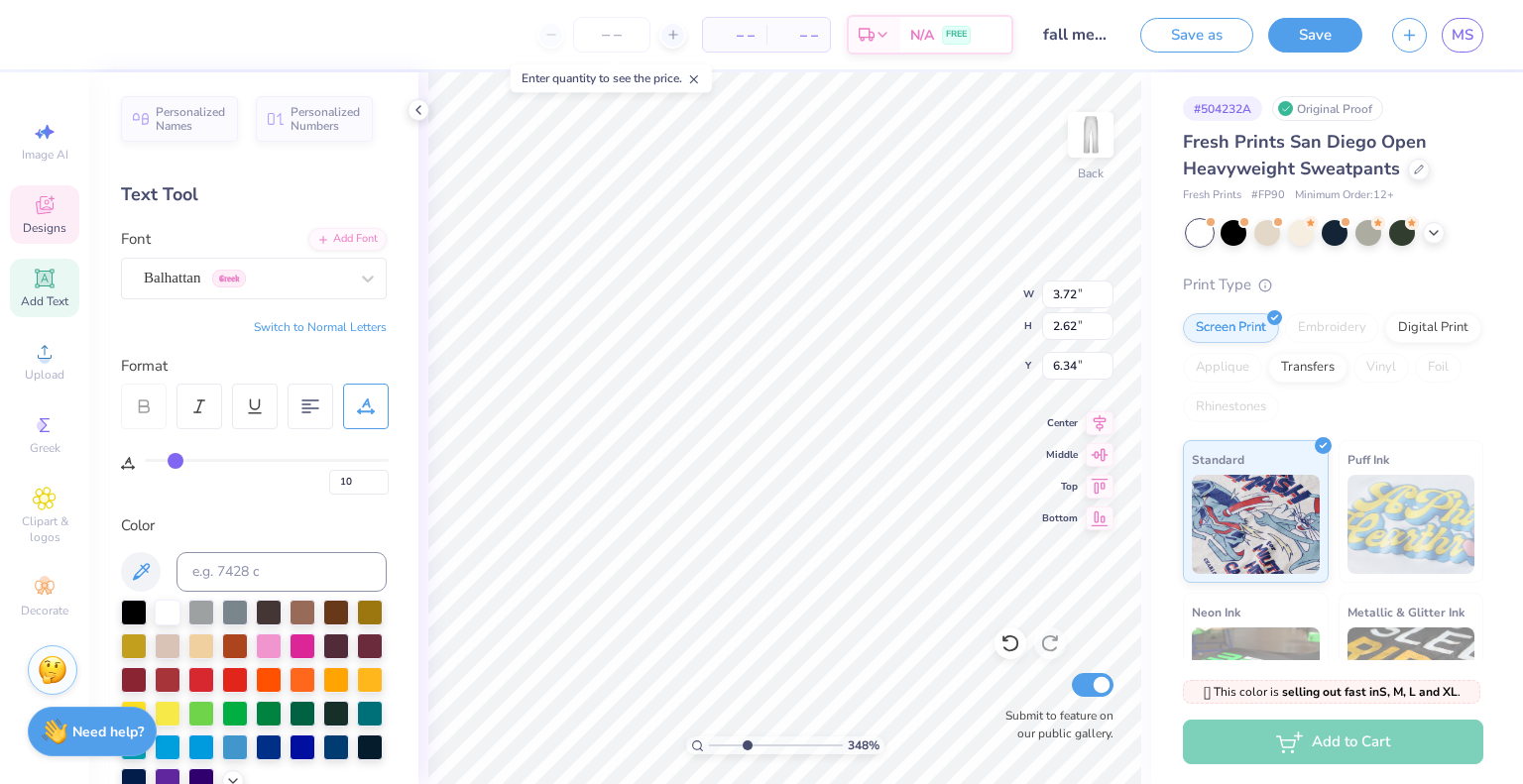 type on "11" 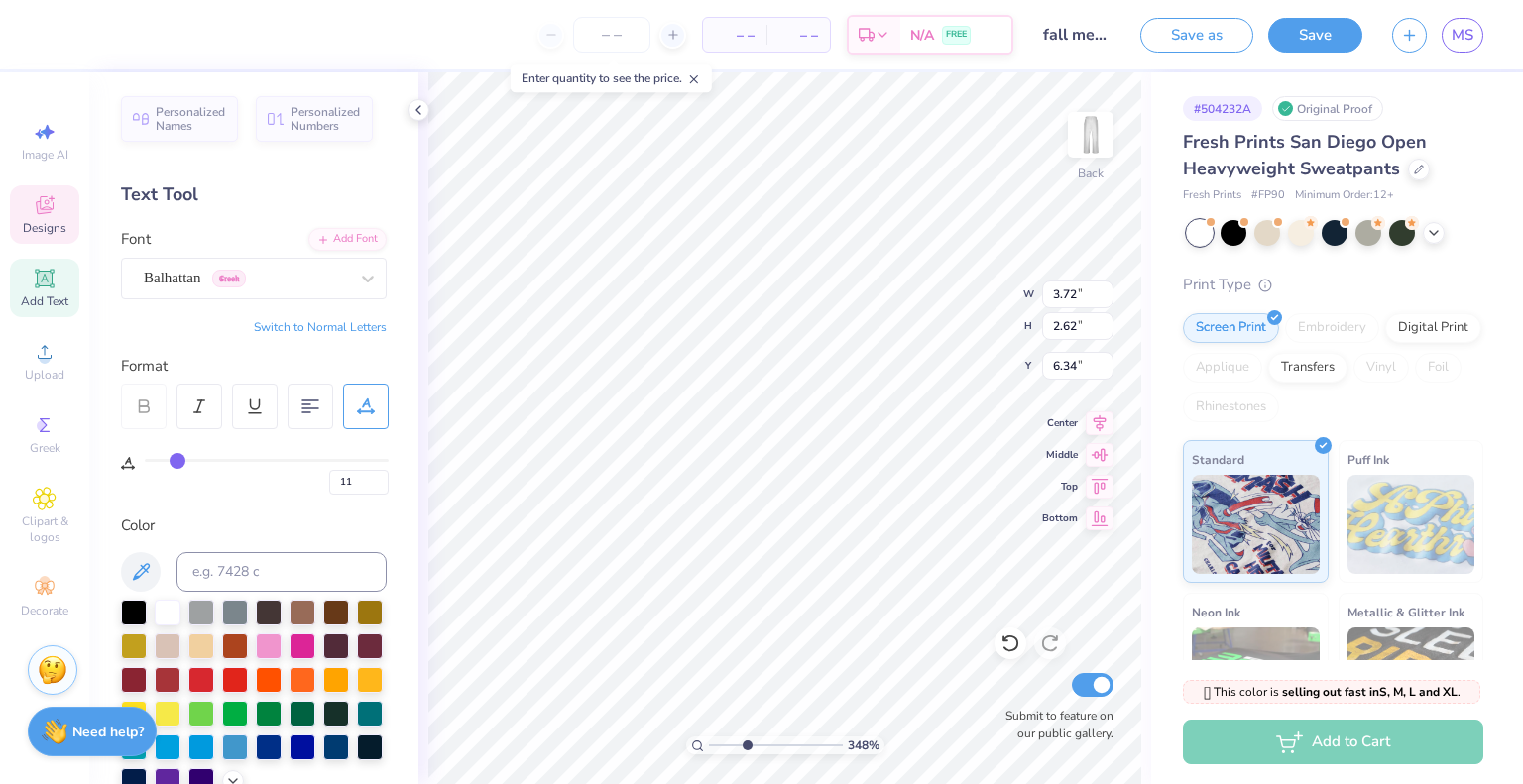 type on "12" 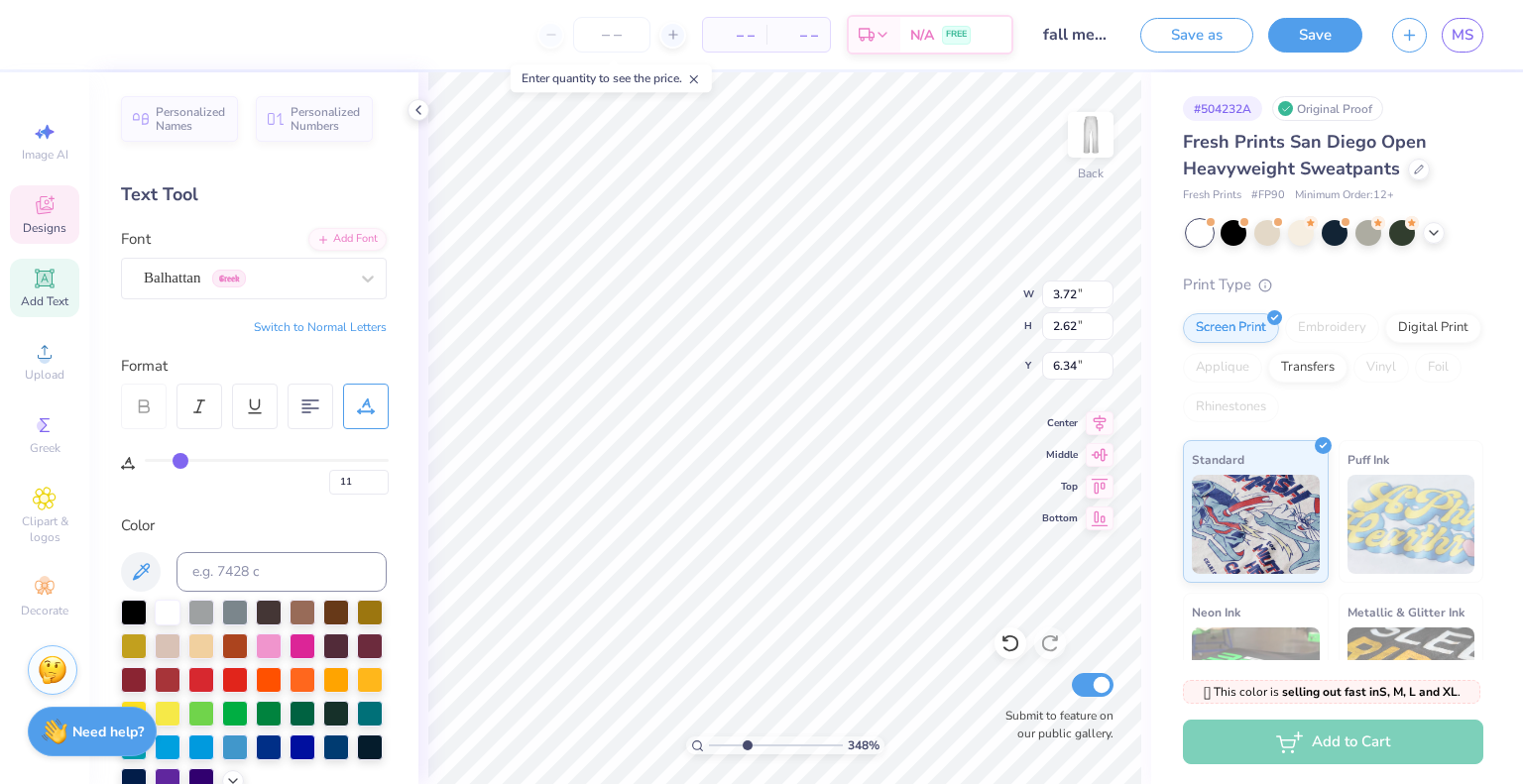 type on "12" 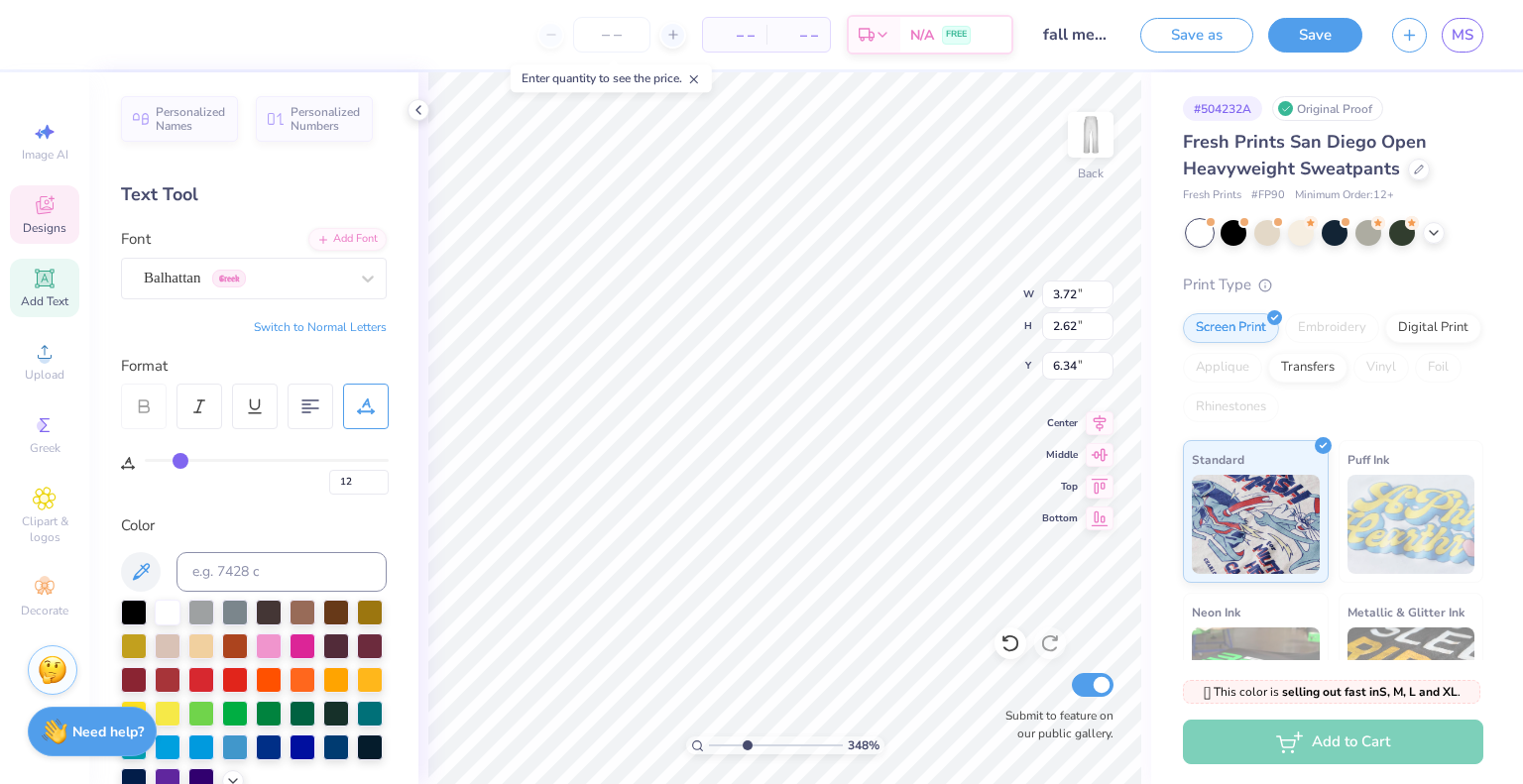 type on "13" 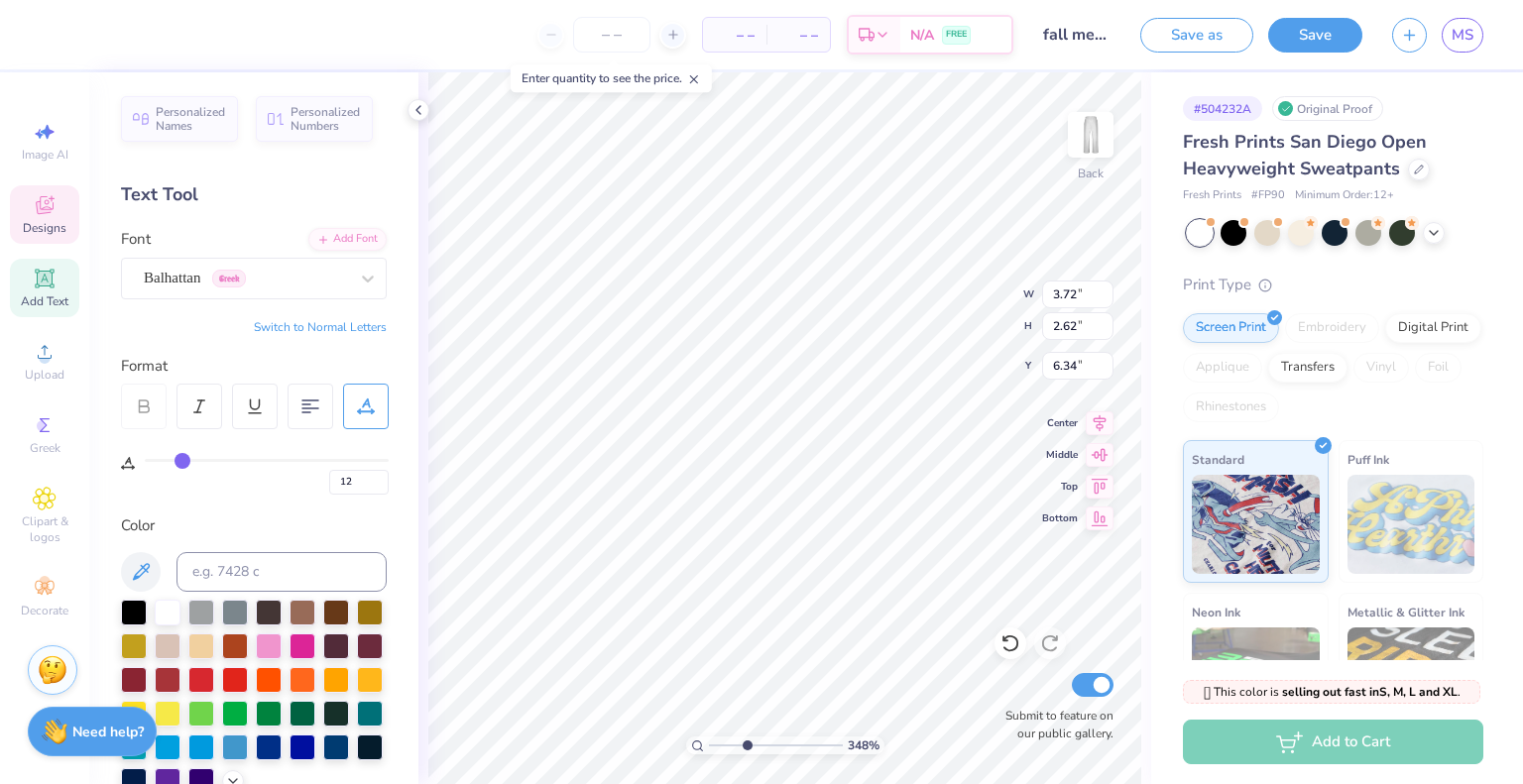 type on "13" 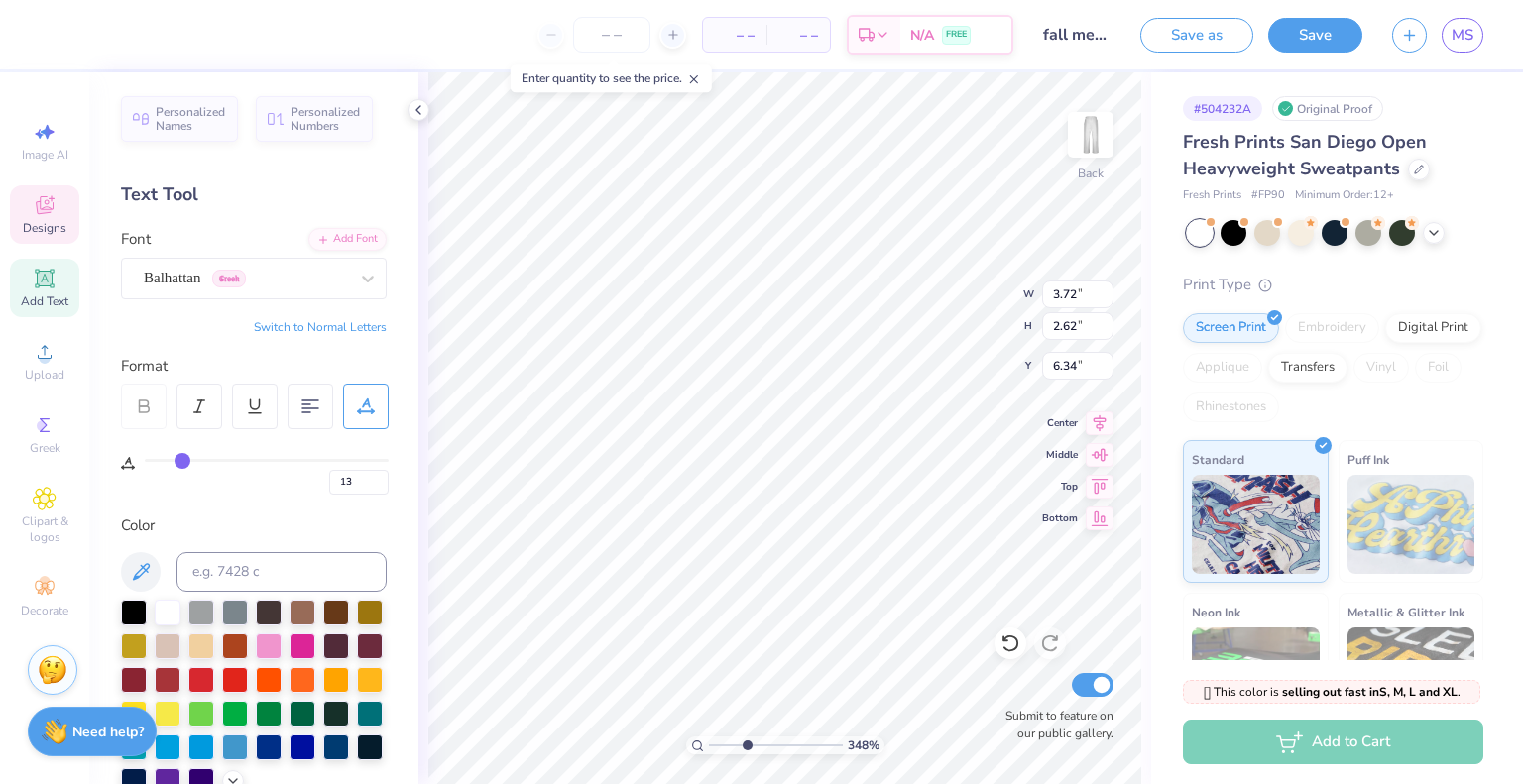 type on "14" 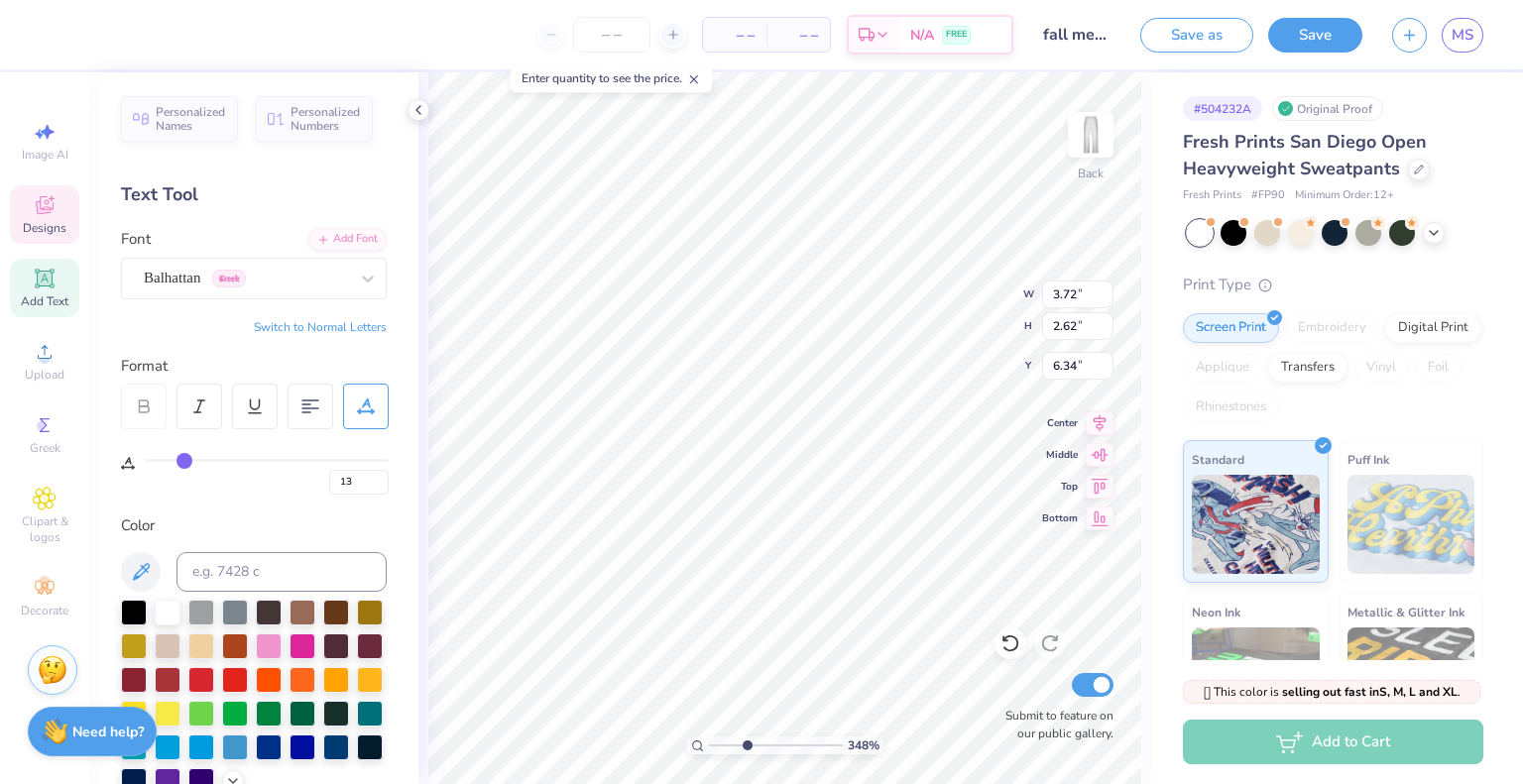 type on "14" 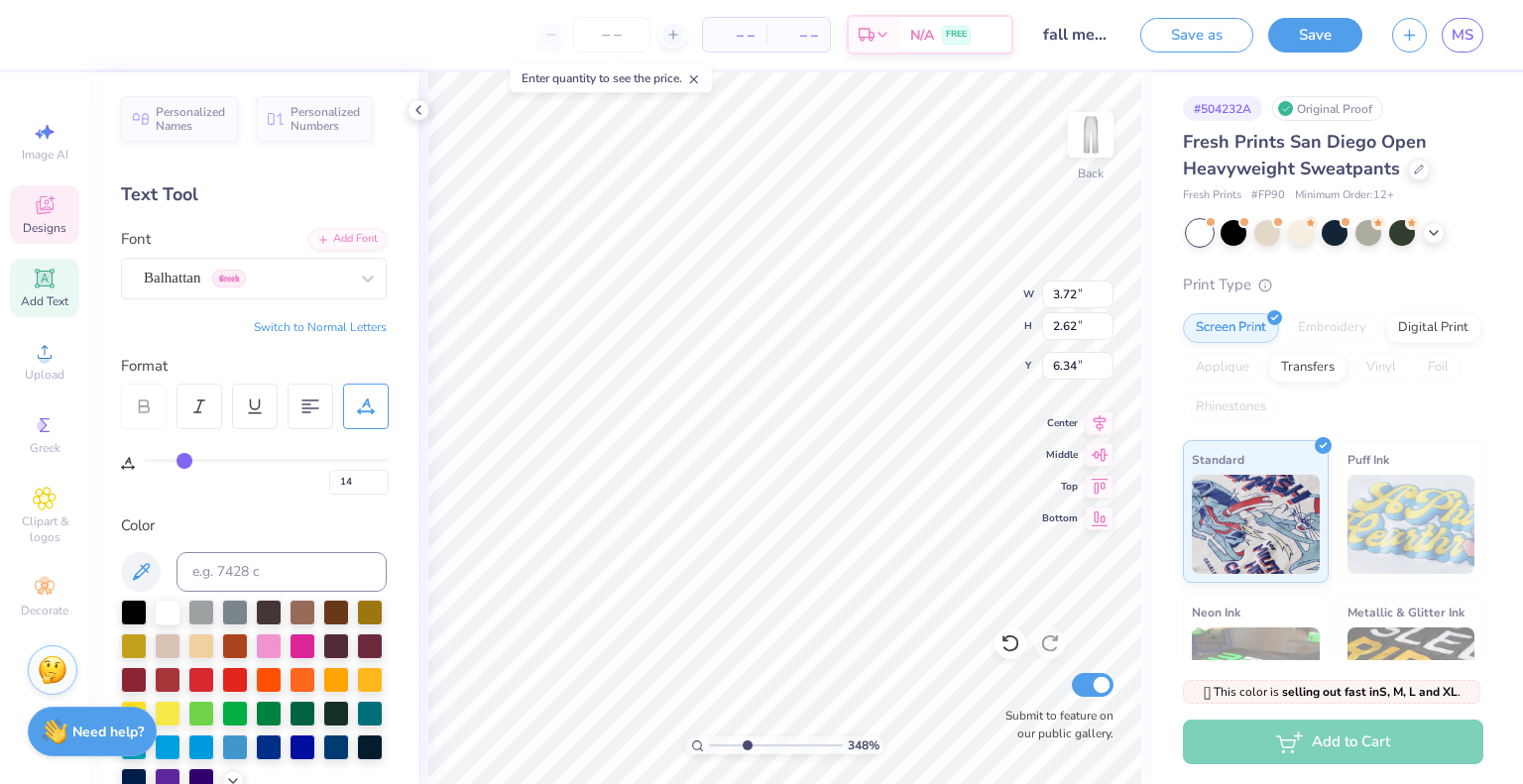 type on "15" 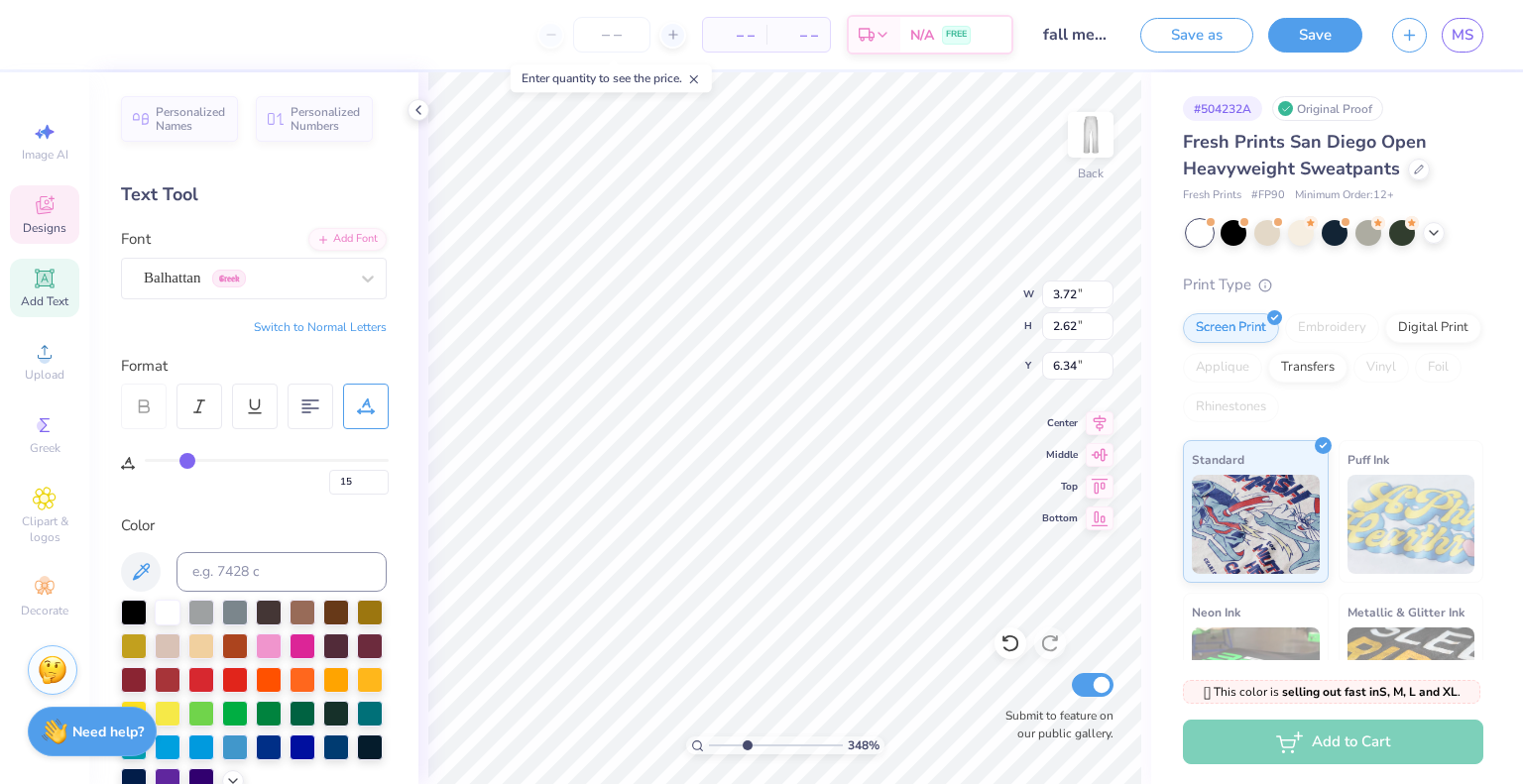 drag, startPoint x: 174, startPoint y: 457, endPoint x: 185, endPoint y: 459, distance: 11.18034 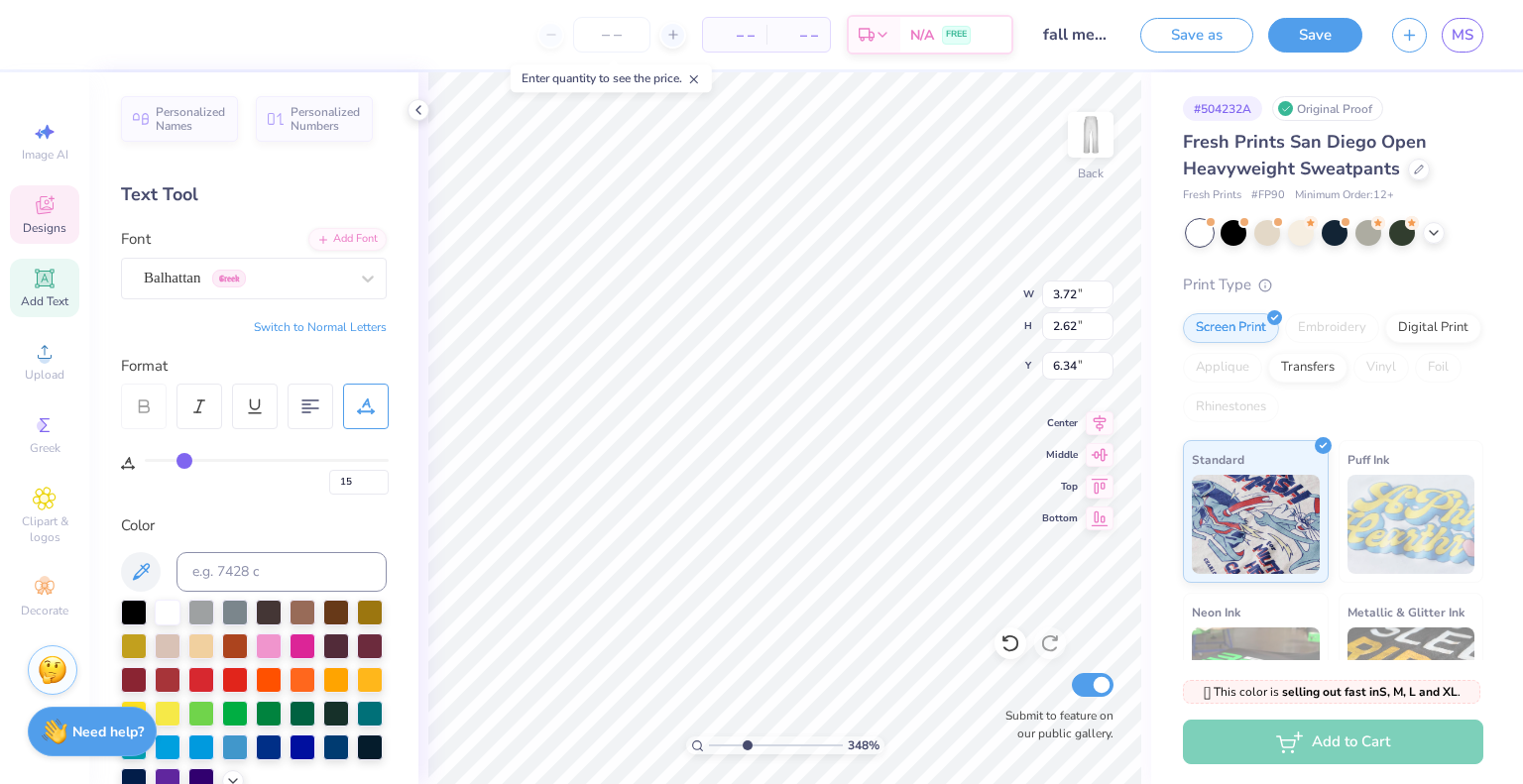 click at bounding box center (267, 460) 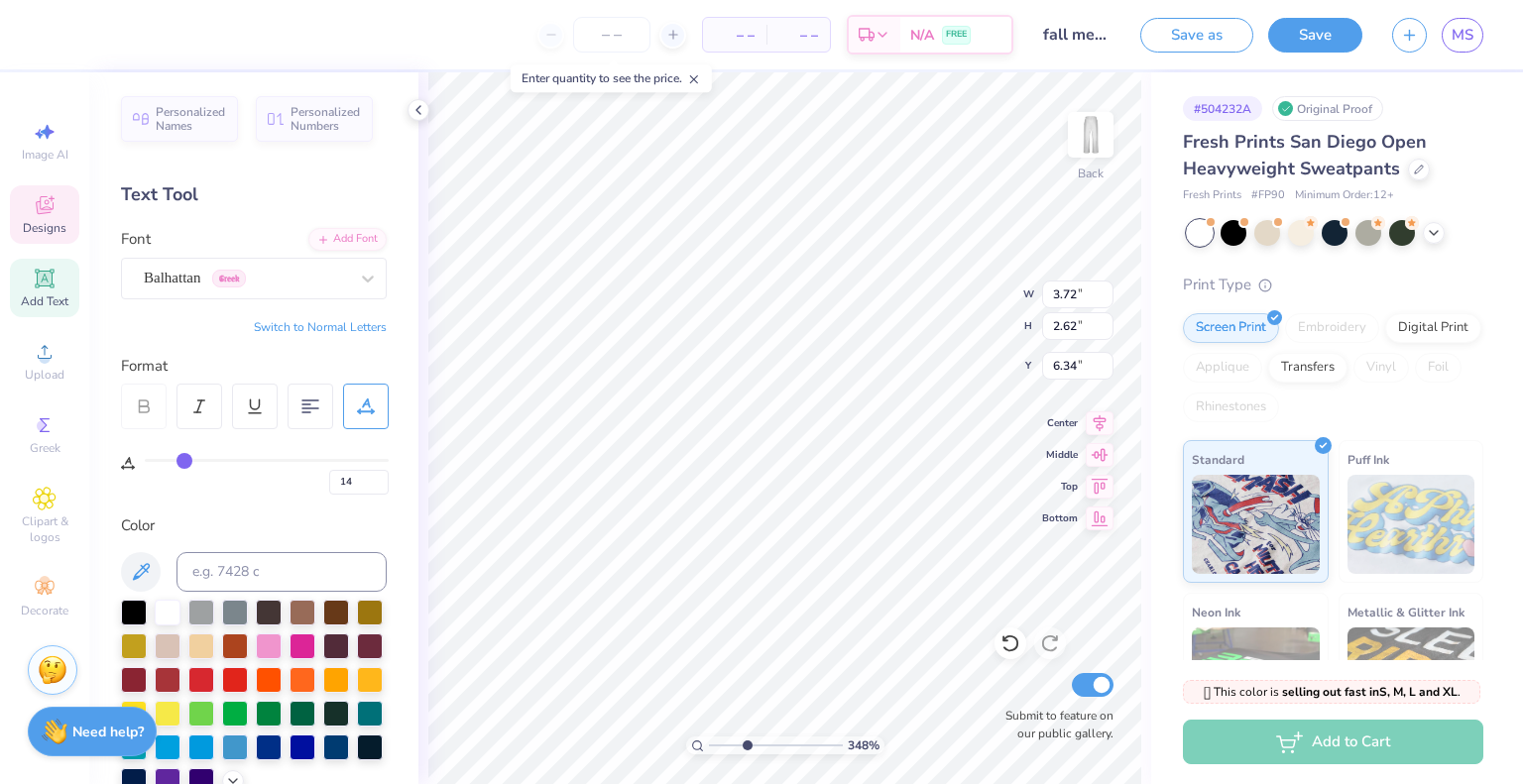 type on "3.94" 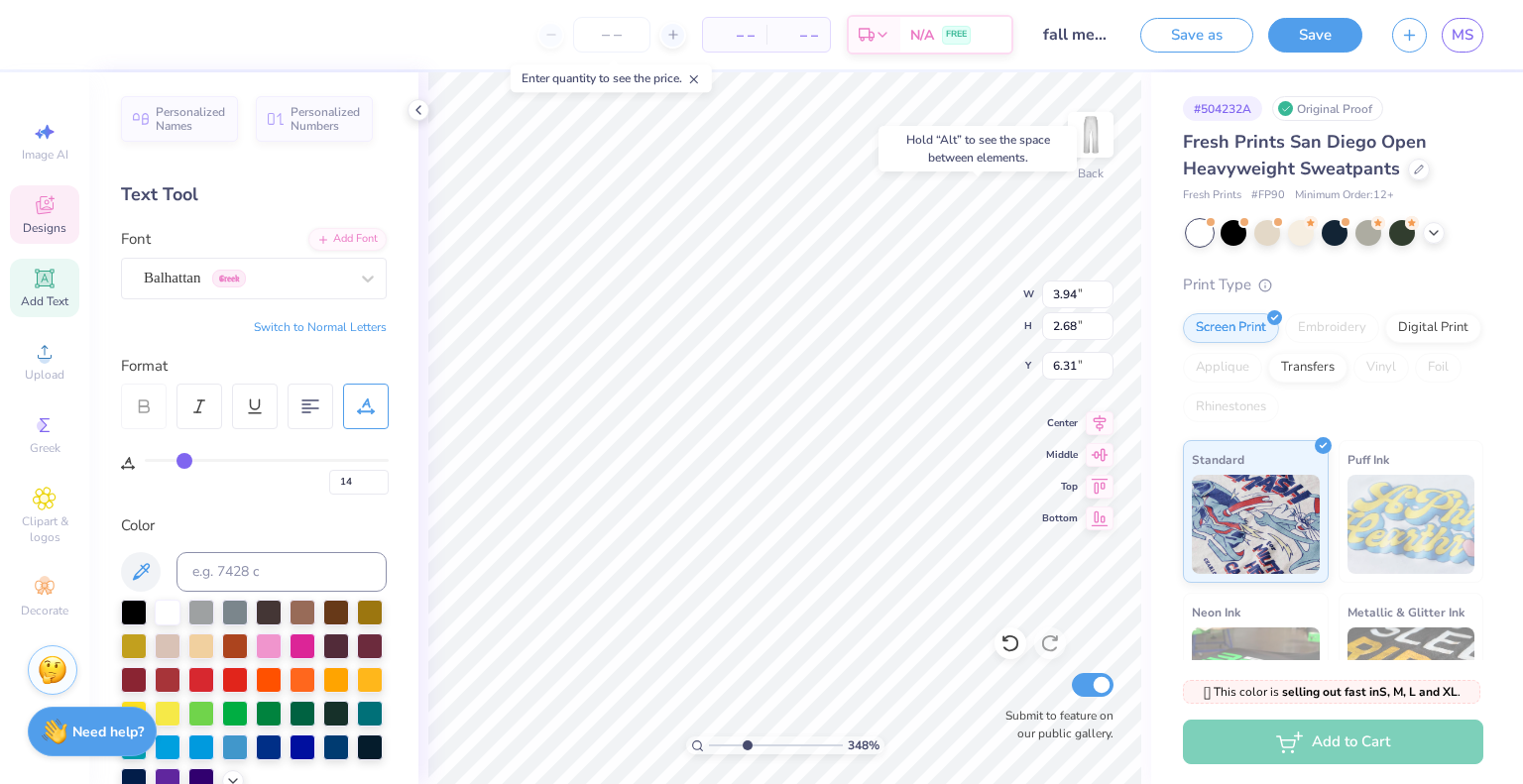 type on "6.61" 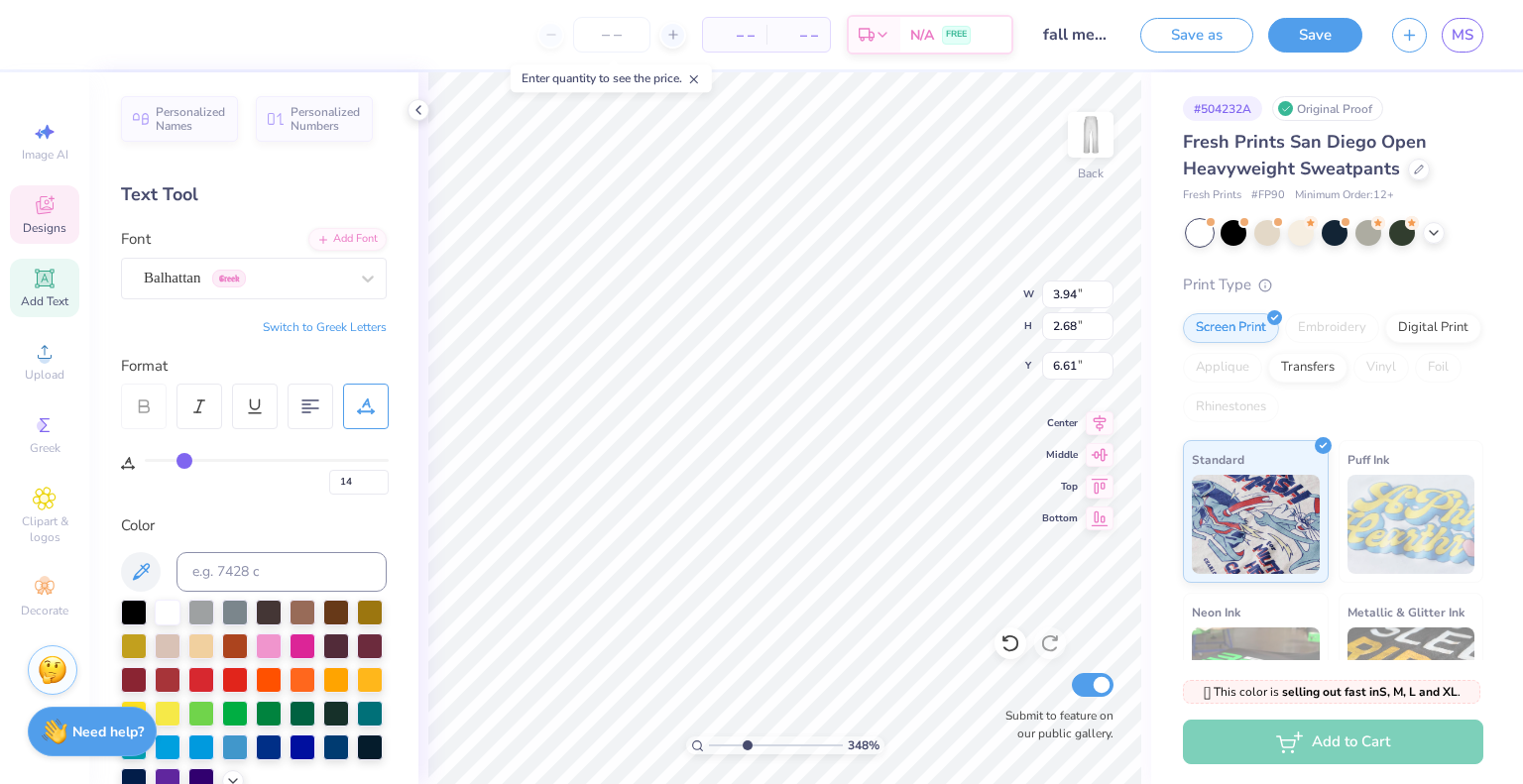 type on "3.55" 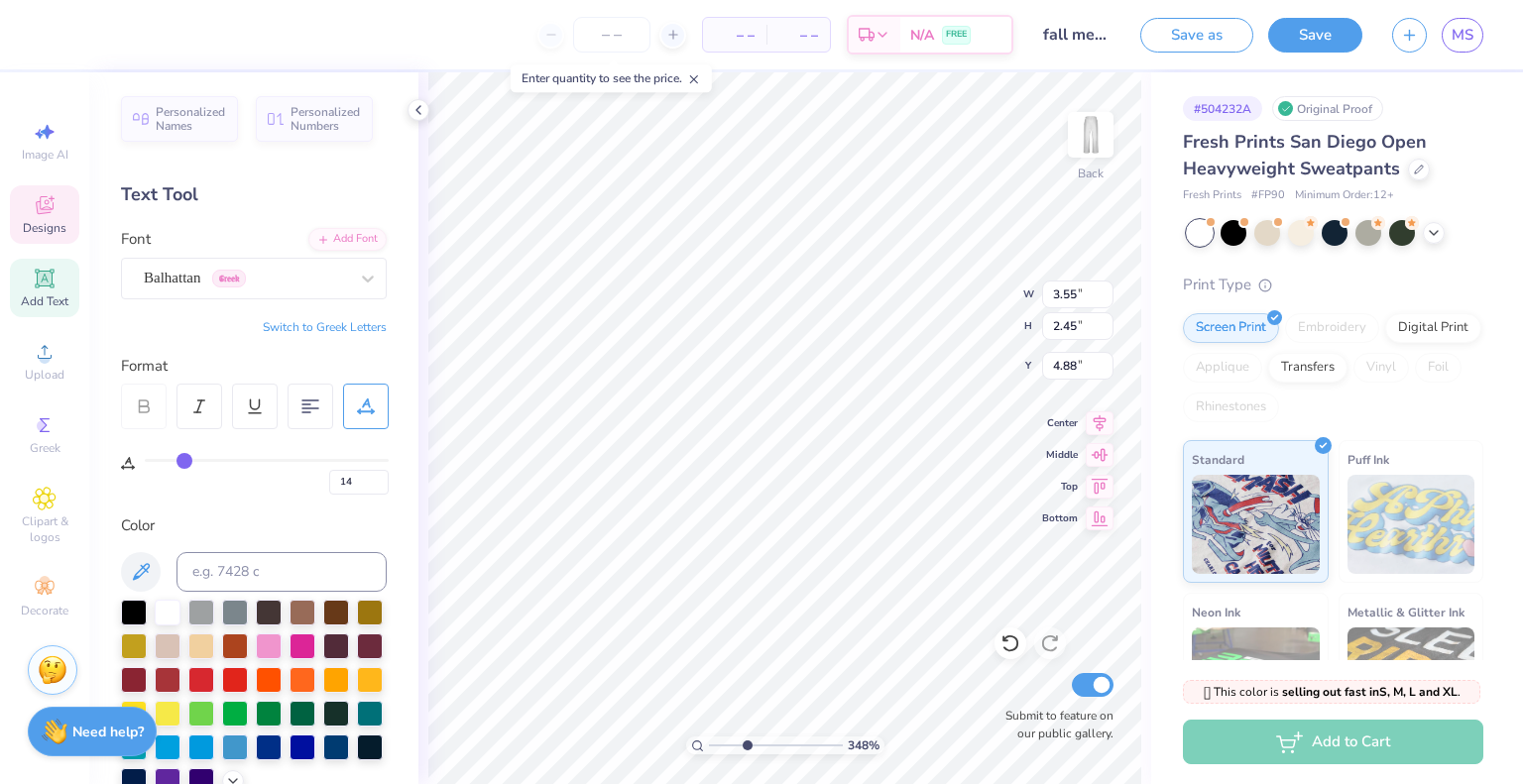 type on "0" 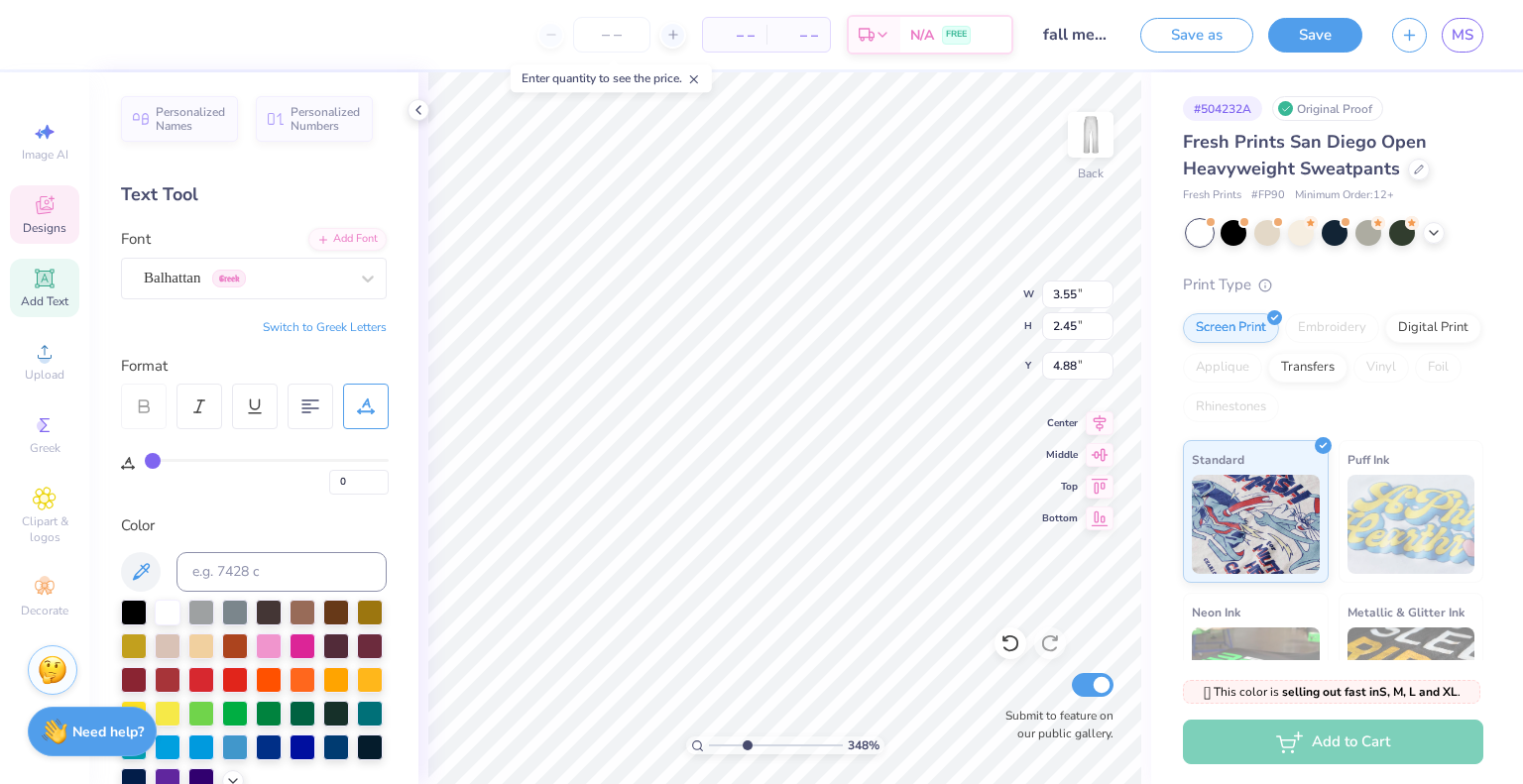 type on "3.32" 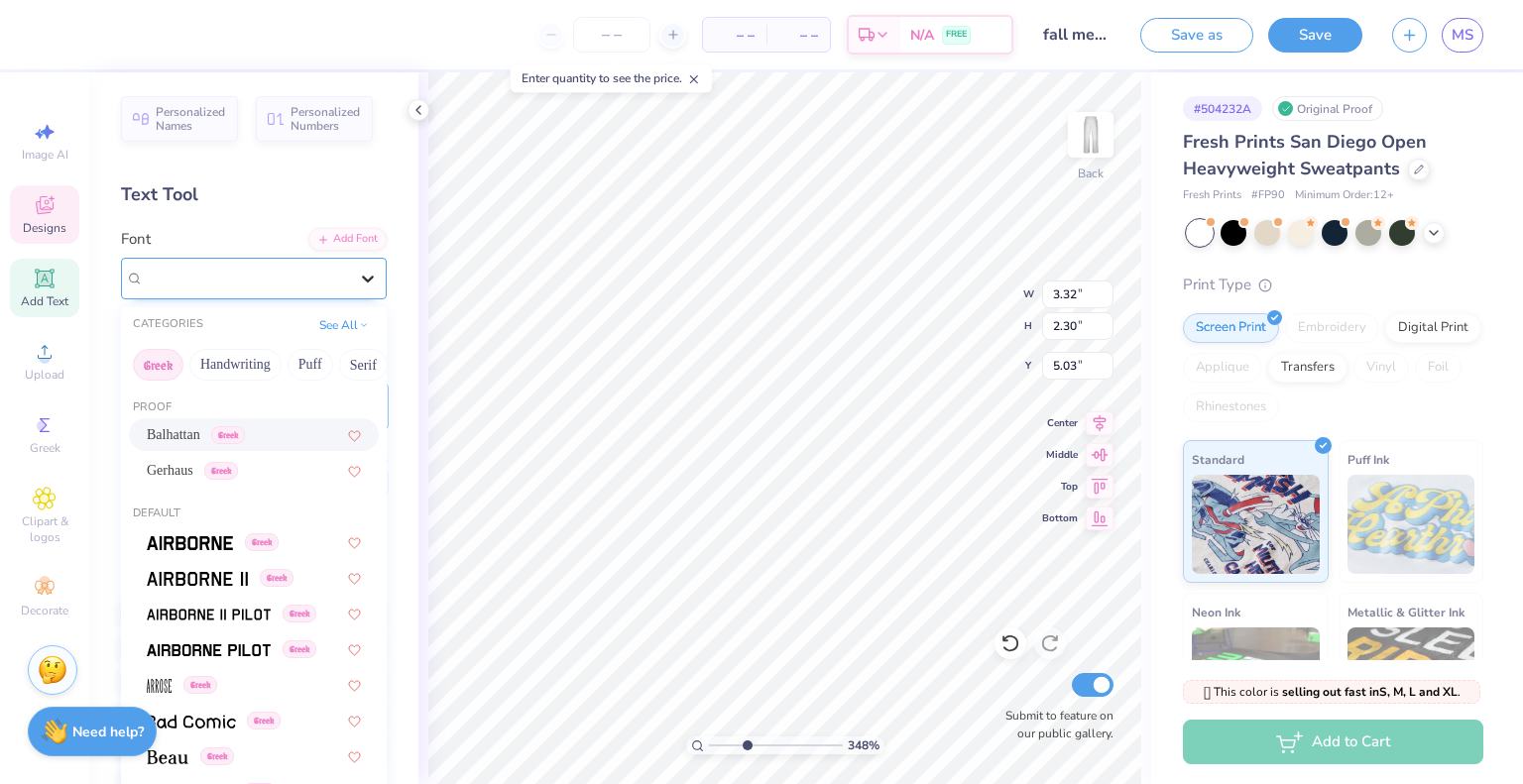 click at bounding box center [368, 279] 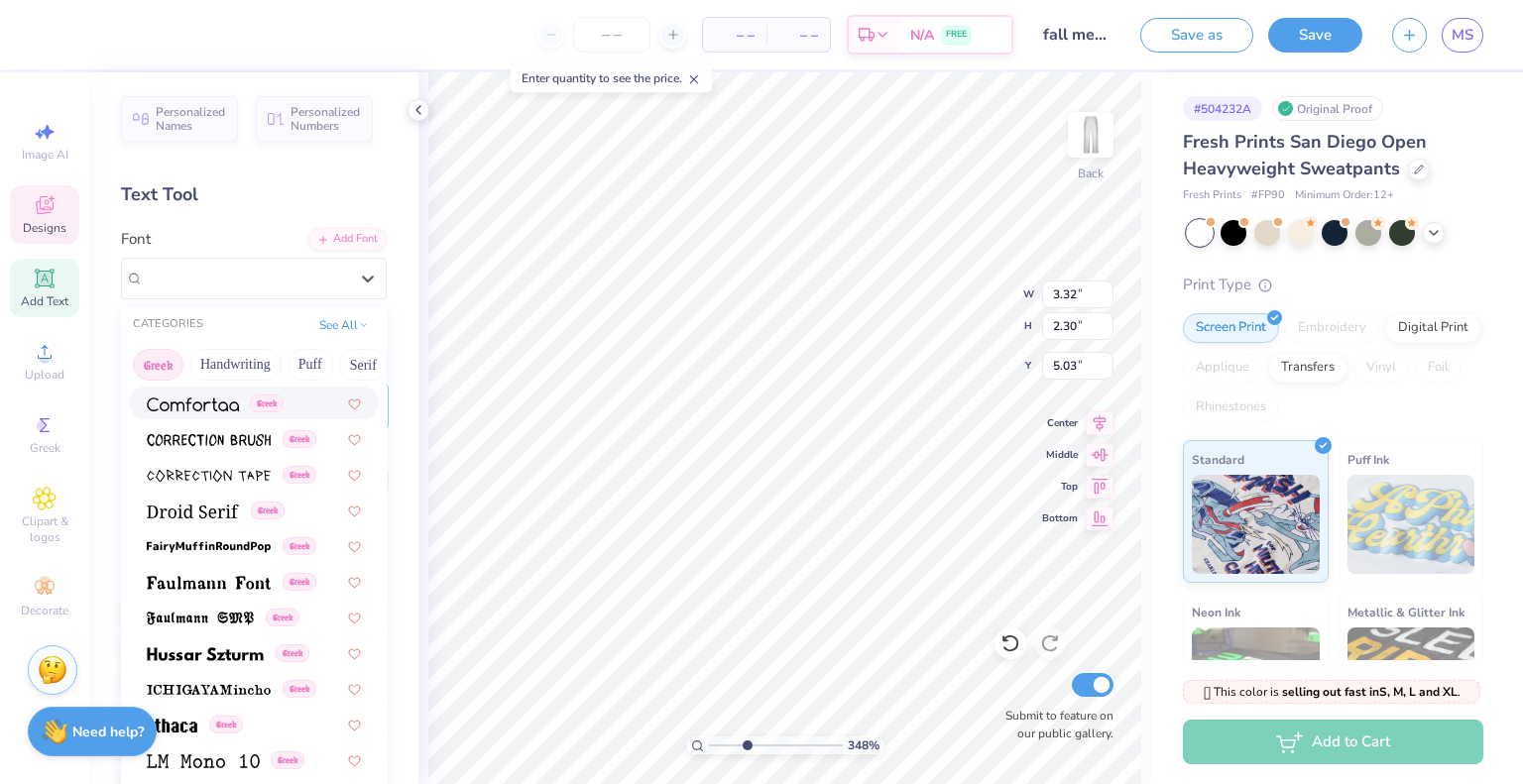 scroll, scrollTop: 571, scrollLeft: 0, axis: vertical 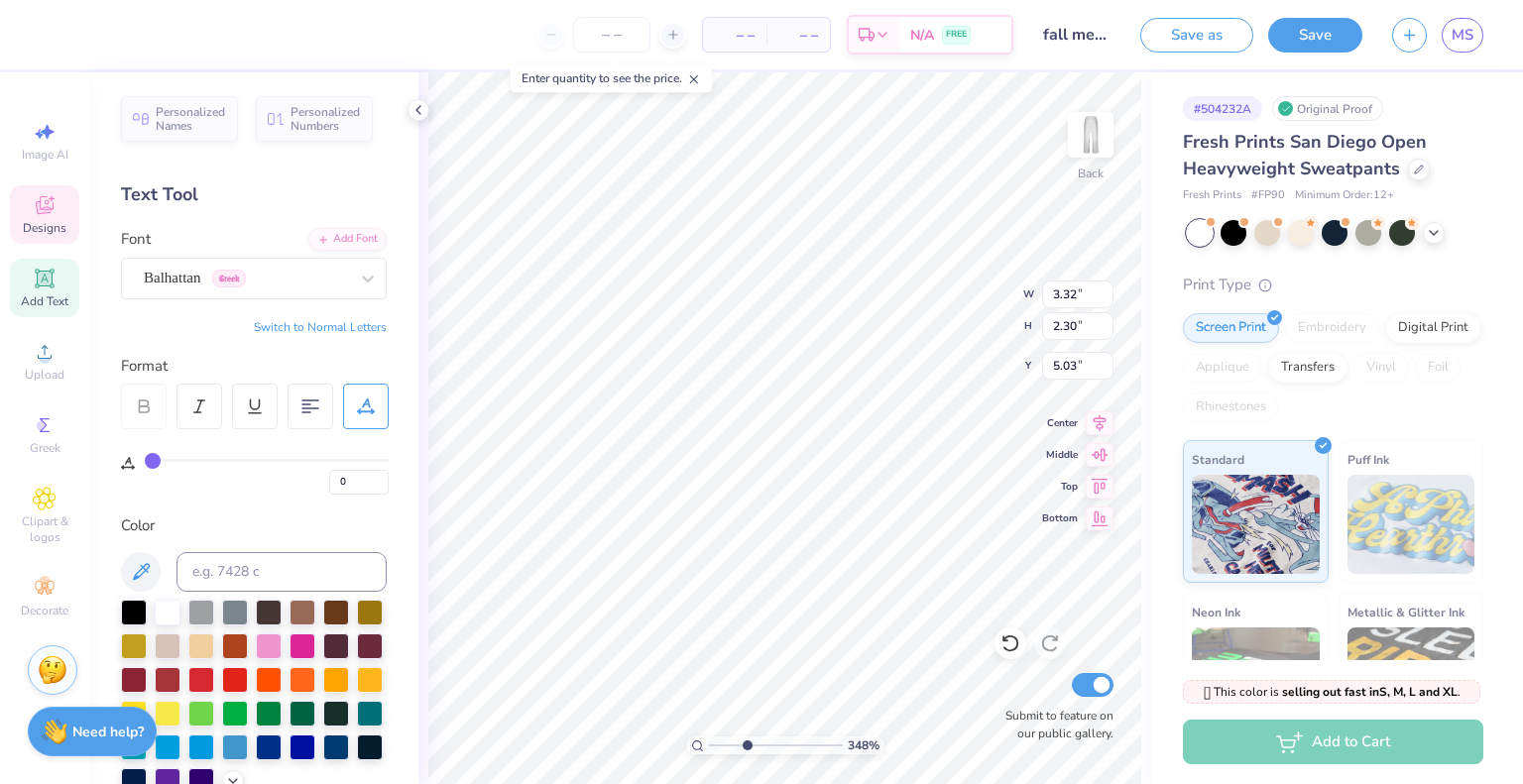 type on "3.94" 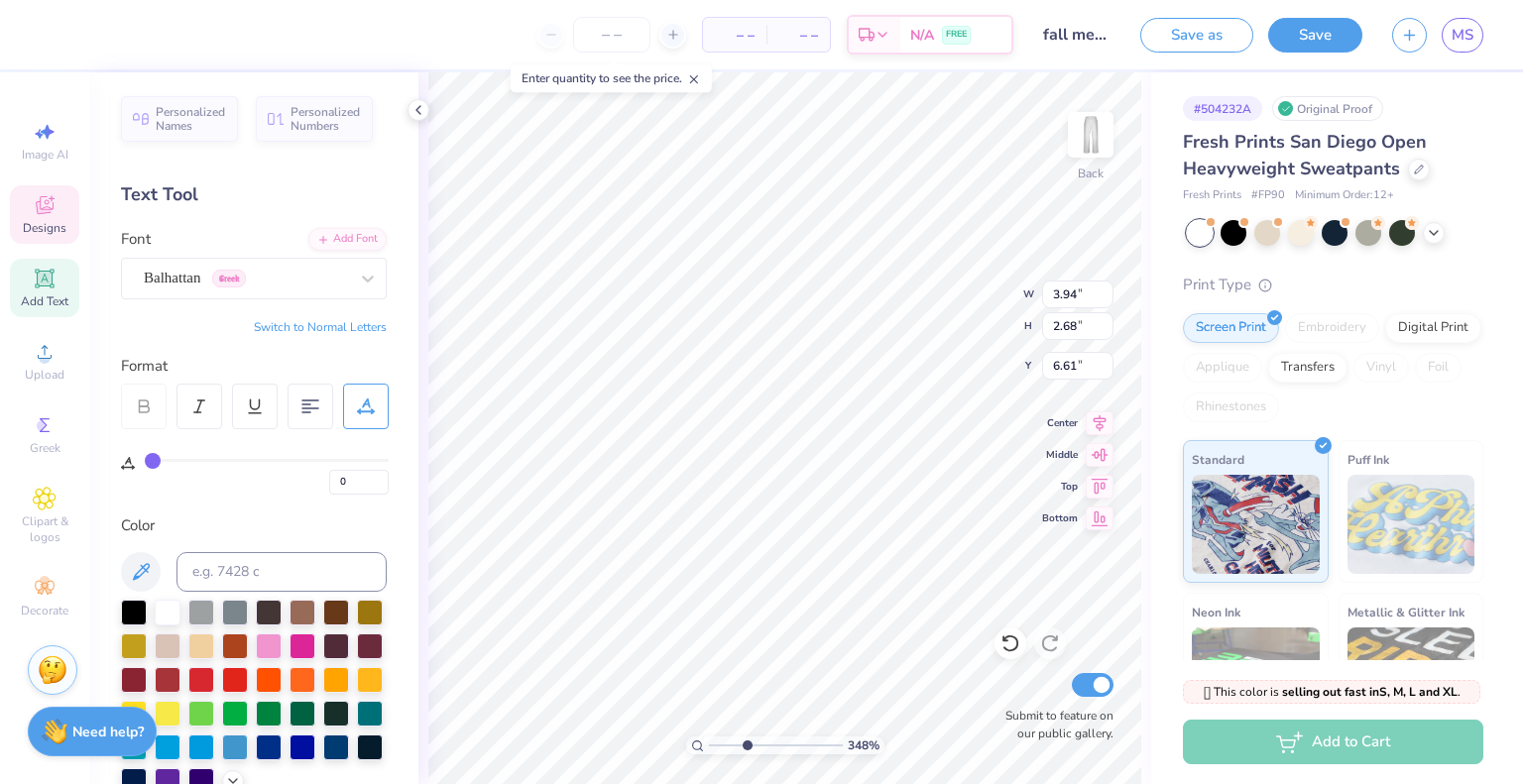 type on "14" 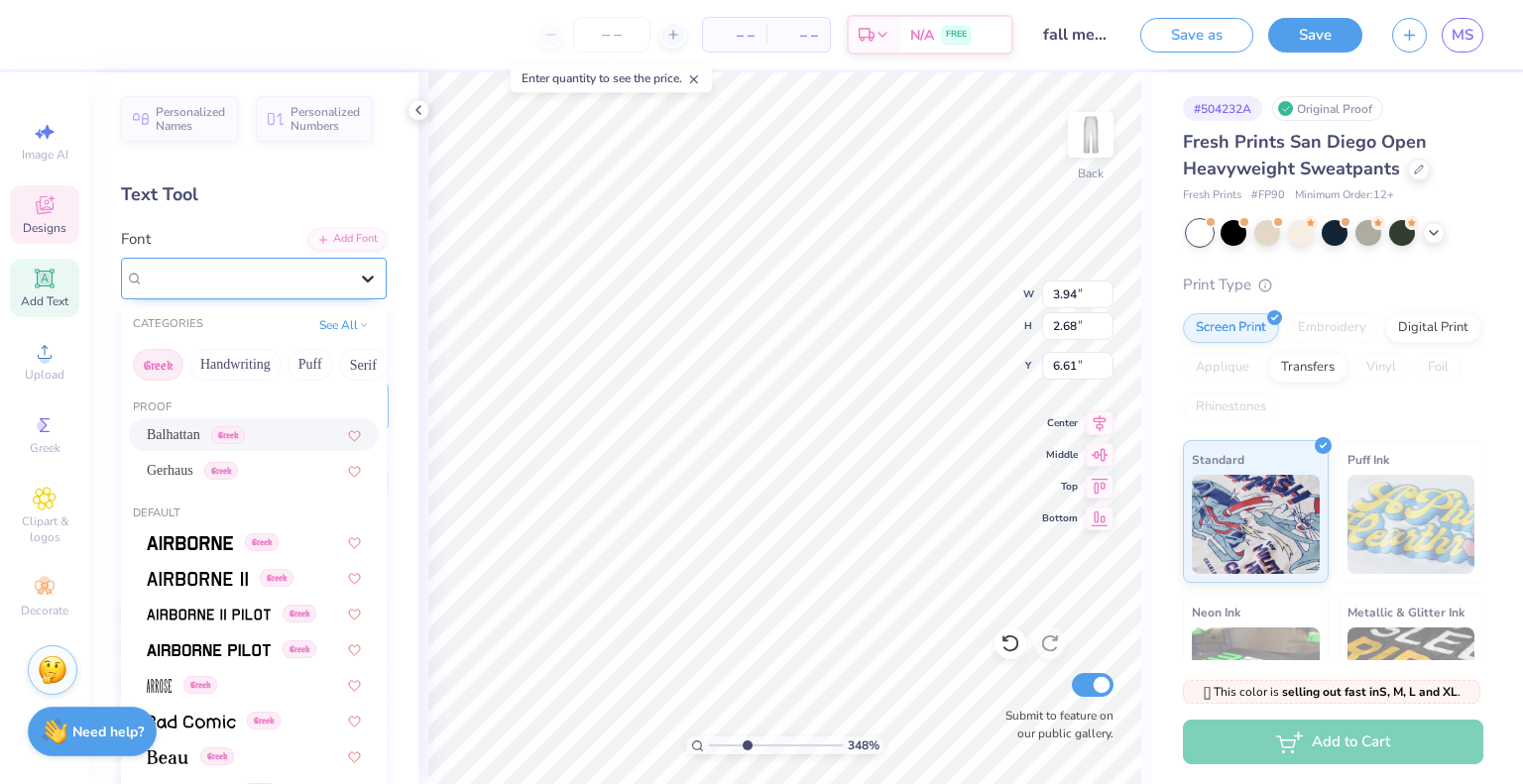 click at bounding box center (368, 279) 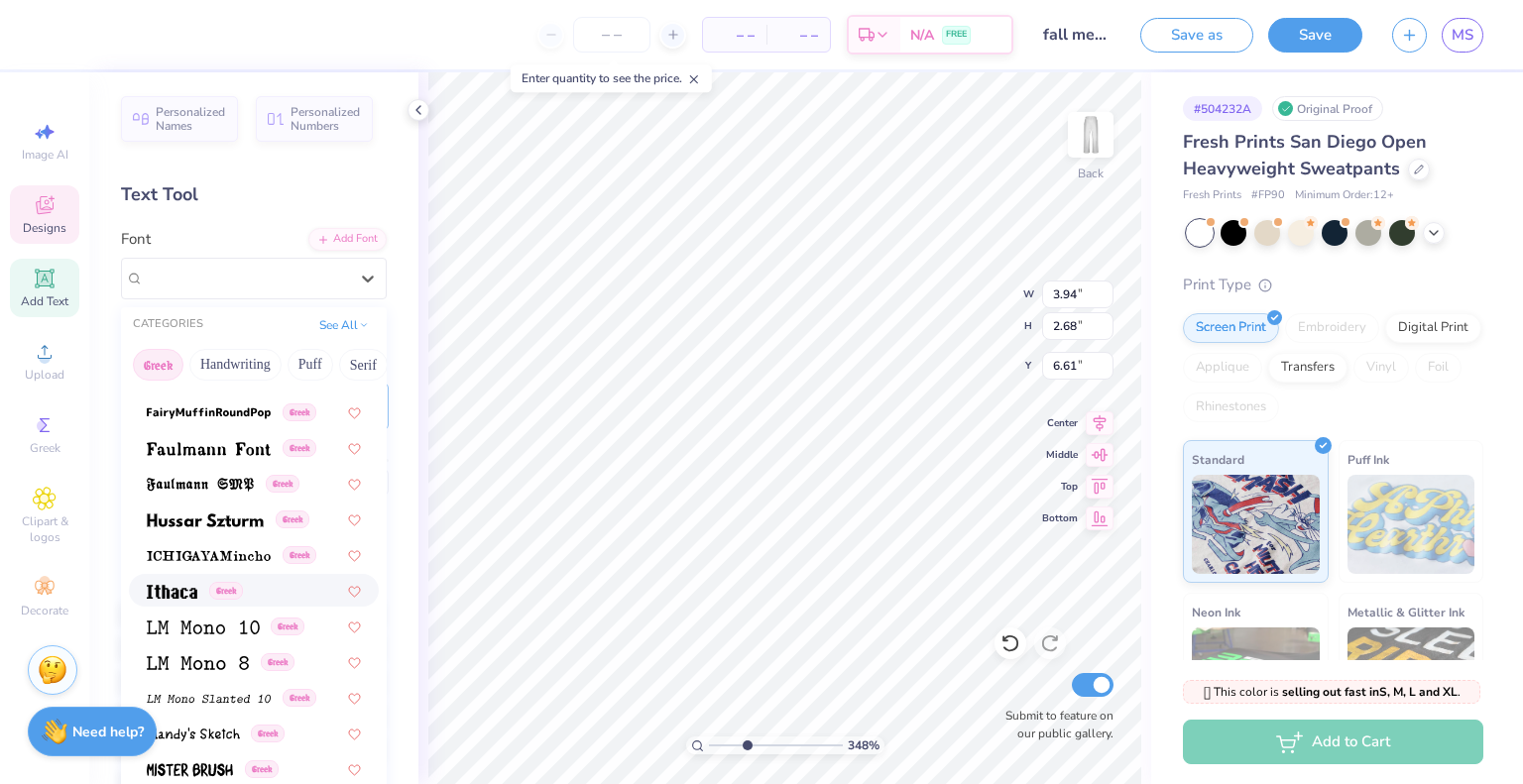 scroll, scrollTop: 702, scrollLeft: 0, axis: vertical 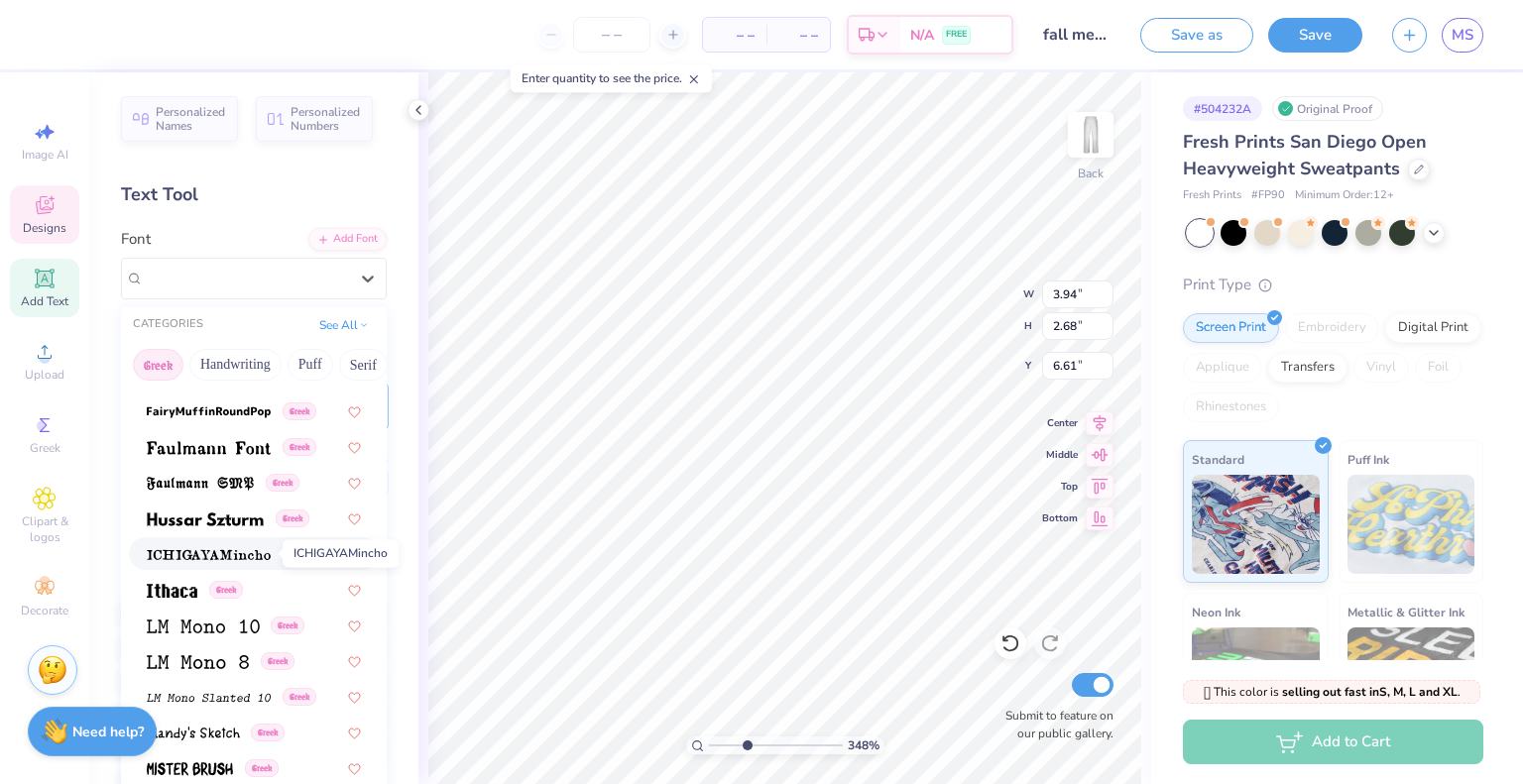 click at bounding box center [208, 555] 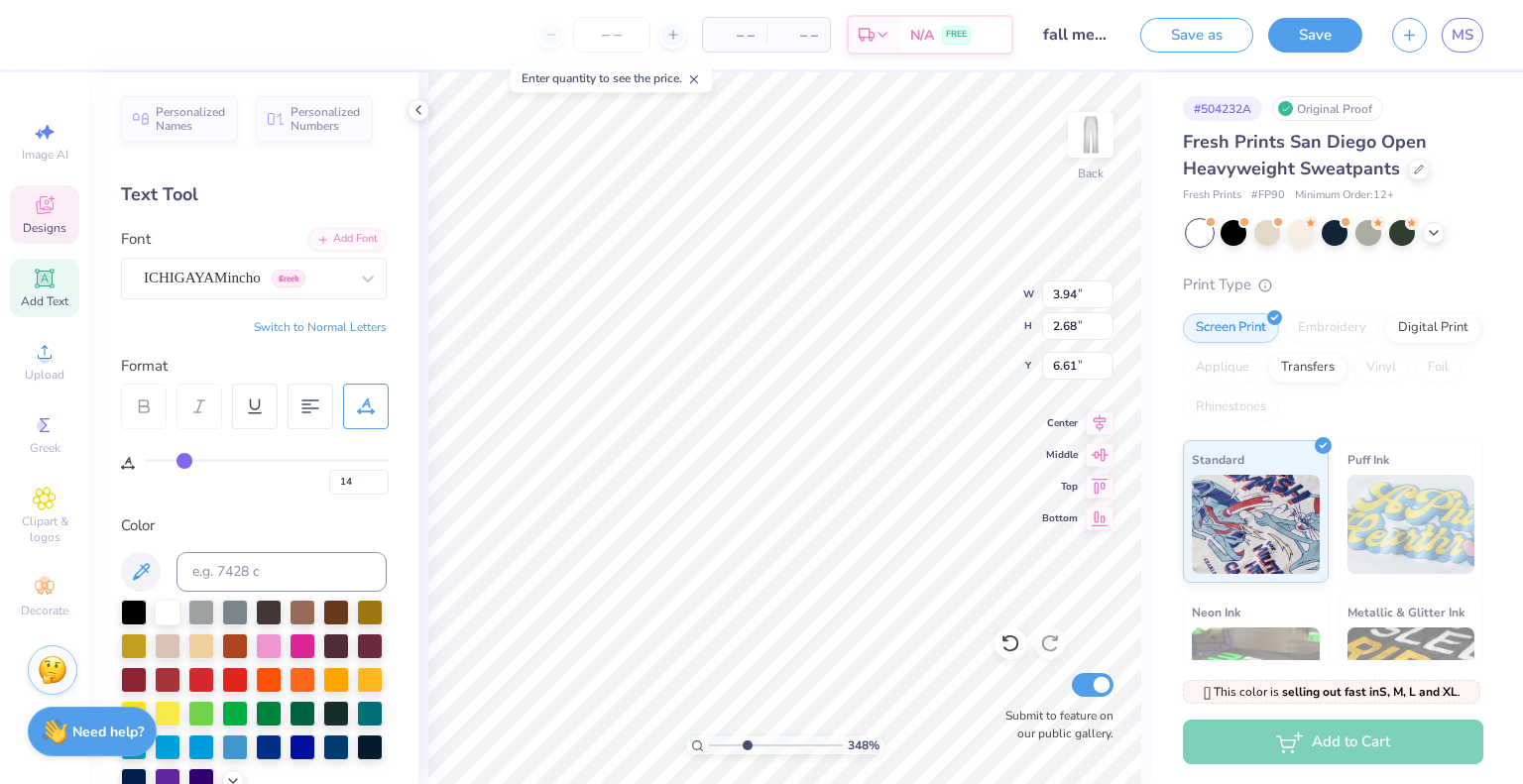 type on "4.90" 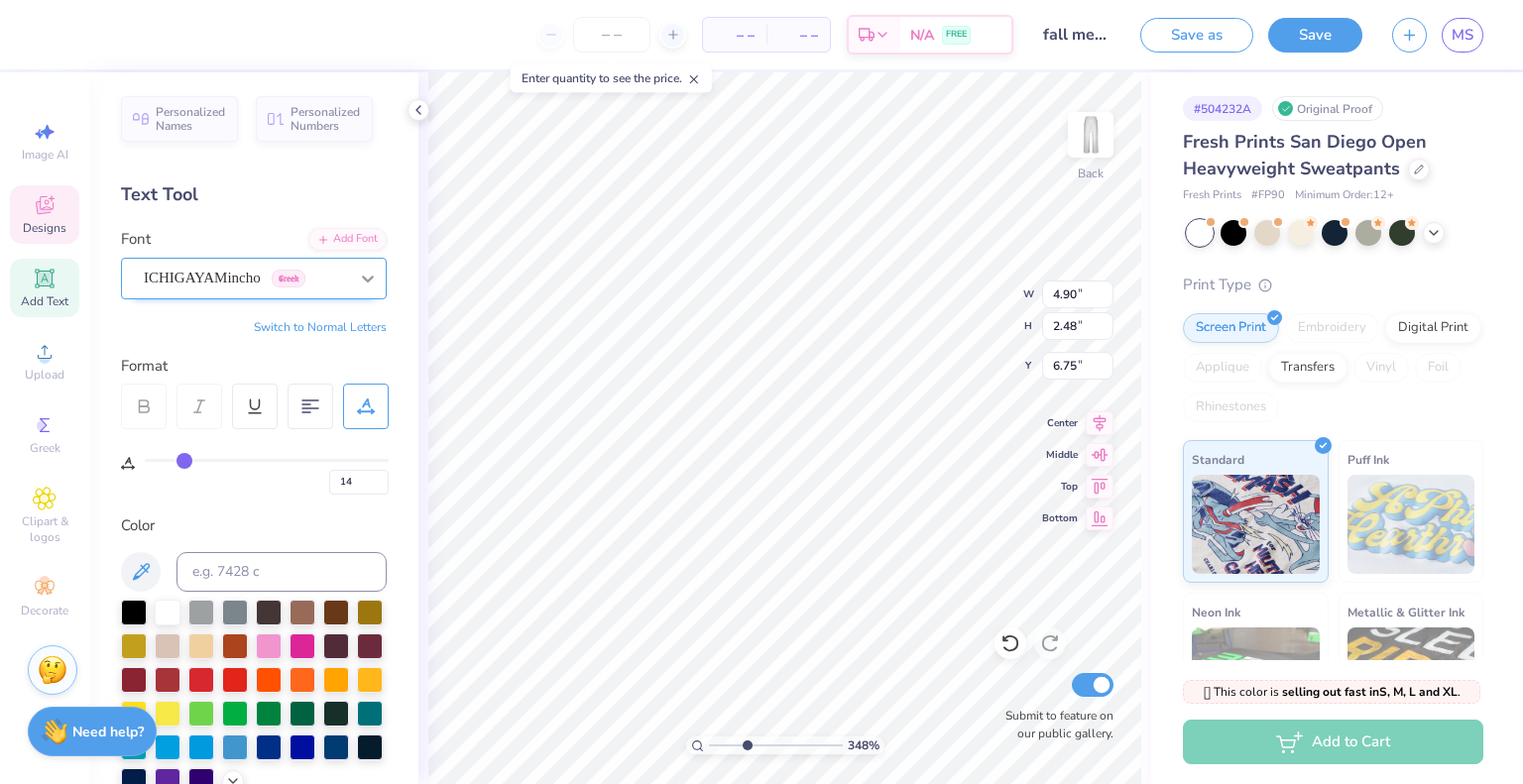 click 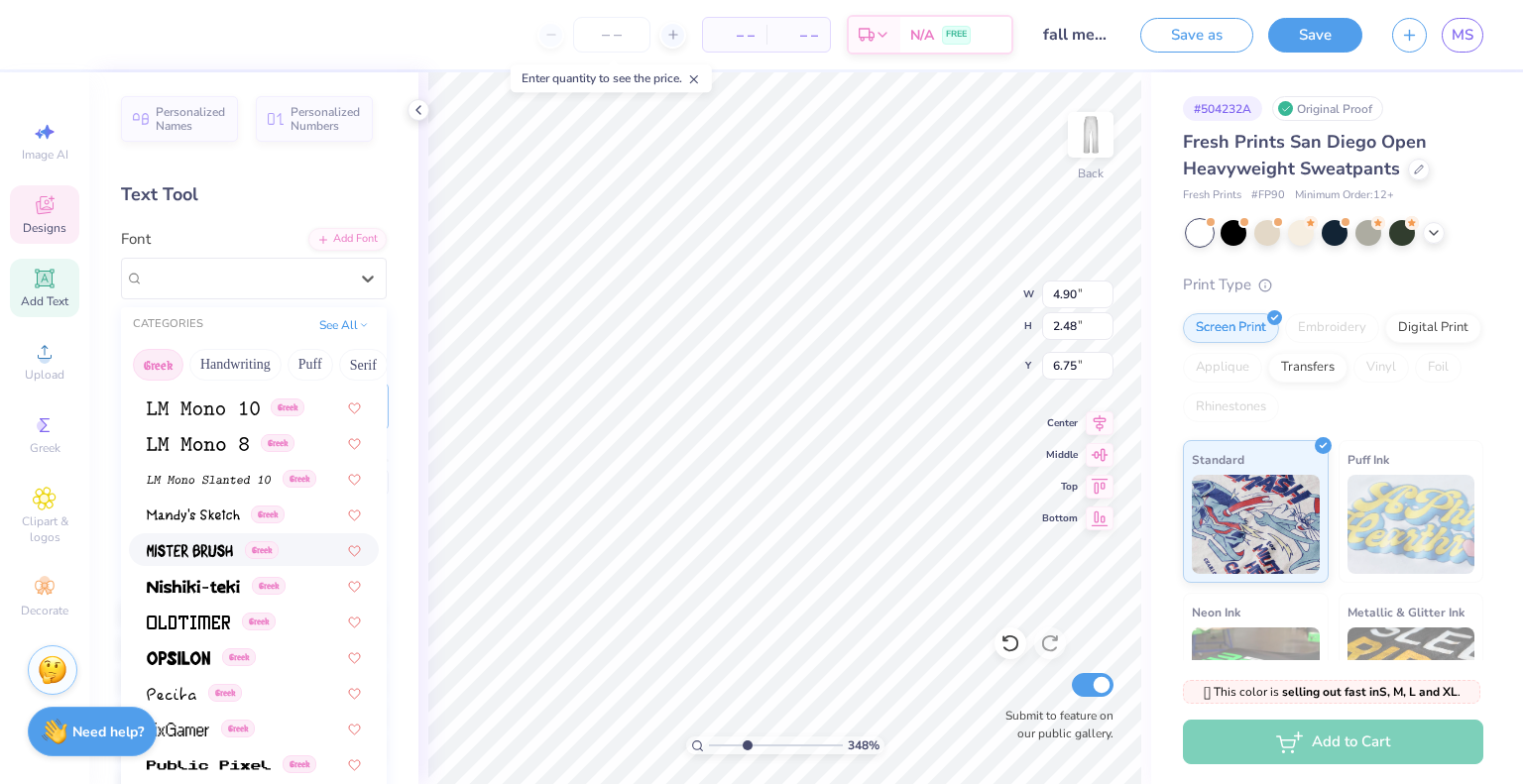 scroll, scrollTop: 934, scrollLeft: 0, axis: vertical 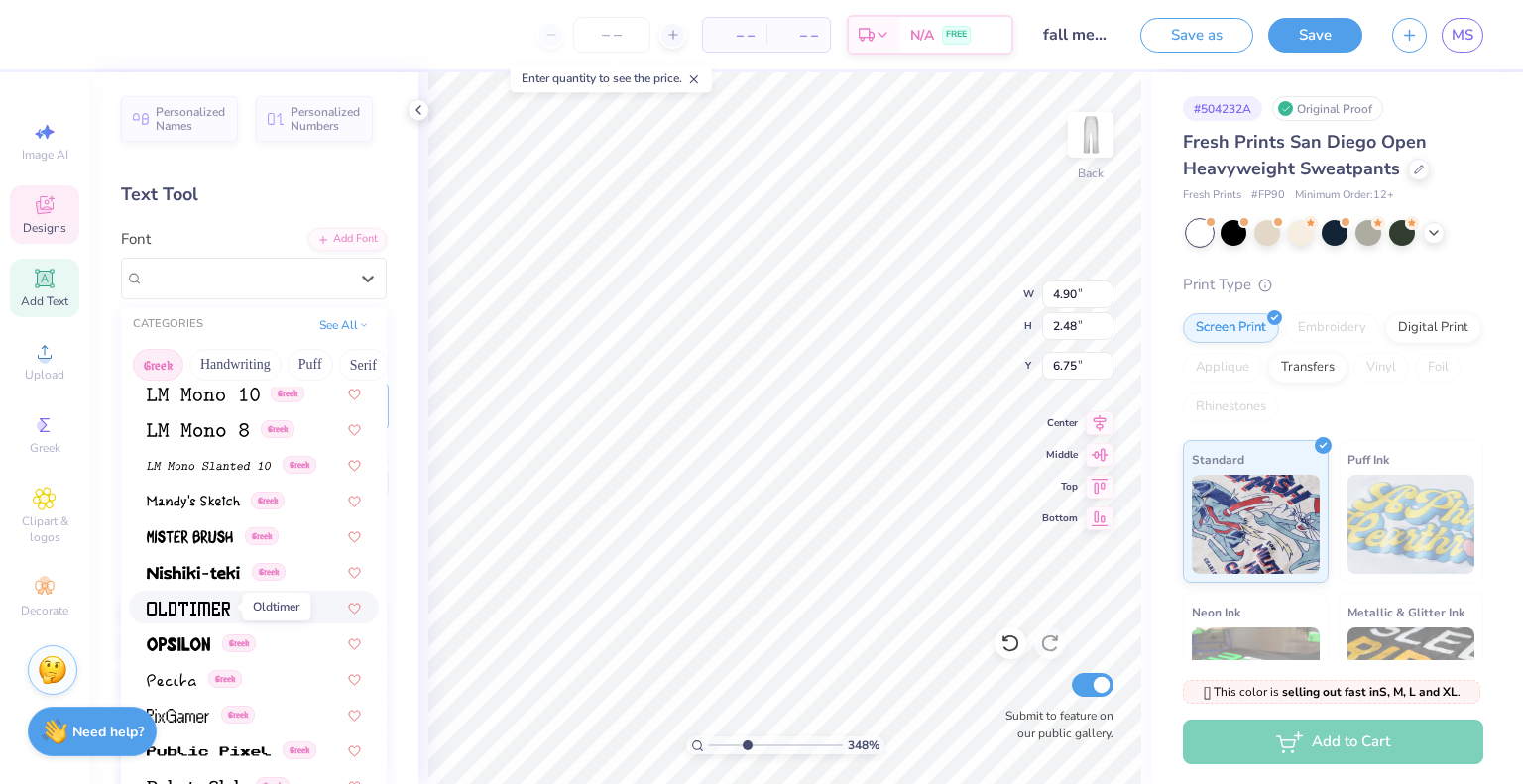 click at bounding box center [188, 607] 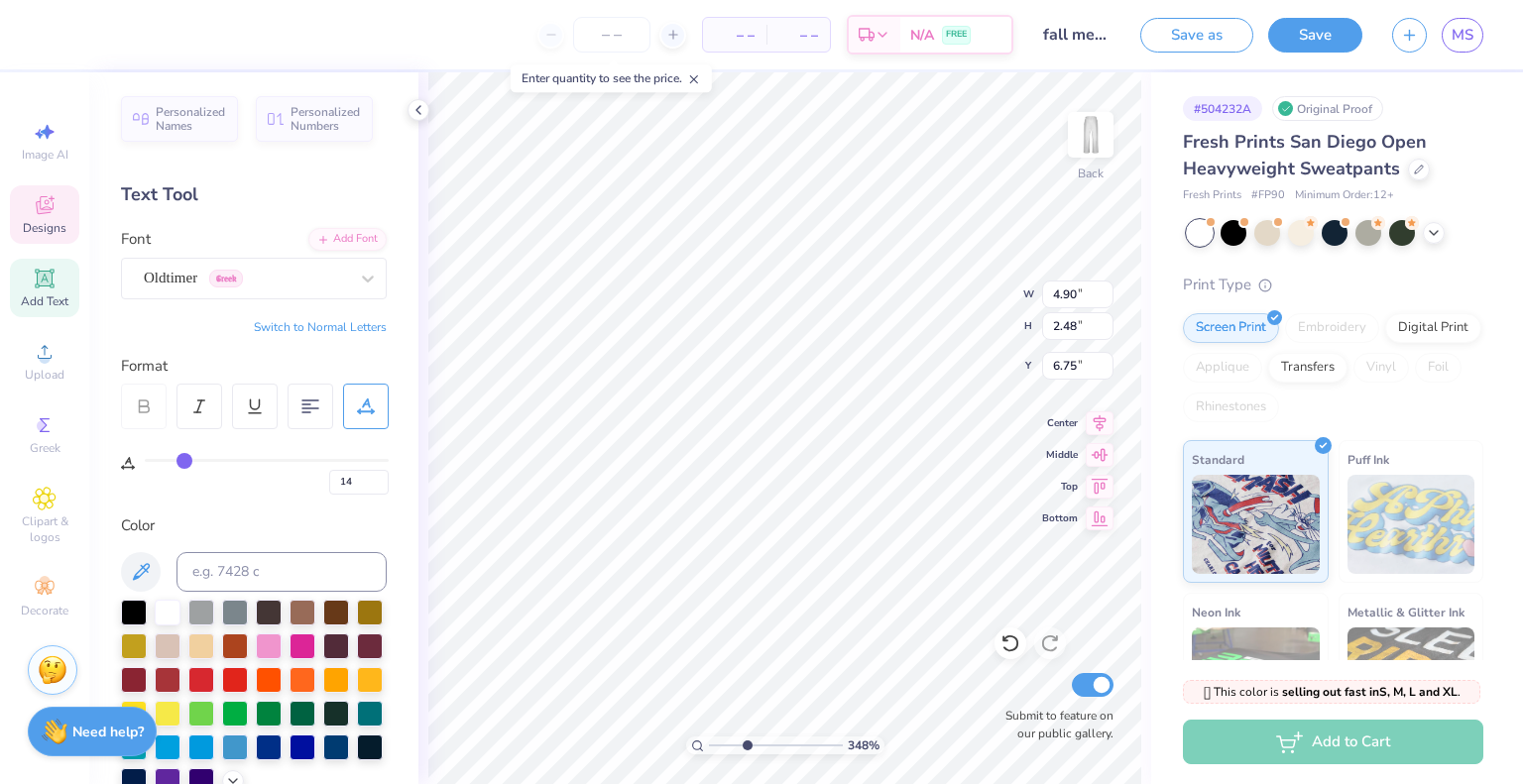 type on "5.12" 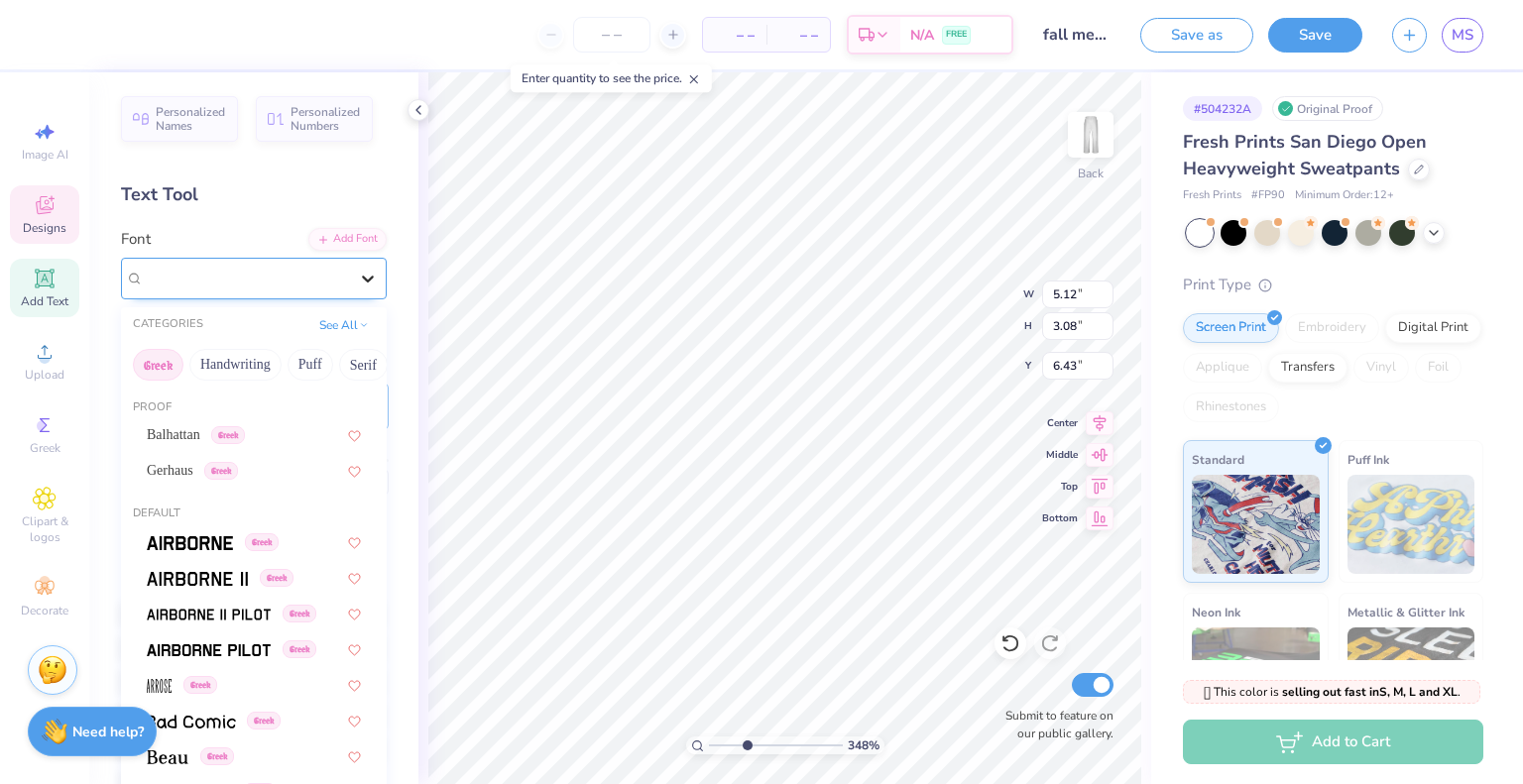 click 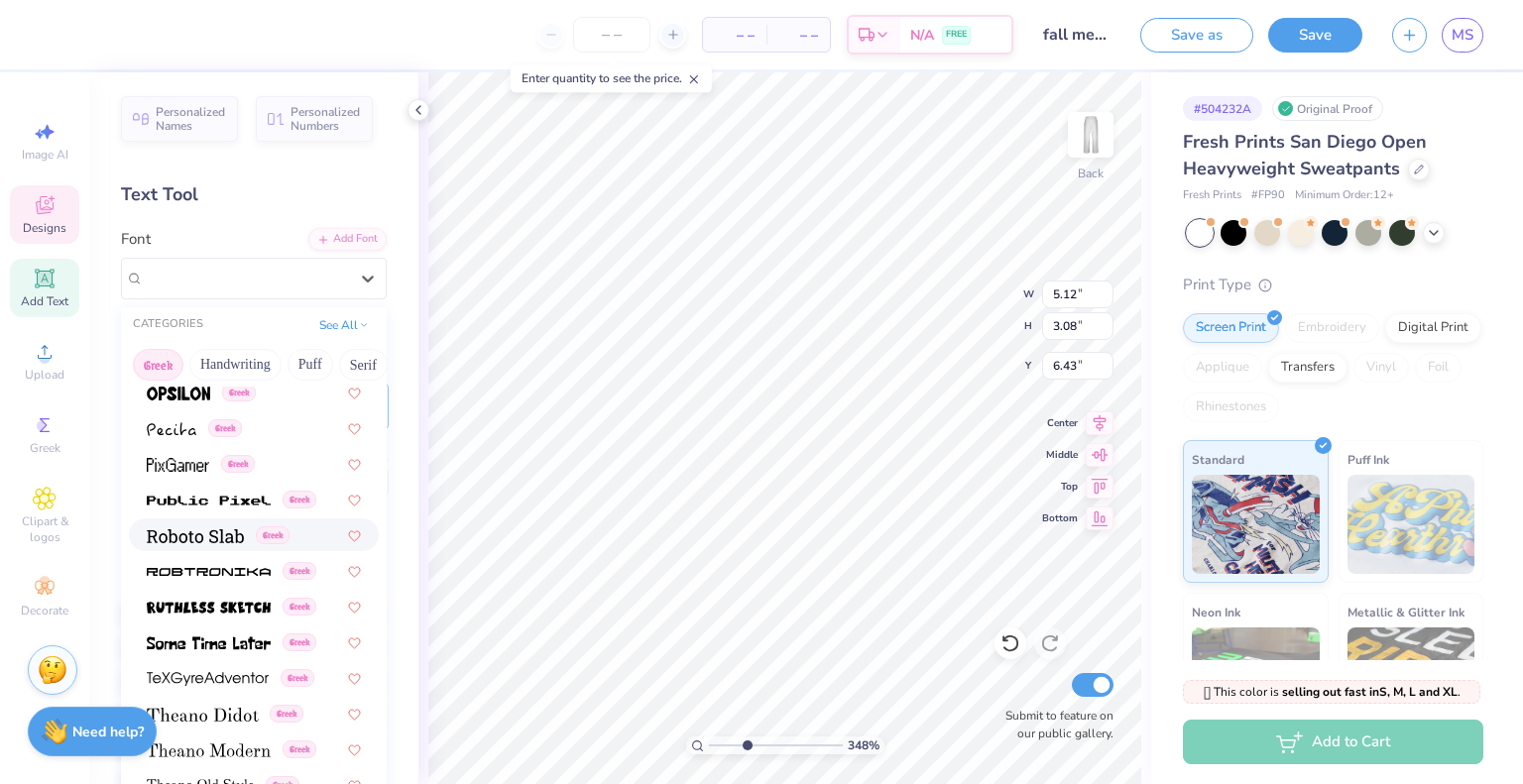 scroll, scrollTop: 1201, scrollLeft: 0, axis: vertical 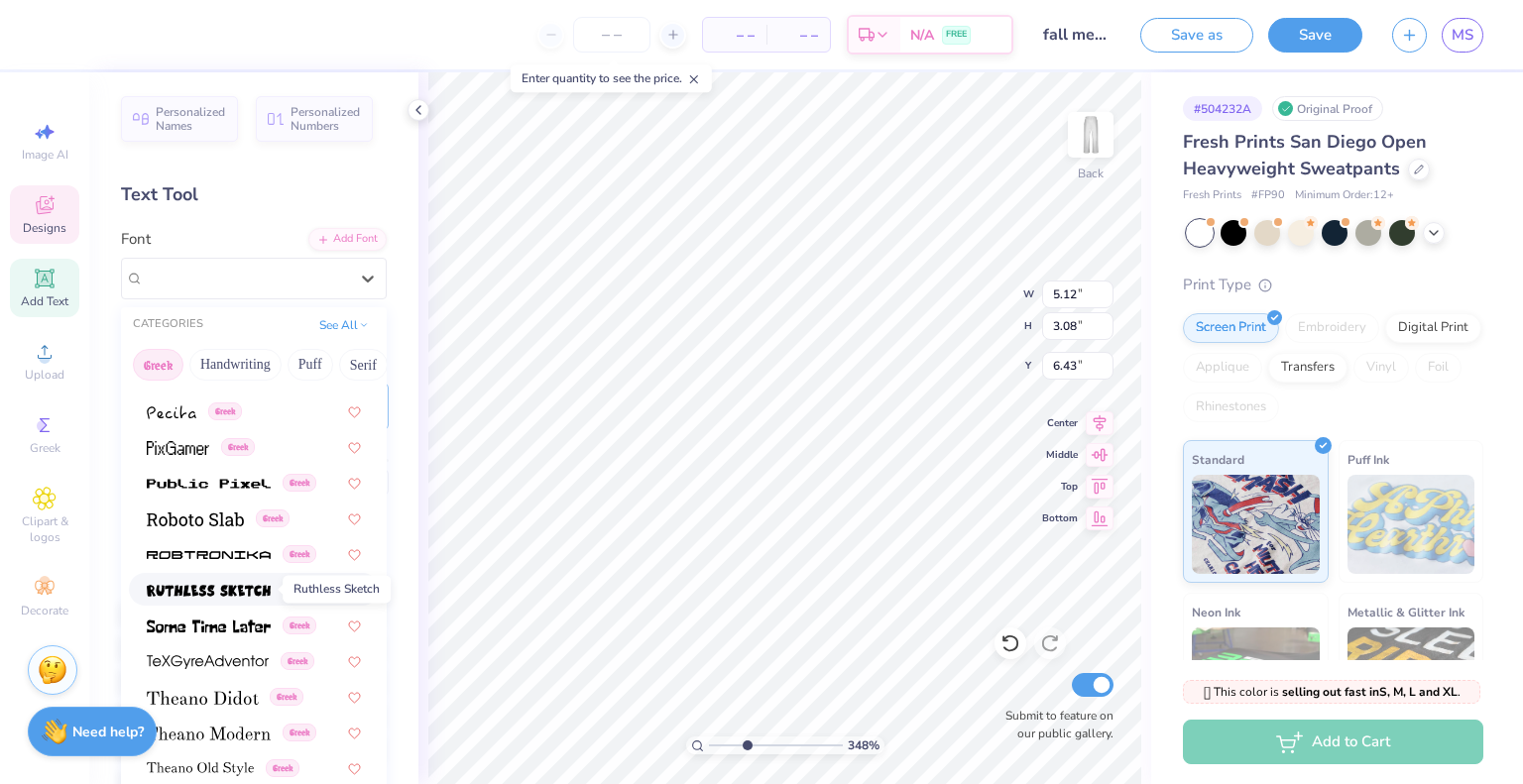 click at bounding box center (208, 591) 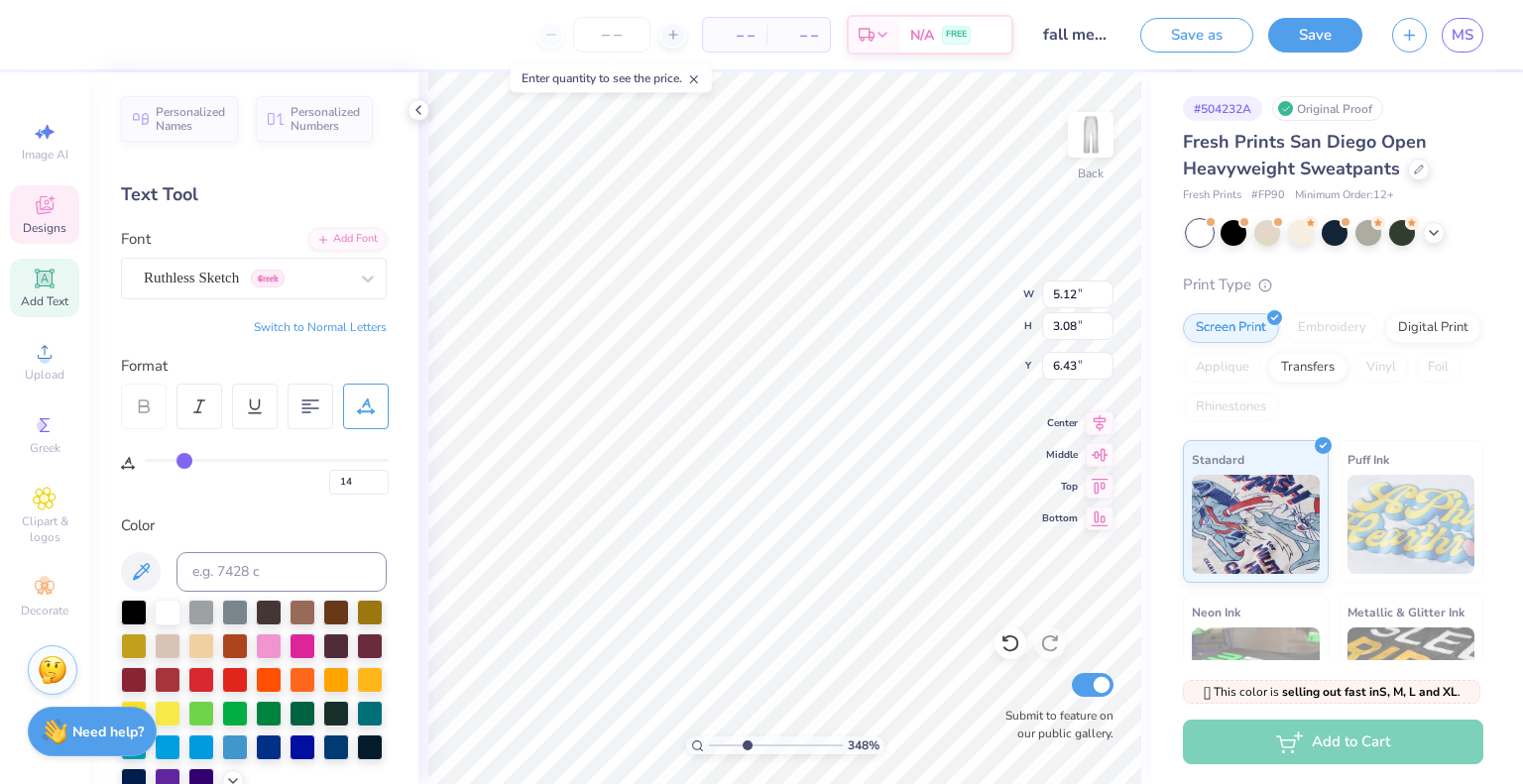 type on "4.29" 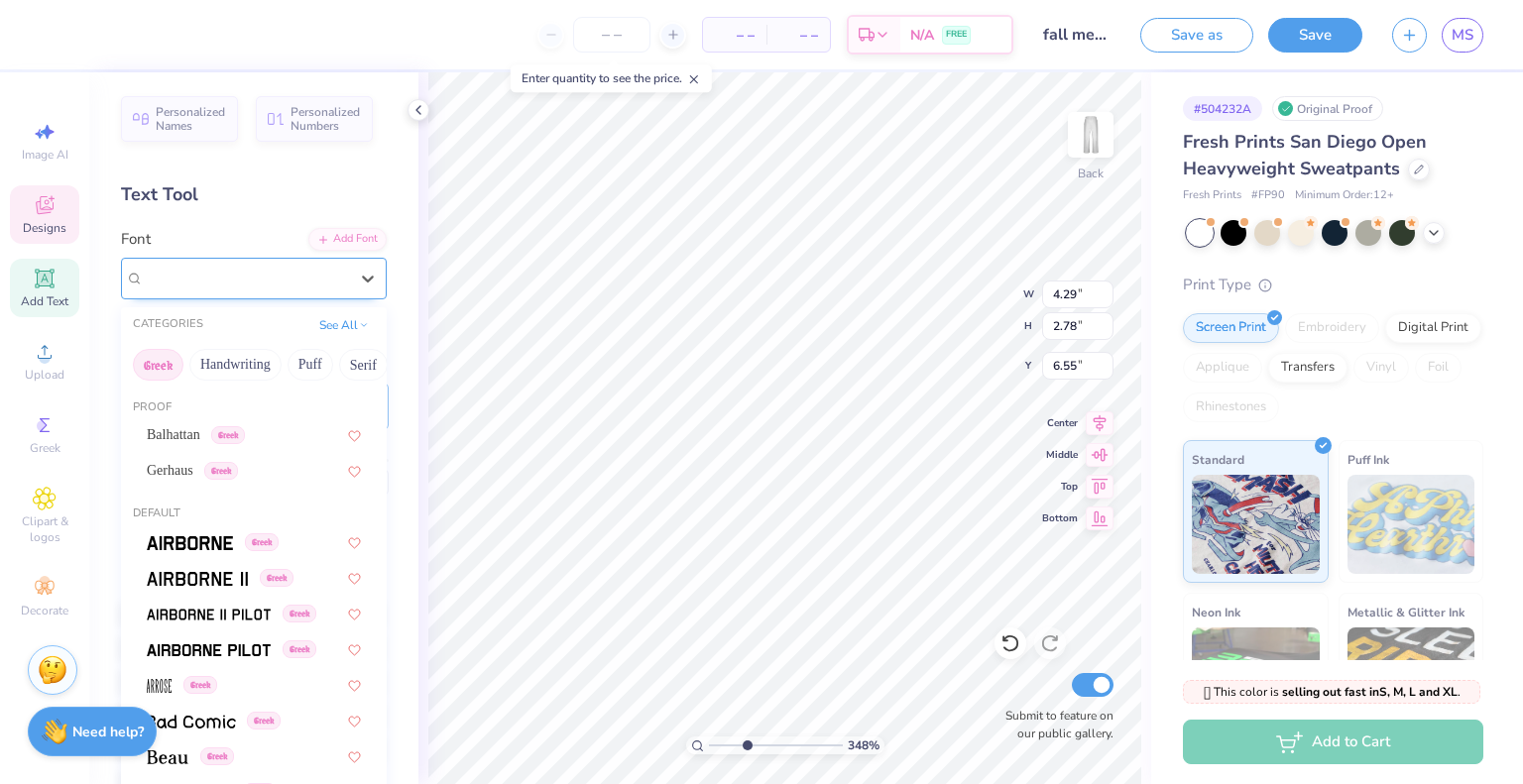 click on "Ruthless Sketch Greek" at bounding box center (246, 278) 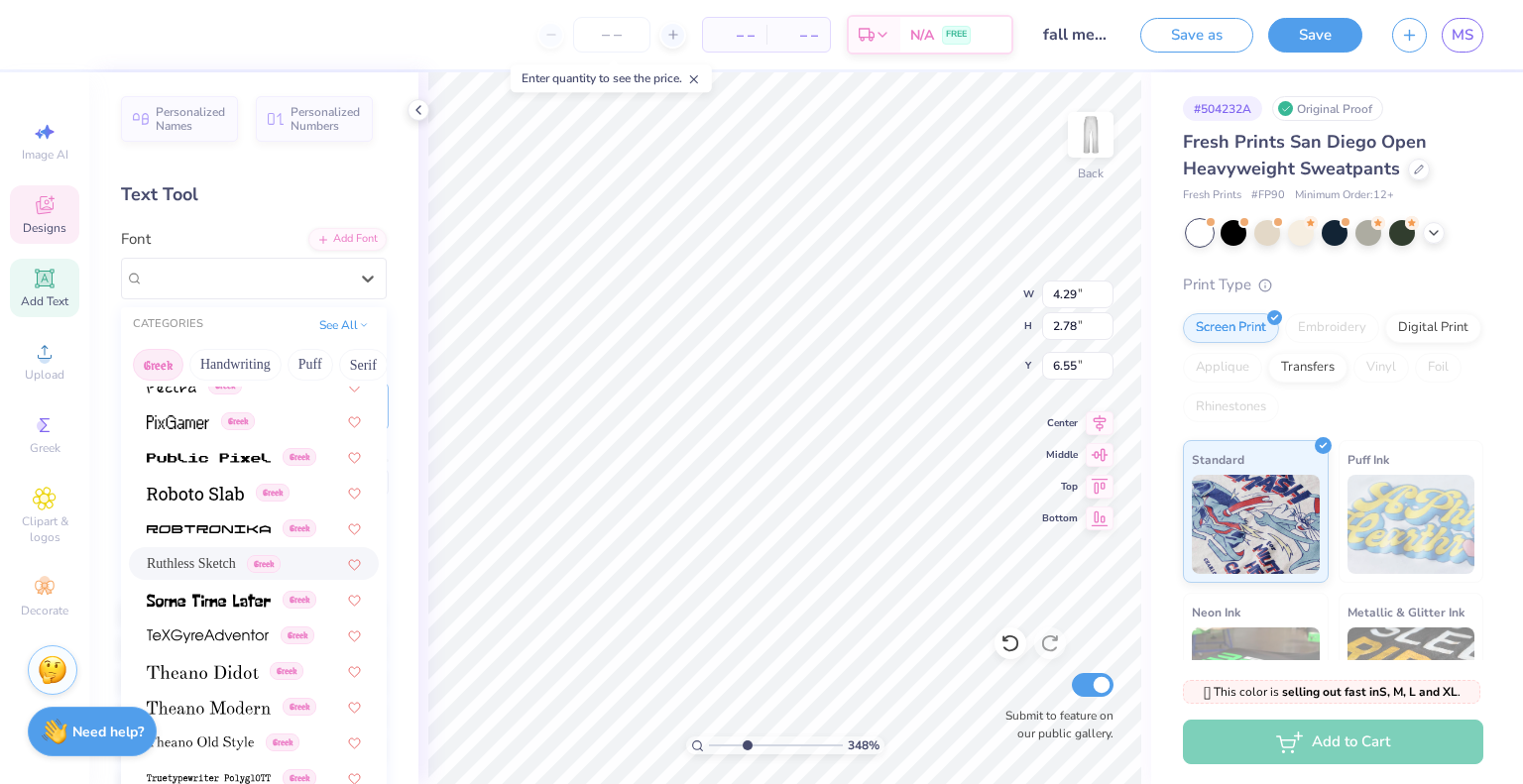scroll, scrollTop: 1234, scrollLeft: 0, axis: vertical 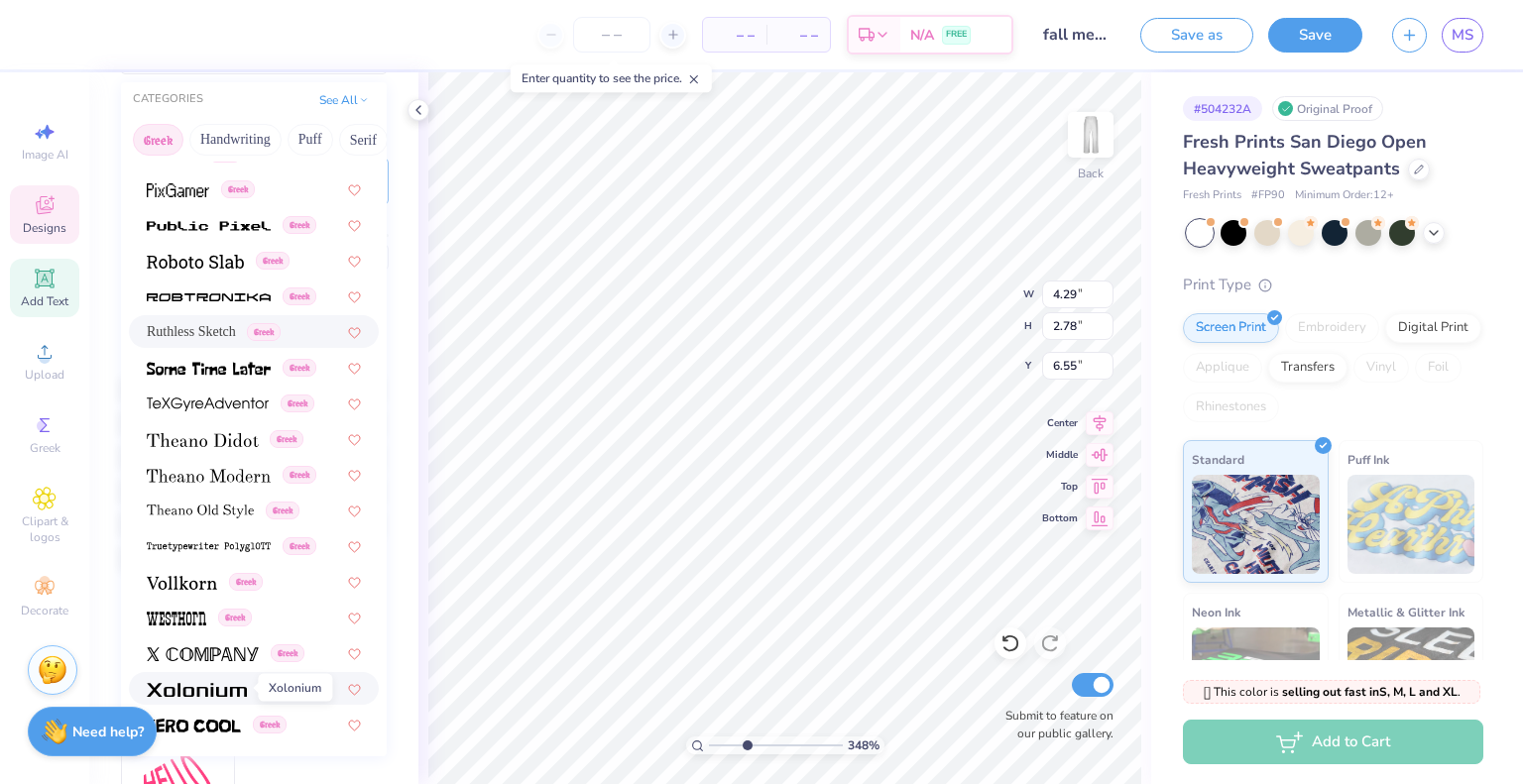 click at bounding box center (196, 690) 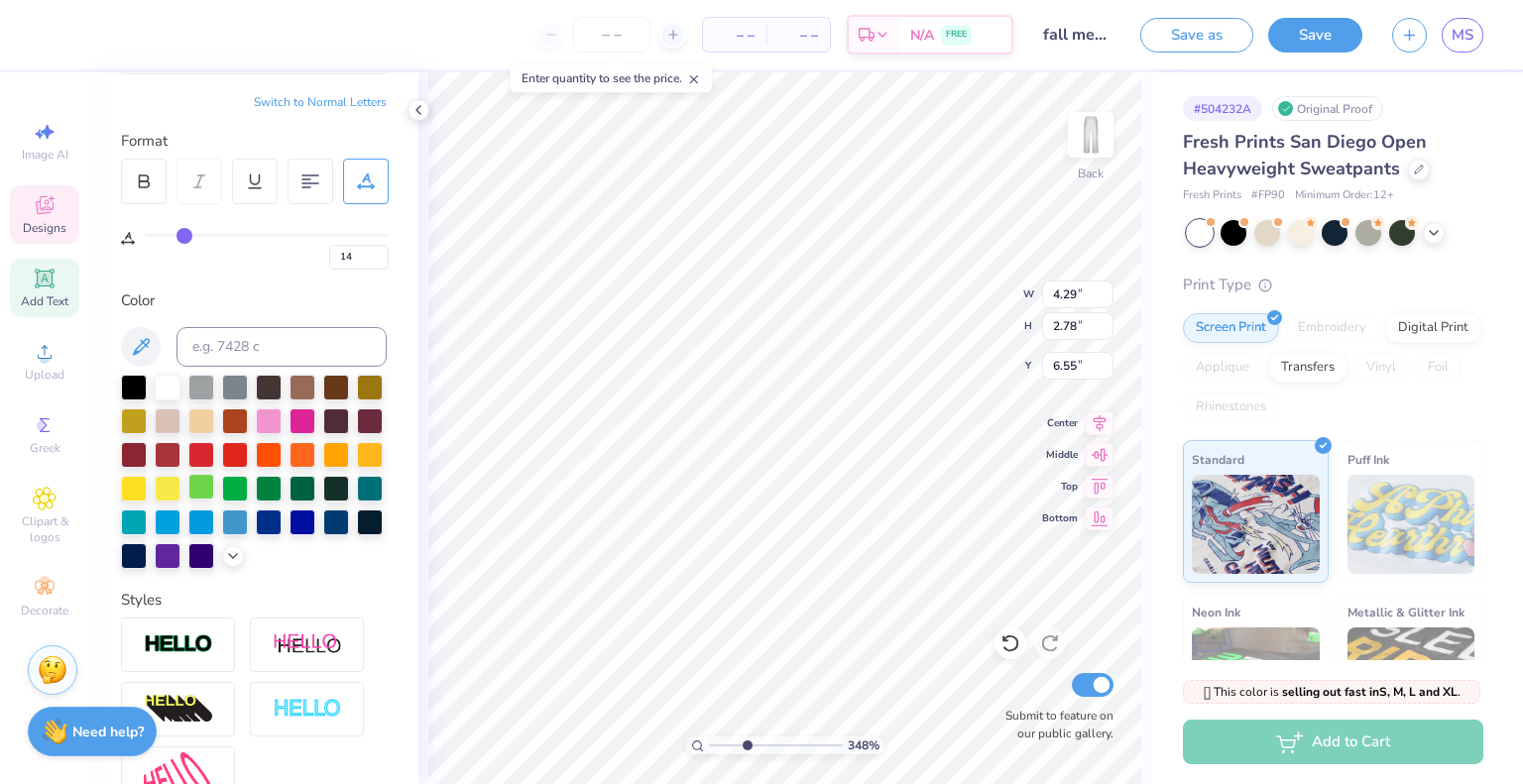 type on "5.81" 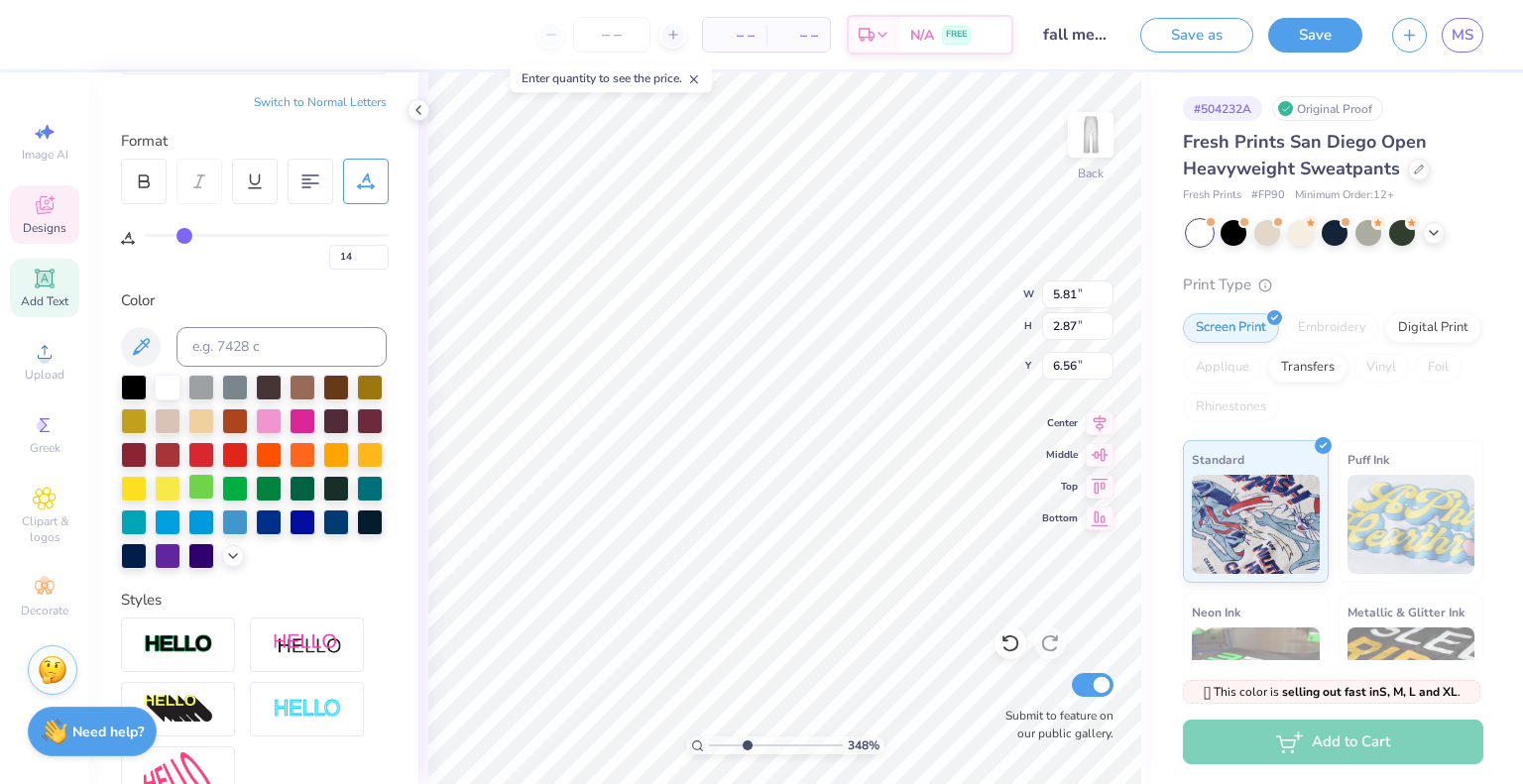 scroll, scrollTop: 0, scrollLeft: 0, axis: both 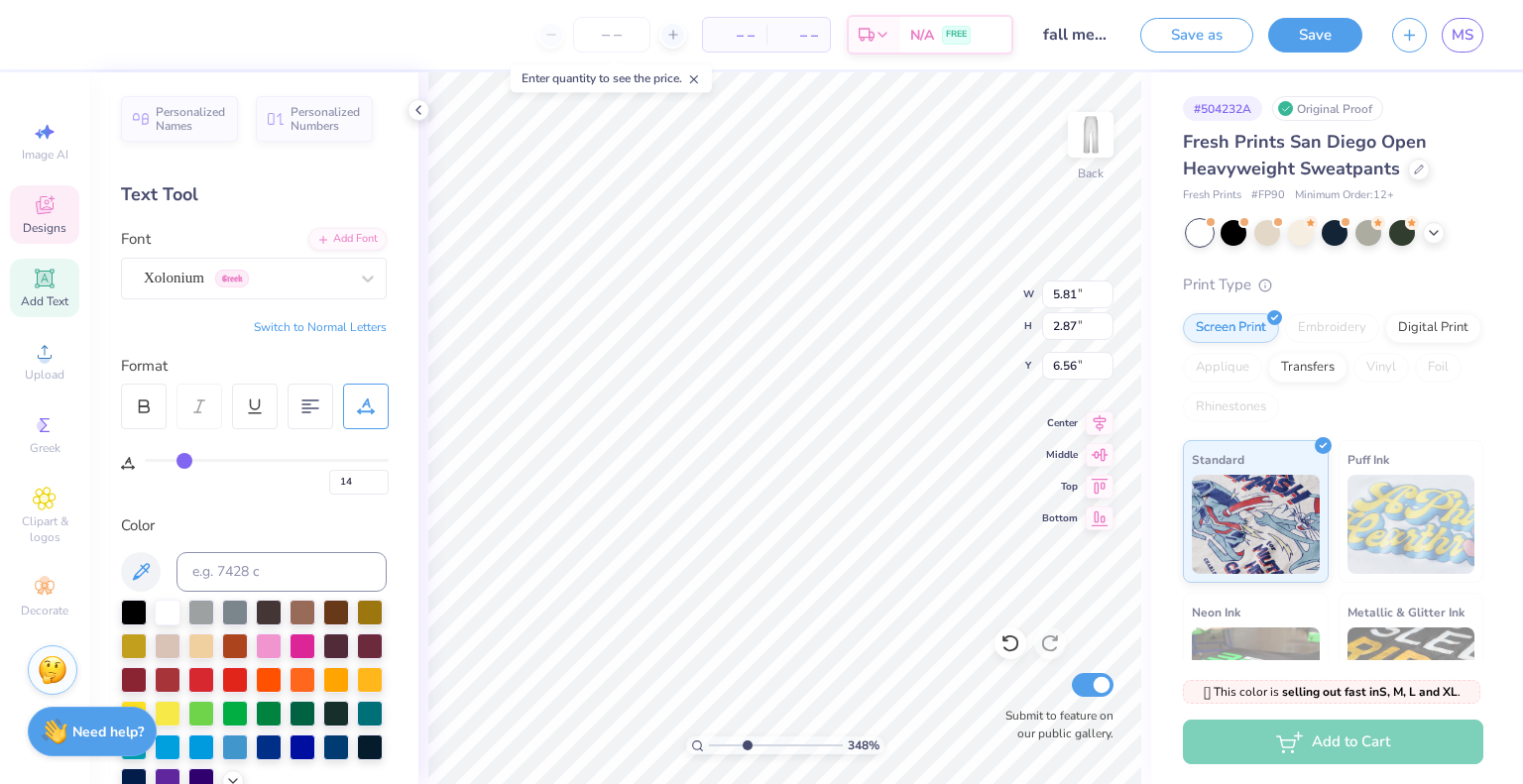 type on "13" 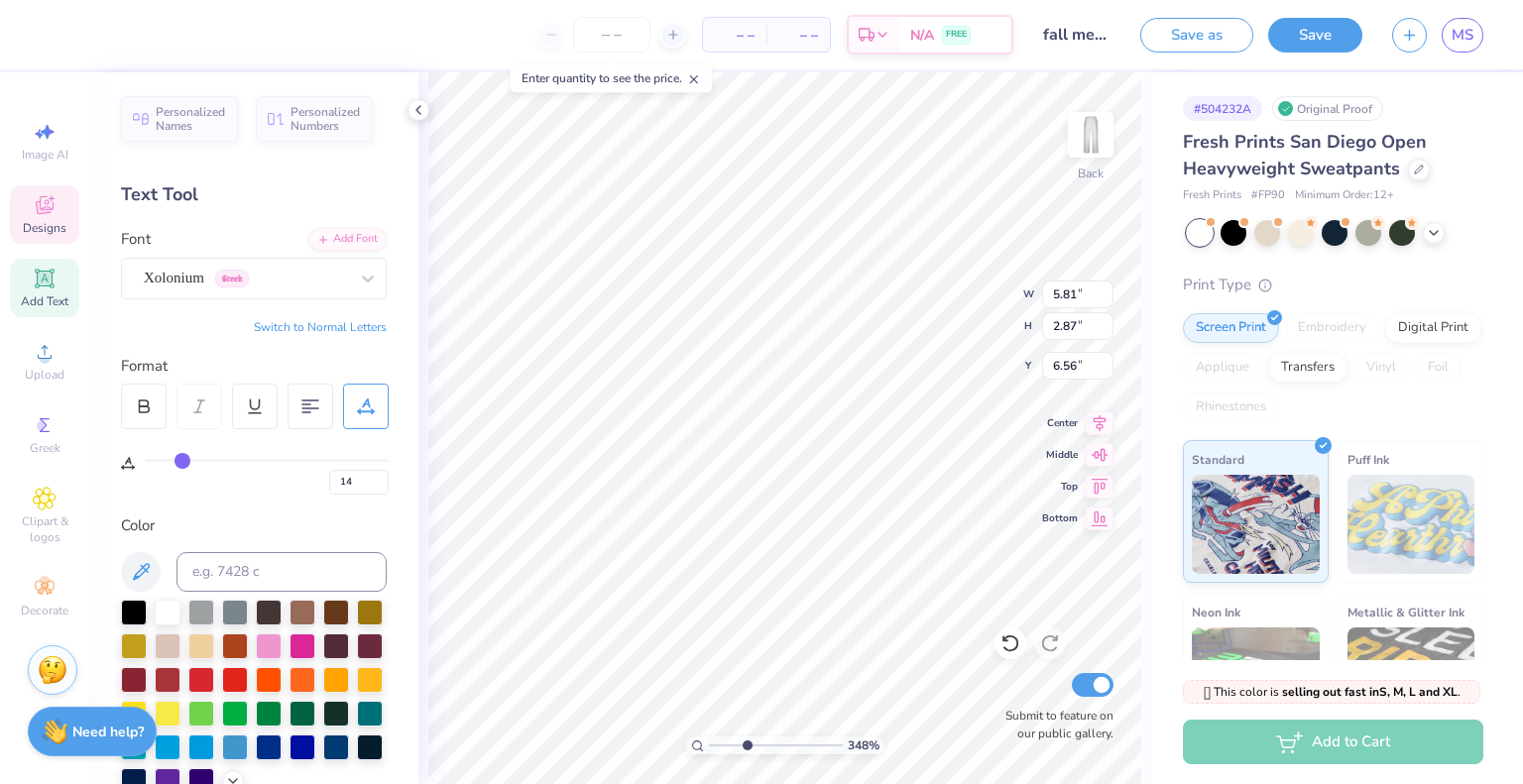 type on "13" 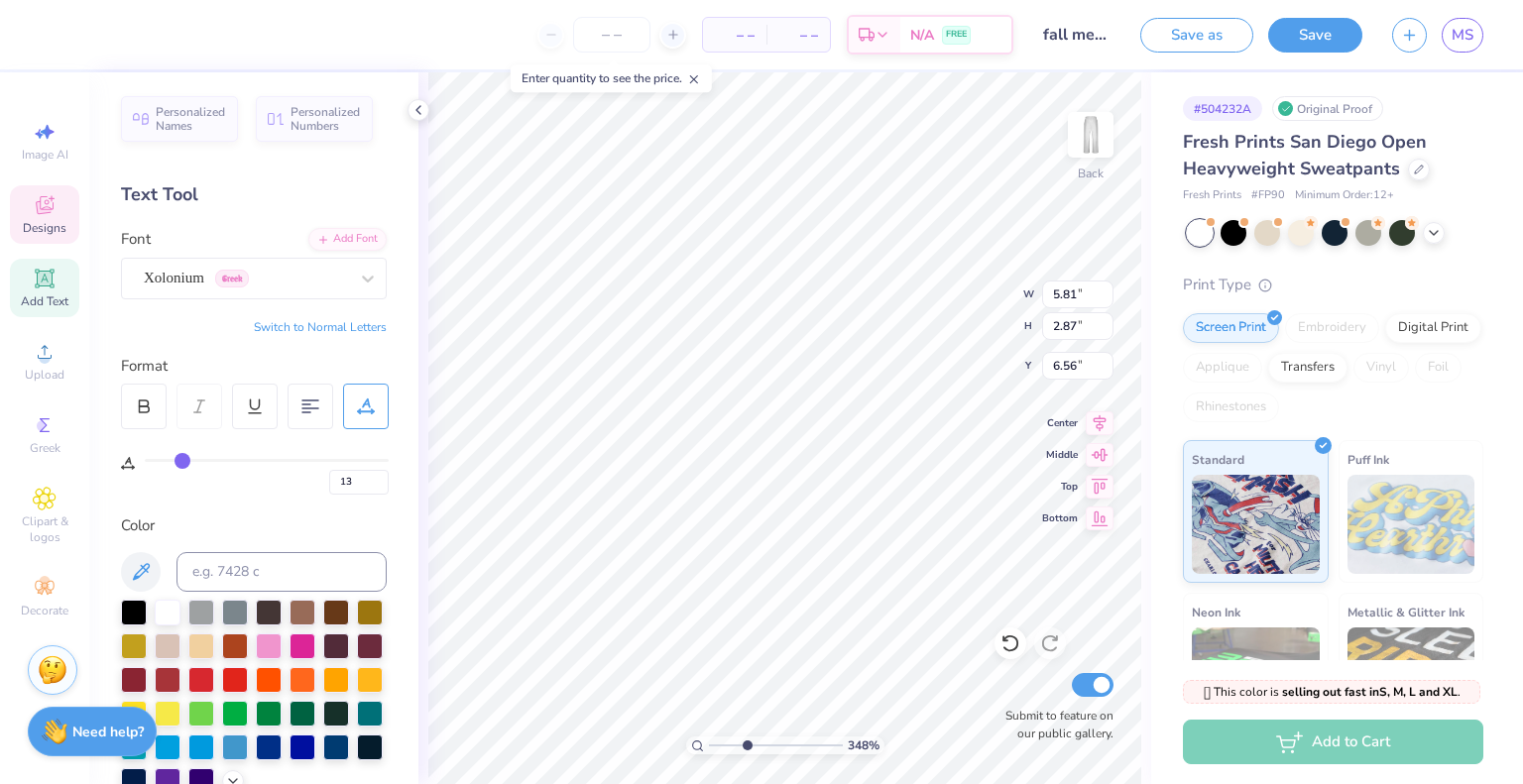 type on "12" 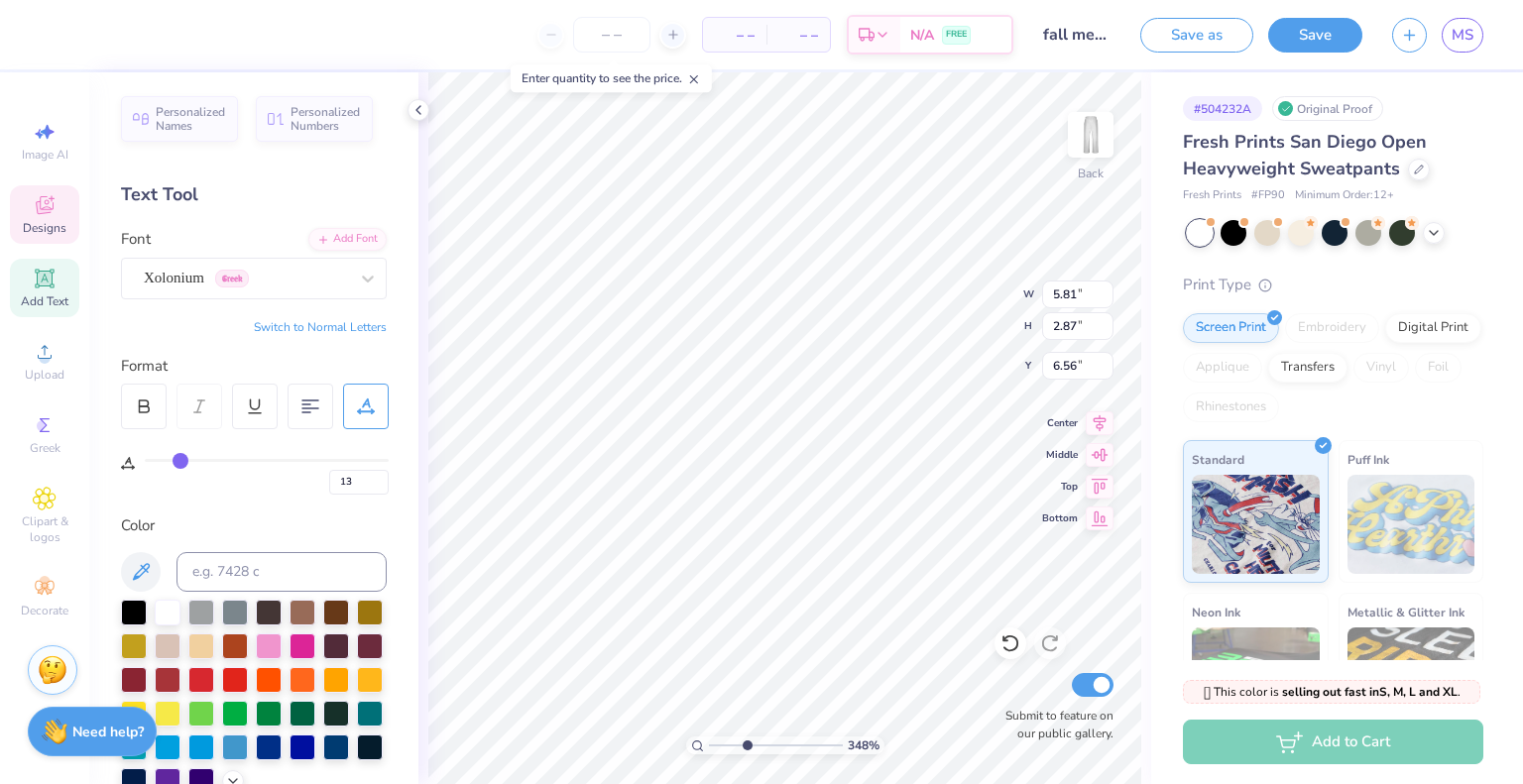 type on "12" 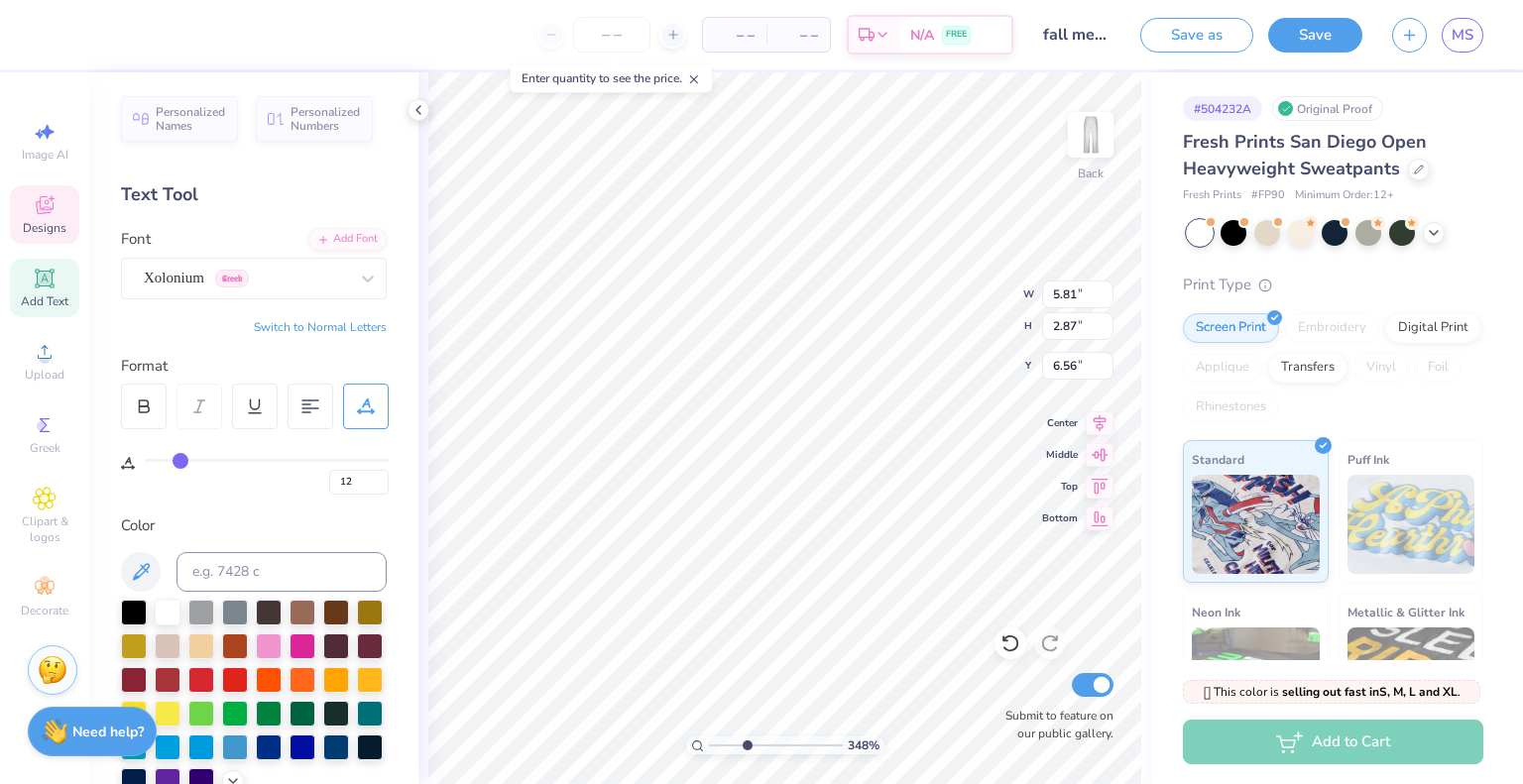 type on "11" 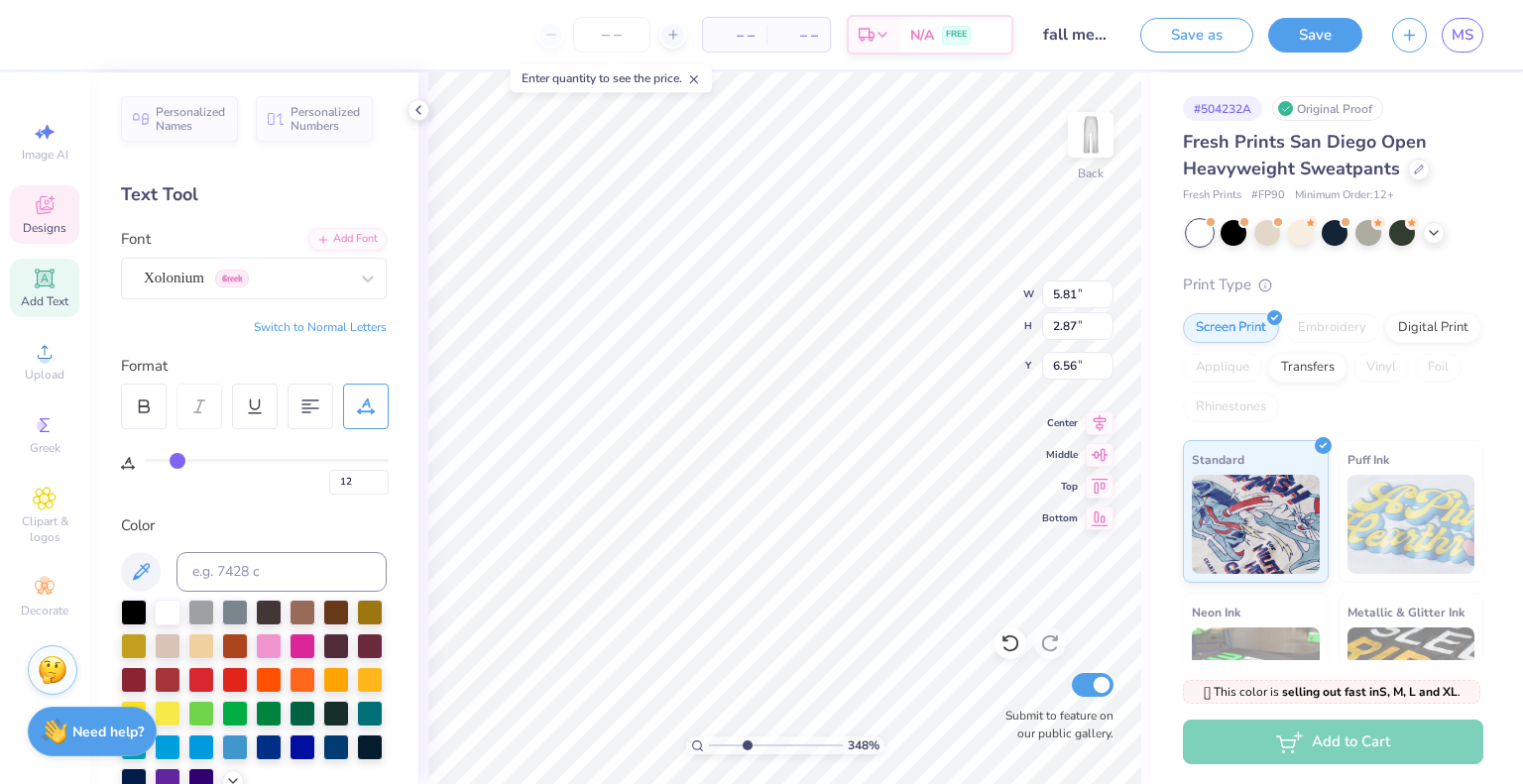 type on "11" 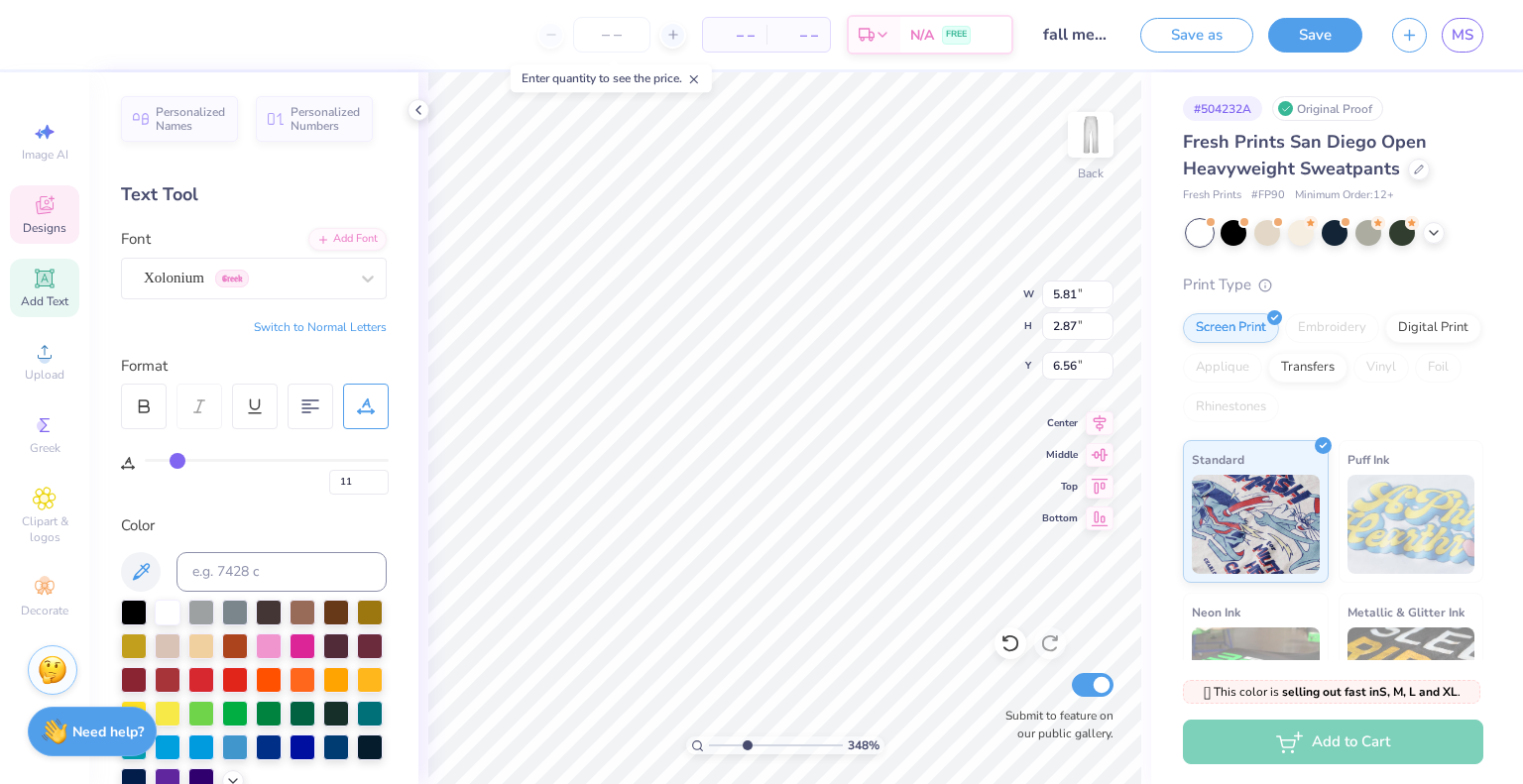 type on "10" 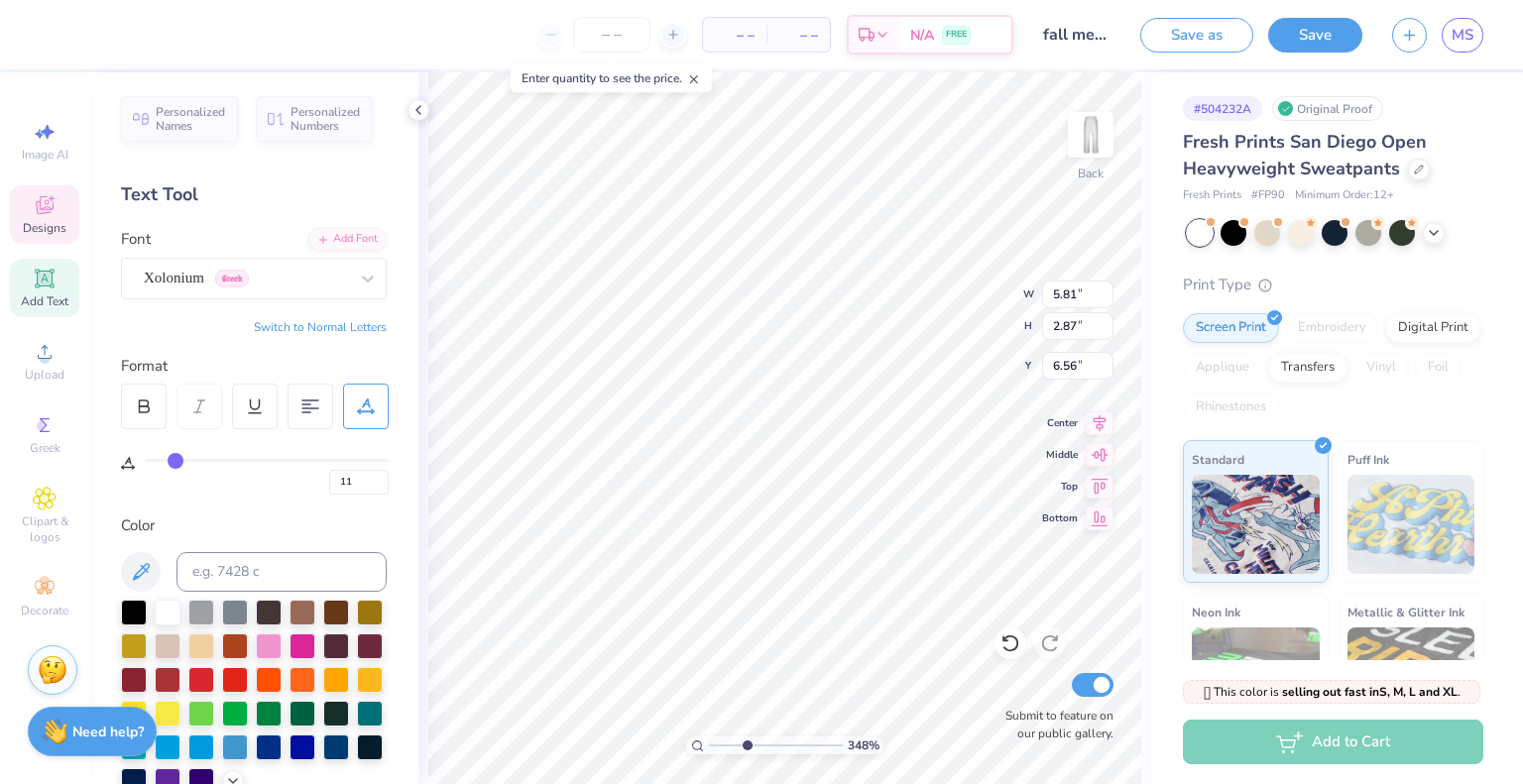 type on "10" 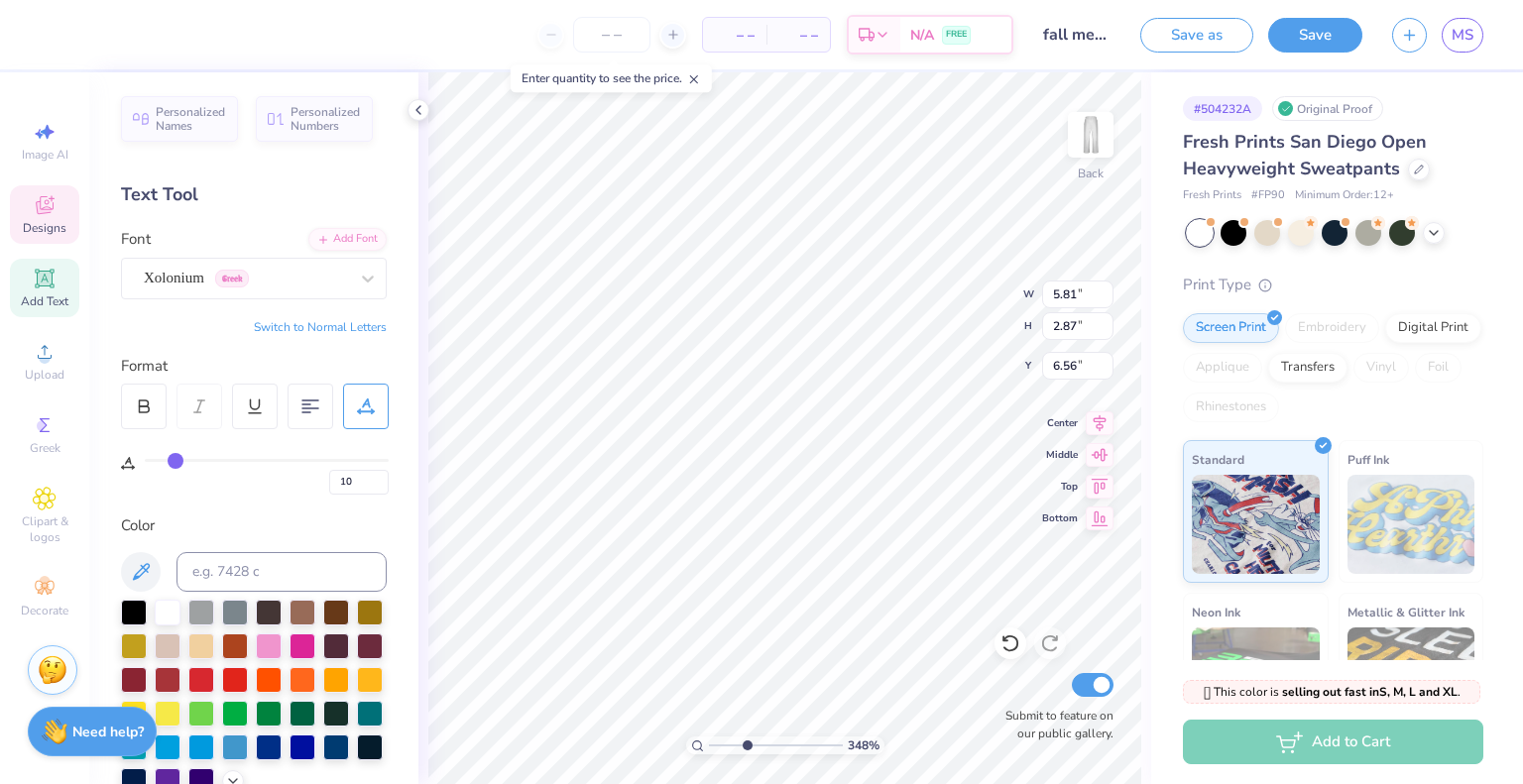 type on "9" 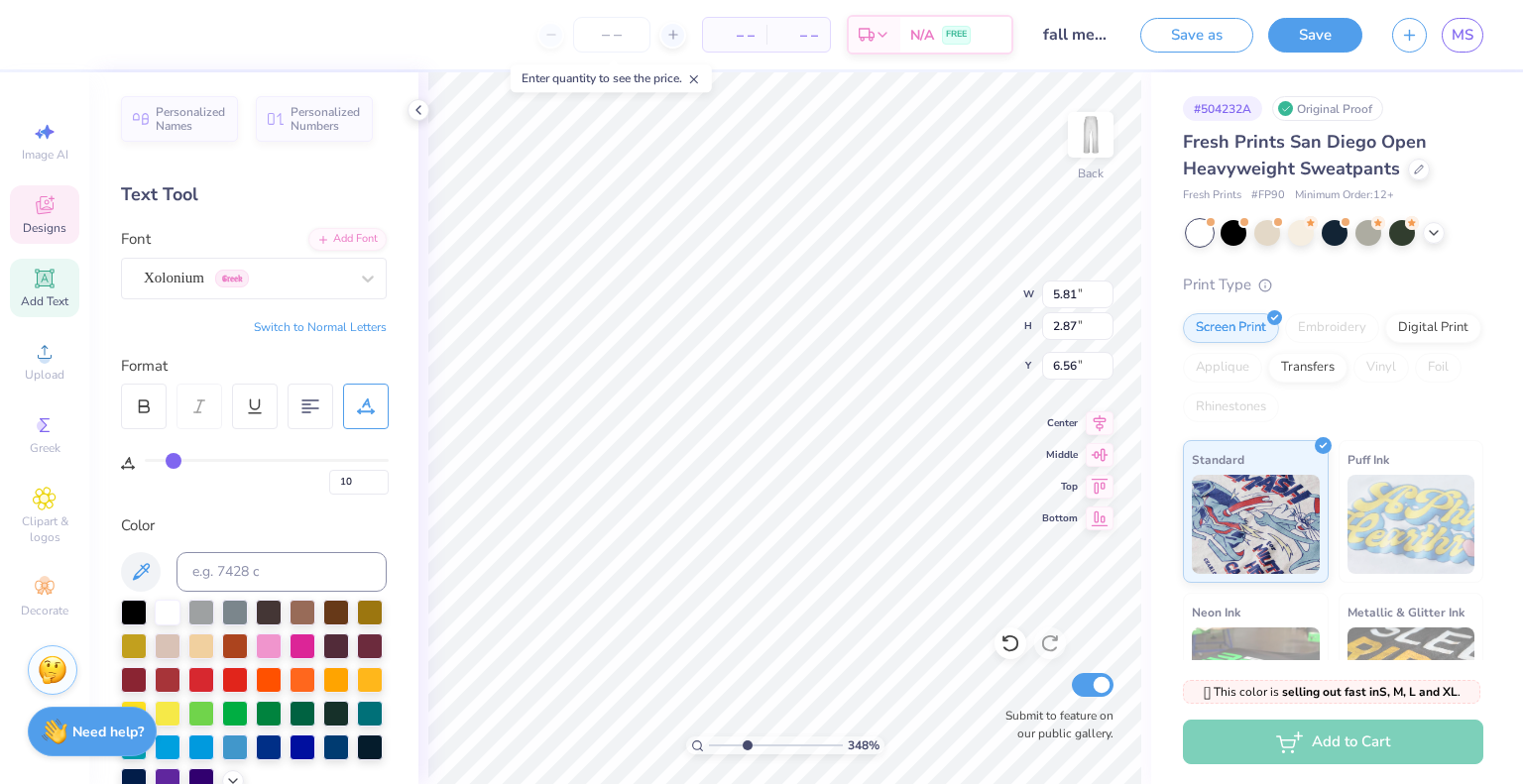type on "9" 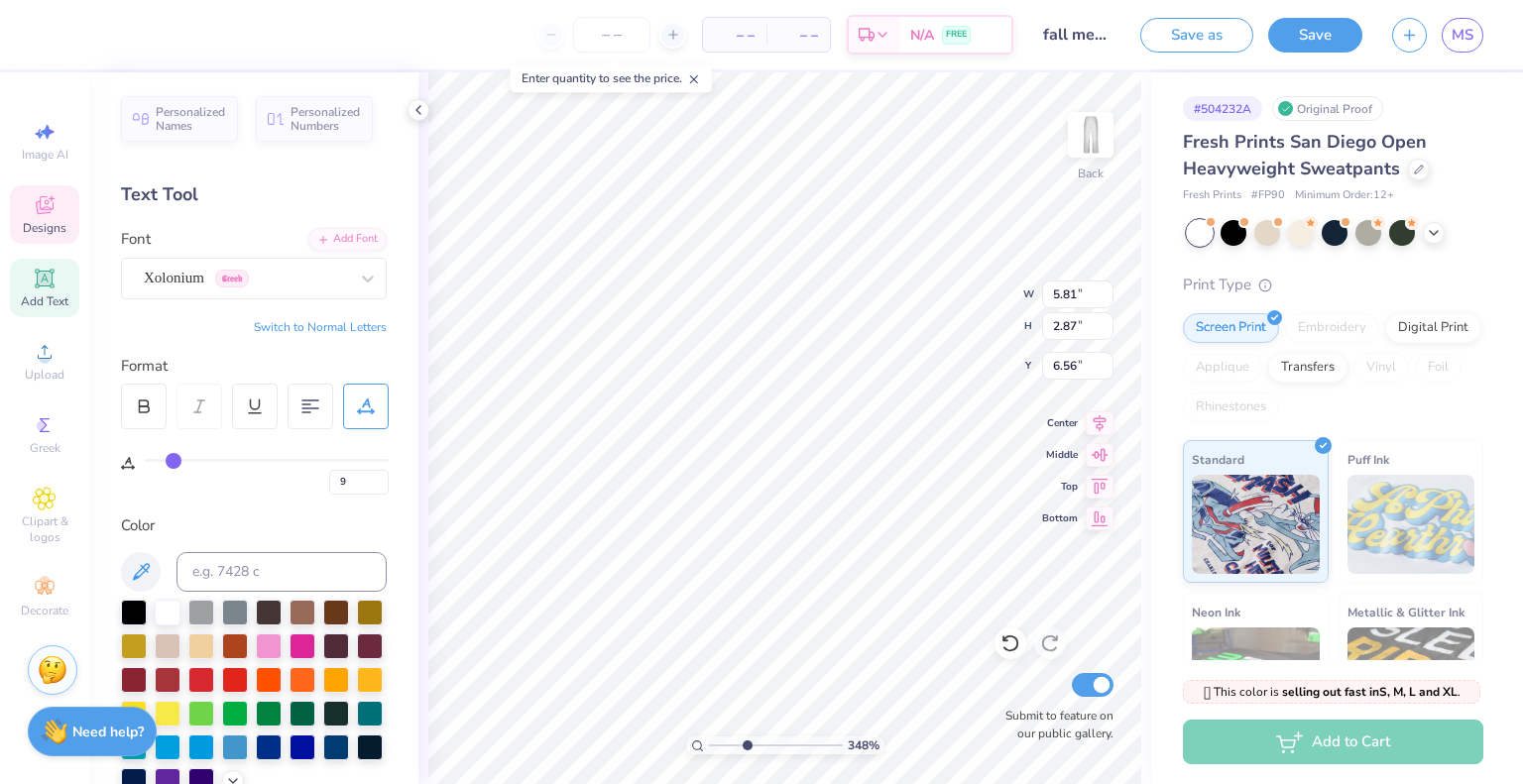 type on "8" 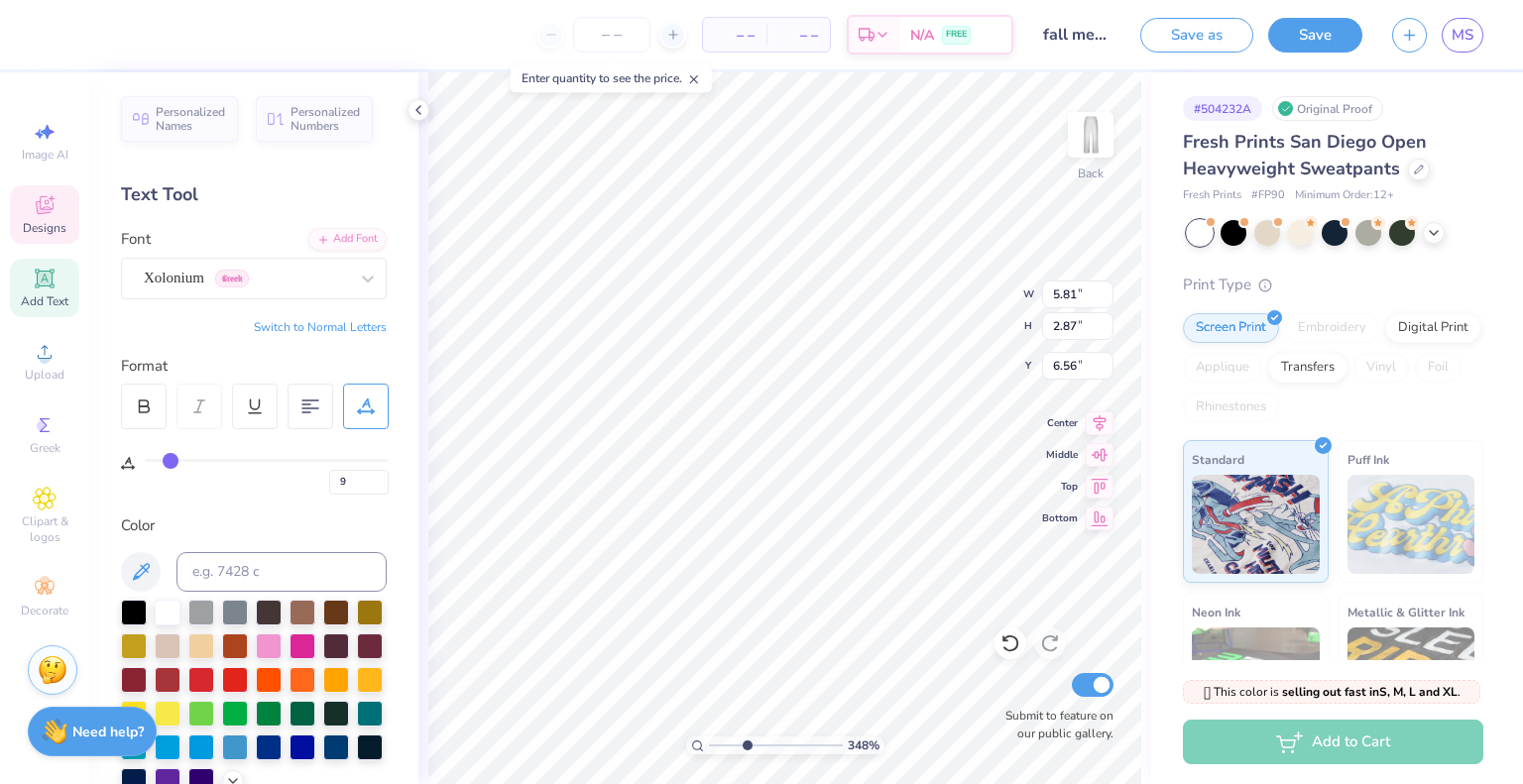 type on "8" 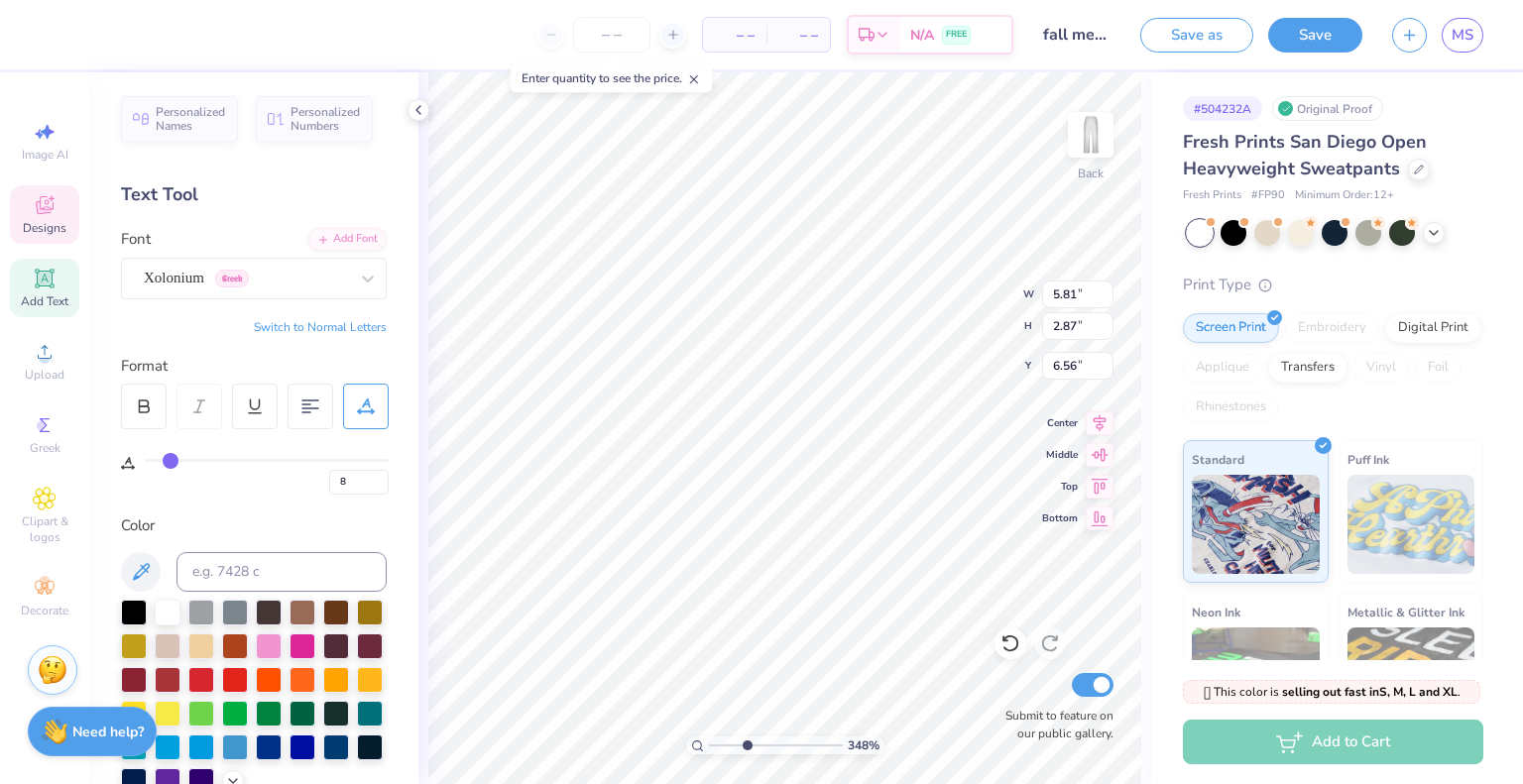 type on "7" 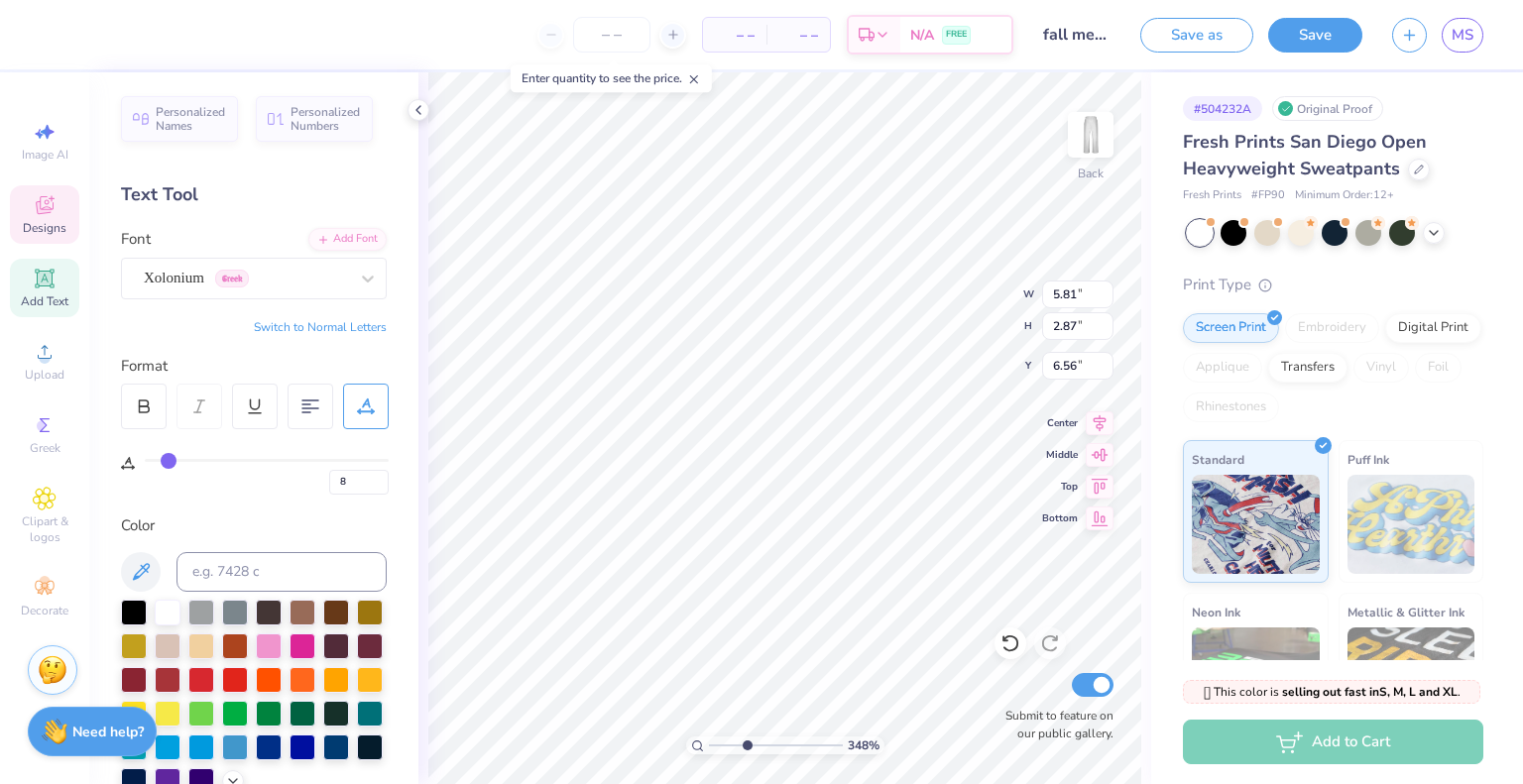 type on "7" 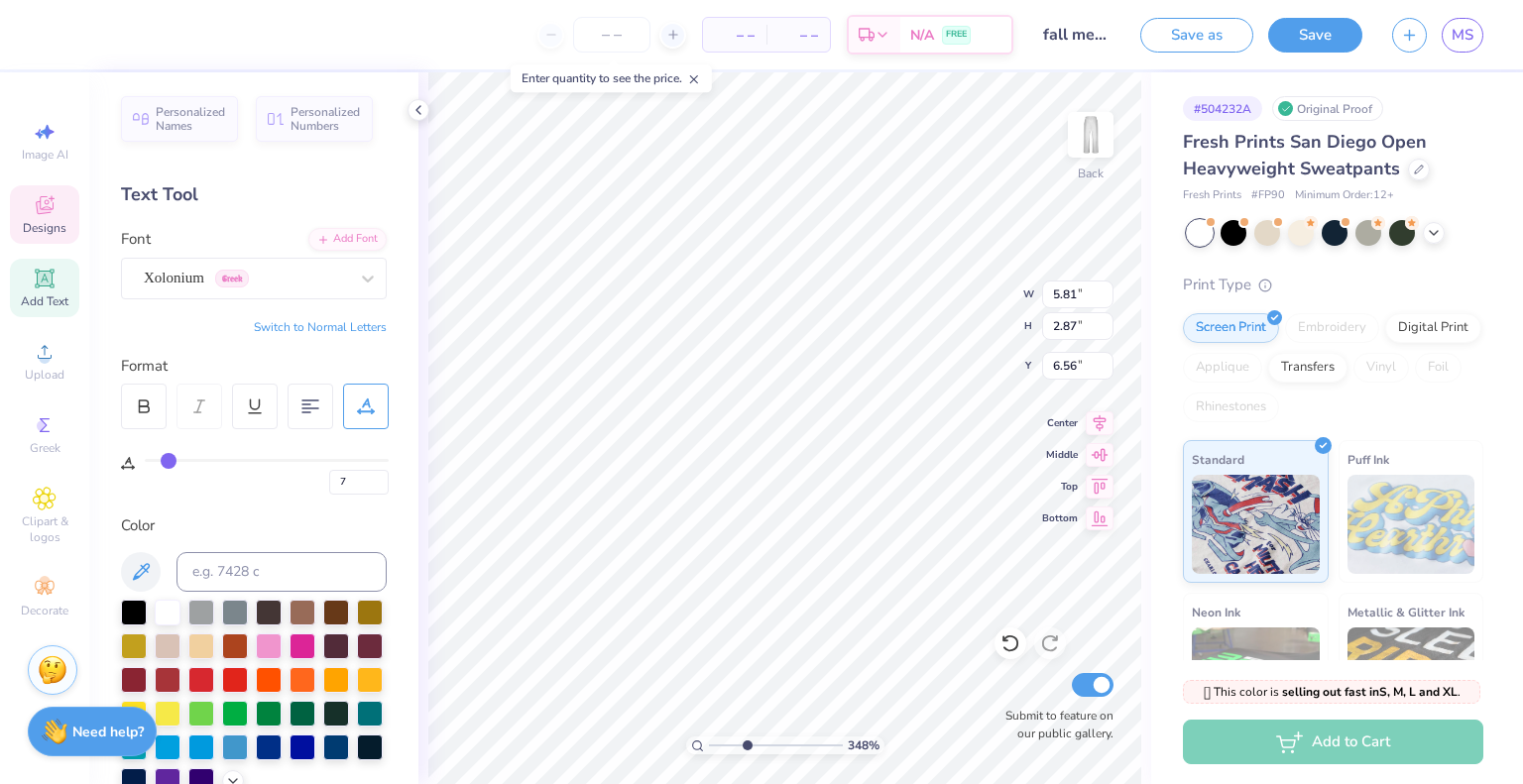 type on "6" 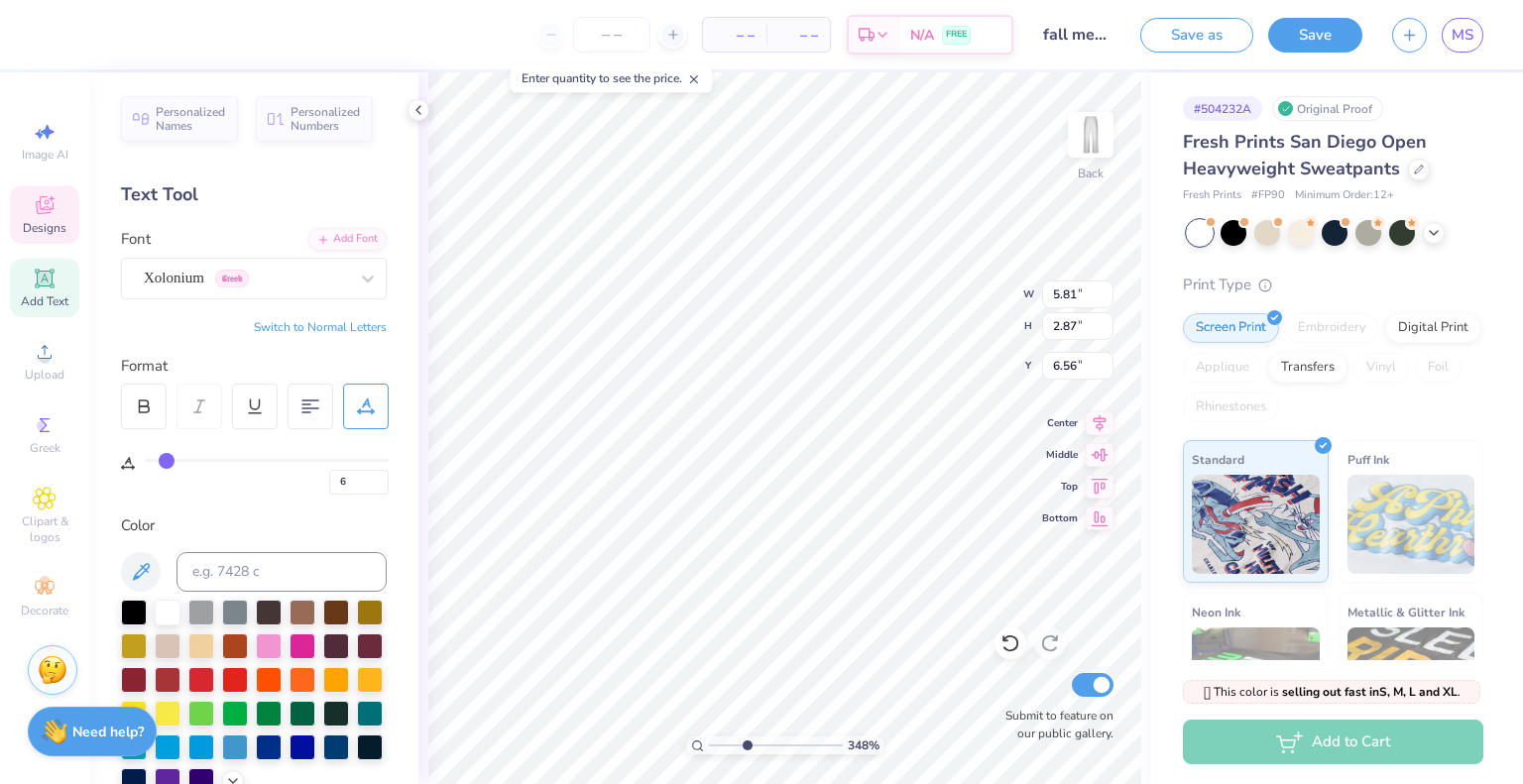 type on "5" 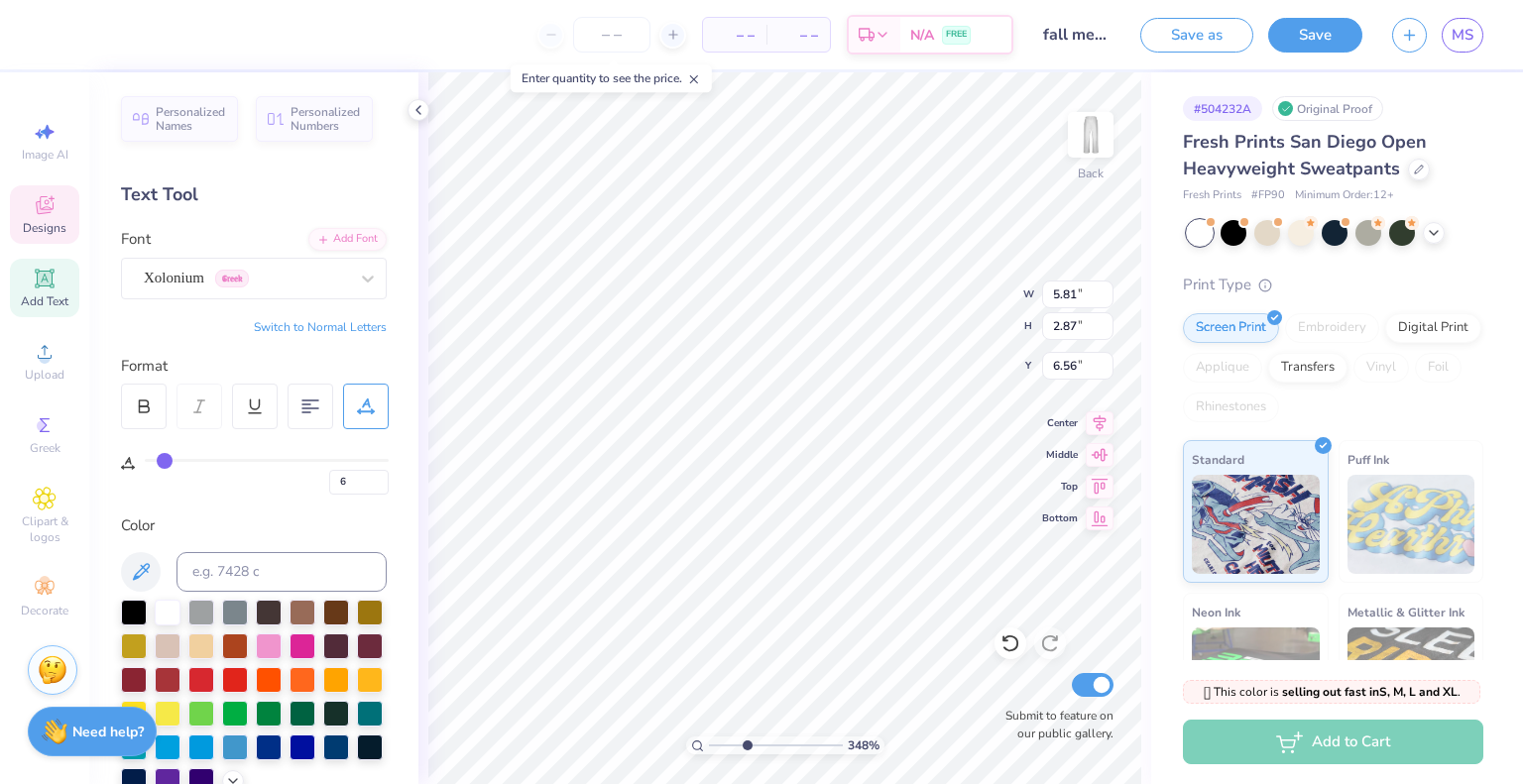 type on "5" 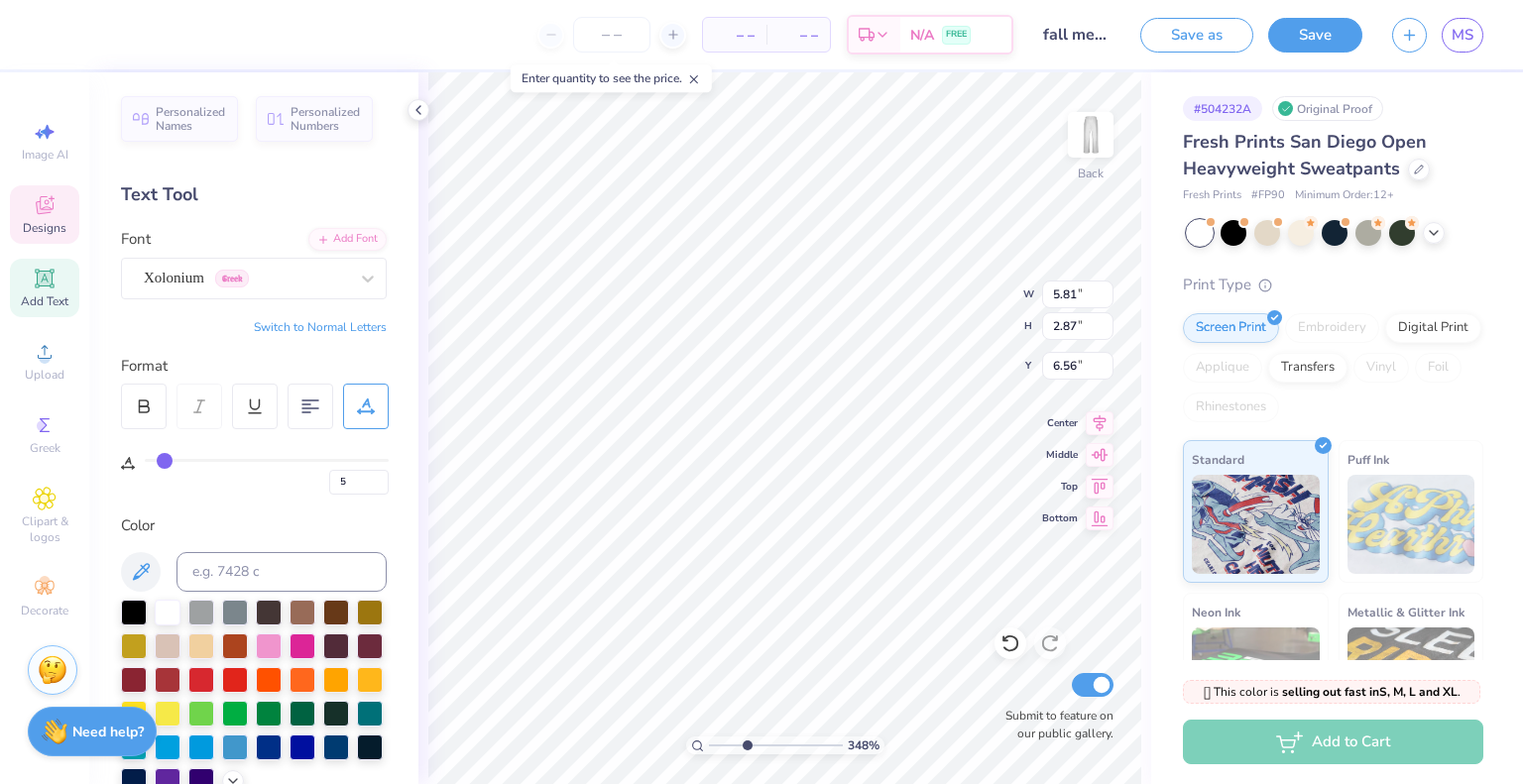 type on "4" 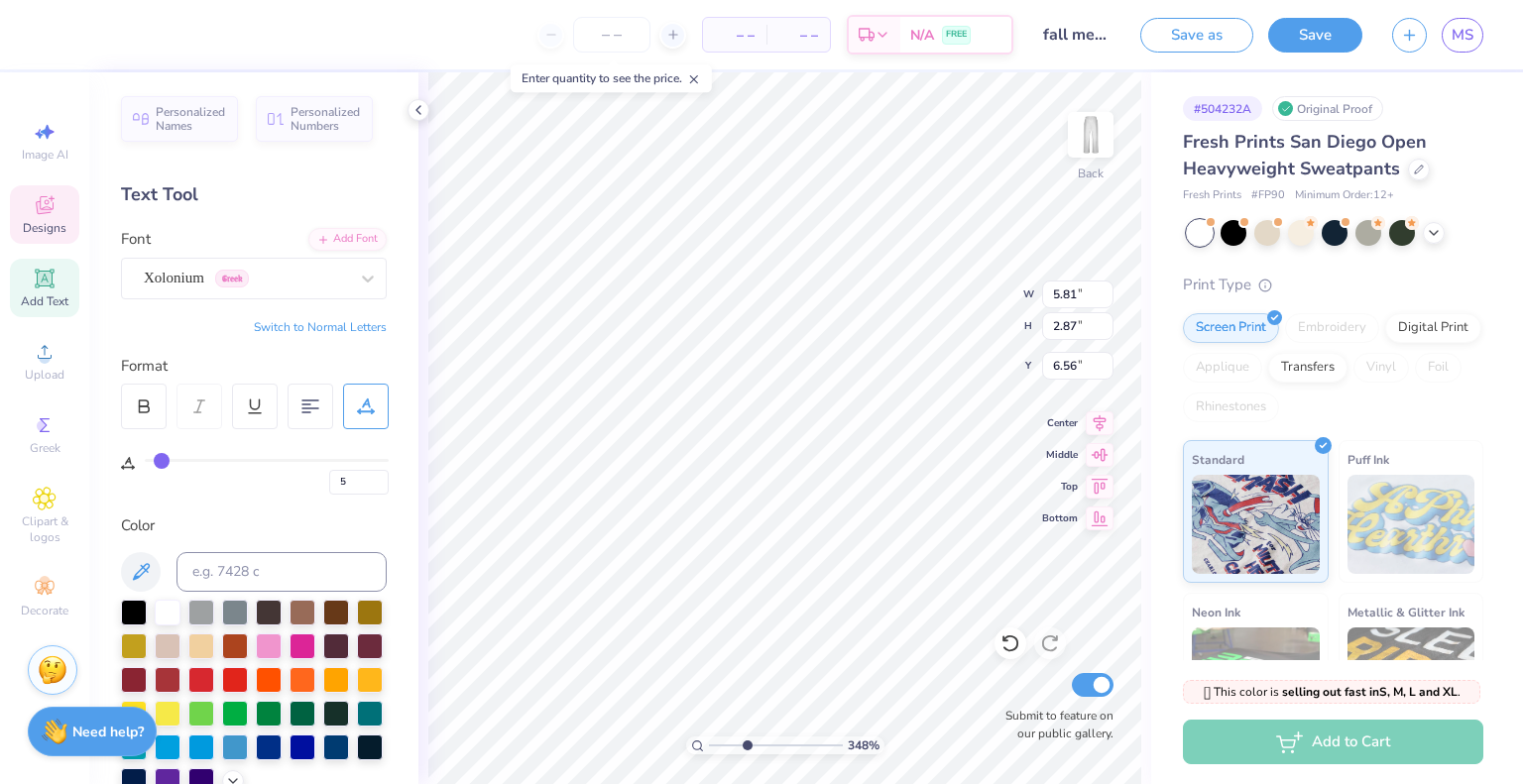 type on "4" 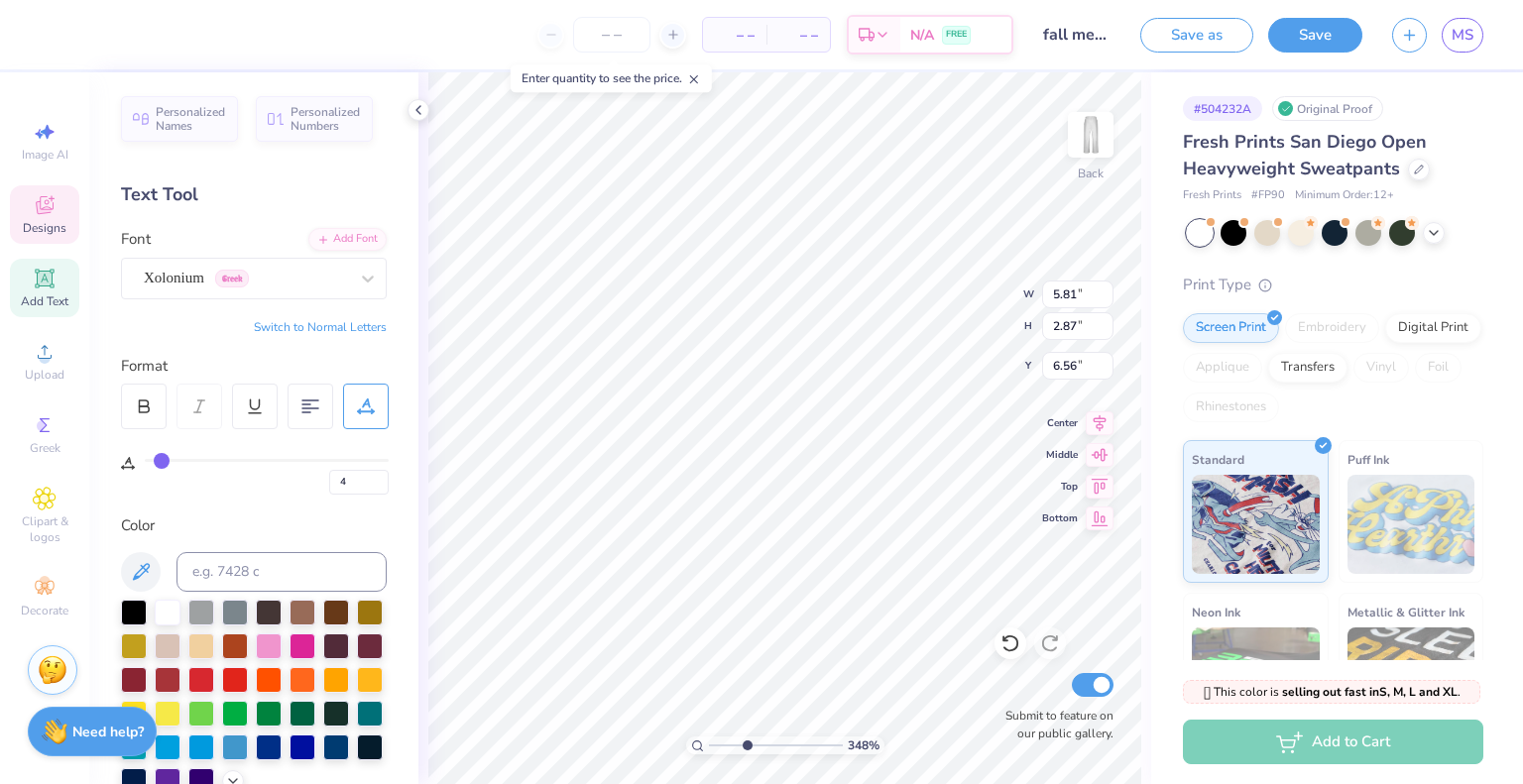 type on "3" 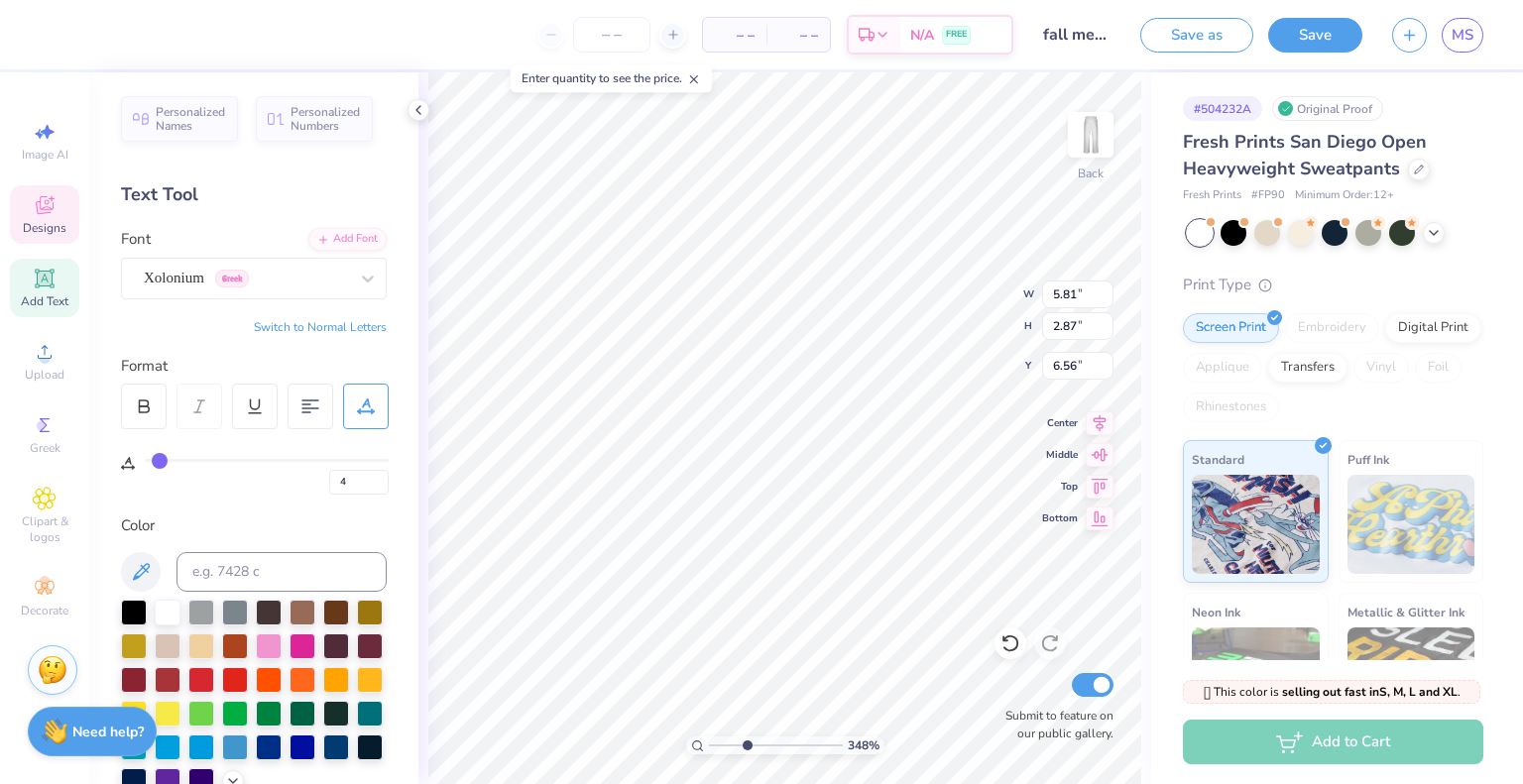 type on "3" 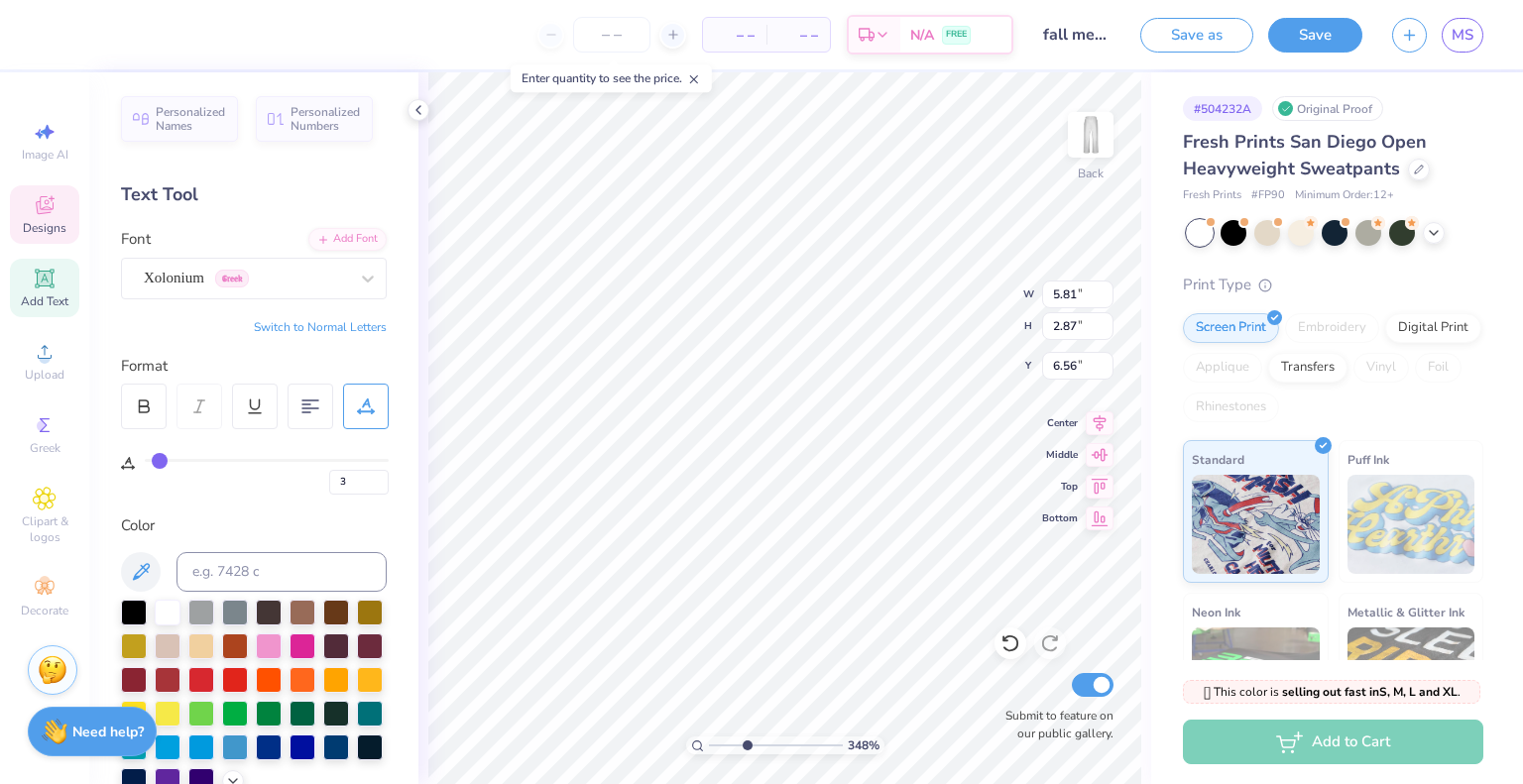 type on "2" 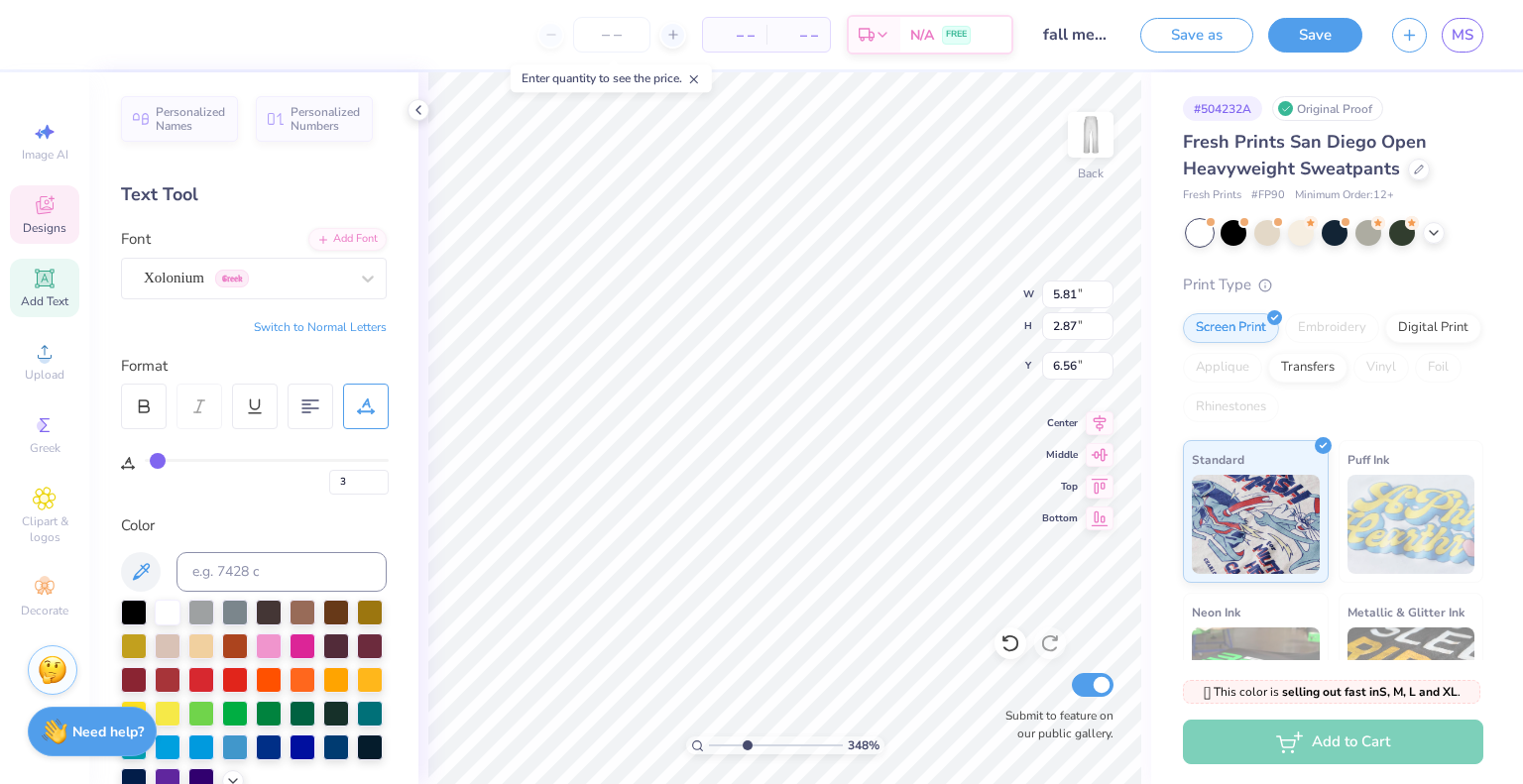 type on "2" 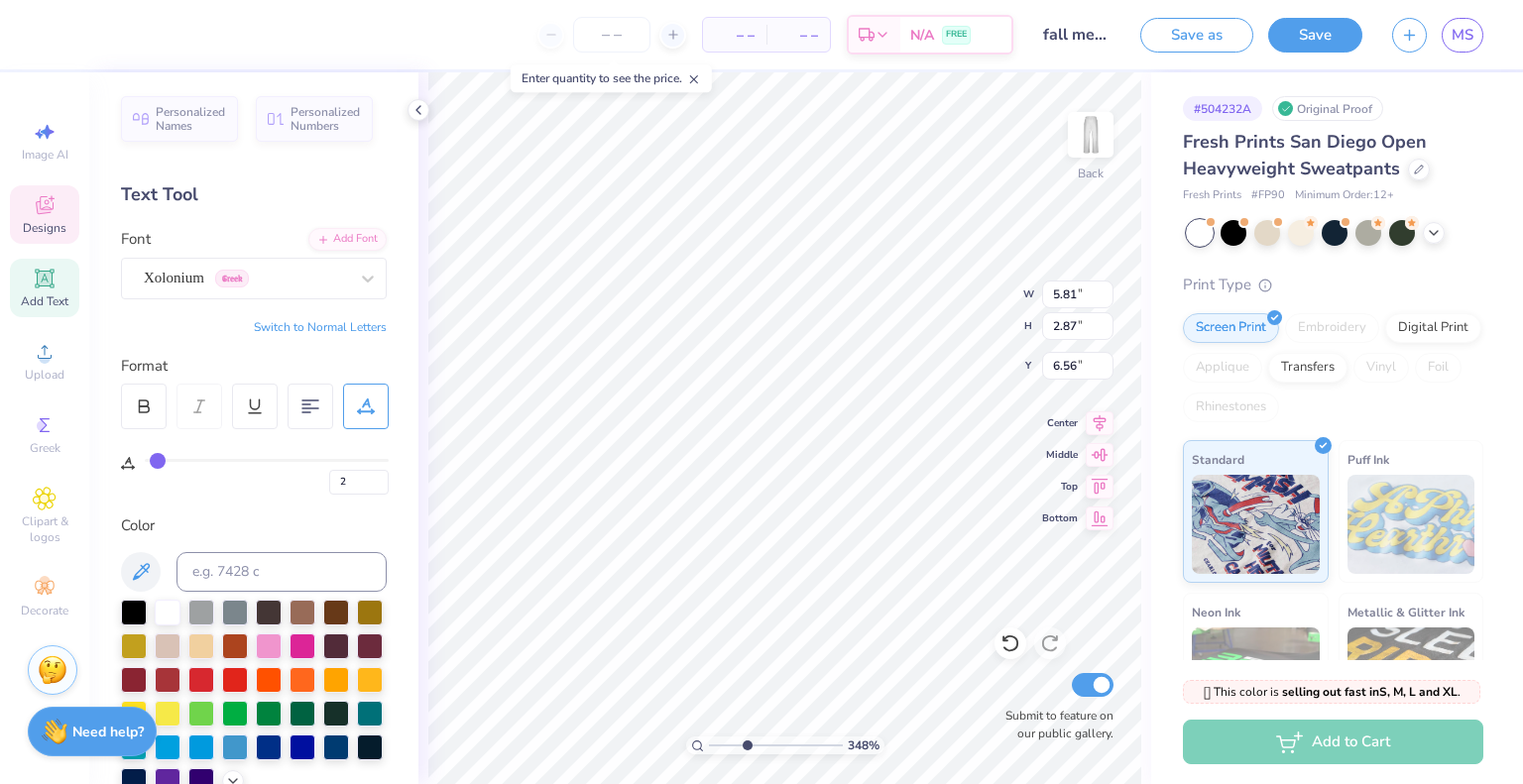 type on "1" 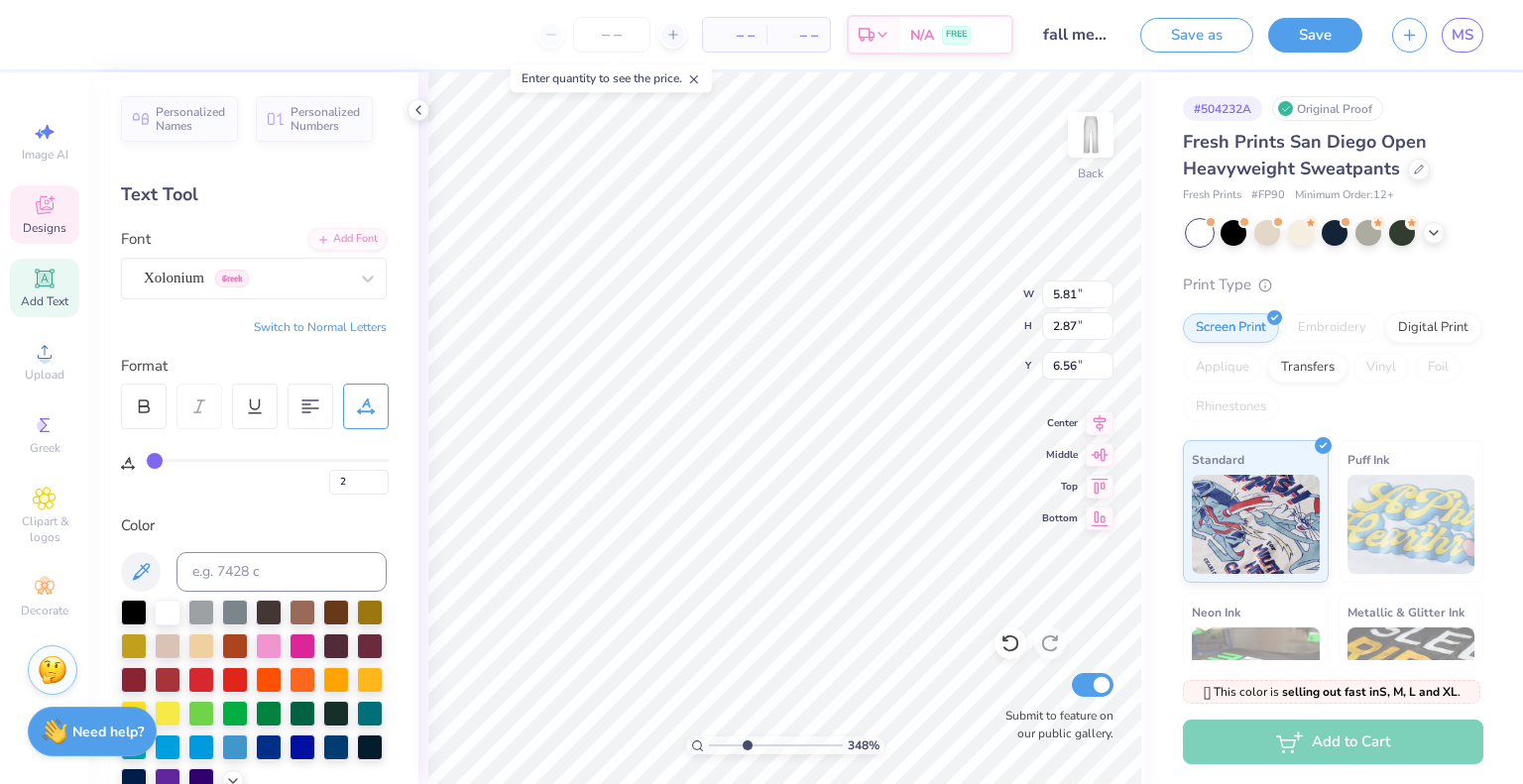 type on "1" 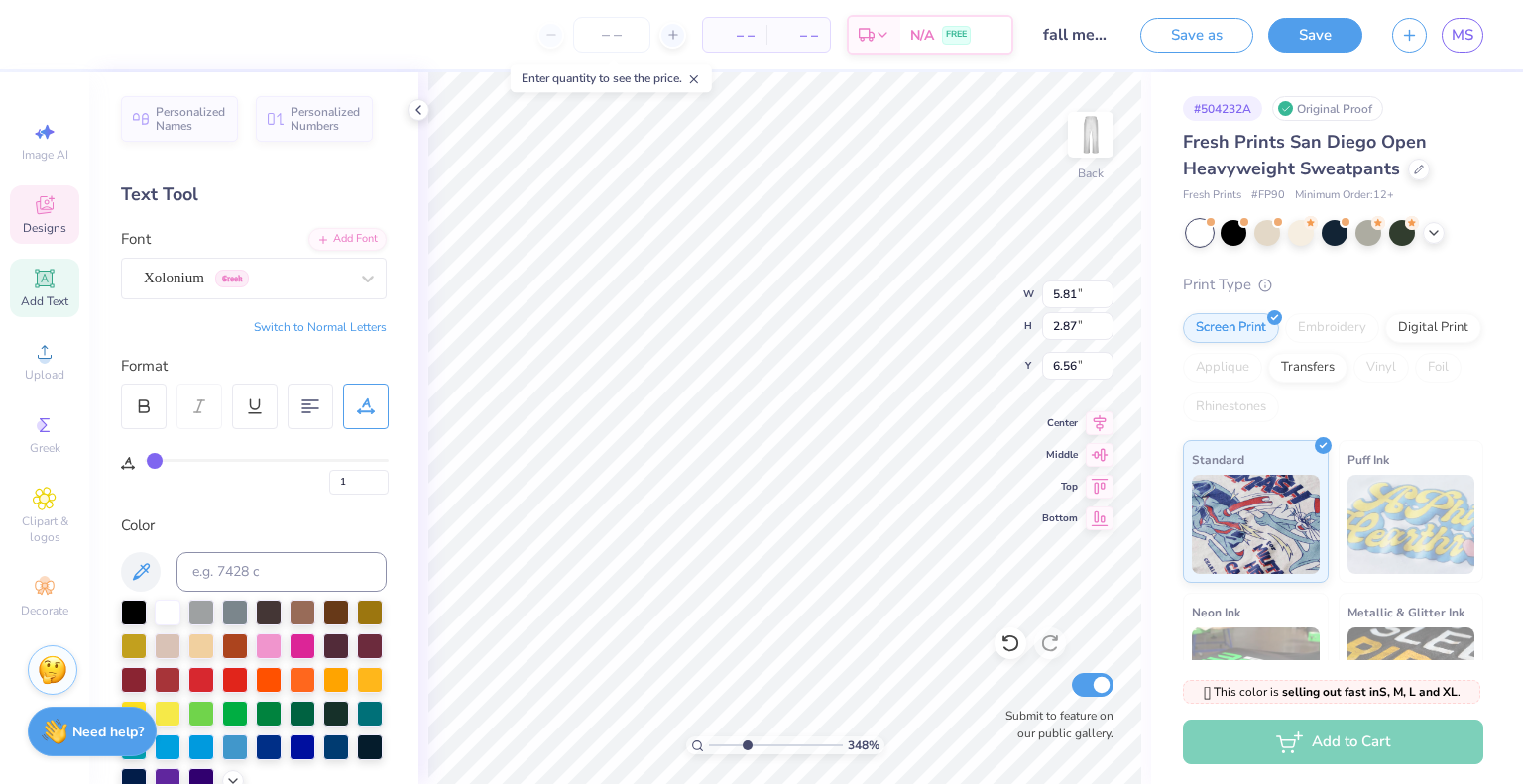 type on "0" 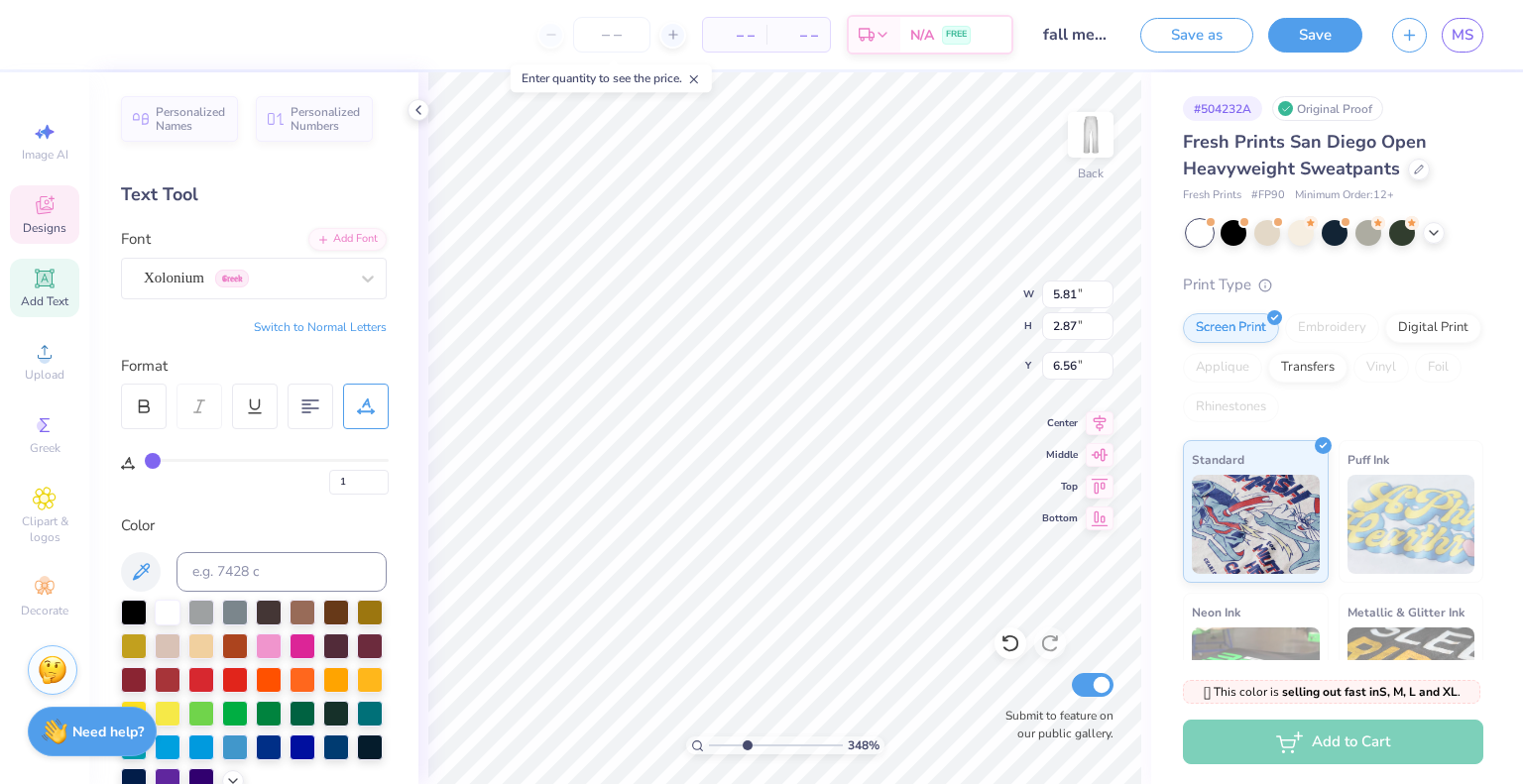 type on "0" 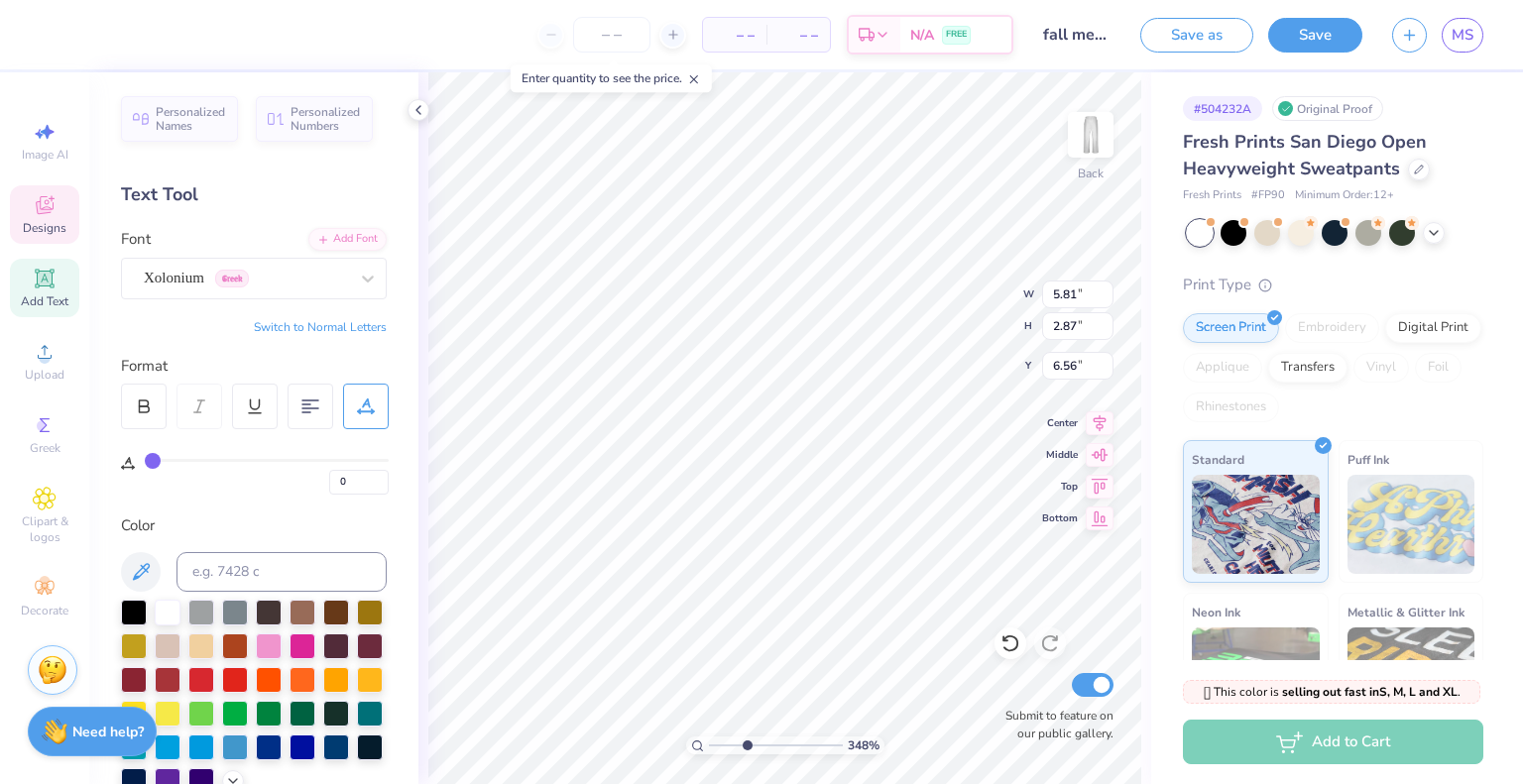 drag, startPoint x: 182, startPoint y: 460, endPoint x: 134, endPoint y: 460, distance: 48 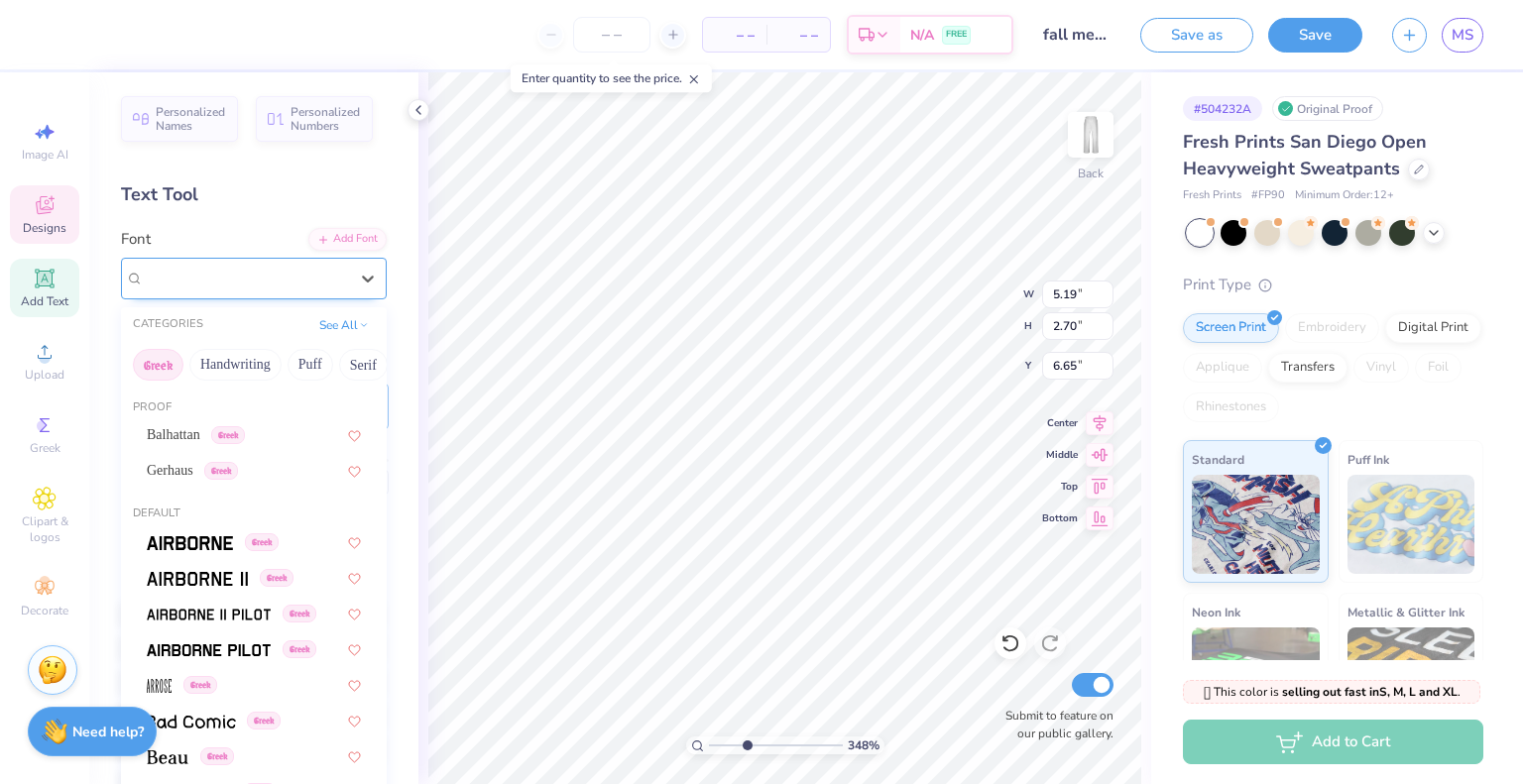 click on "Xolonium Greek" at bounding box center [246, 278] 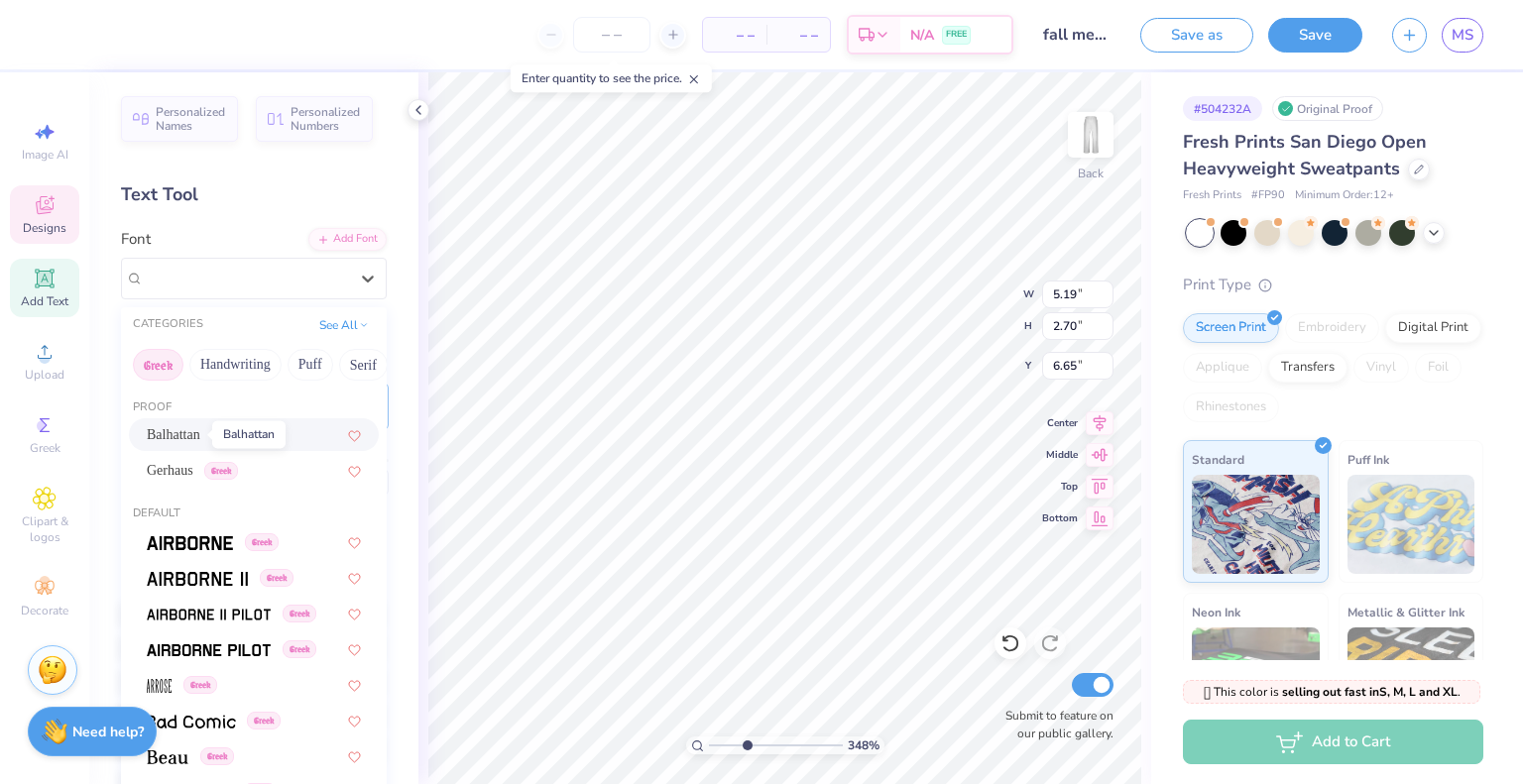 click on "Balhattan" at bounding box center [174, 434] 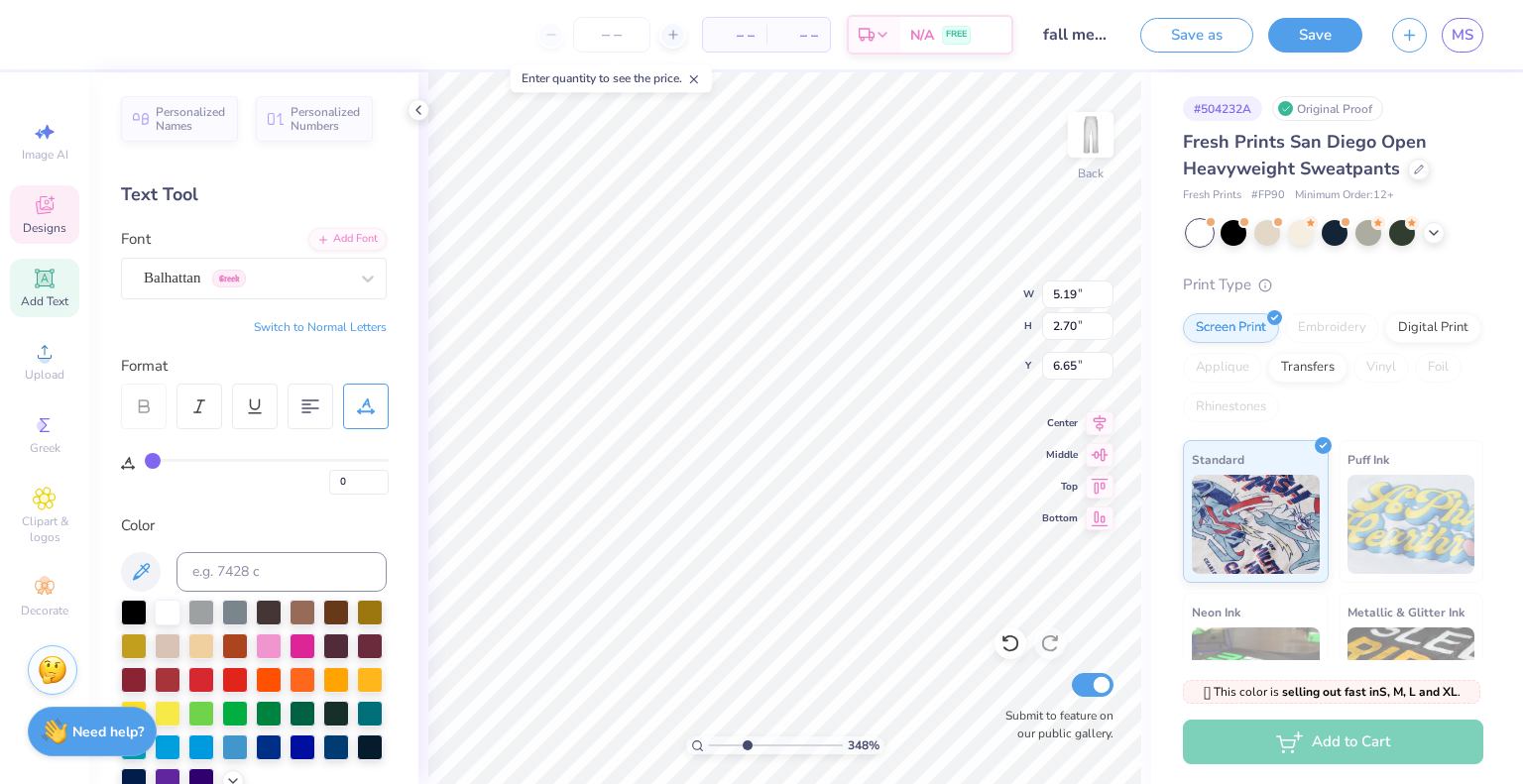 type on "3.32" 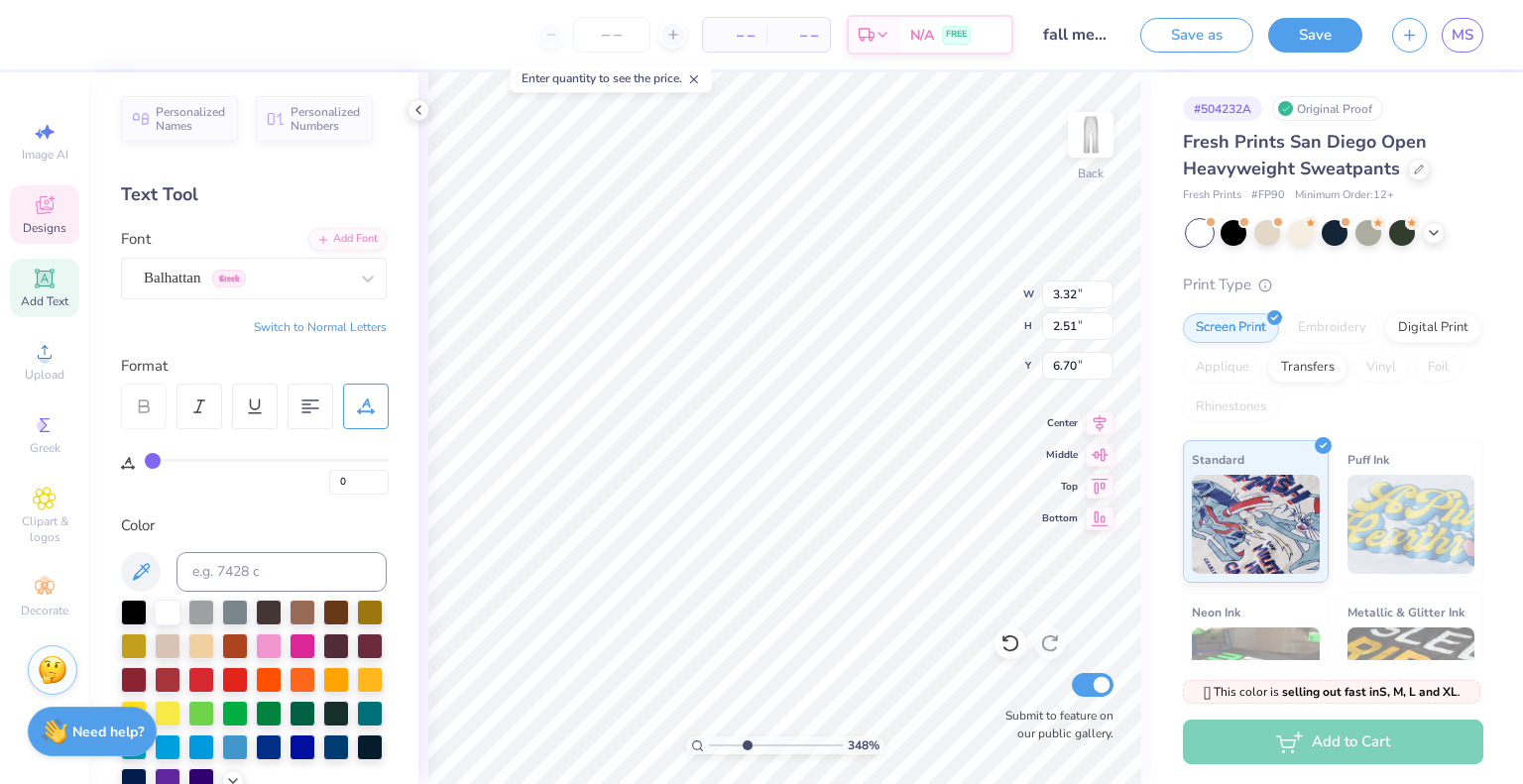 type on "9" 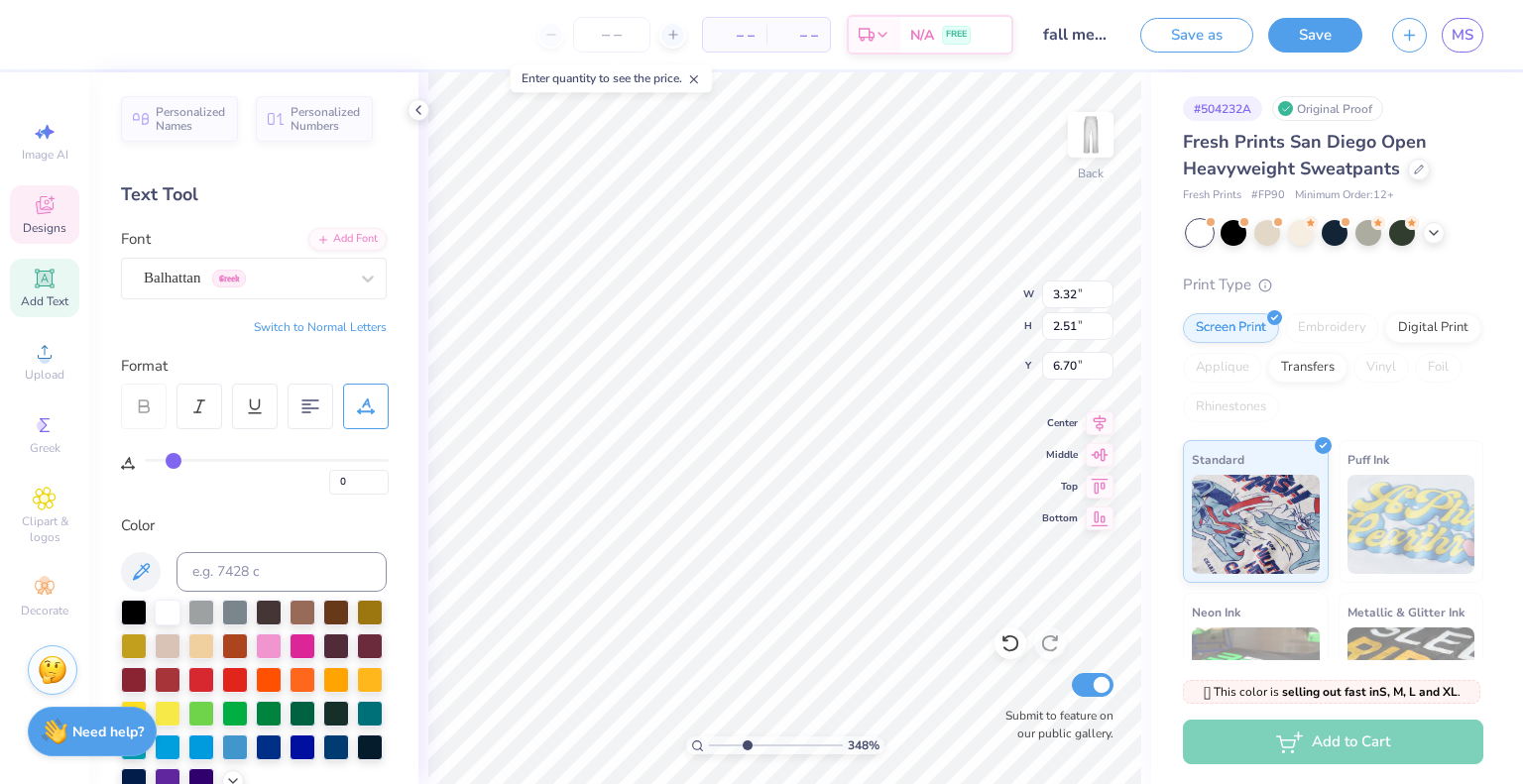 type on "9" 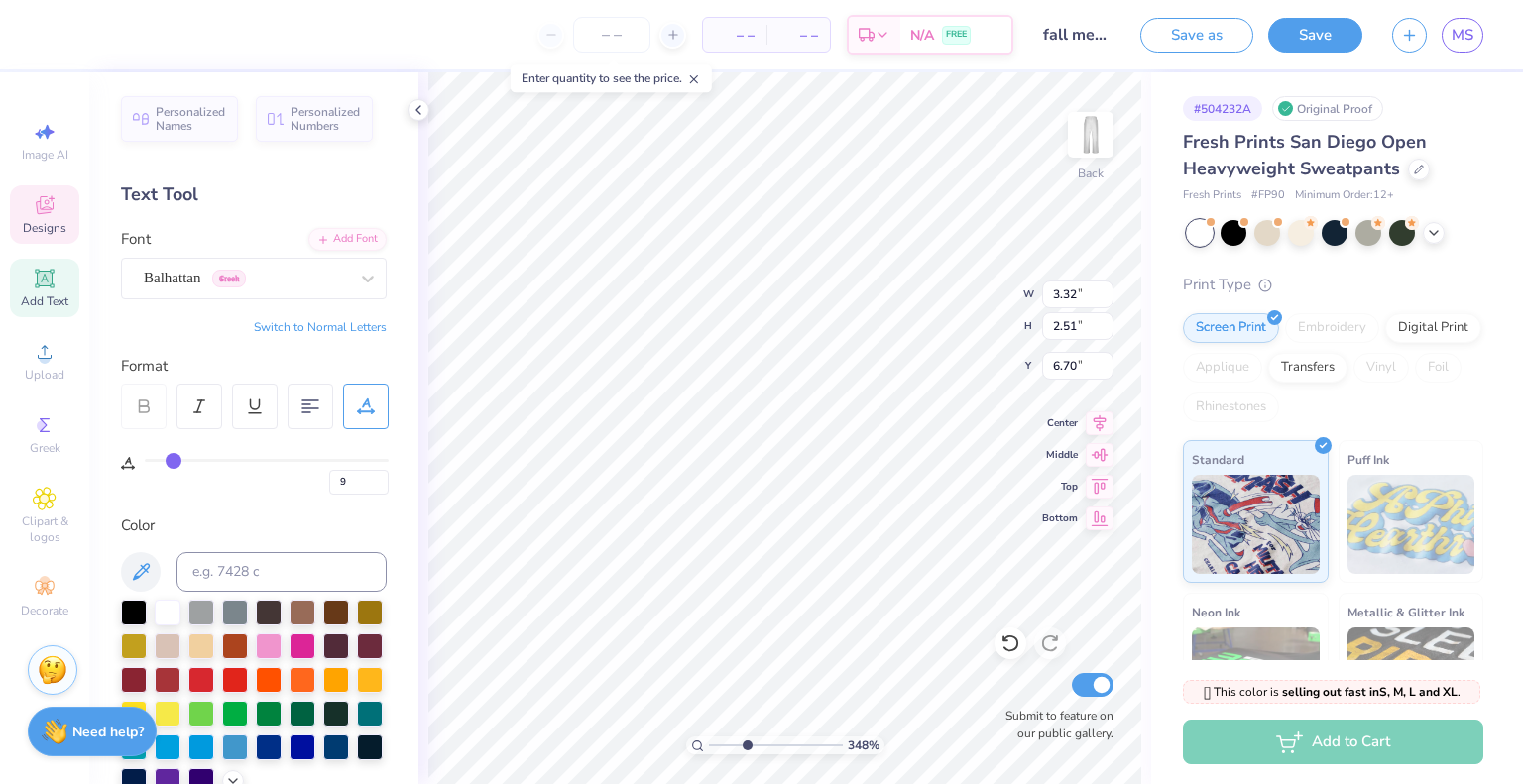 type on "9" 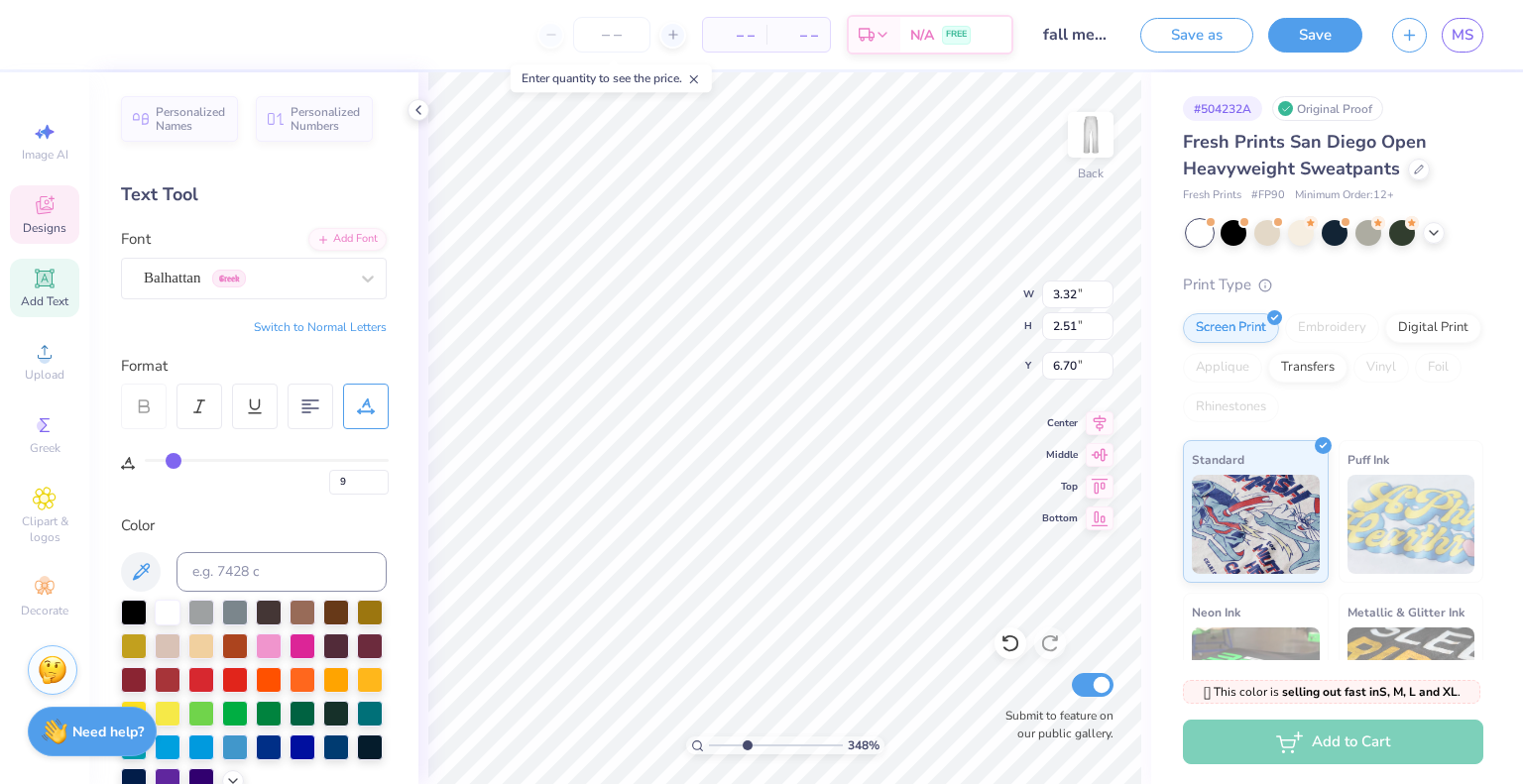 type on "3.72" 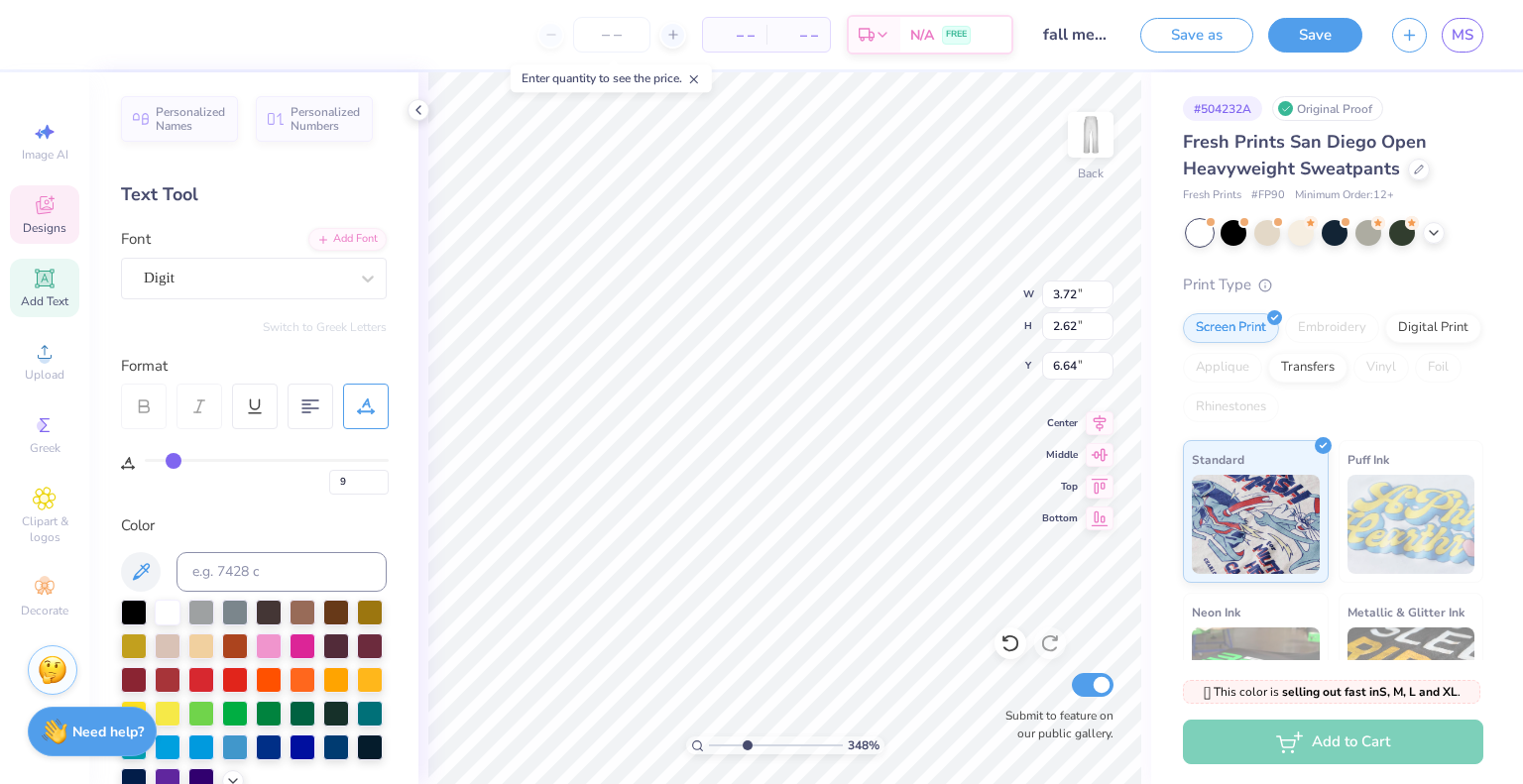 type on "2.86" 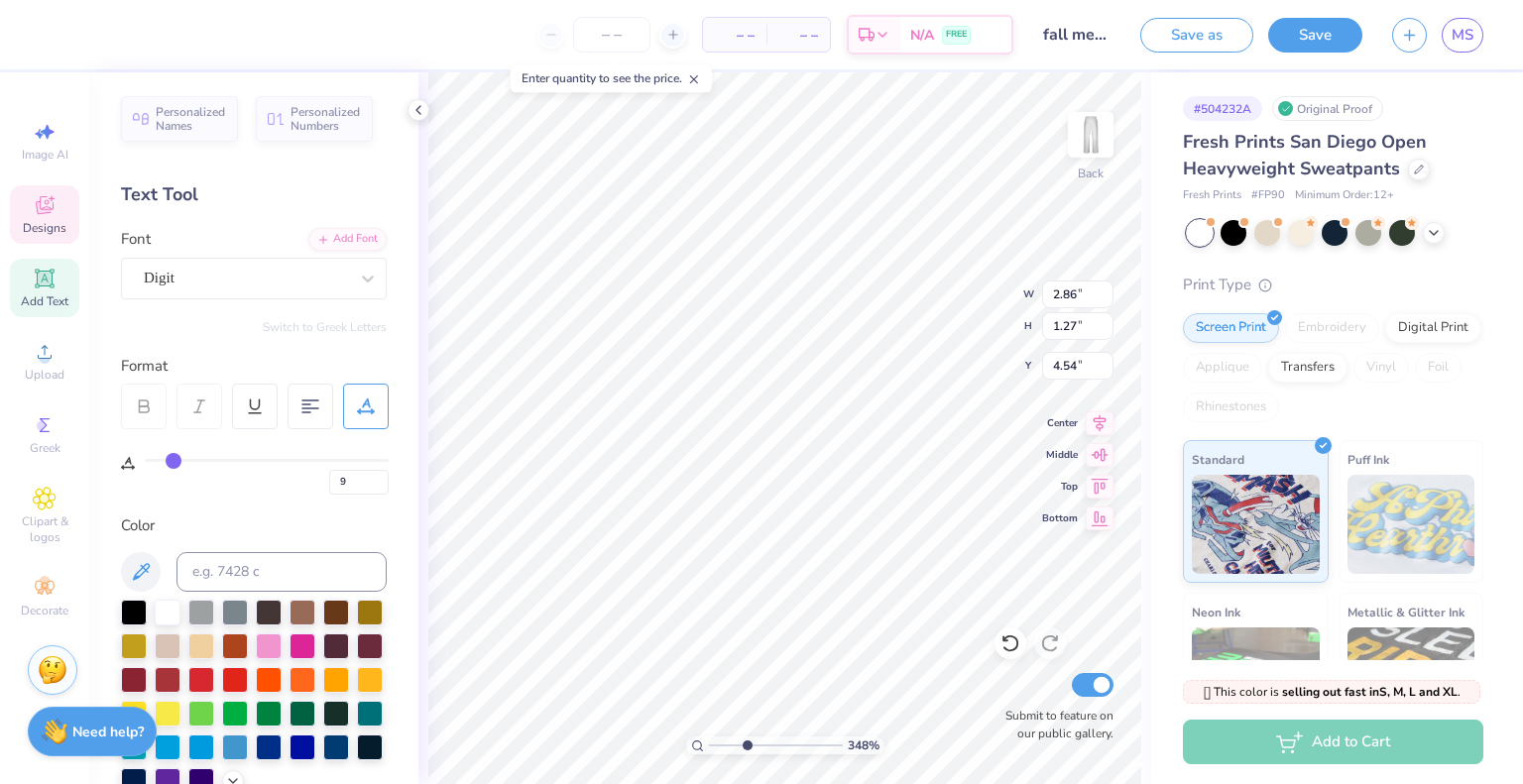 type on "0" 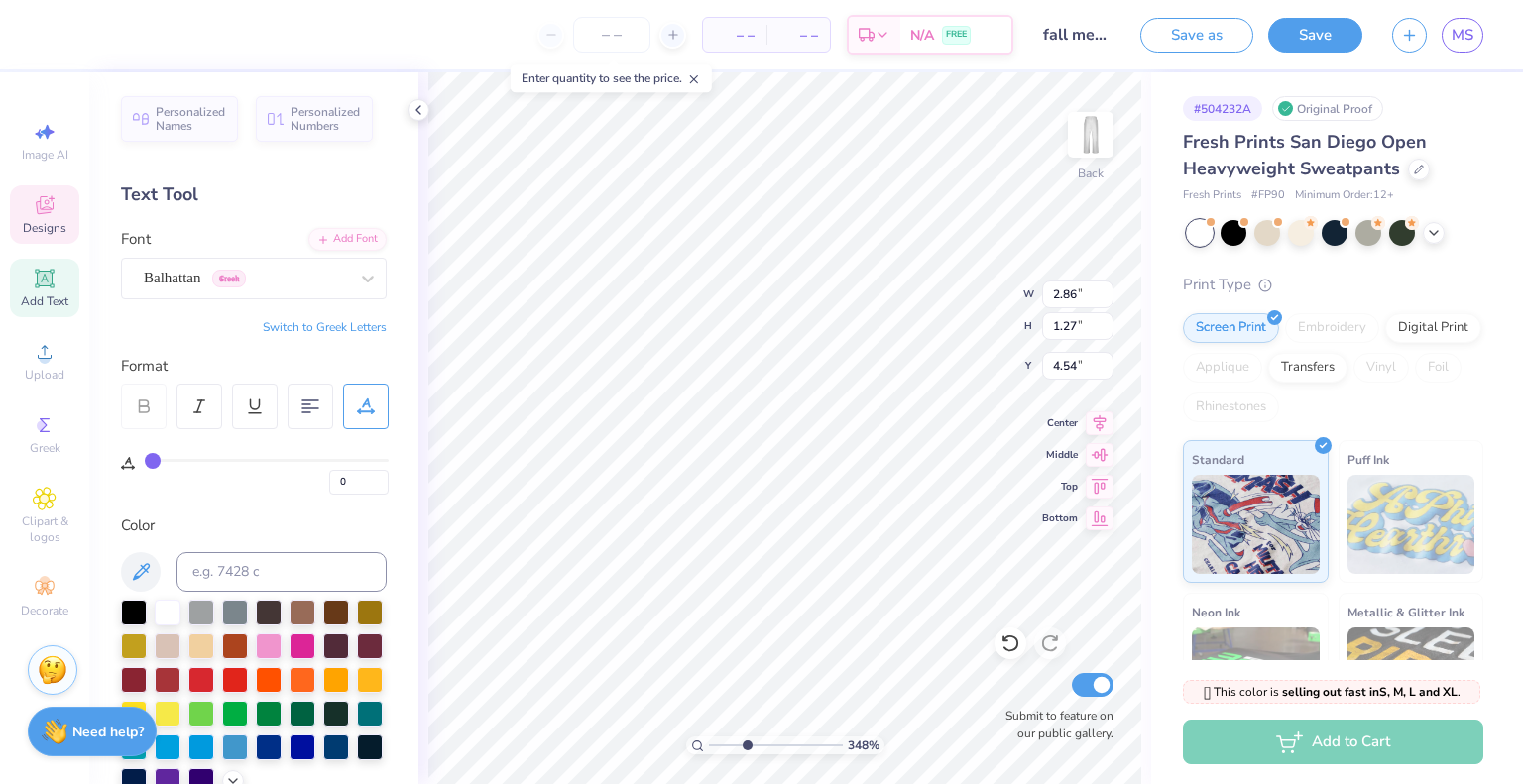 type on "3.32" 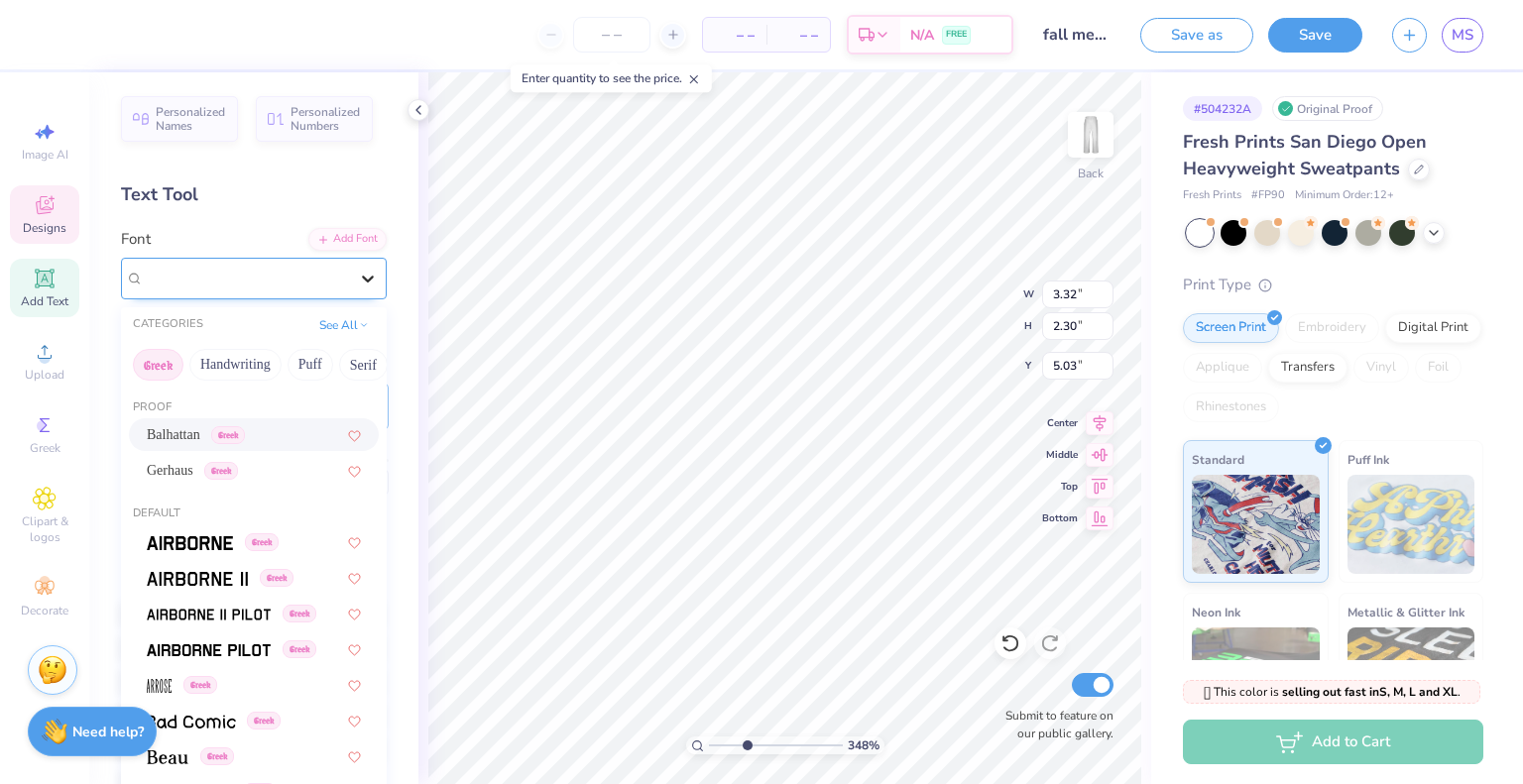 click 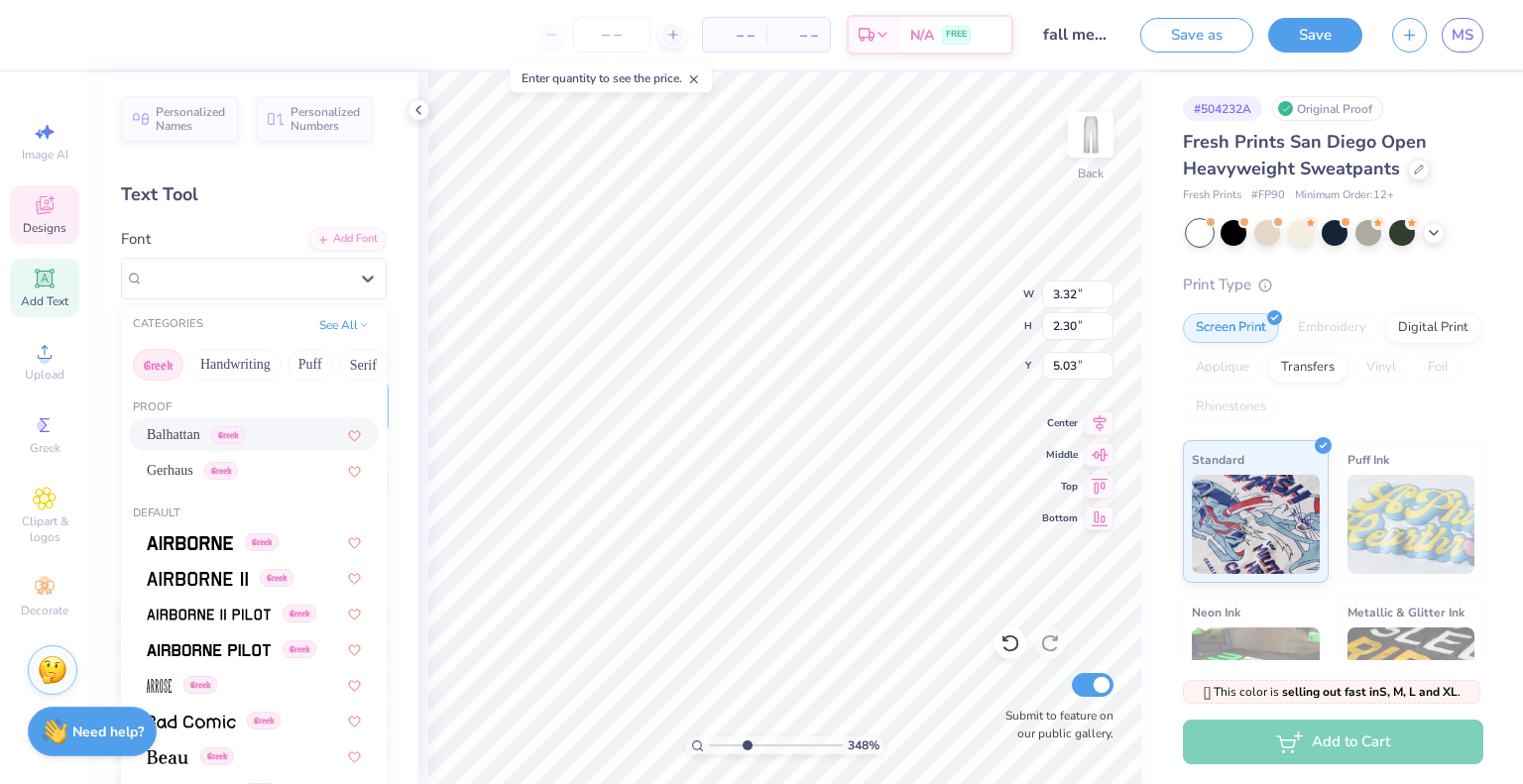 click on "Greek" at bounding box center [158, 365] 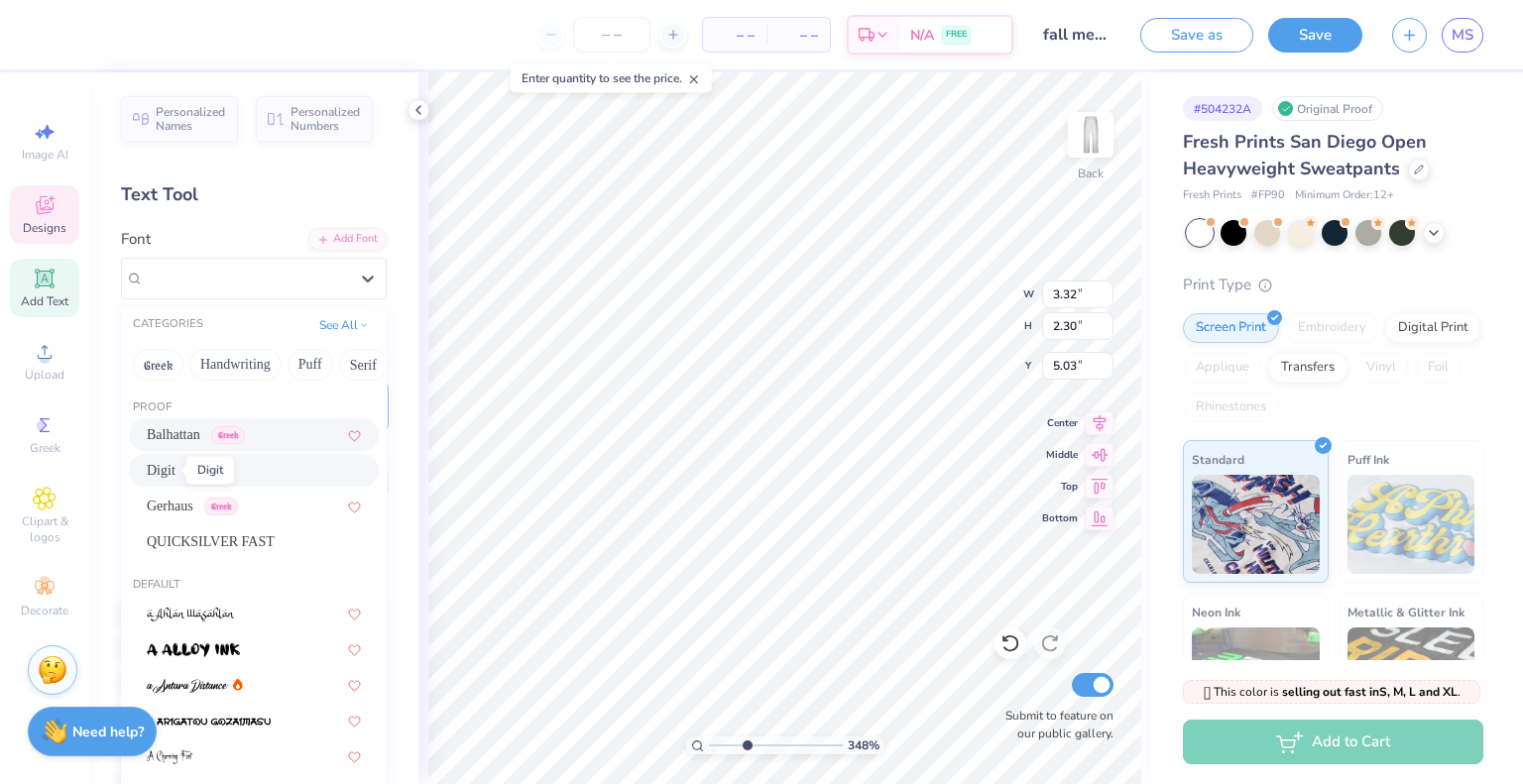 click on "Digit" at bounding box center (161, 470) 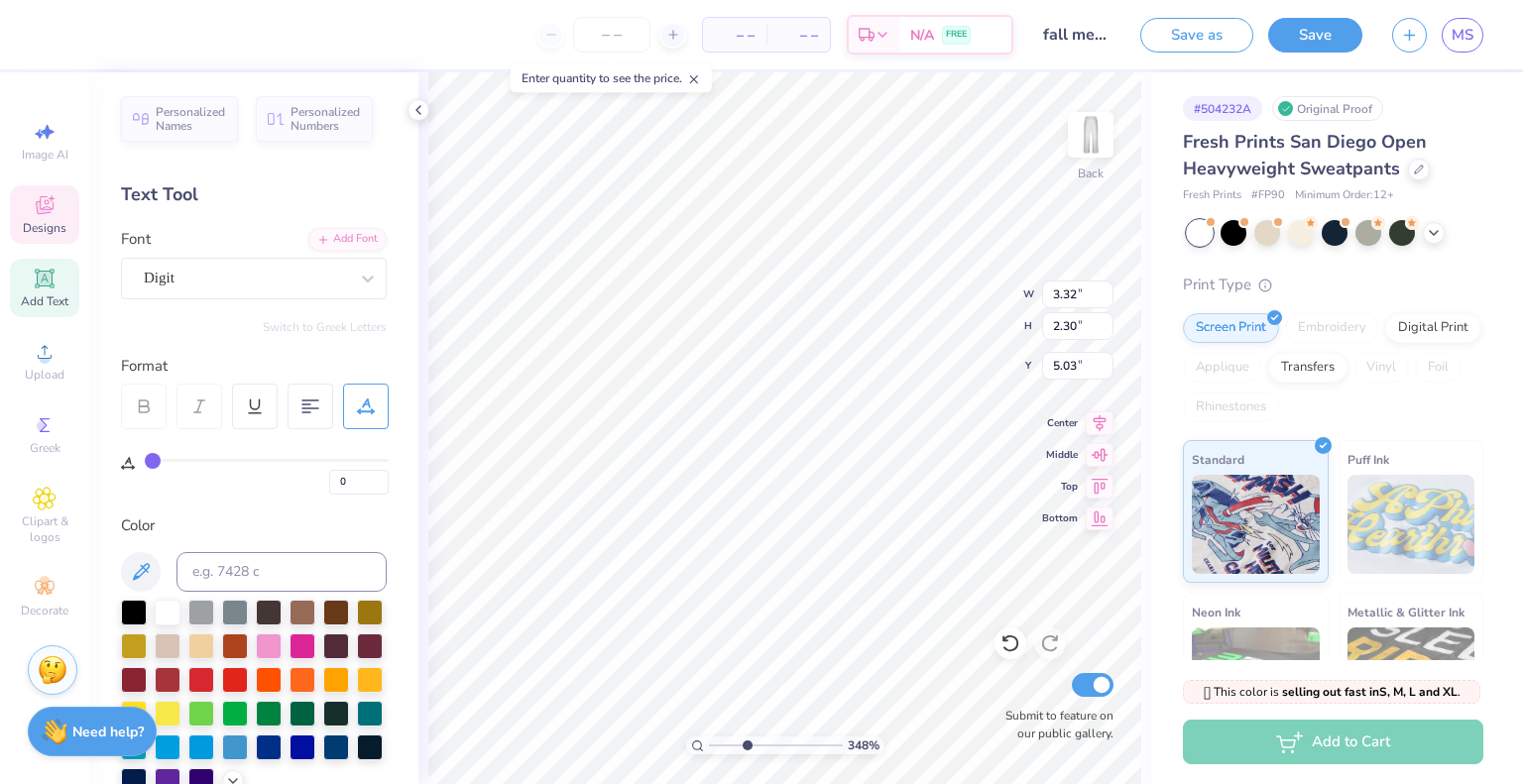 type on "3.39" 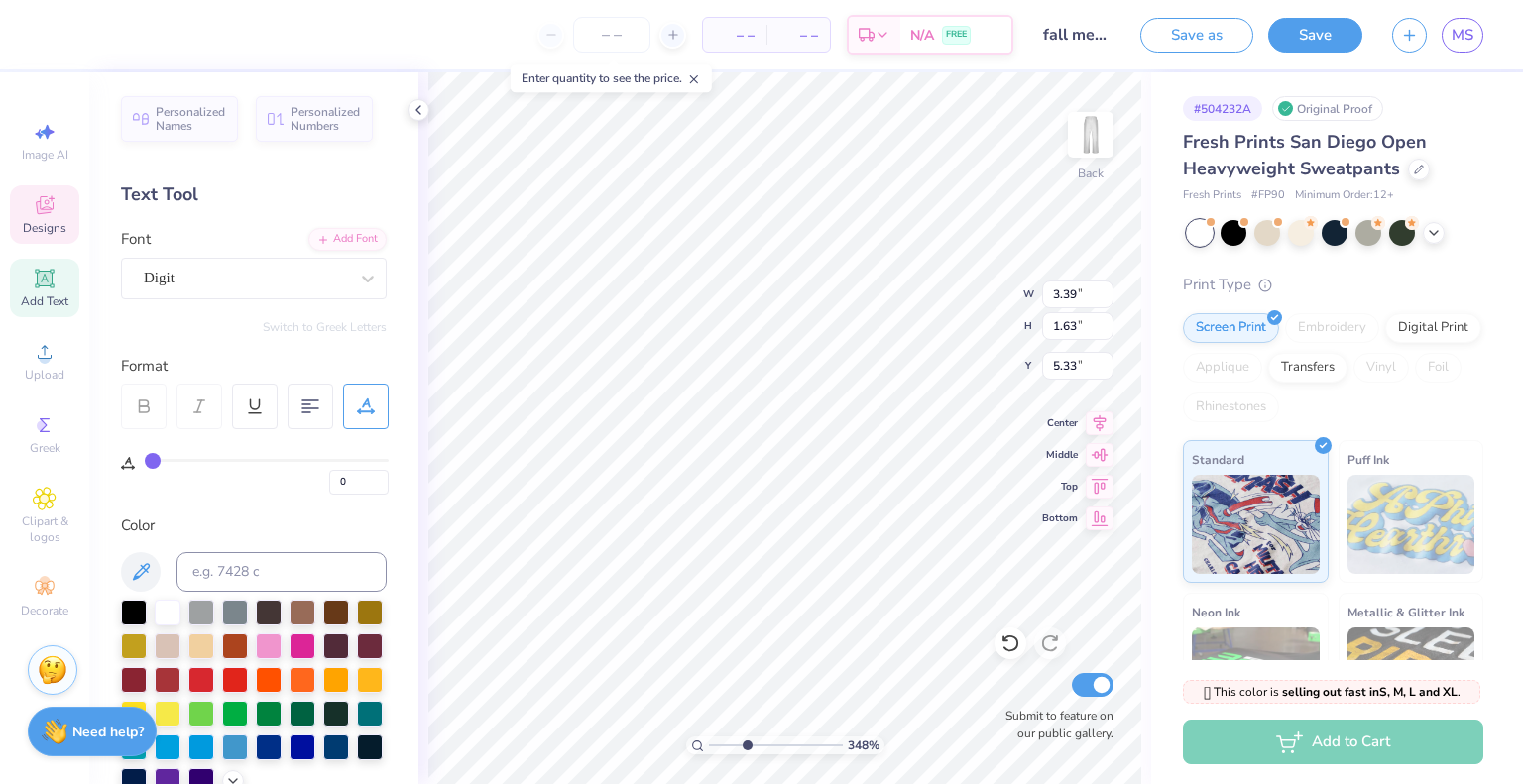 type on "5.55" 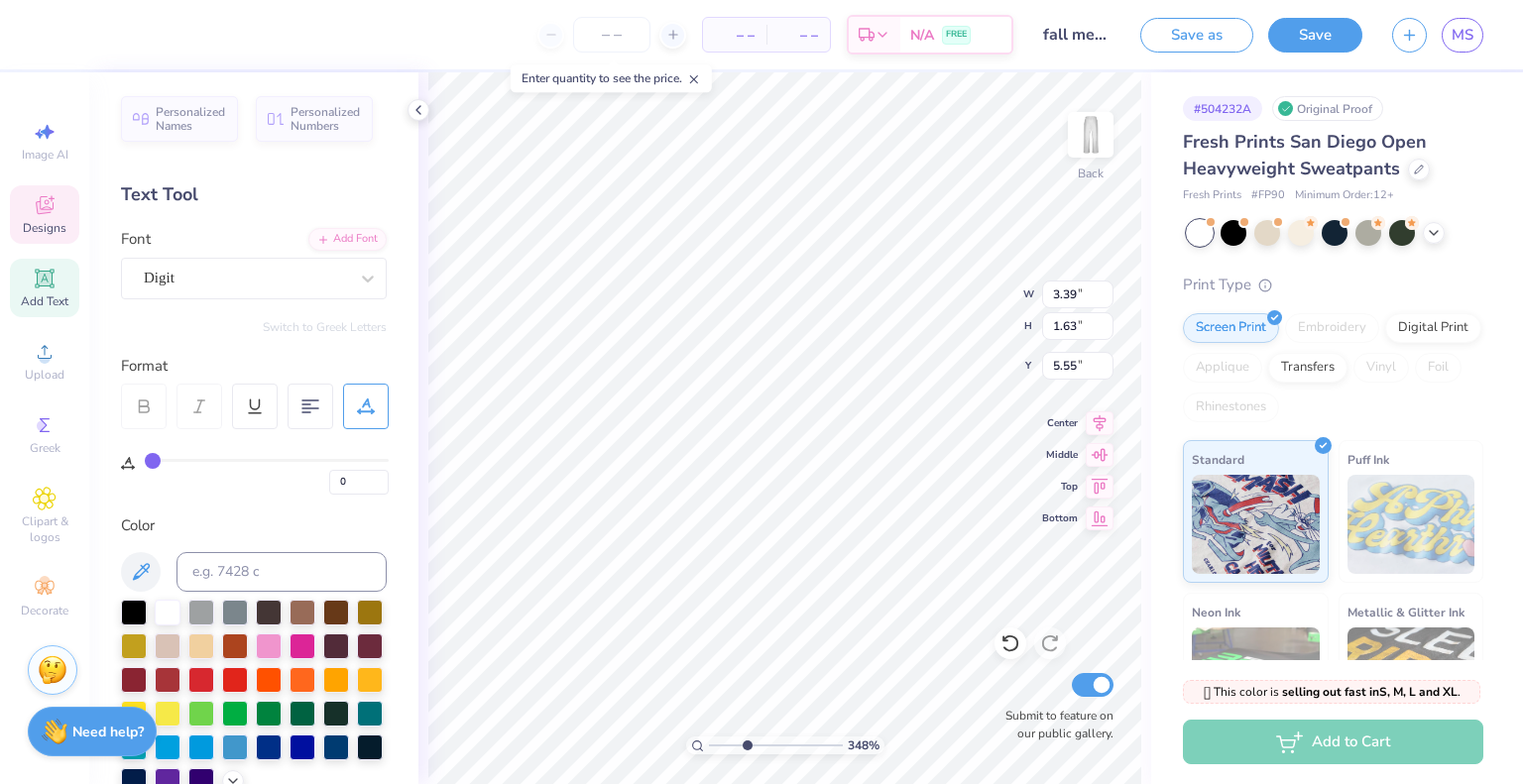 type on "1.60" 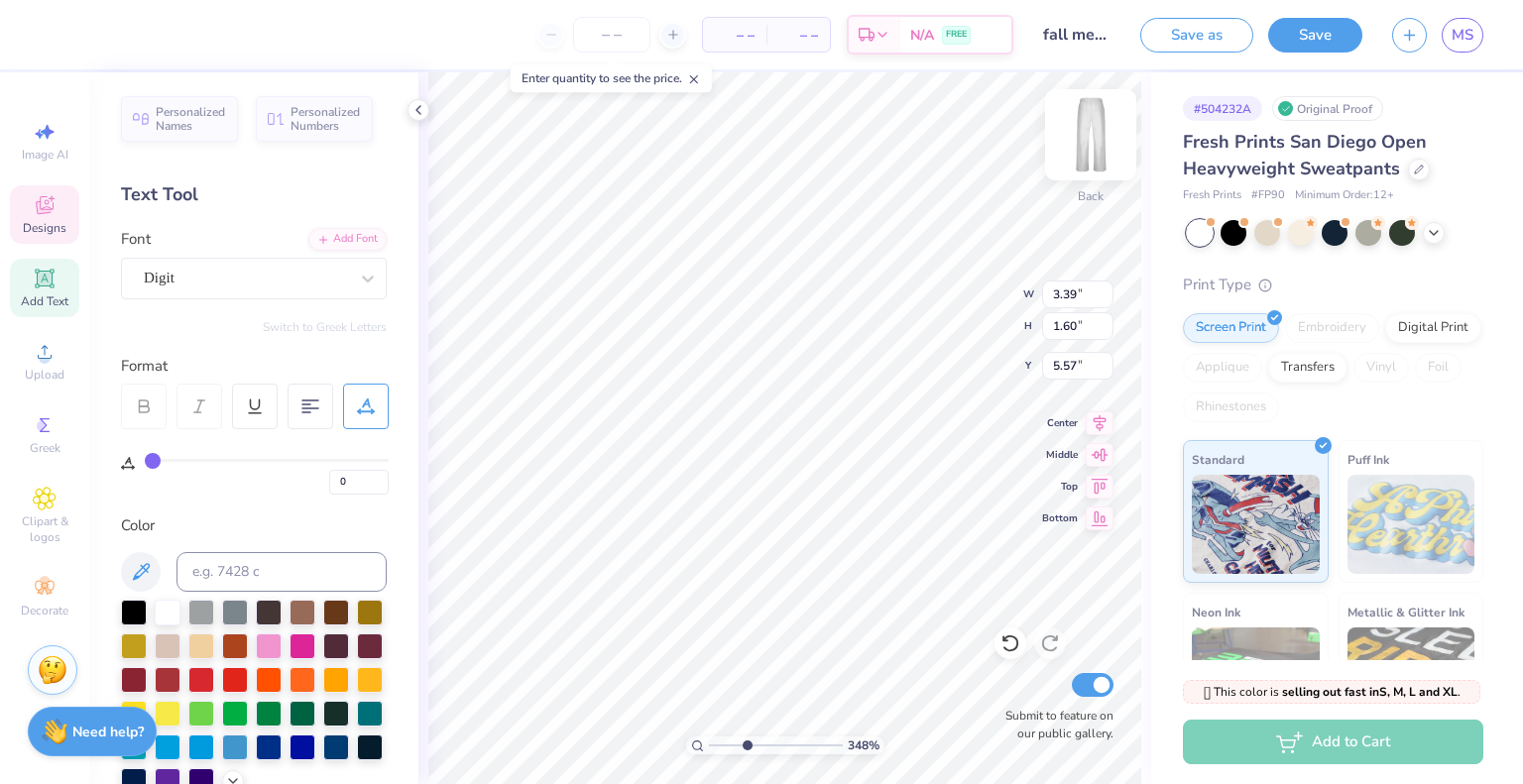 type on "4.13" 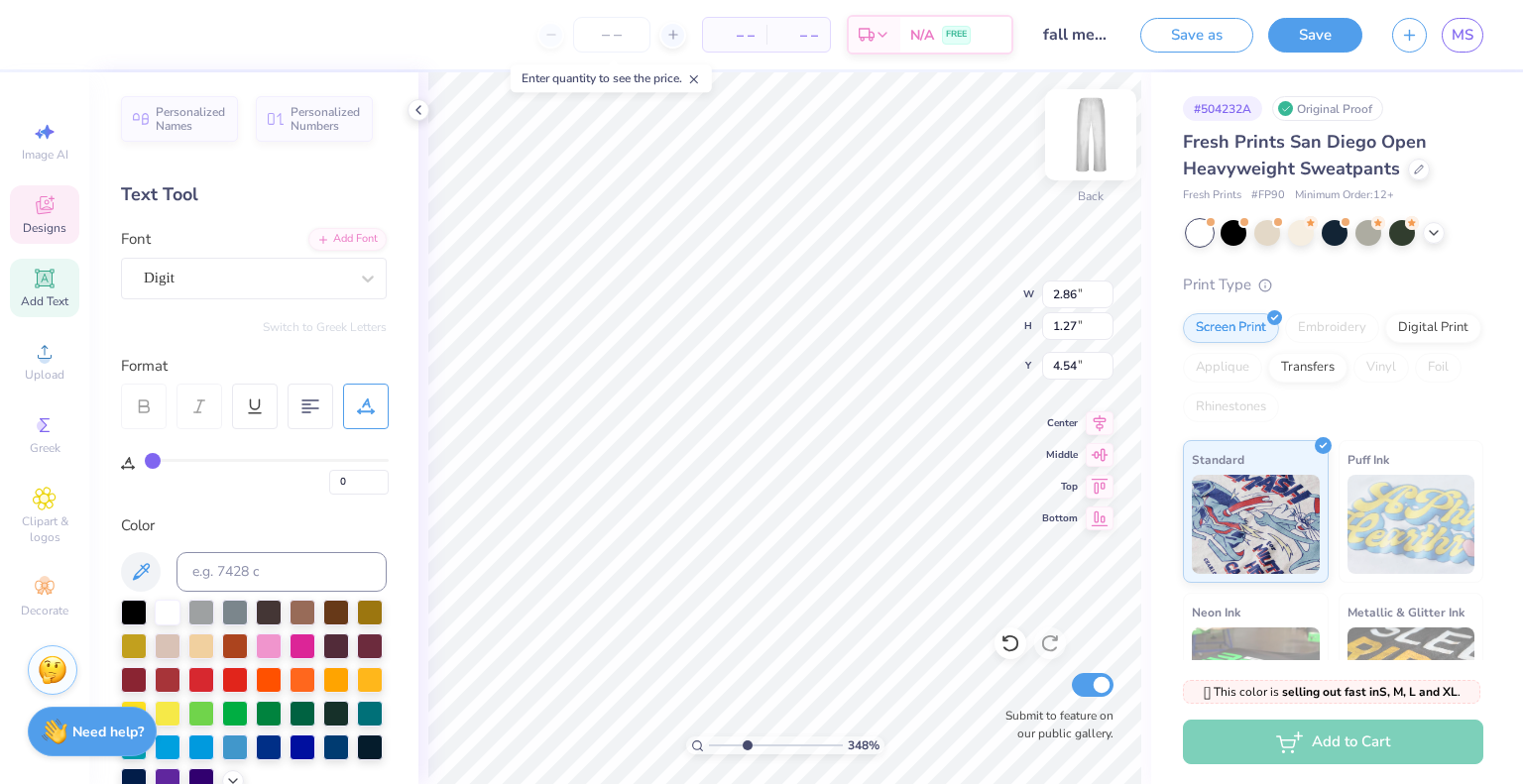 type on "0.92" 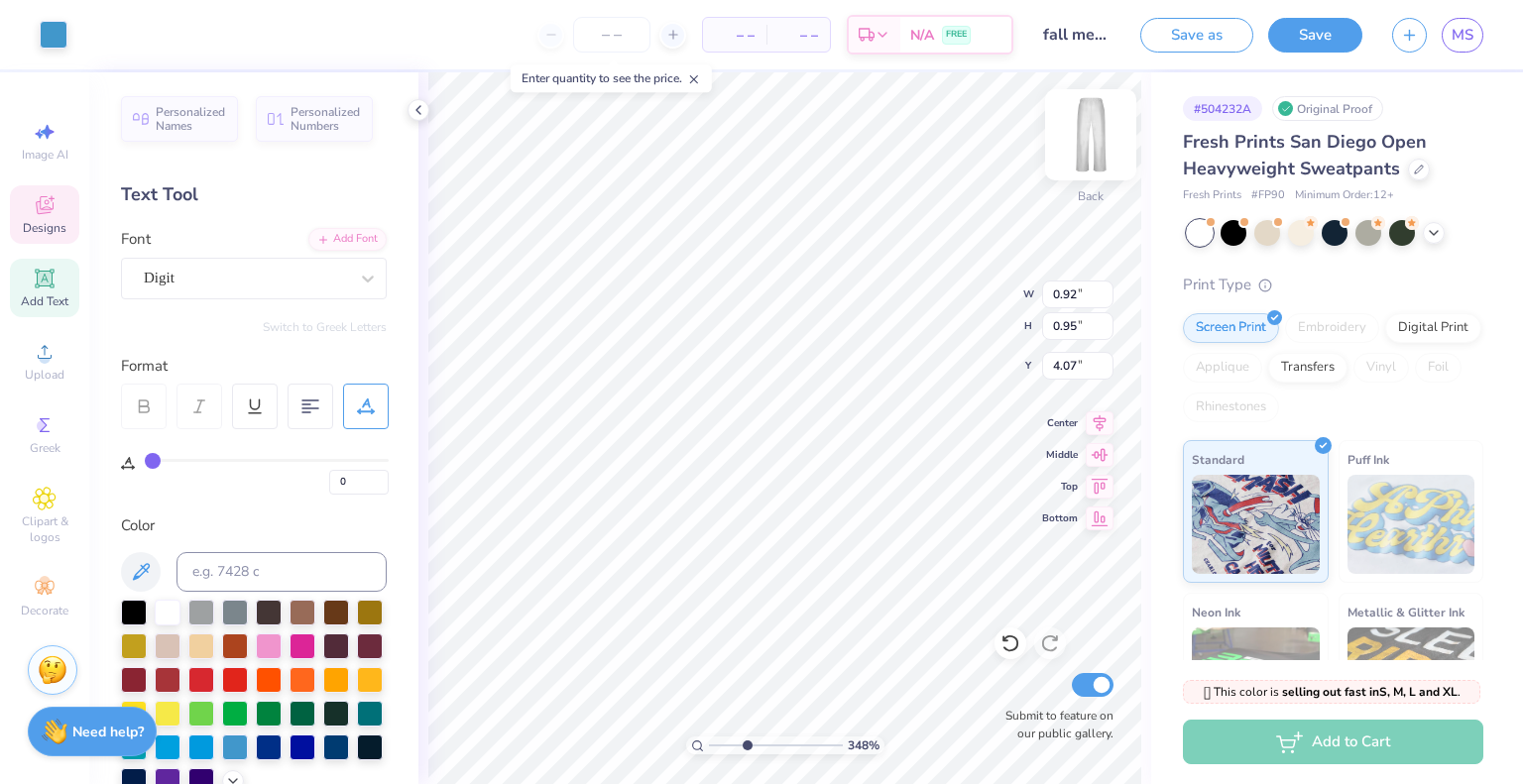 type on "4.46" 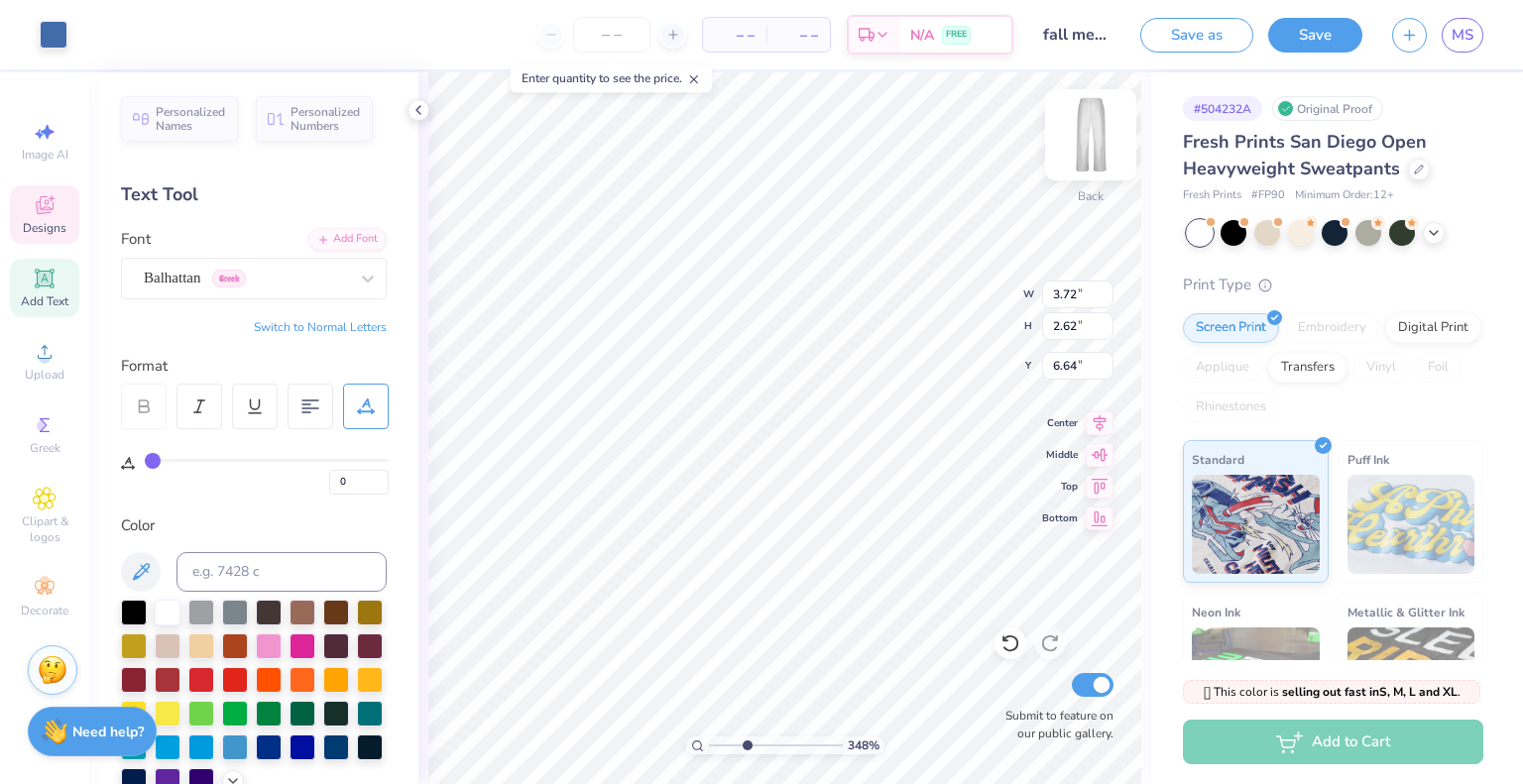 type on "9" 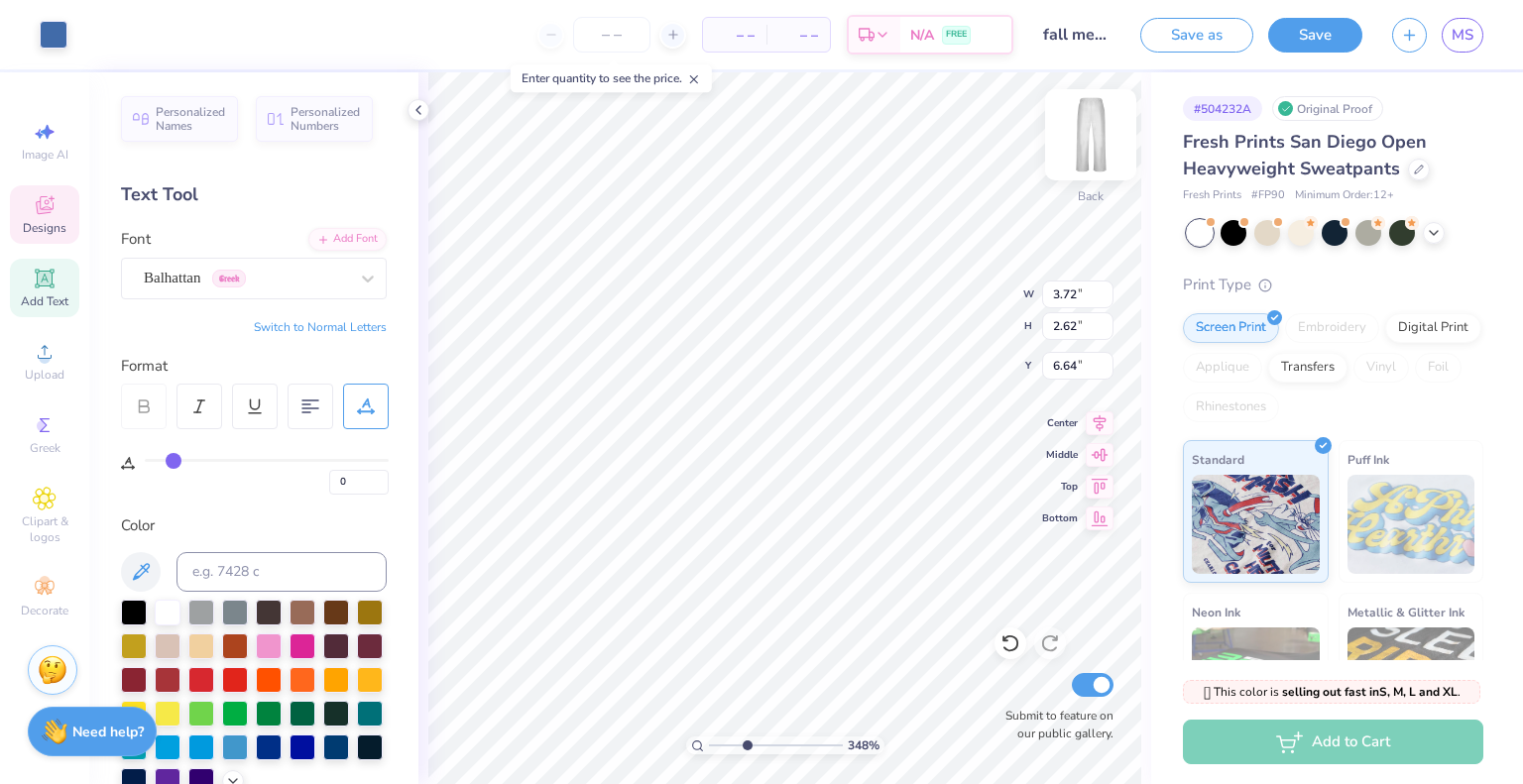 type on "9" 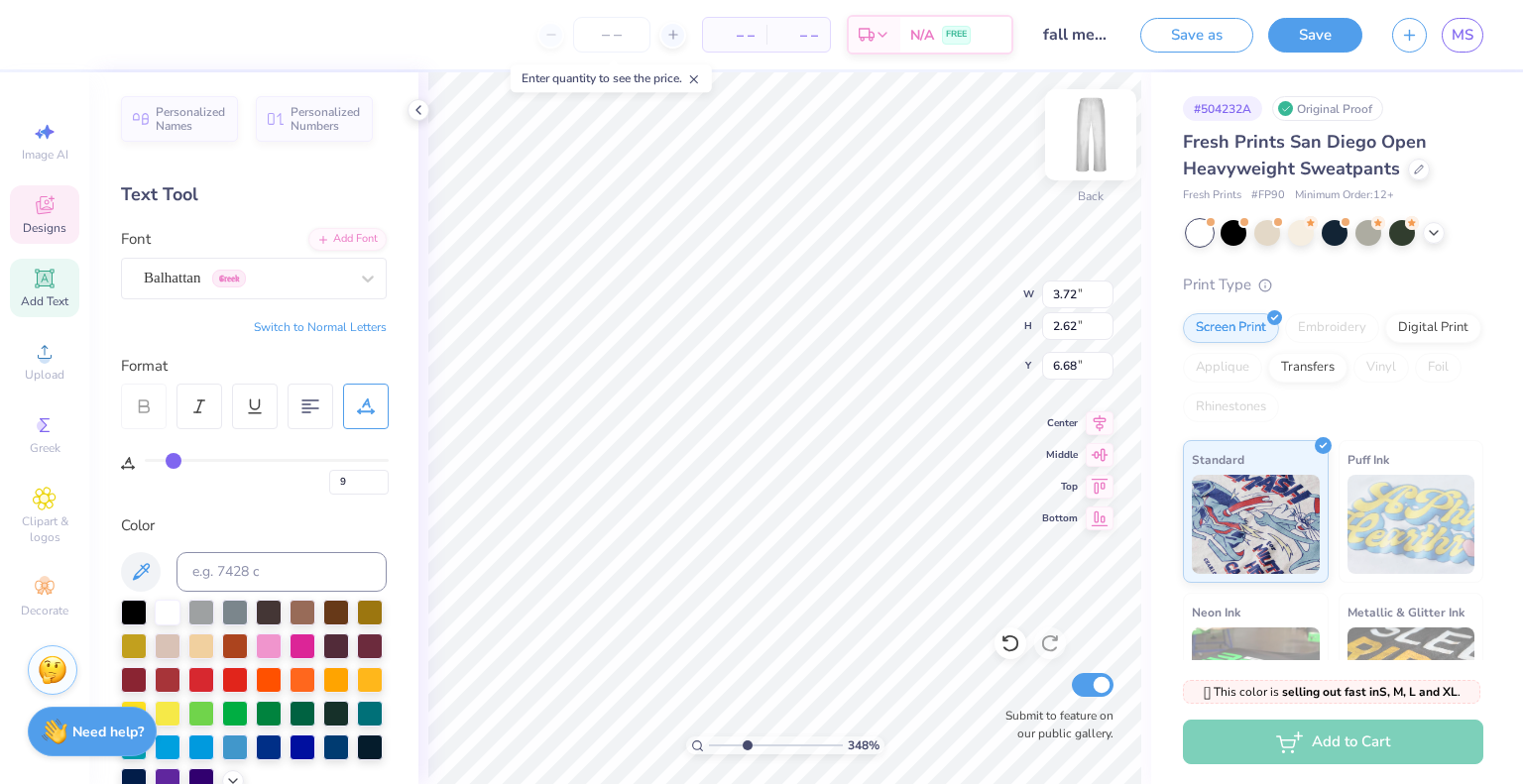 type on "6.44" 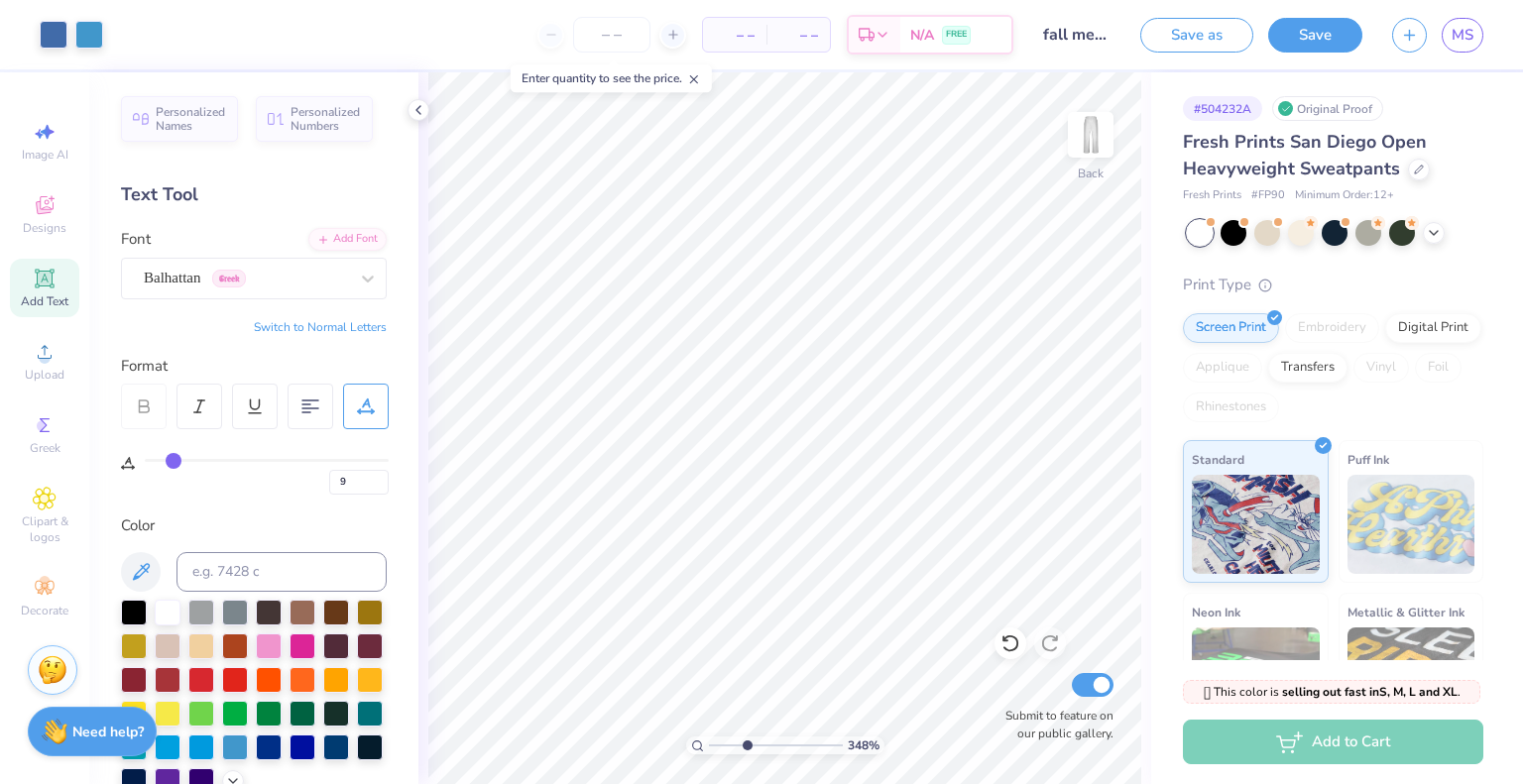 type on "1" 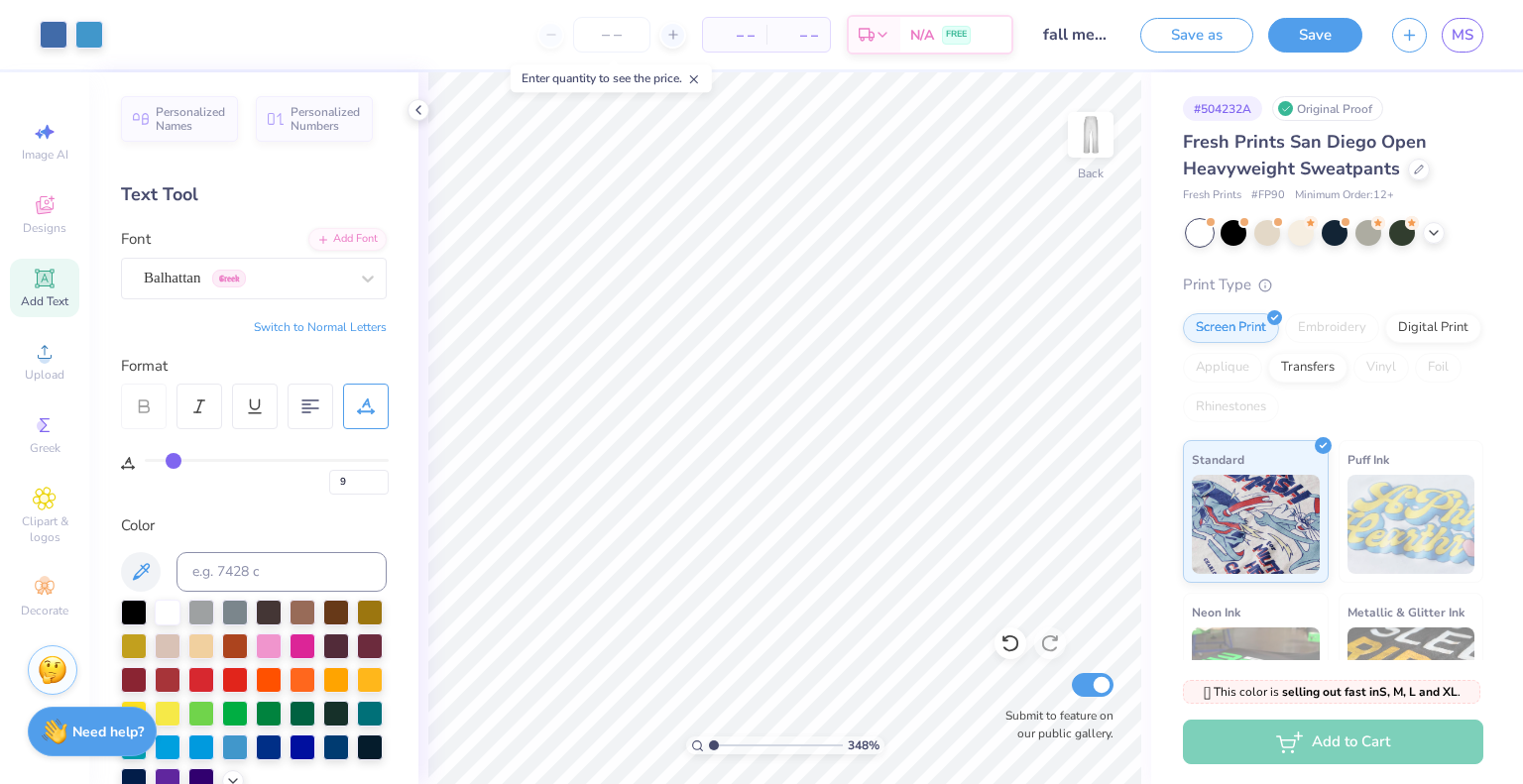 click at bounding box center (775, 745) 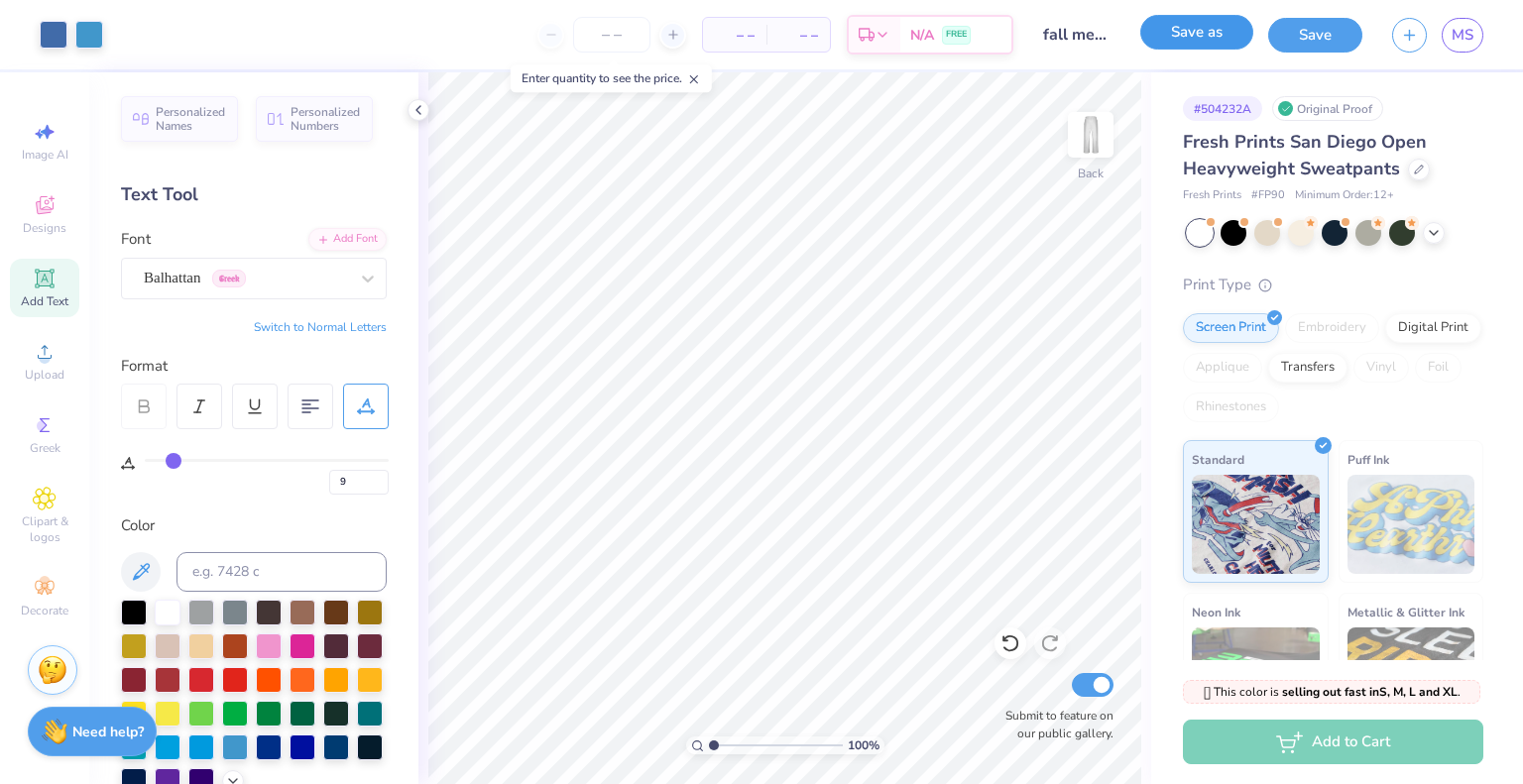 click on "Save as" at bounding box center (1197, 32) 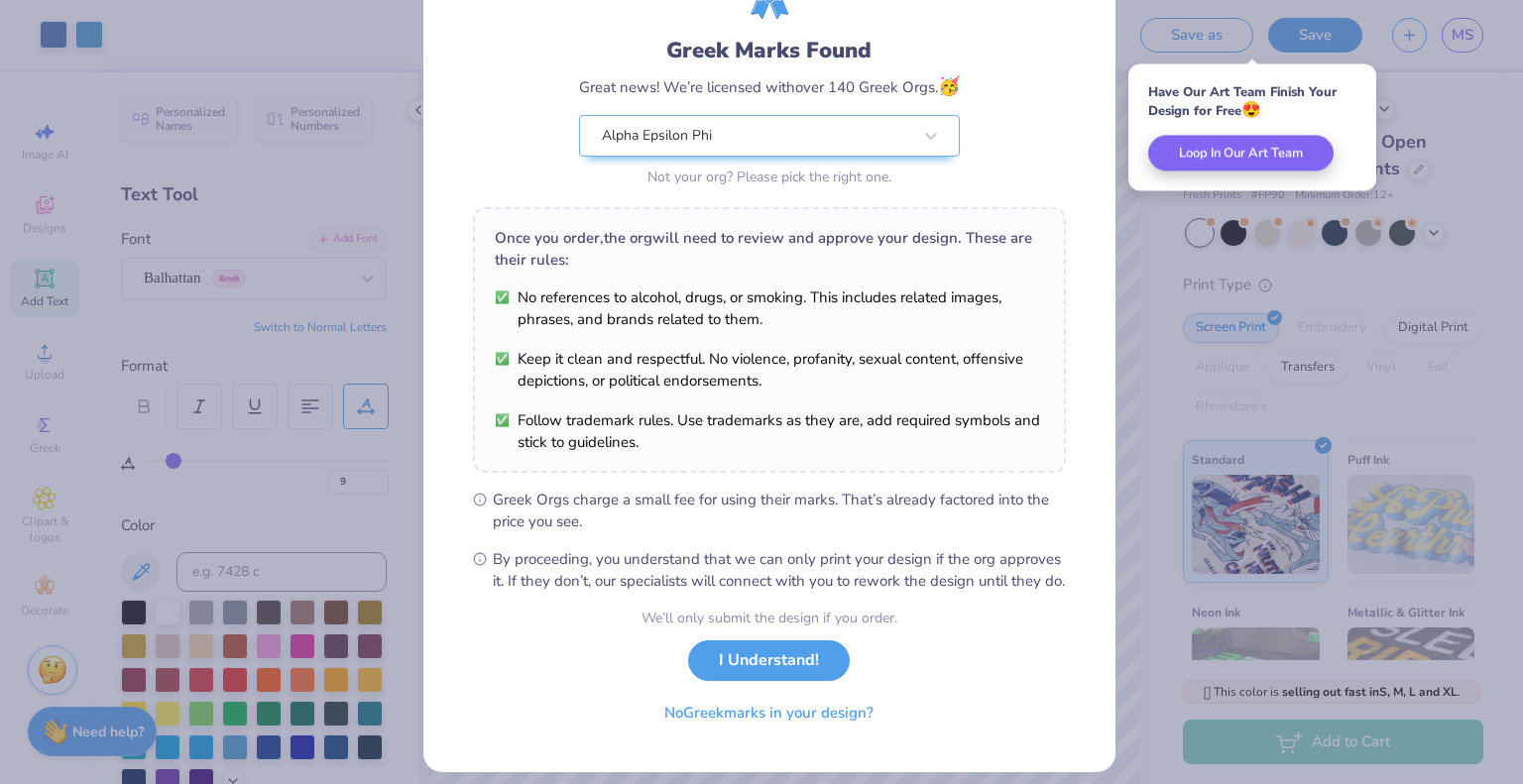 scroll, scrollTop: 142, scrollLeft: 0, axis: vertical 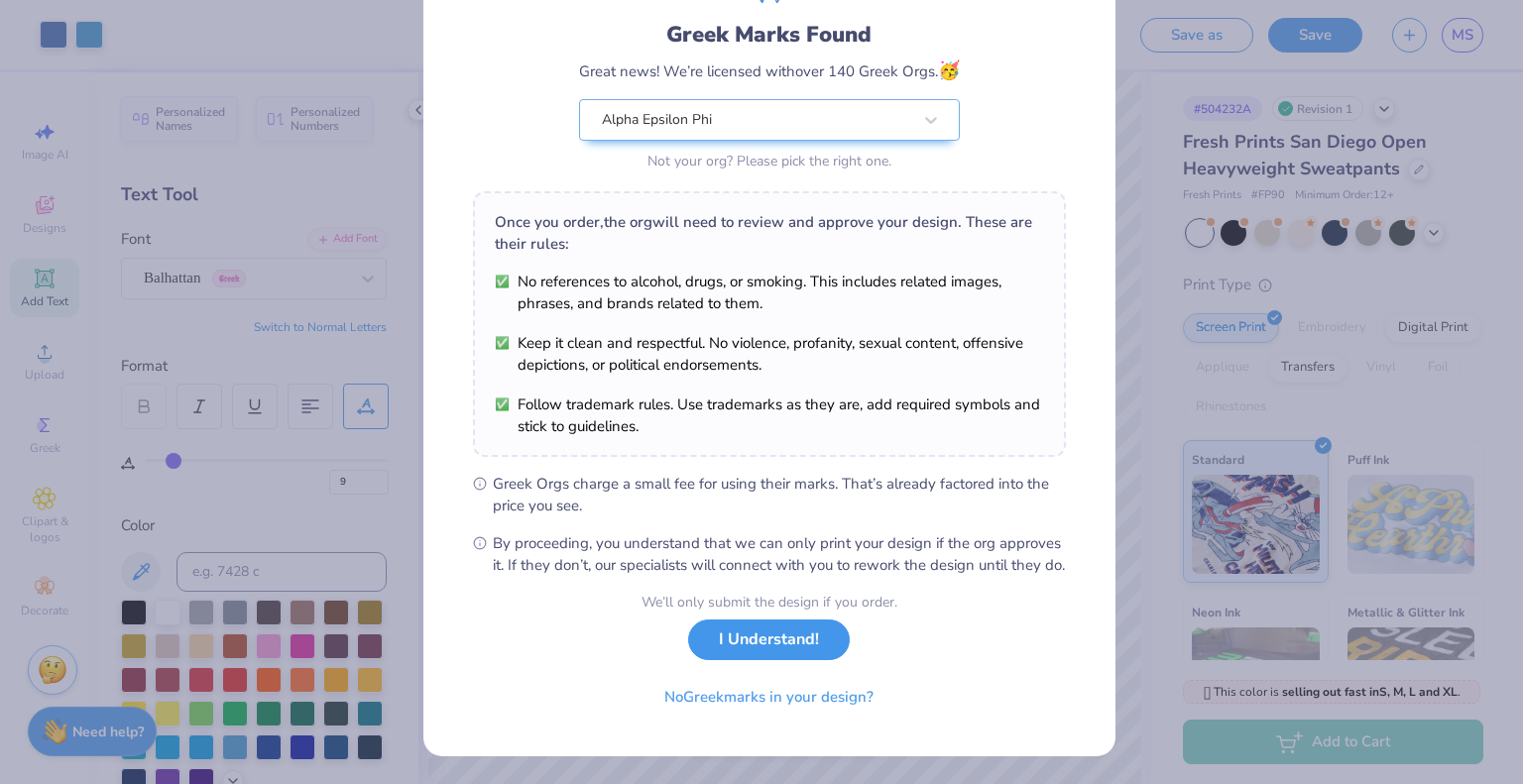 click on "I Understand!" at bounding box center (768, 639) 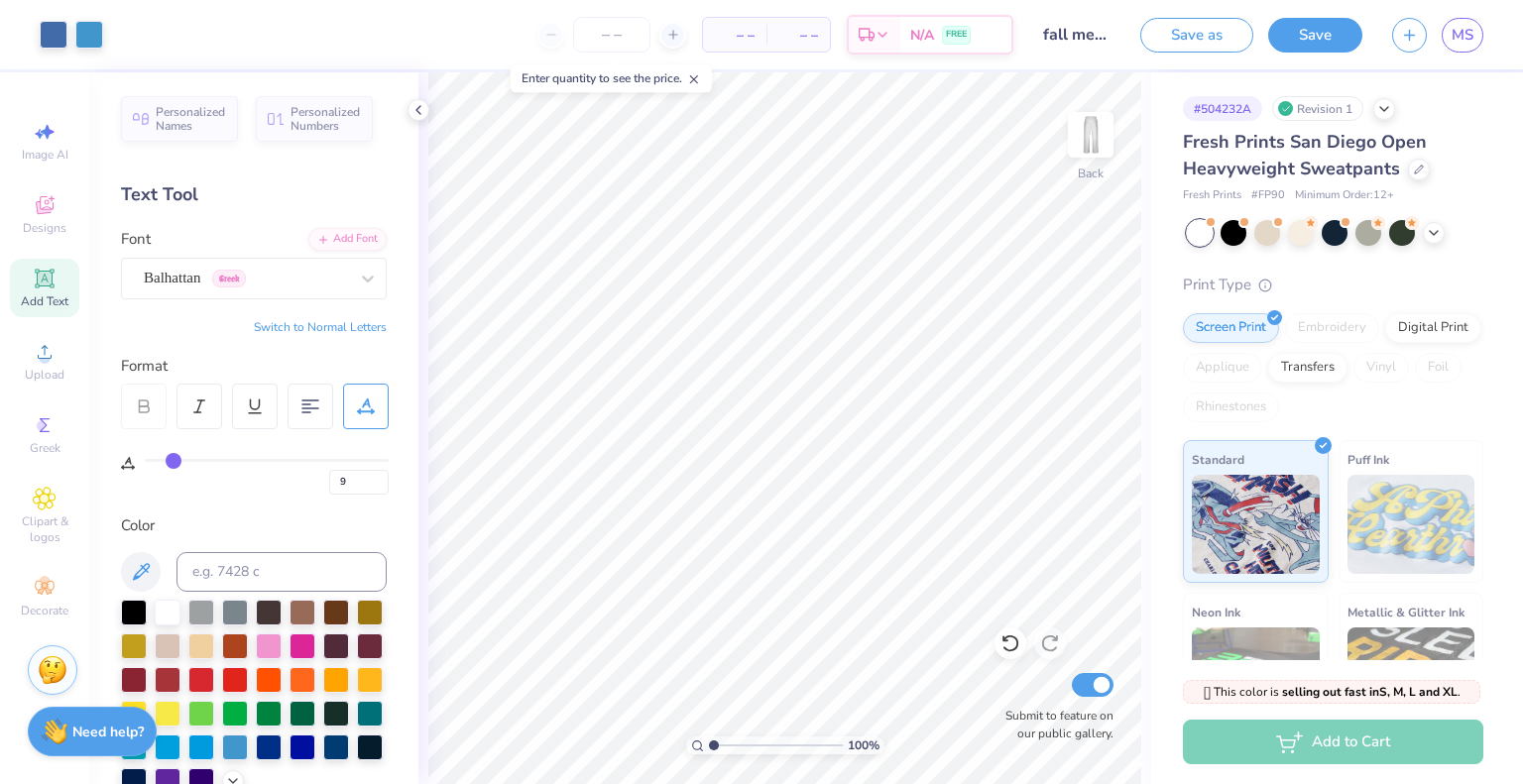 scroll, scrollTop: 0, scrollLeft: 0, axis: both 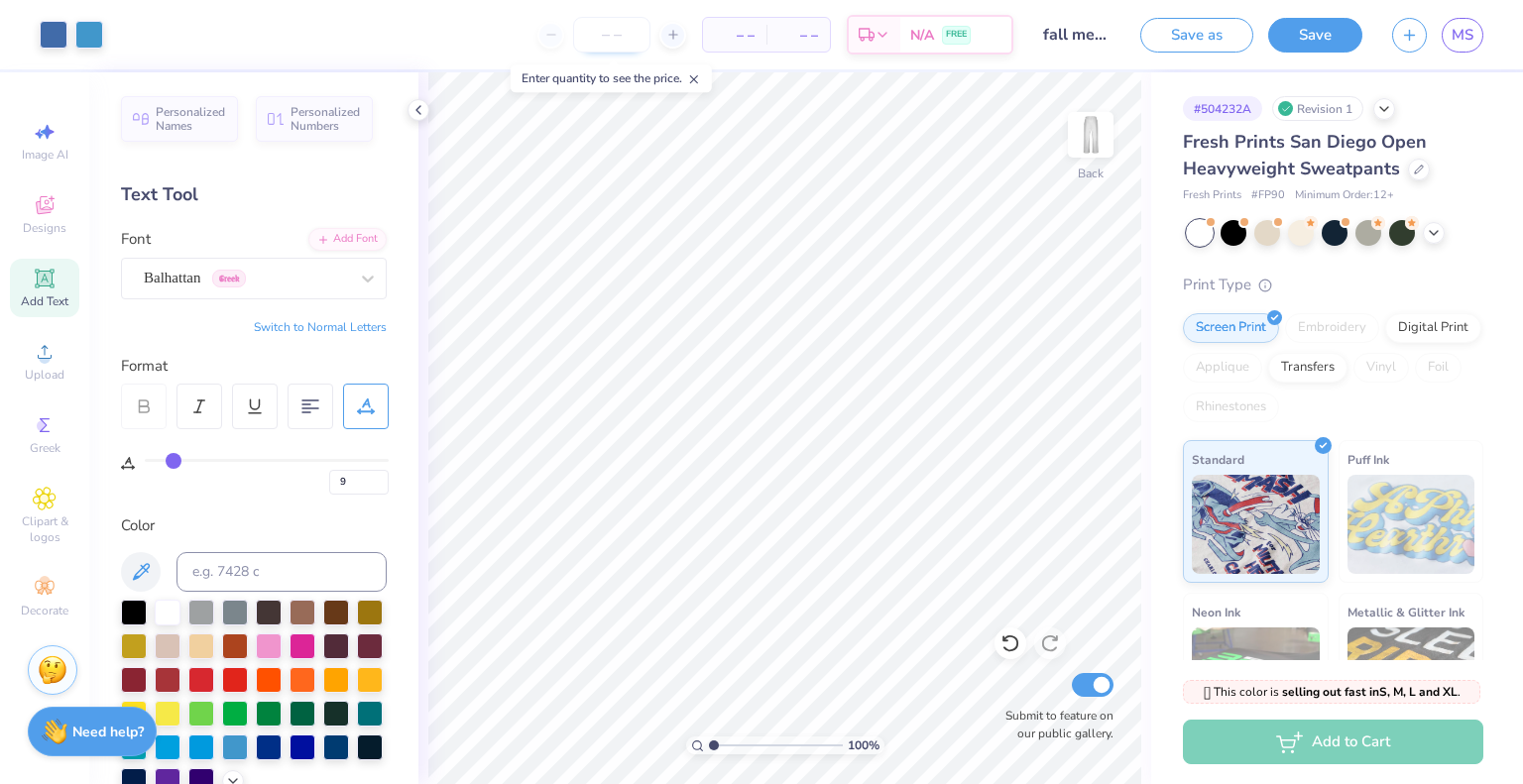 click at bounding box center [612, 35] 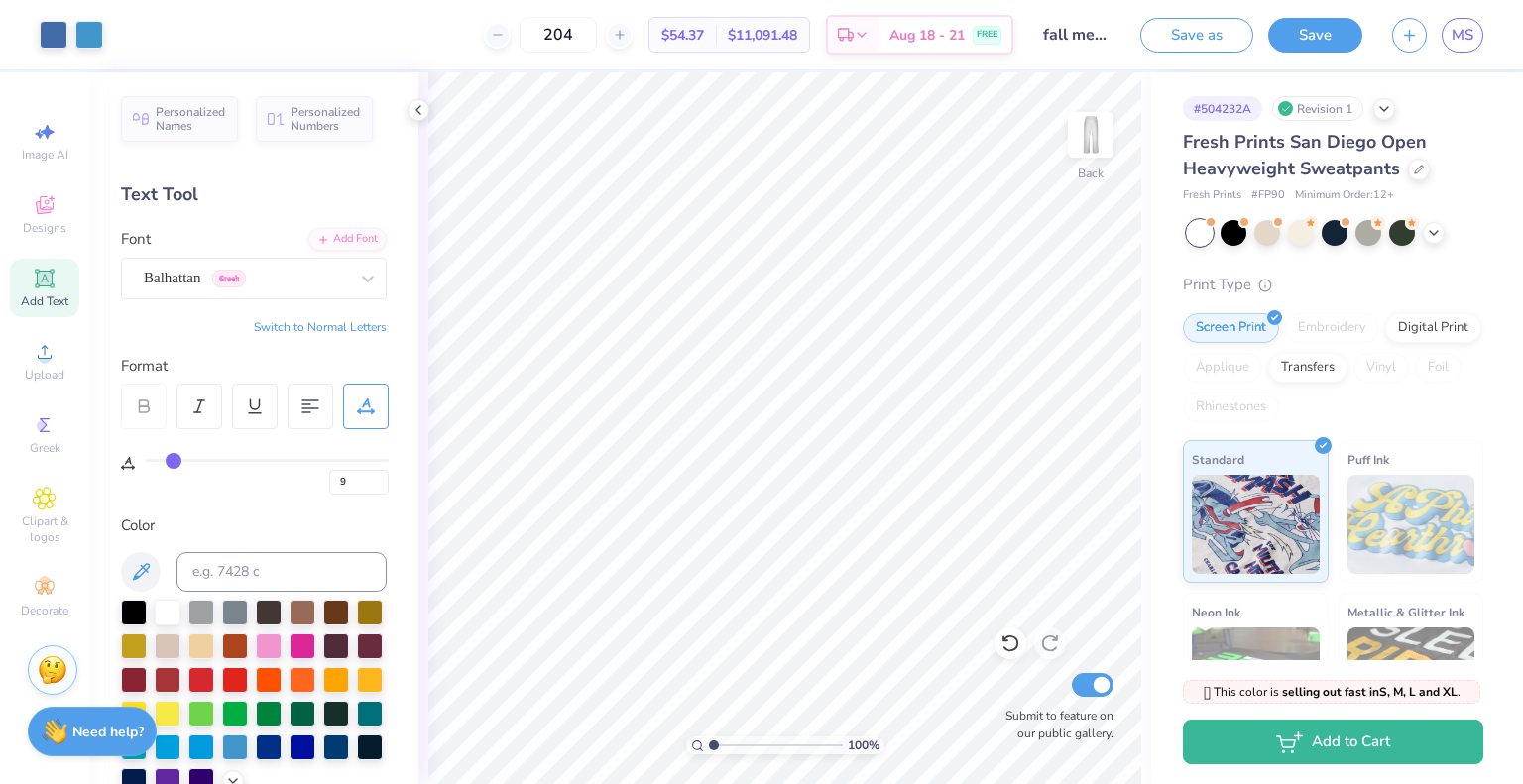 type on "204" 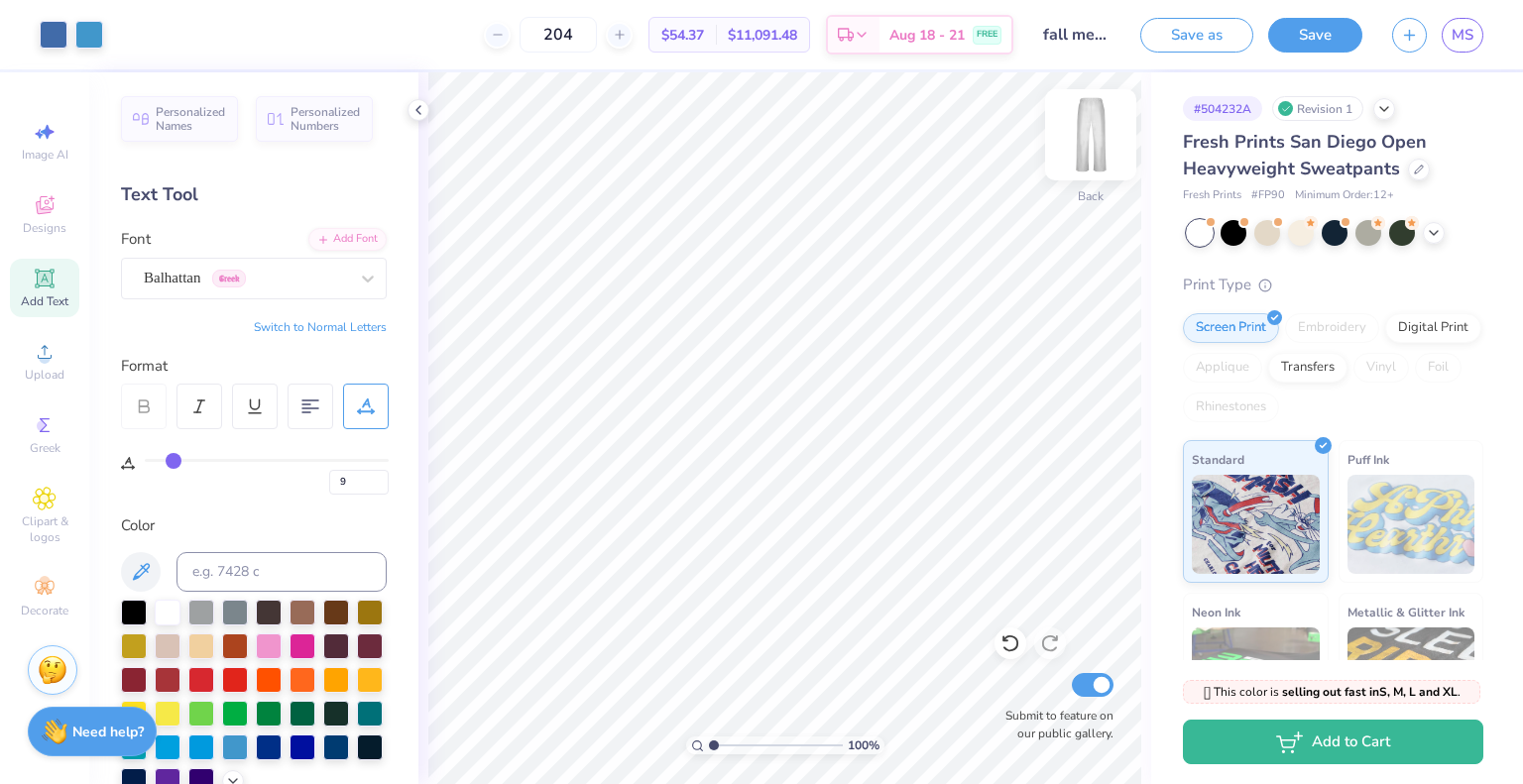 click at bounding box center (1091, 135) 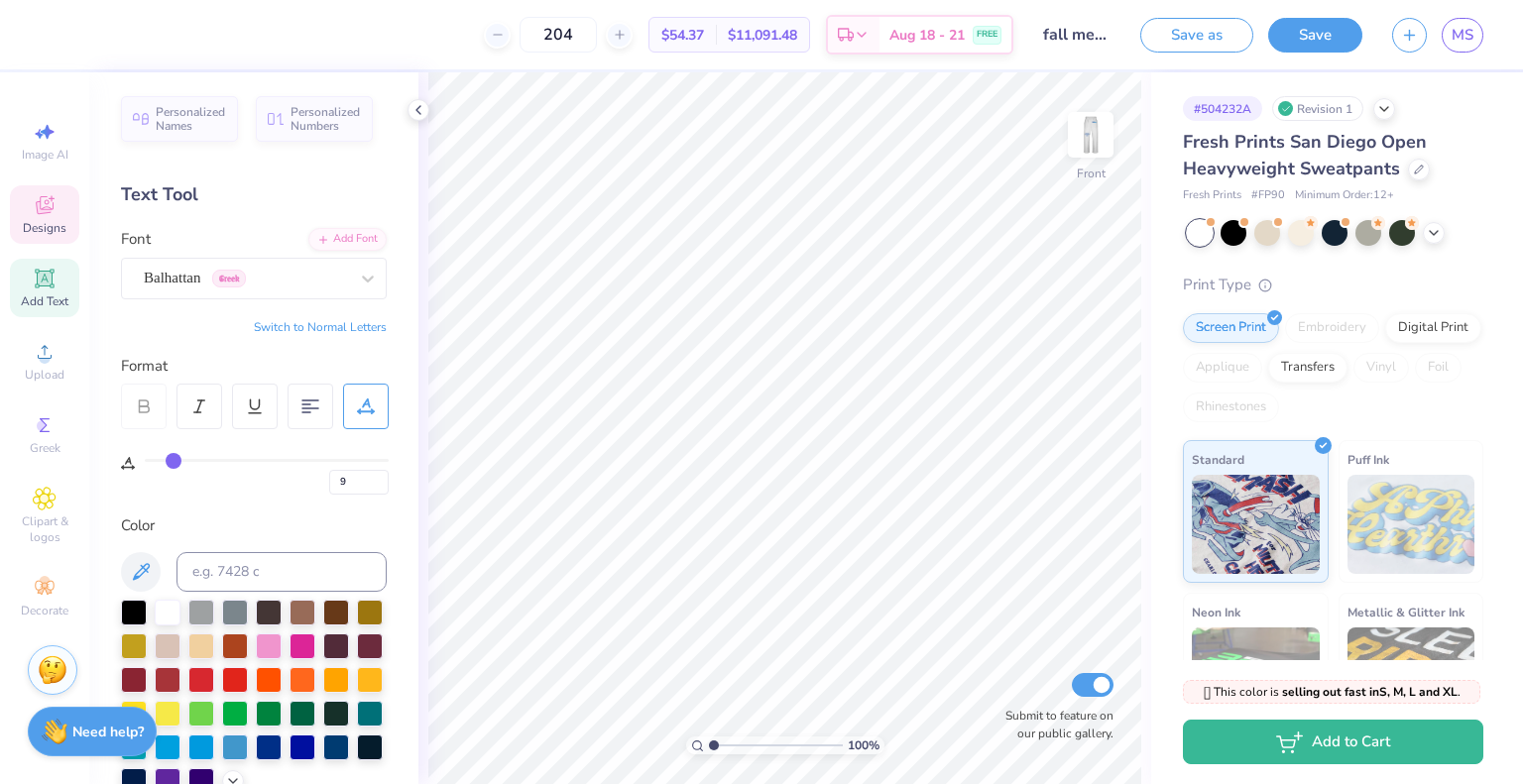 click 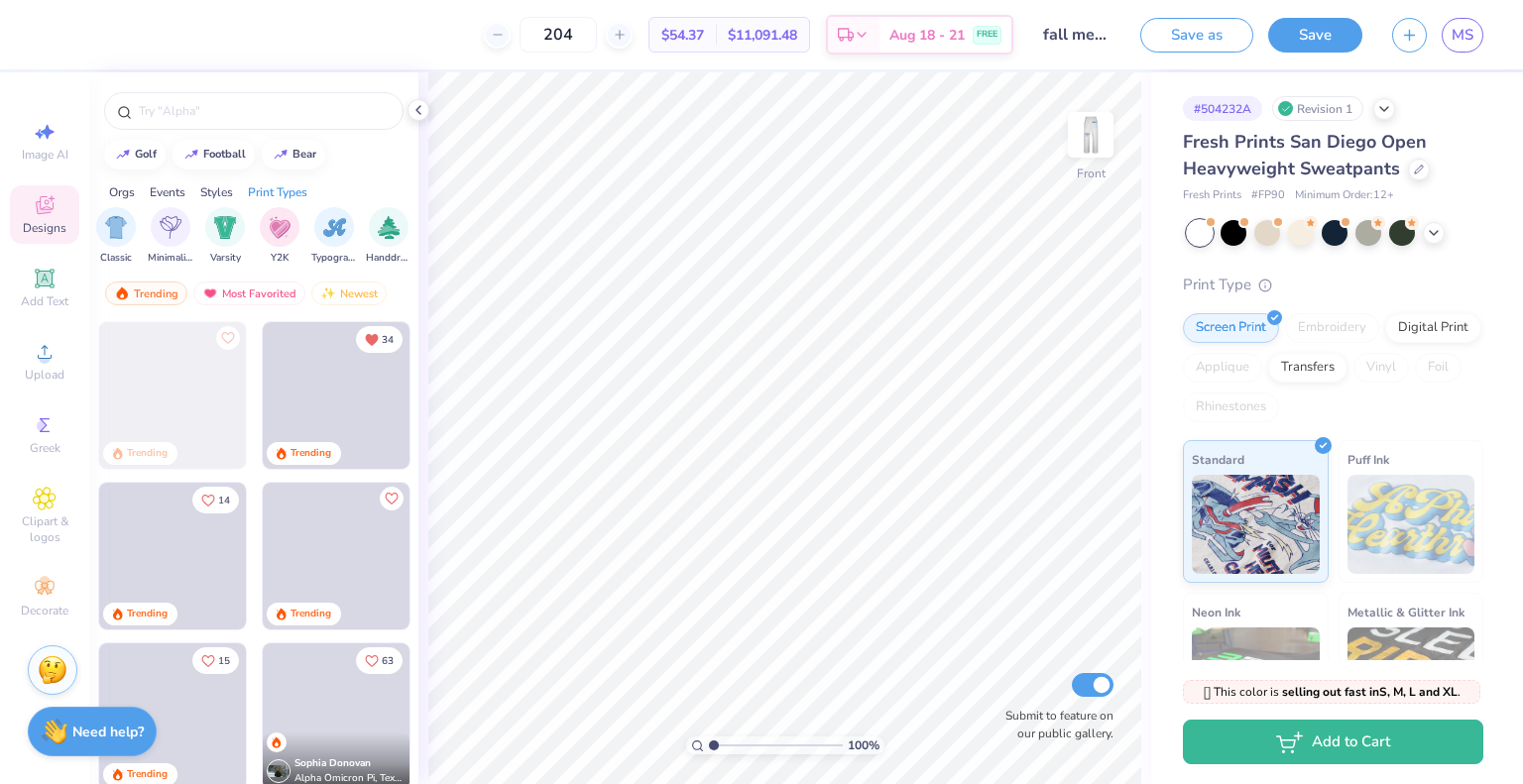 scroll, scrollTop: 0, scrollLeft: 1039, axis: horizontal 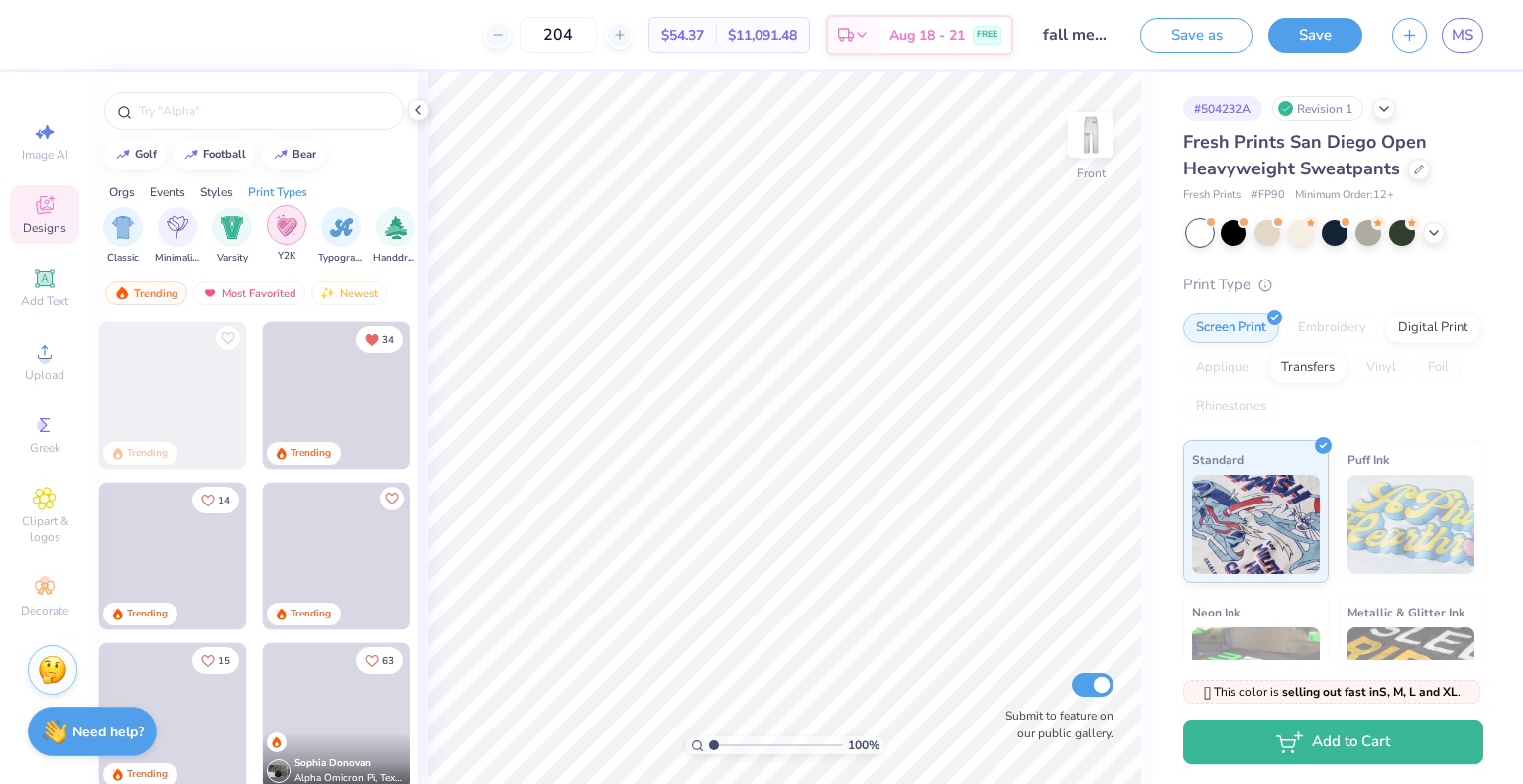 click at bounding box center (287, 225) 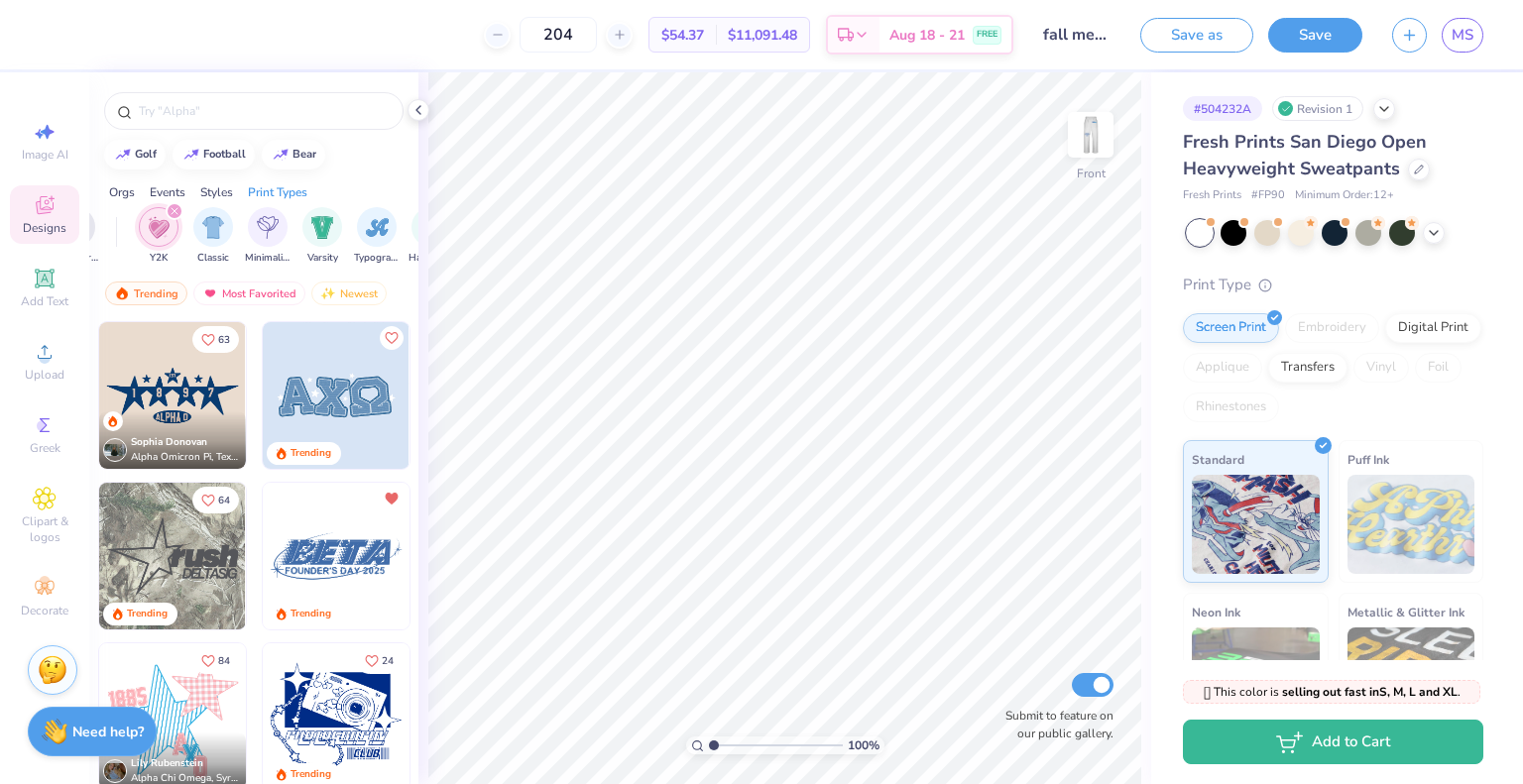 scroll, scrollTop: 0, scrollLeft: 997, axis: horizontal 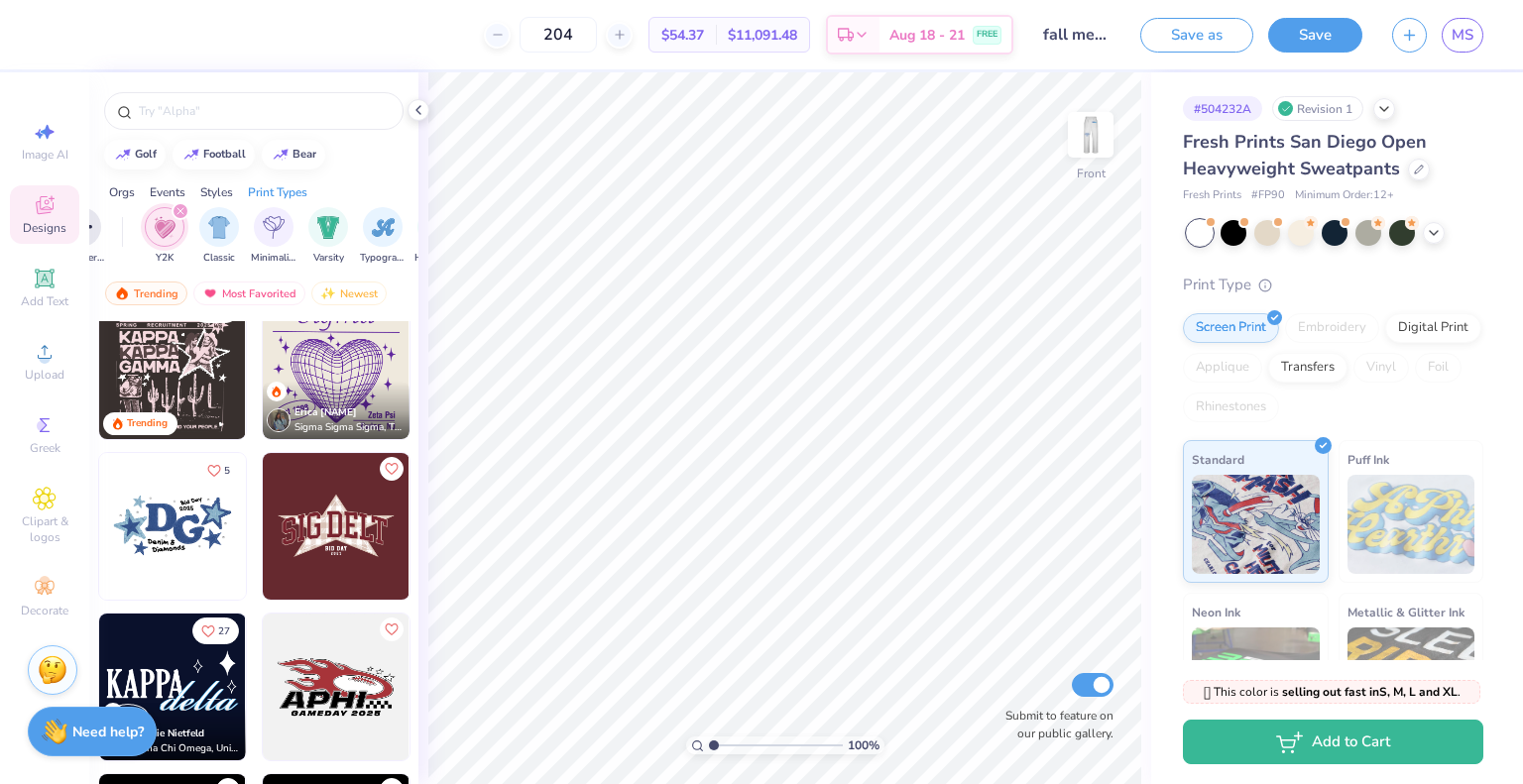 click at bounding box center [173, 526] 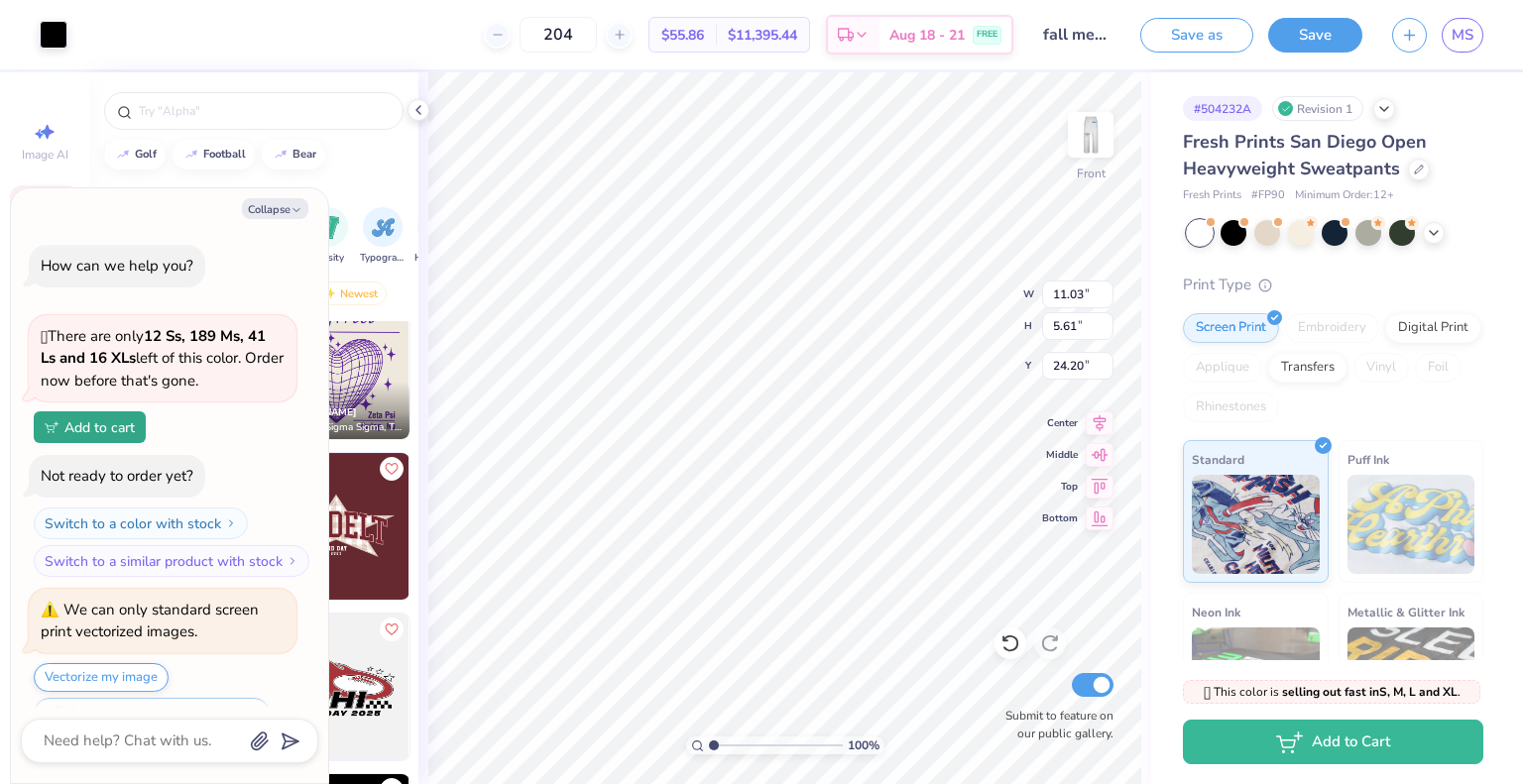 scroll, scrollTop: 47, scrollLeft: 0, axis: vertical 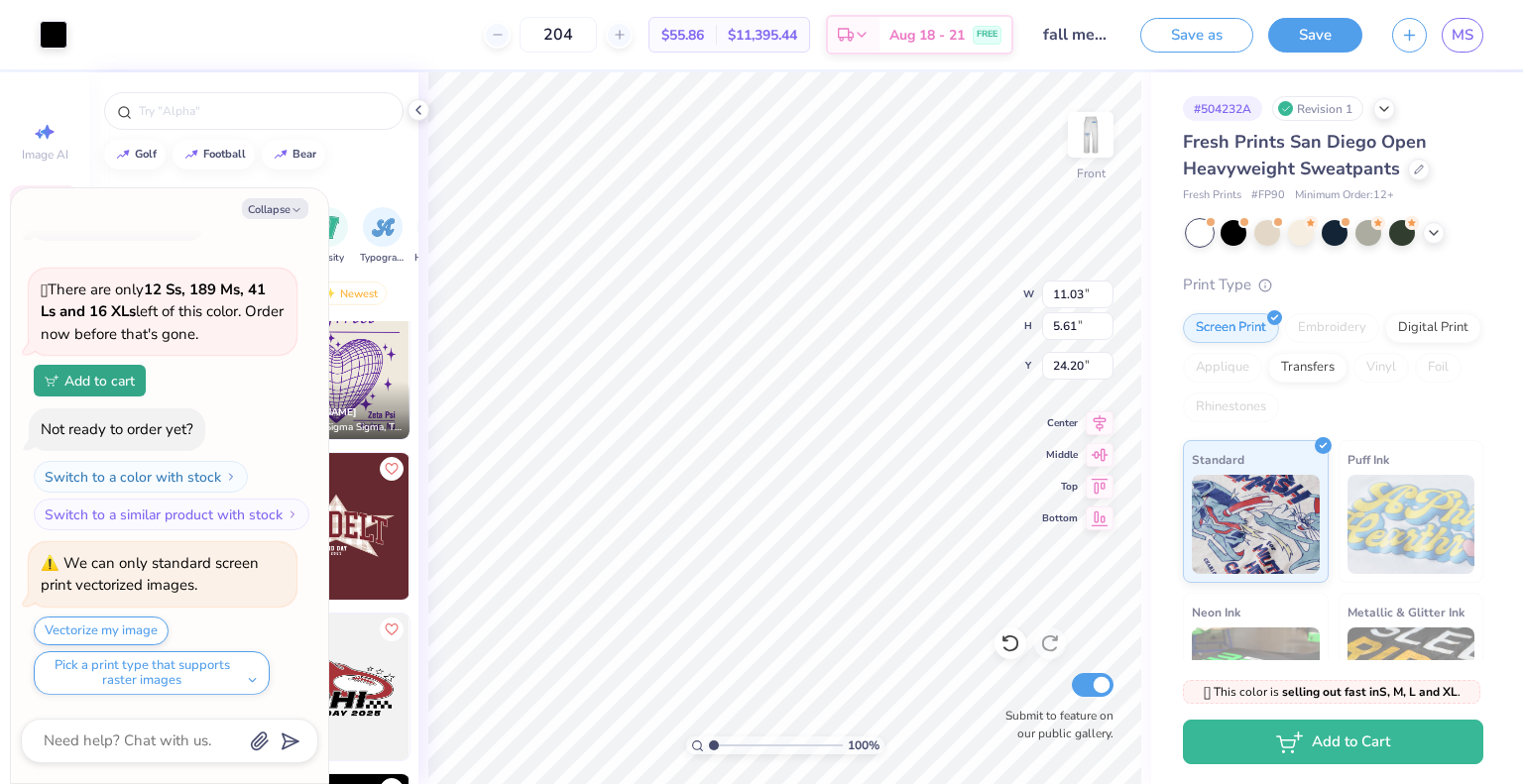 type on "x" 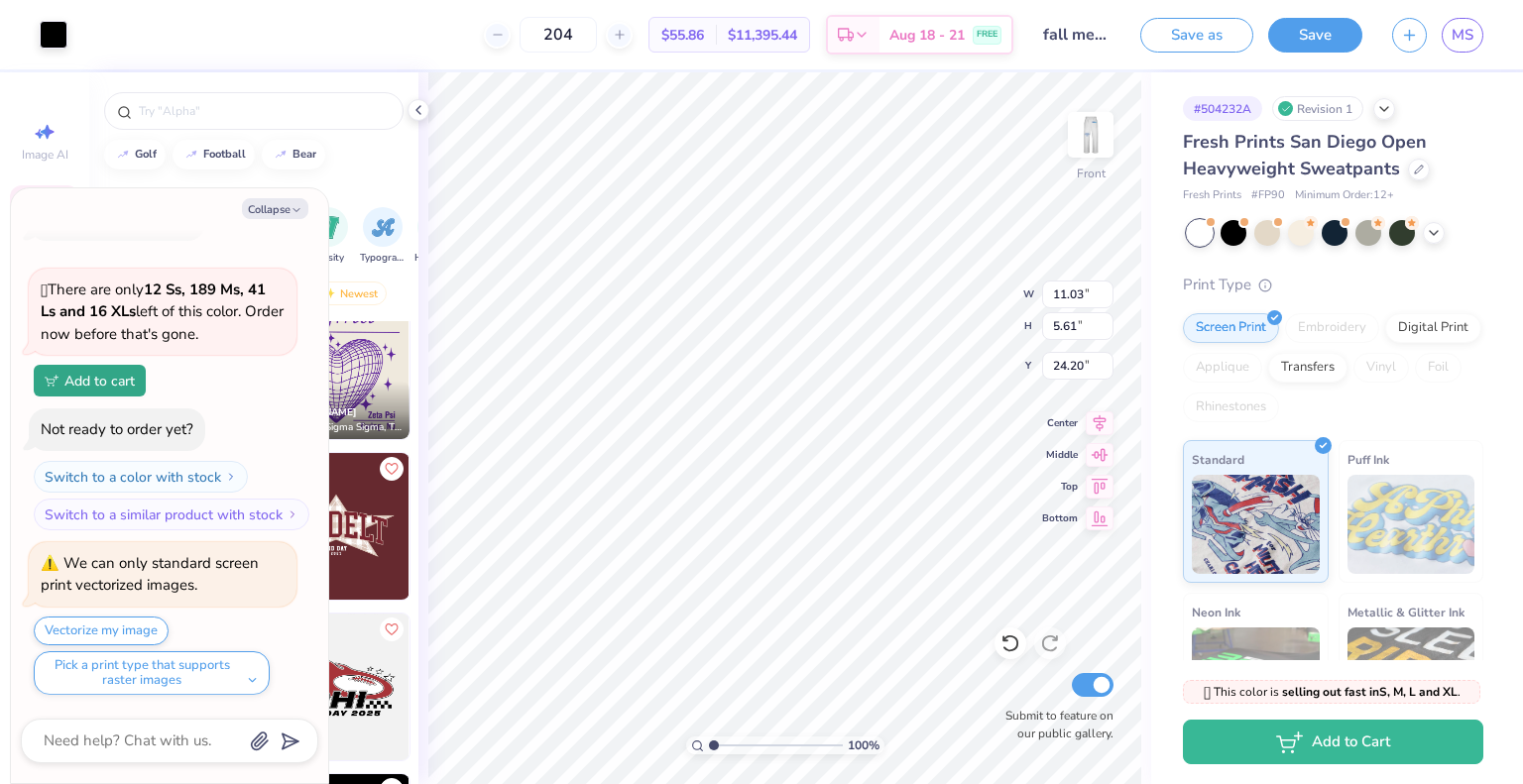 type on "1.29" 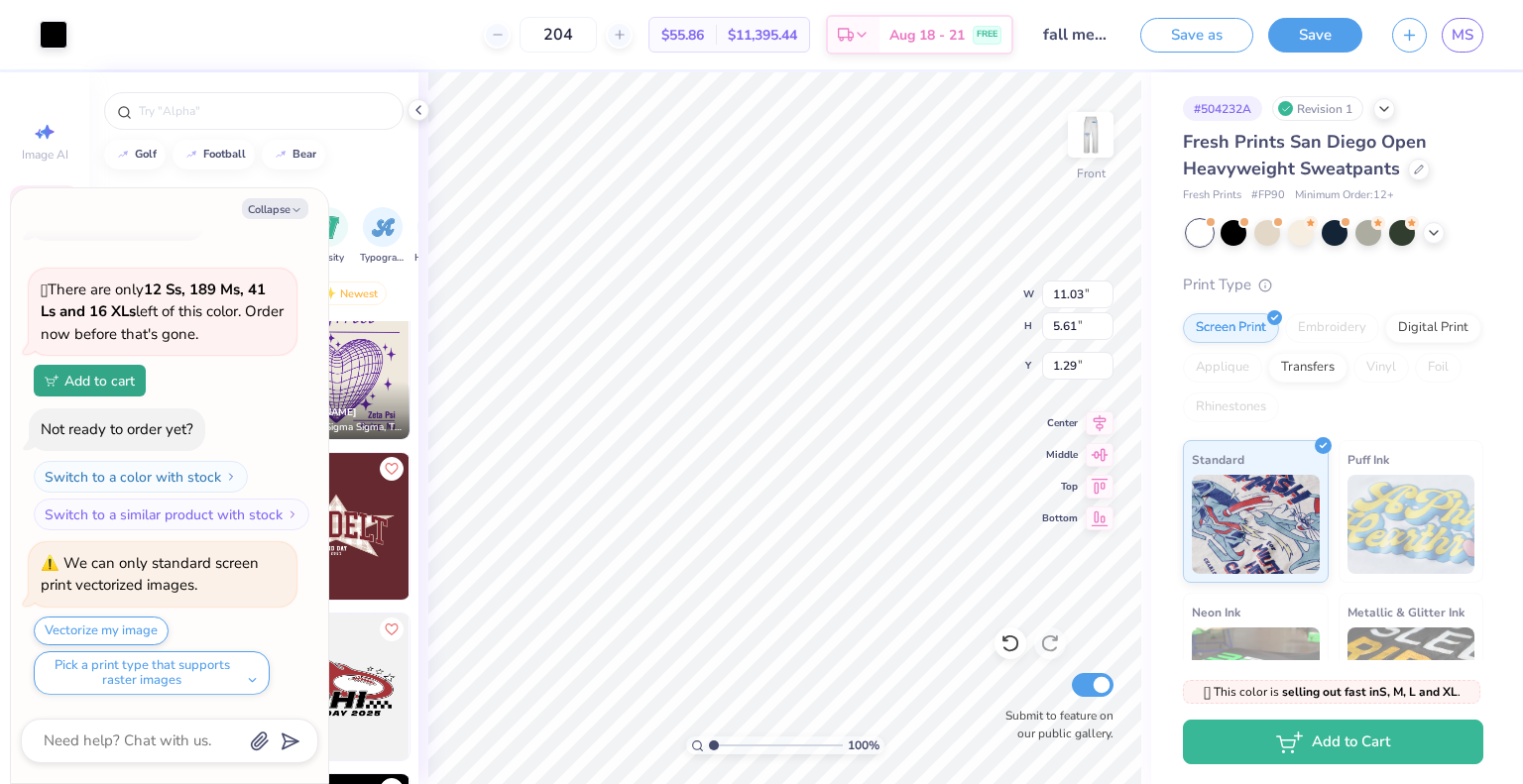 type on "x" 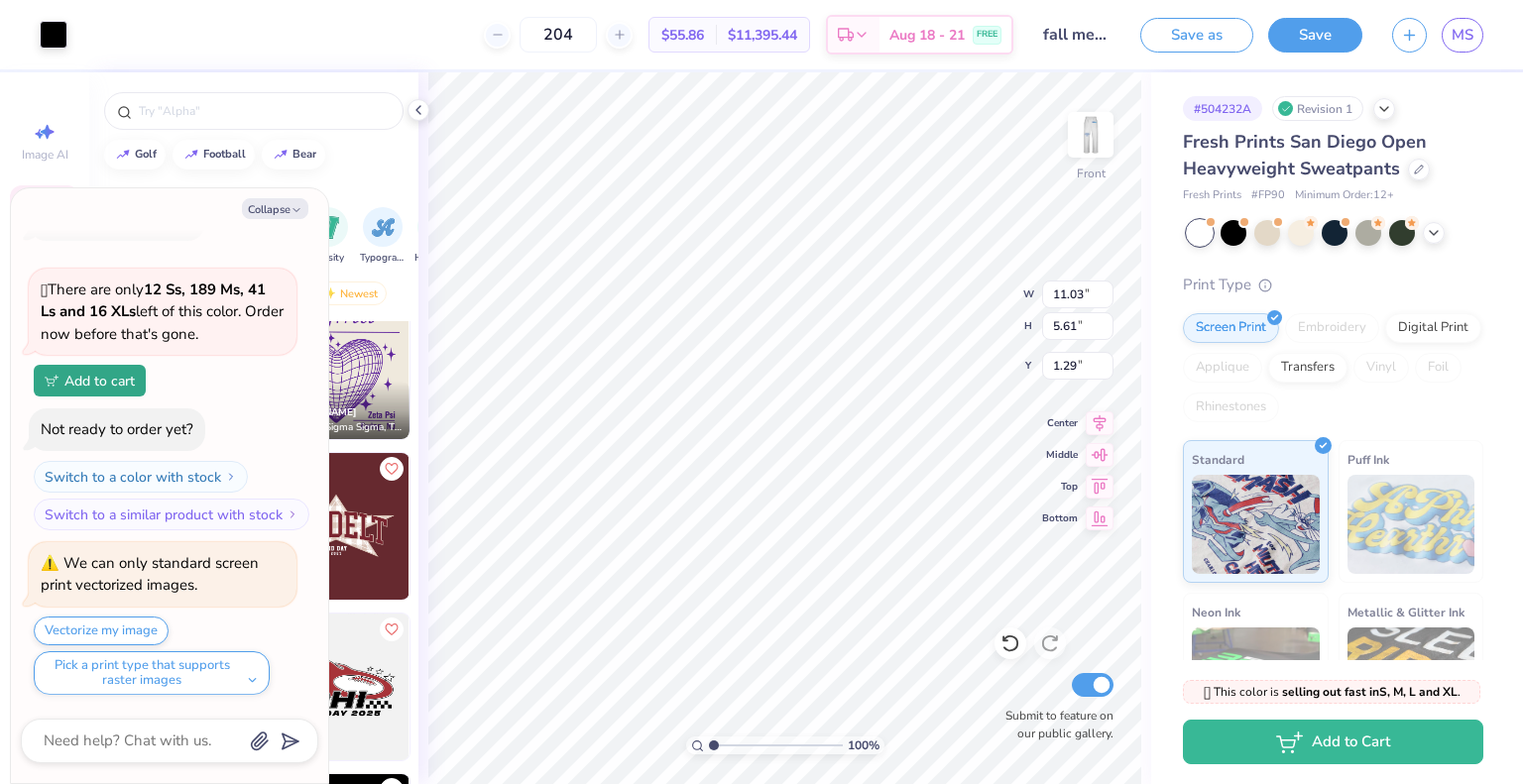 type on "7.82" 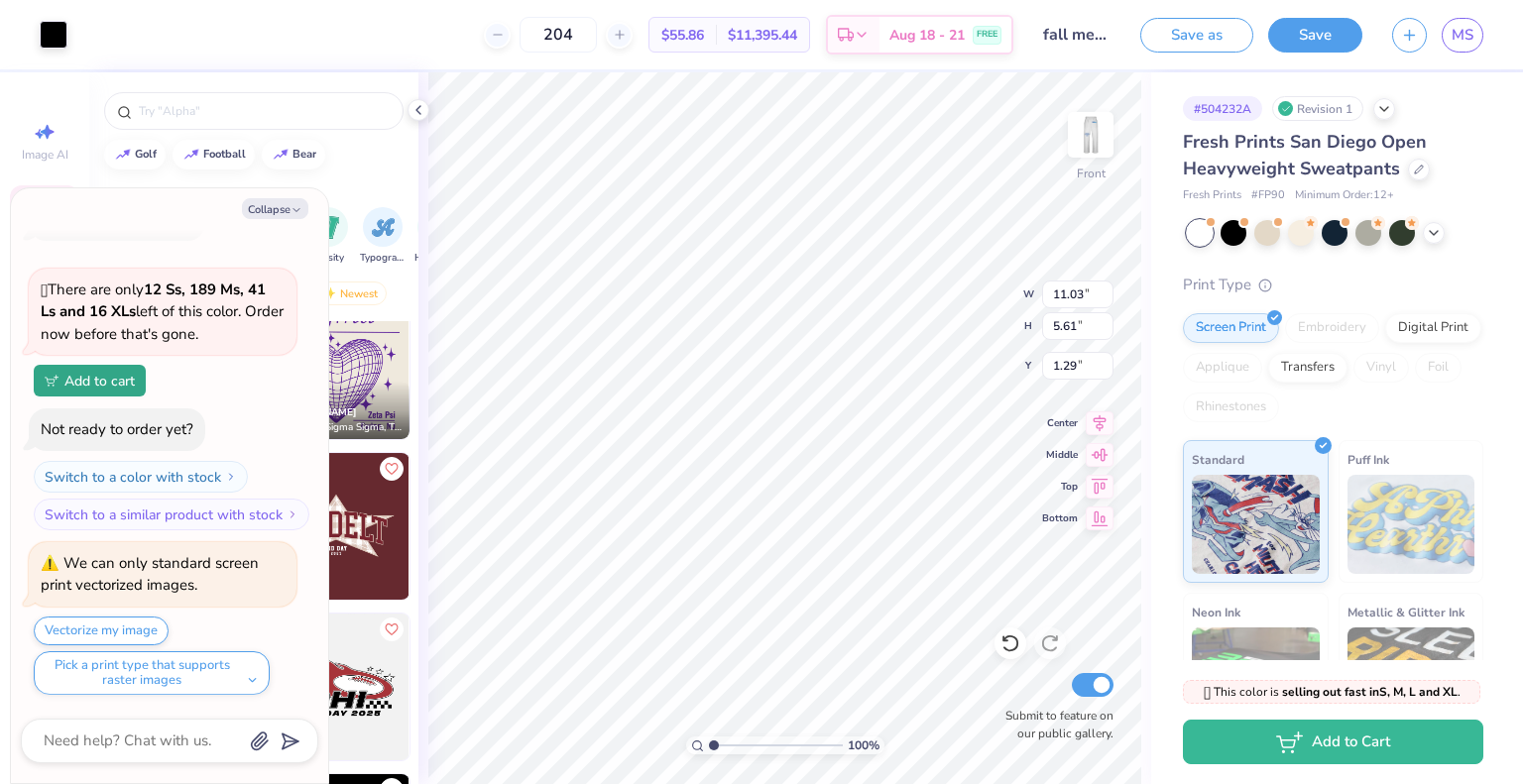 type on "3.97" 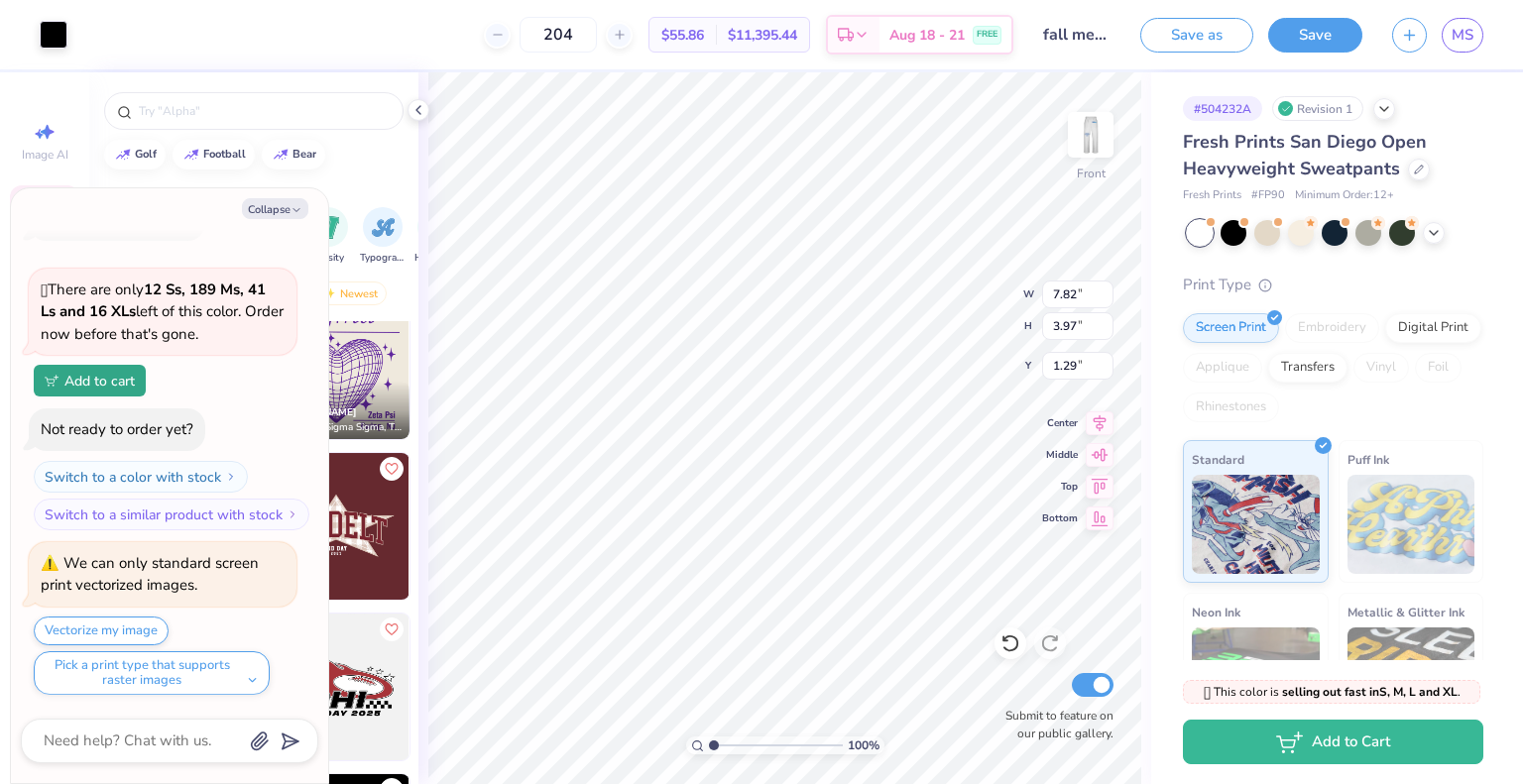 type on "x" 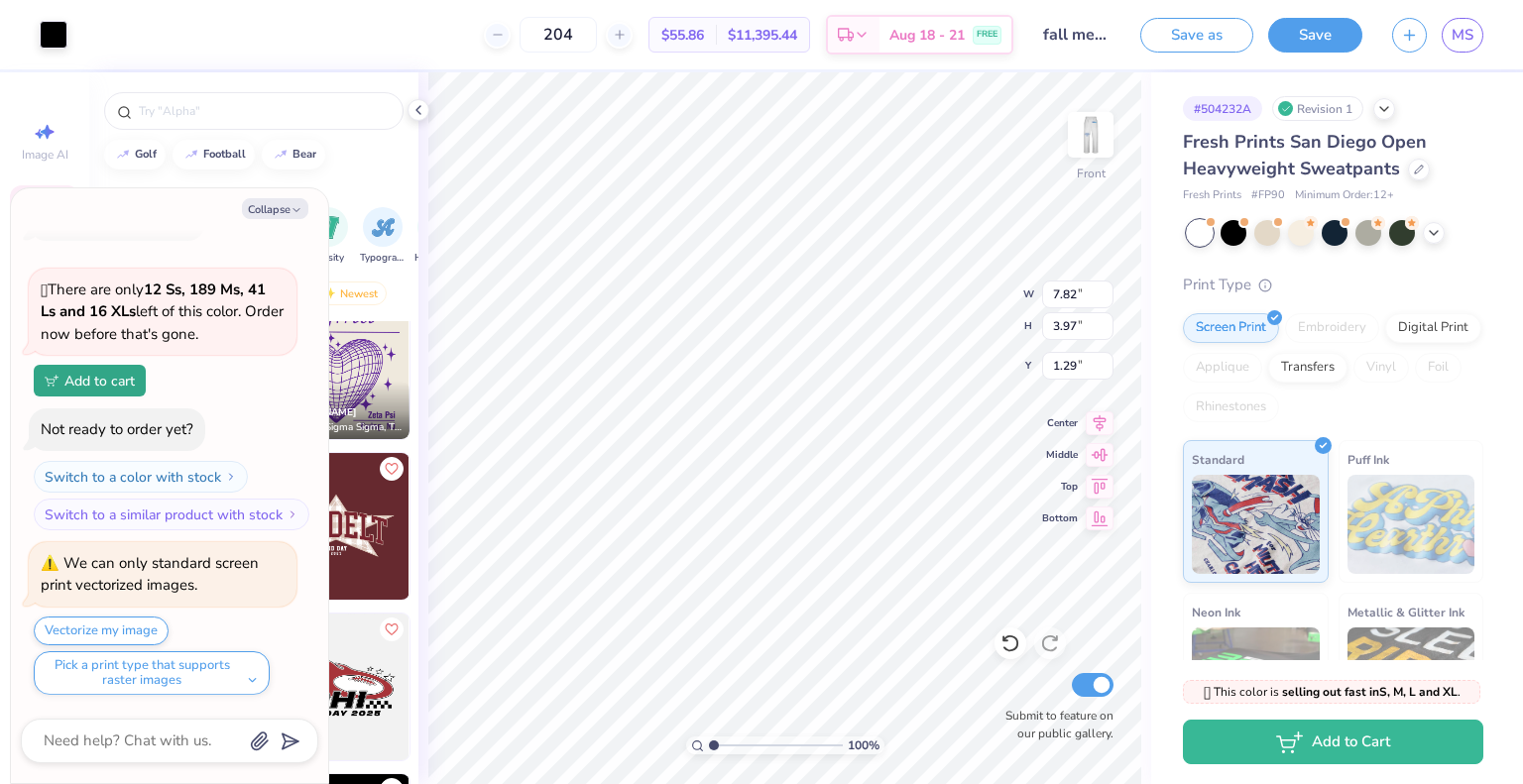 type on "1.15" 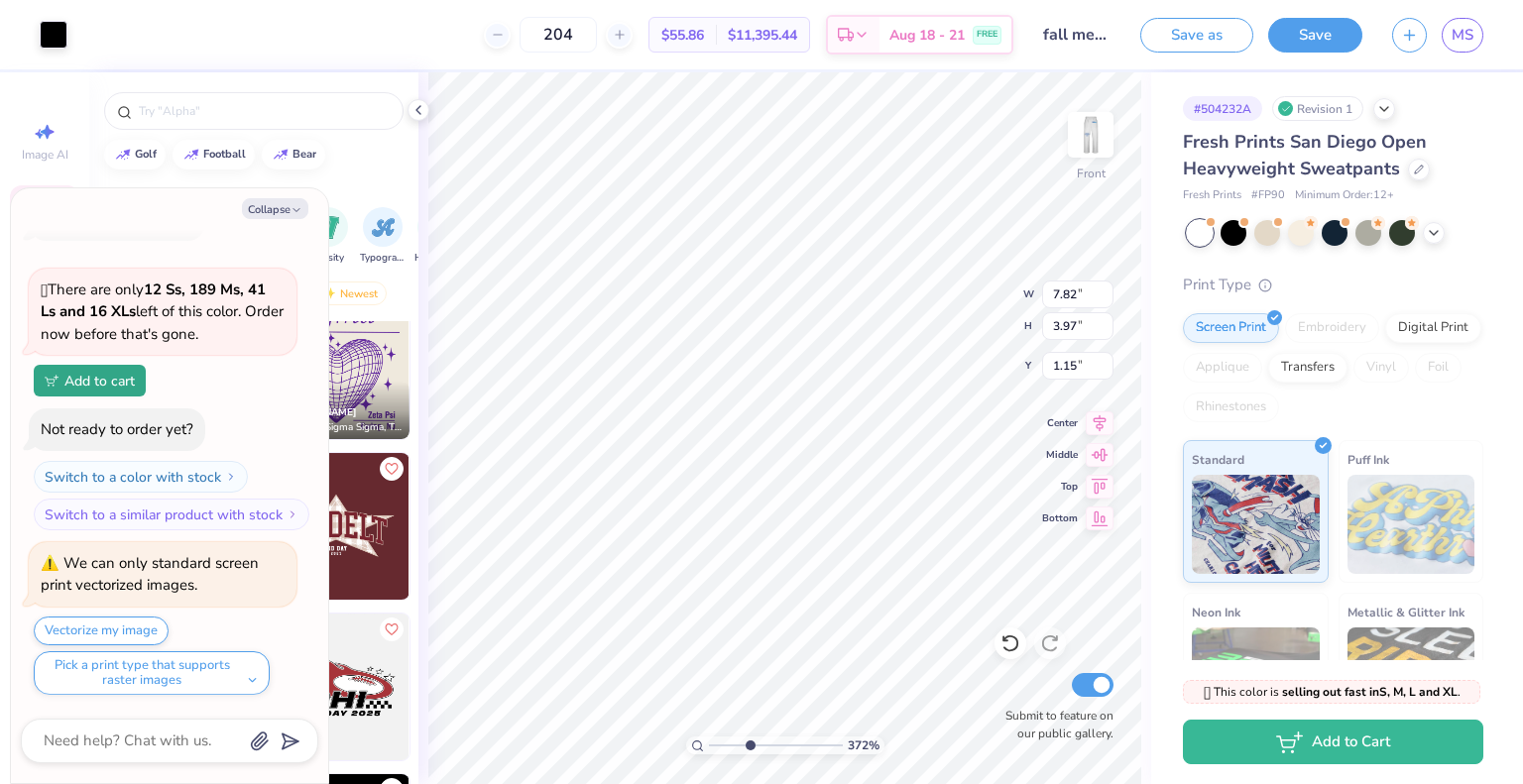 type on "3.72" 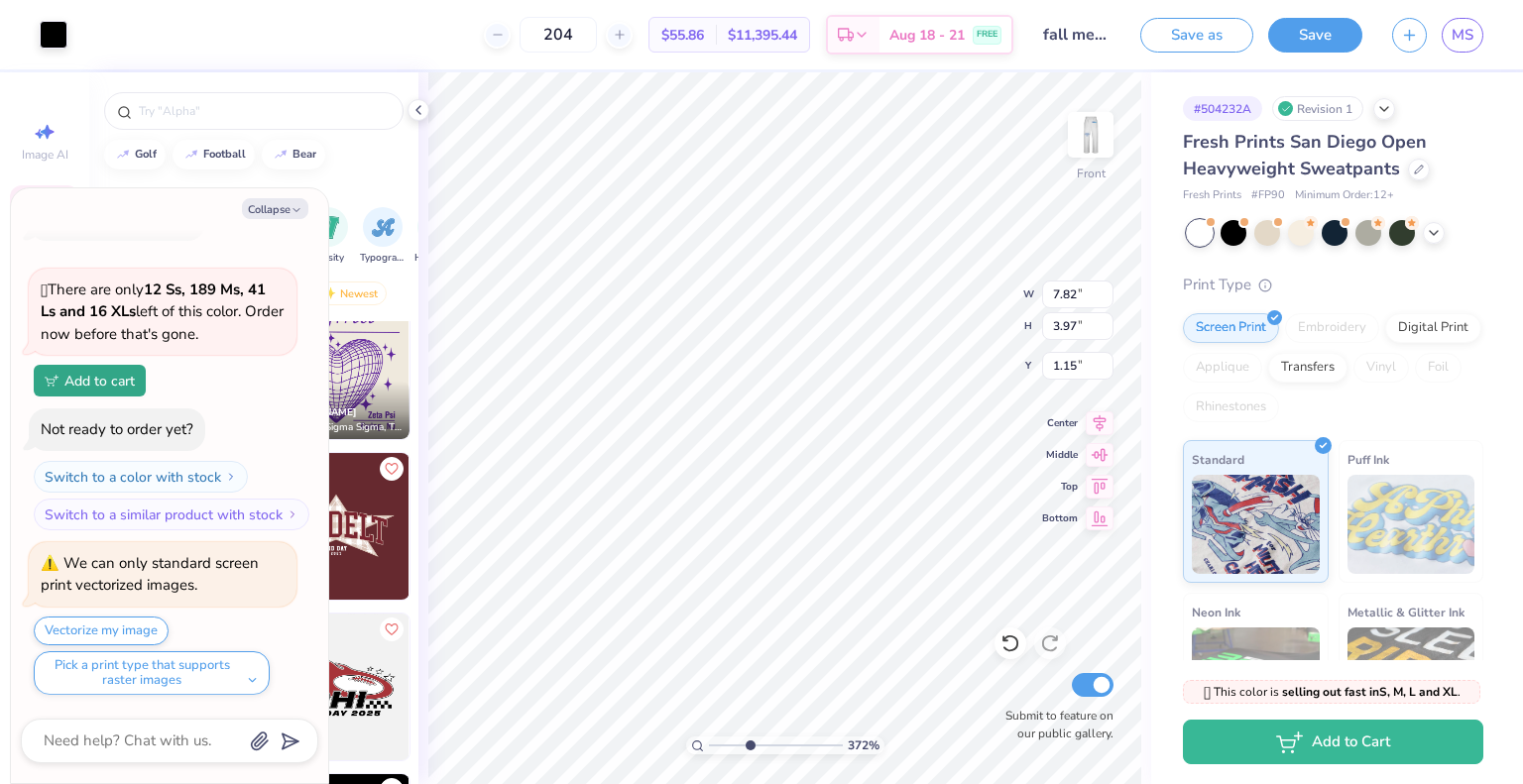 click at bounding box center [775, 745] 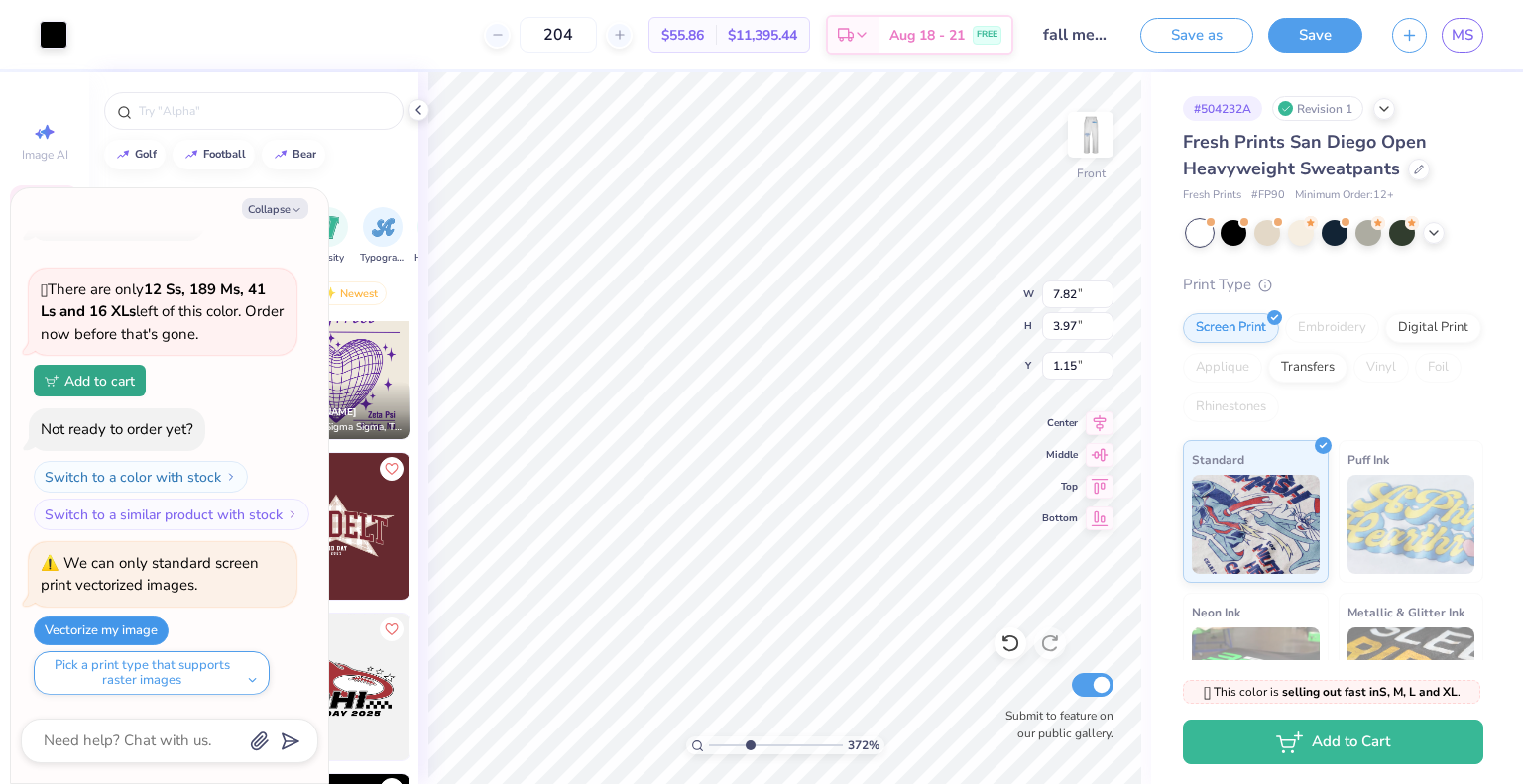 click on "Vectorize my image" at bounding box center (101, 630) 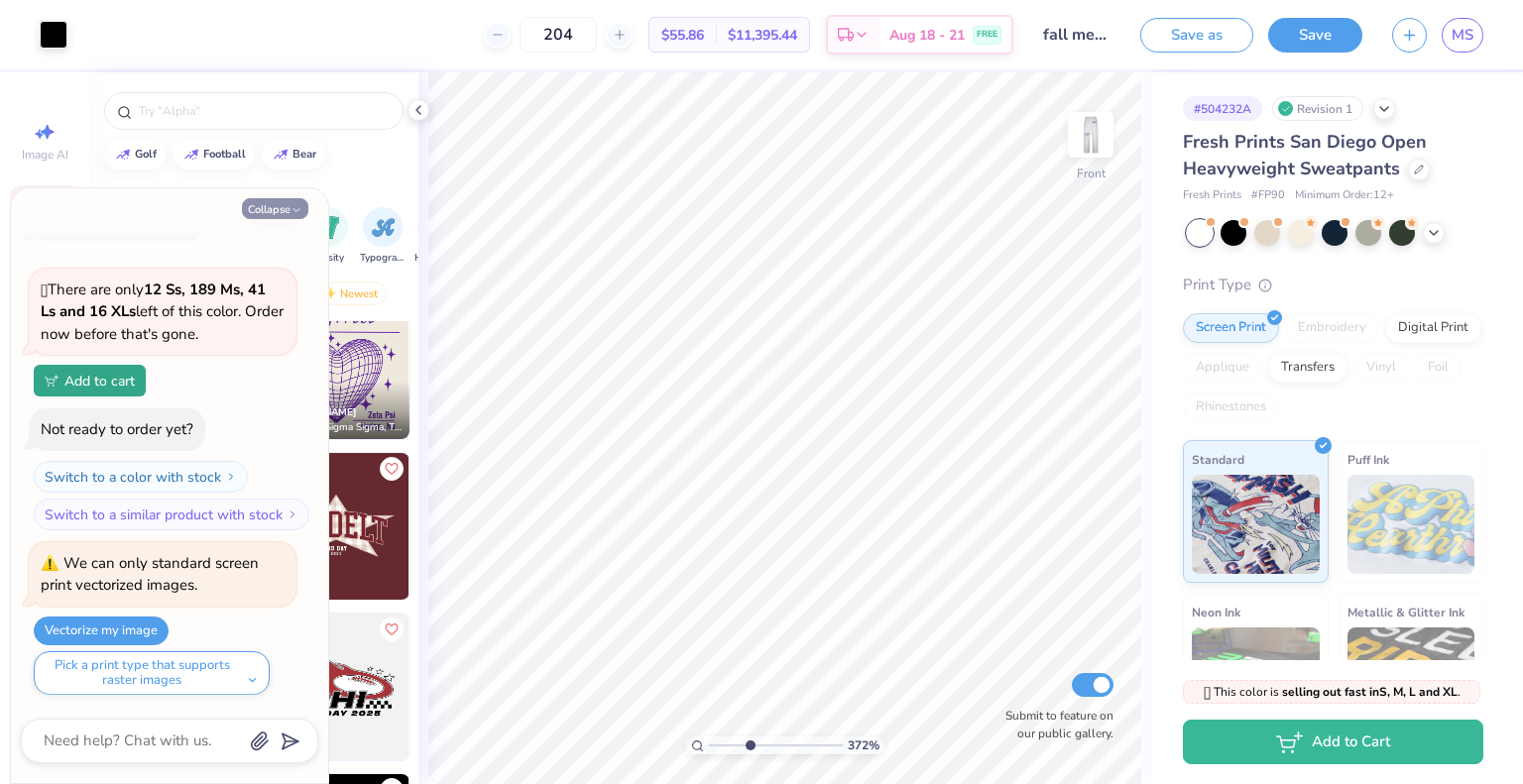 click on "Collapse" at bounding box center [275, 208] 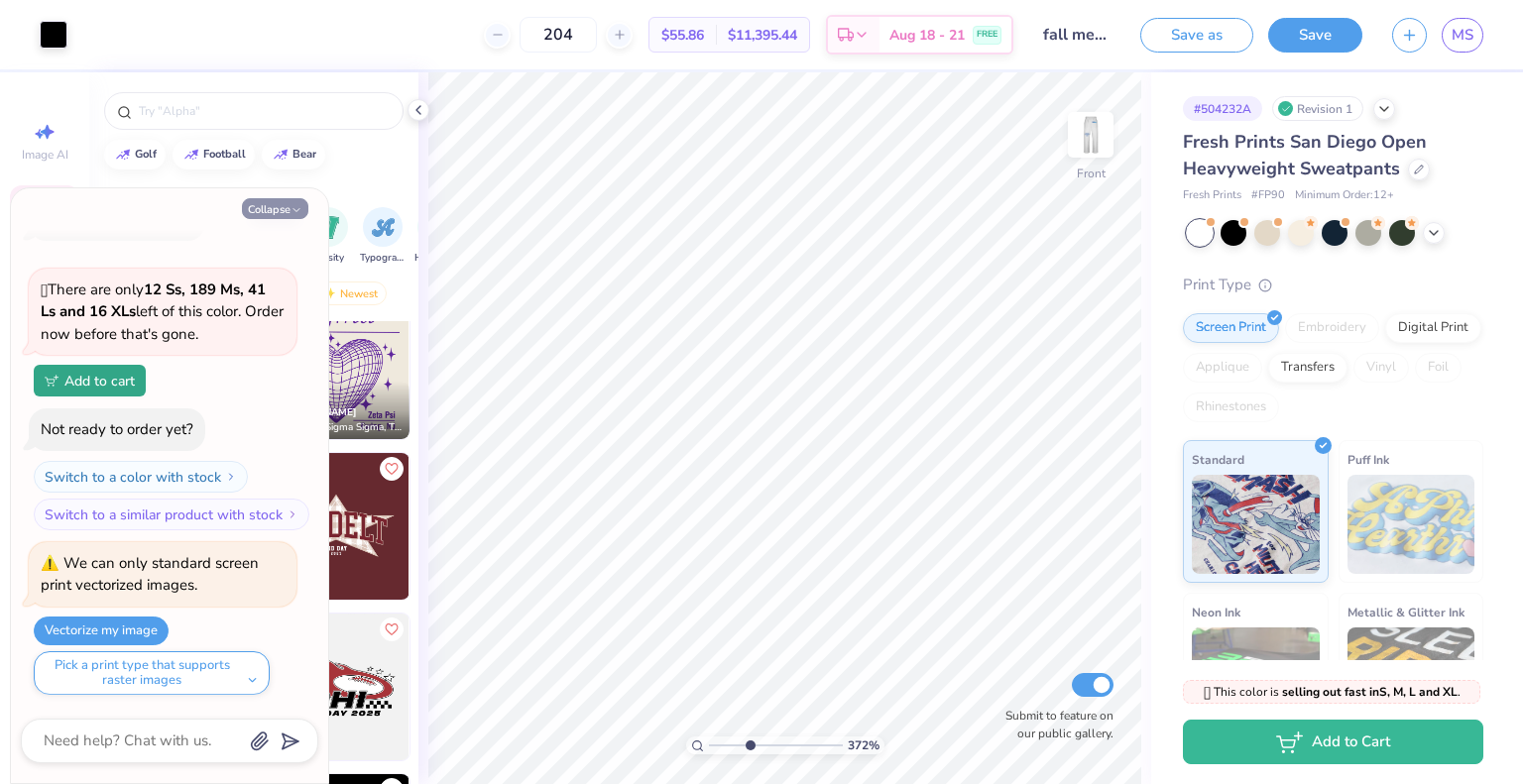 type on "x" 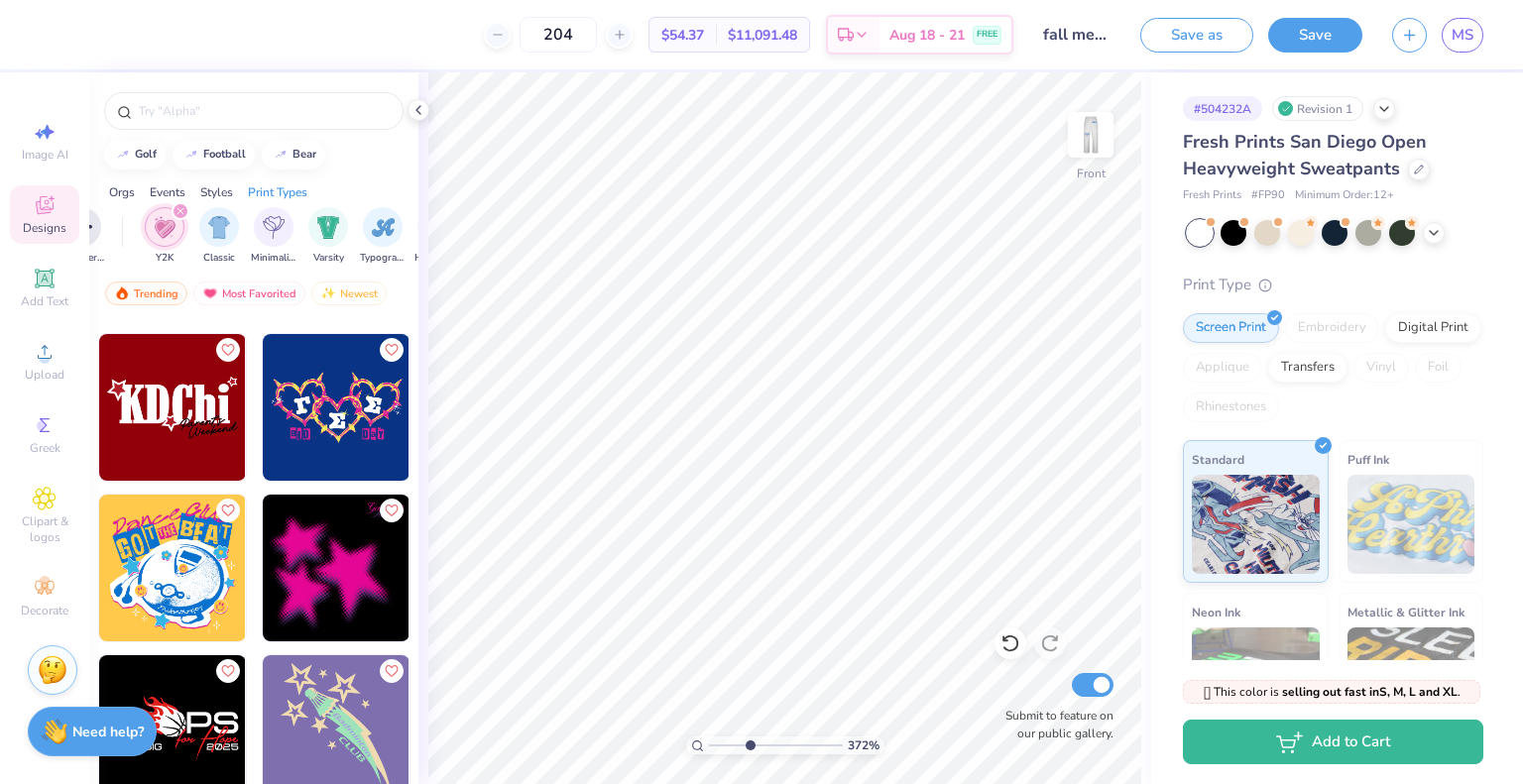 scroll, scrollTop: 2715, scrollLeft: 0, axis: vertical 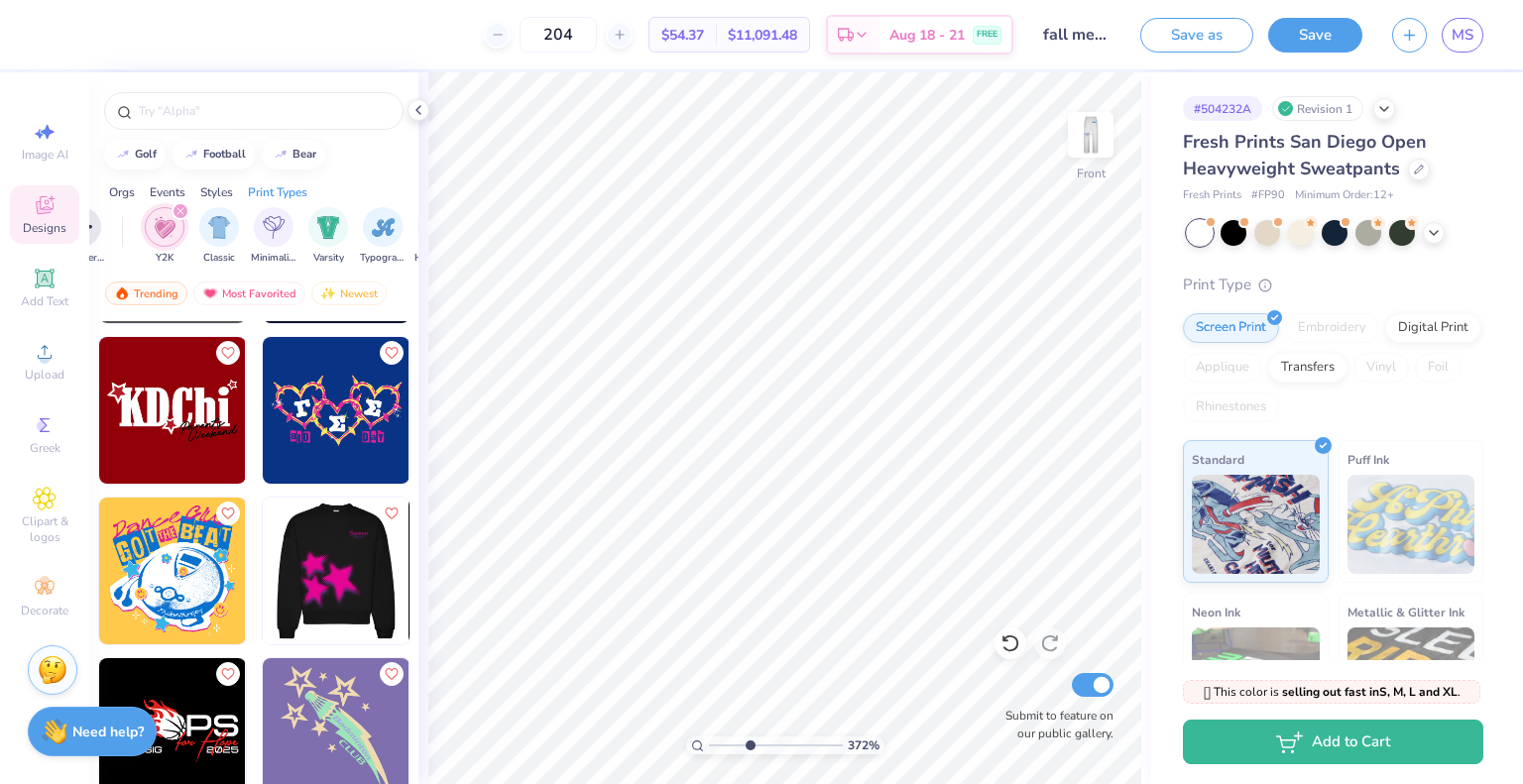 click at bounding box center [335, 571] 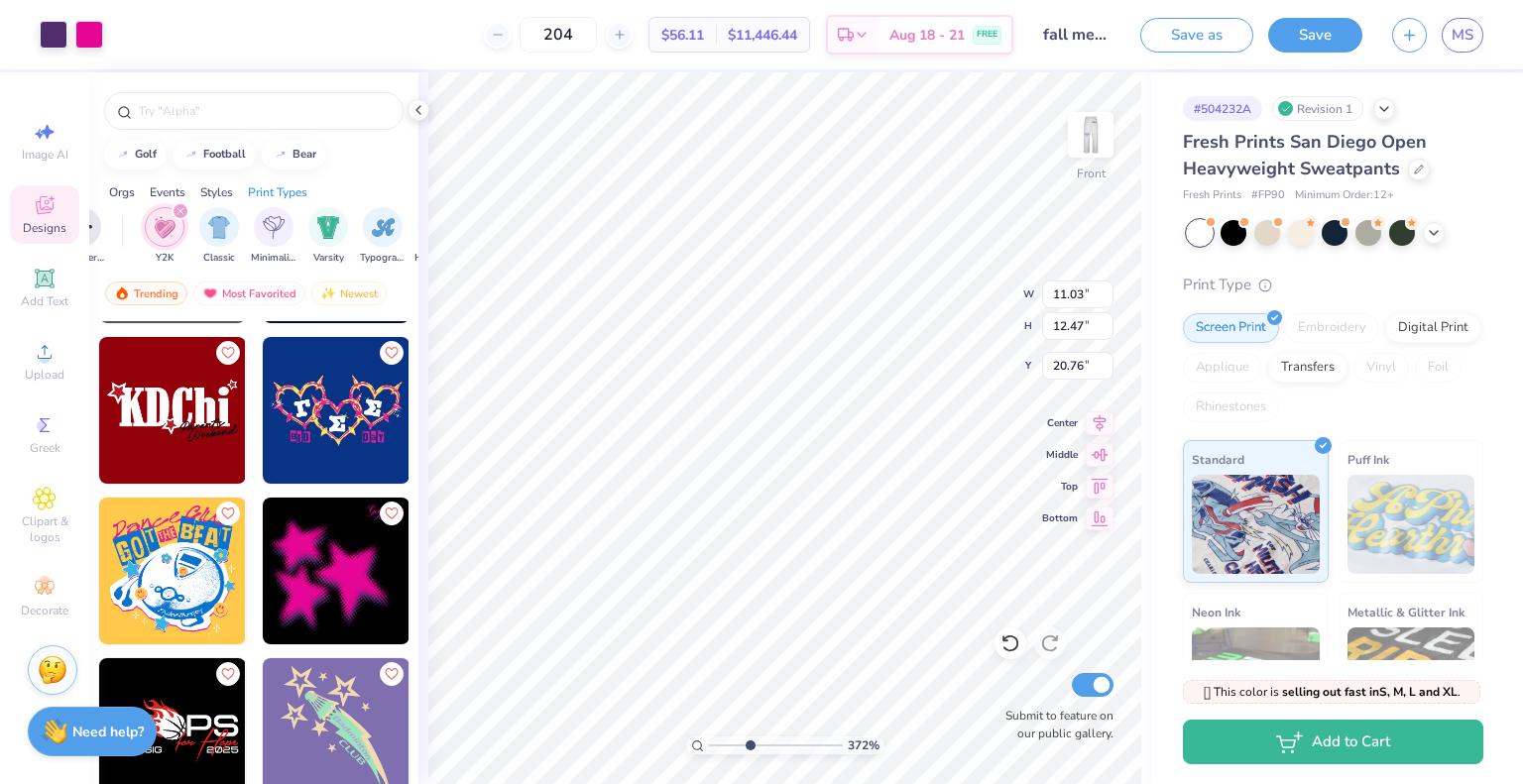 type on "1.34" 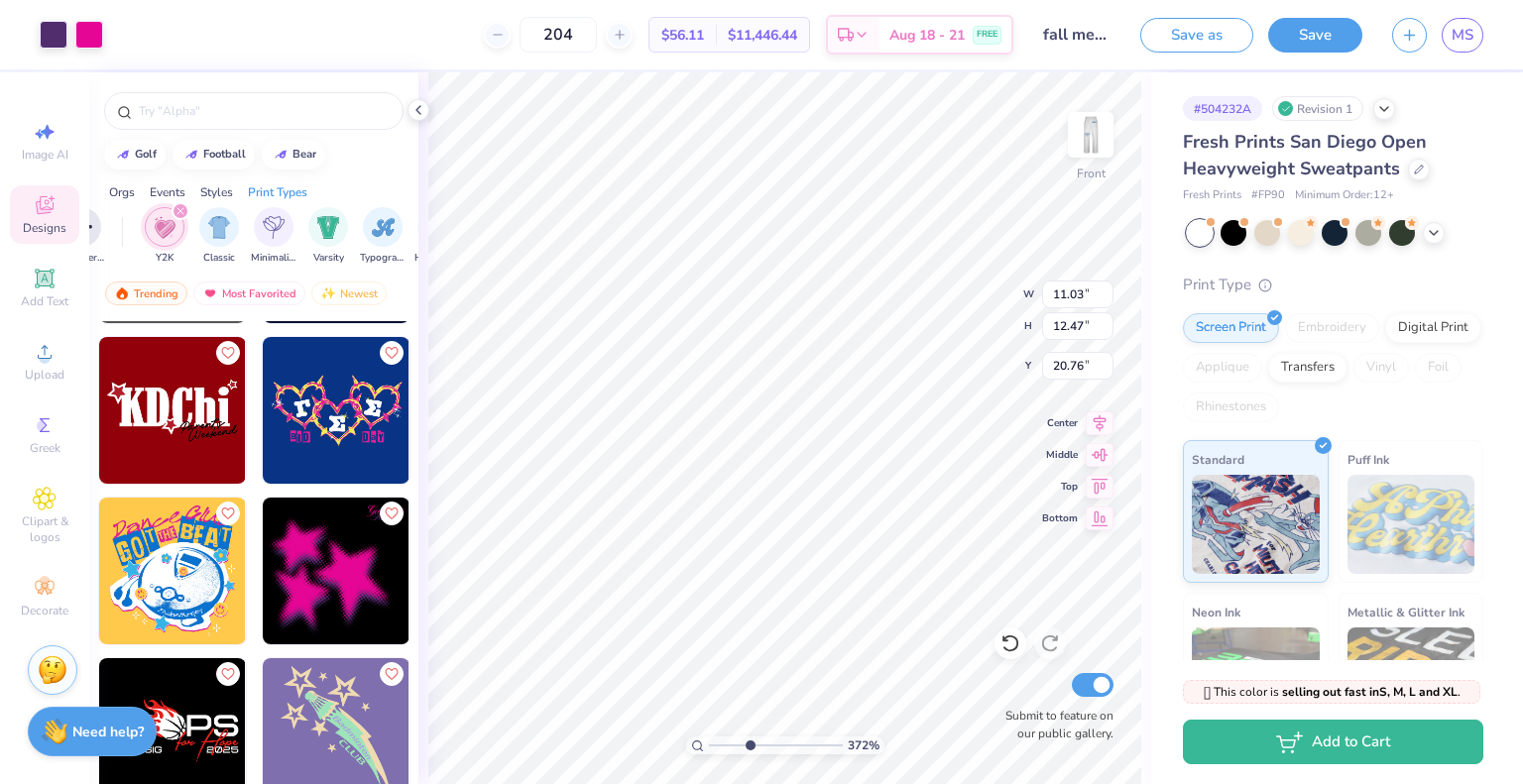 click at bounding box center (775, 745) 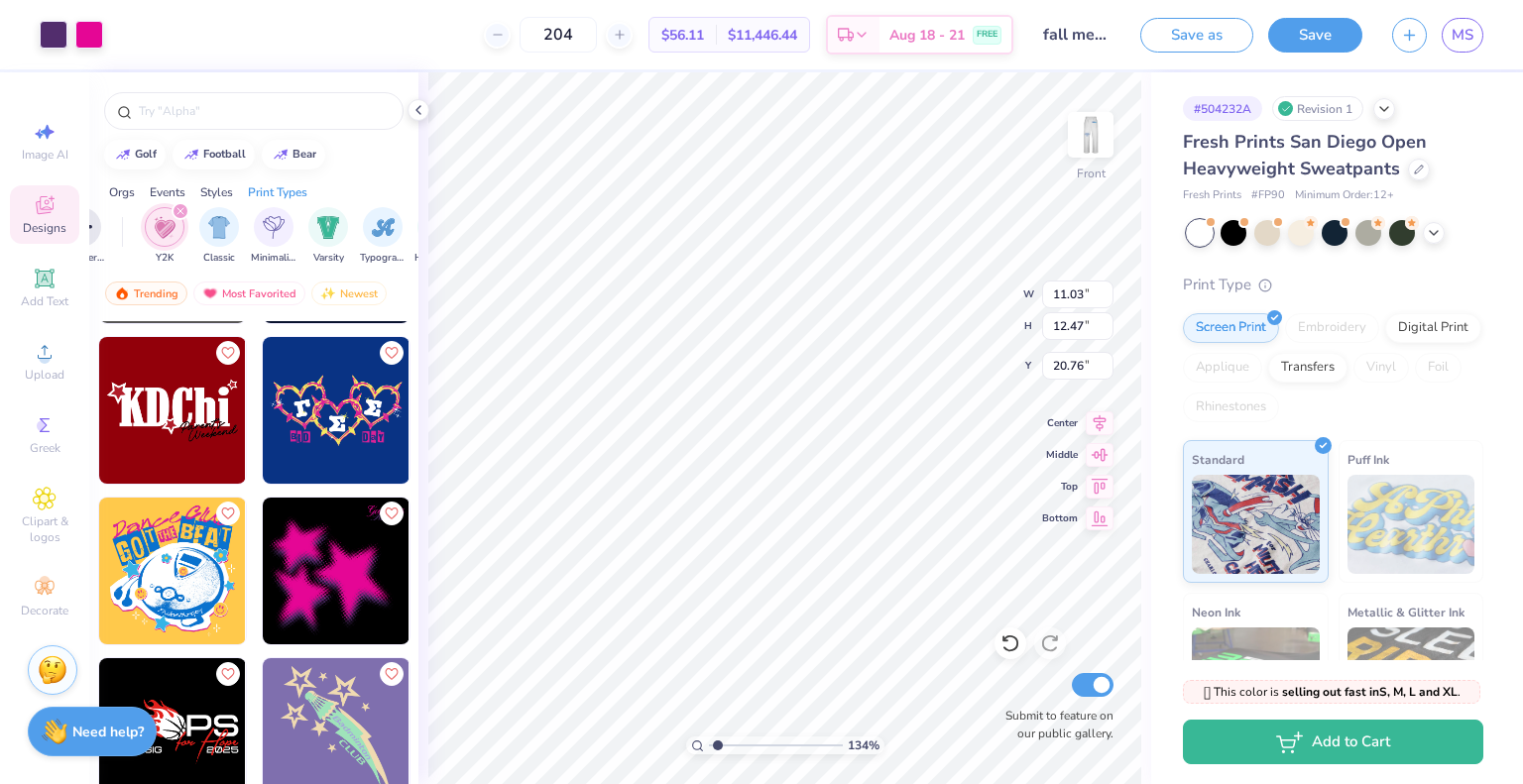 type on "4.88" 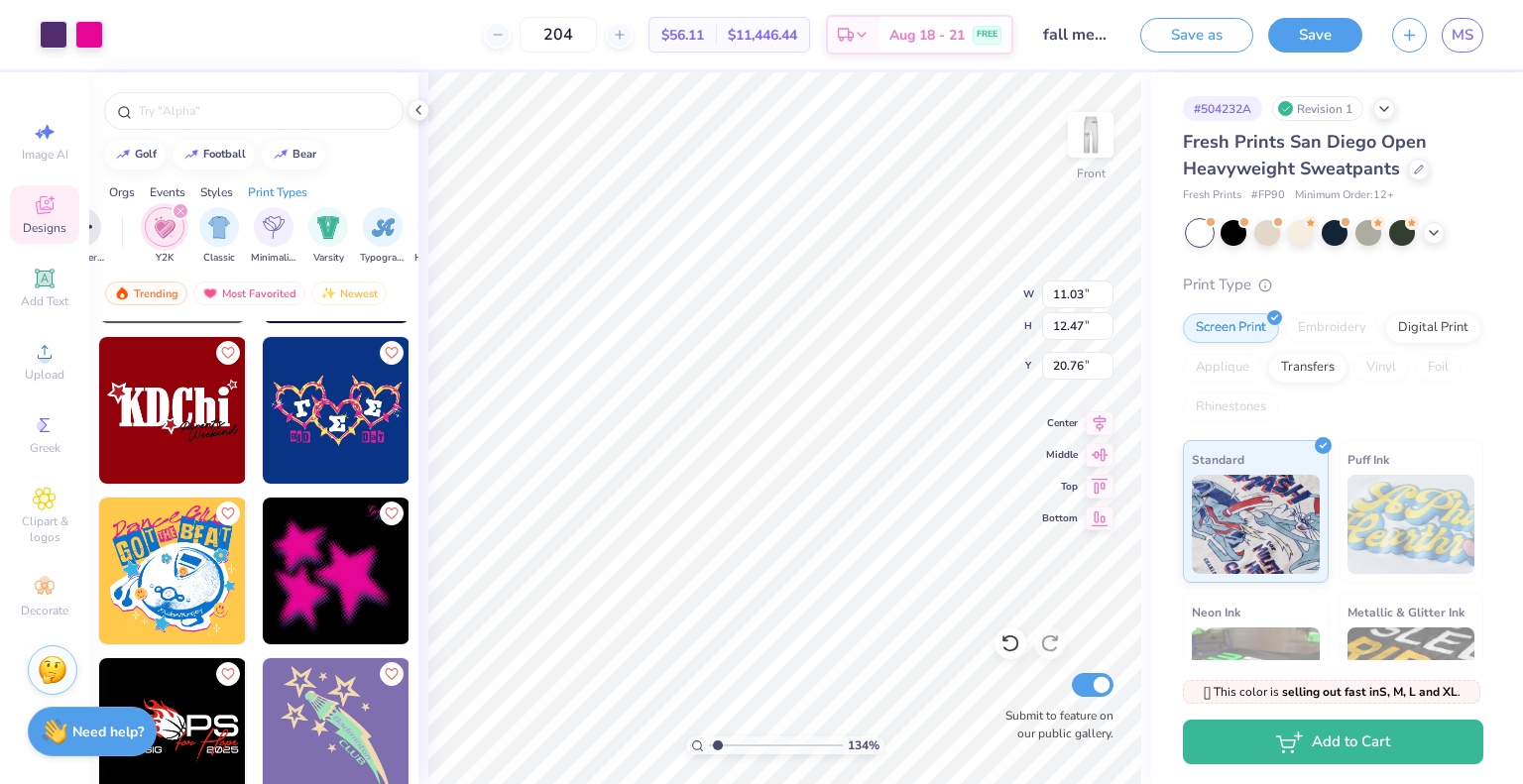 type on "5.52" 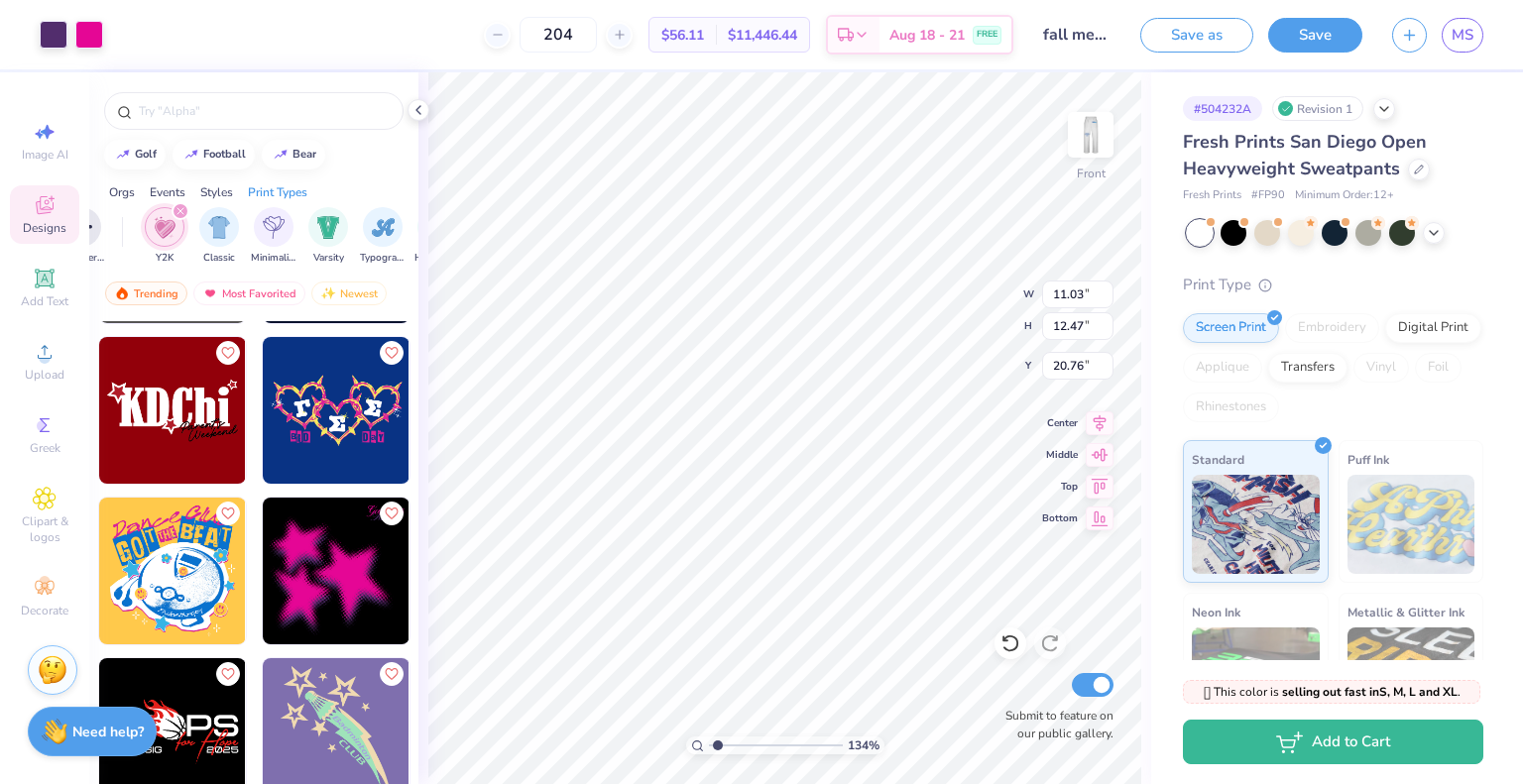 type on "27.72" 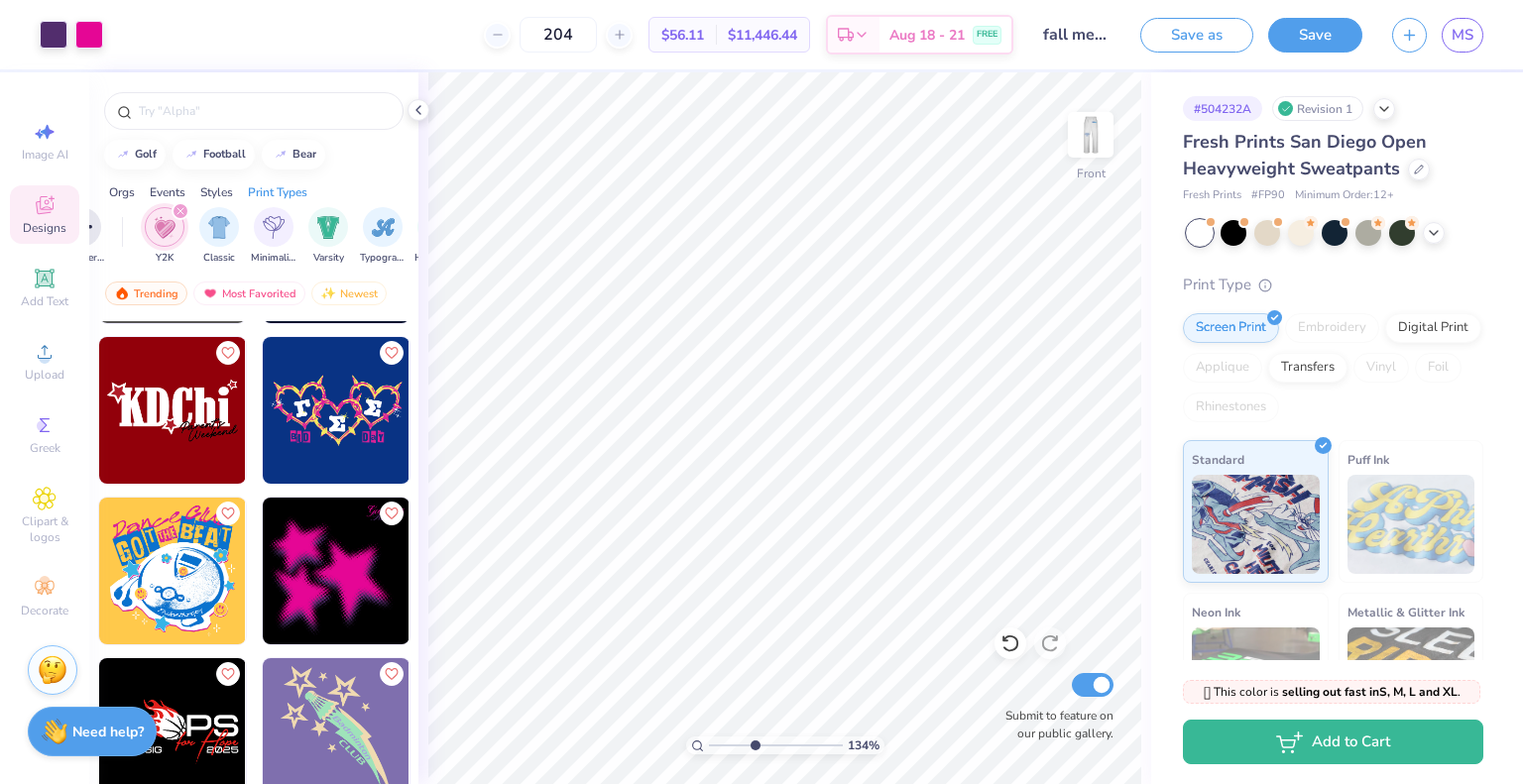 type on "4.08" 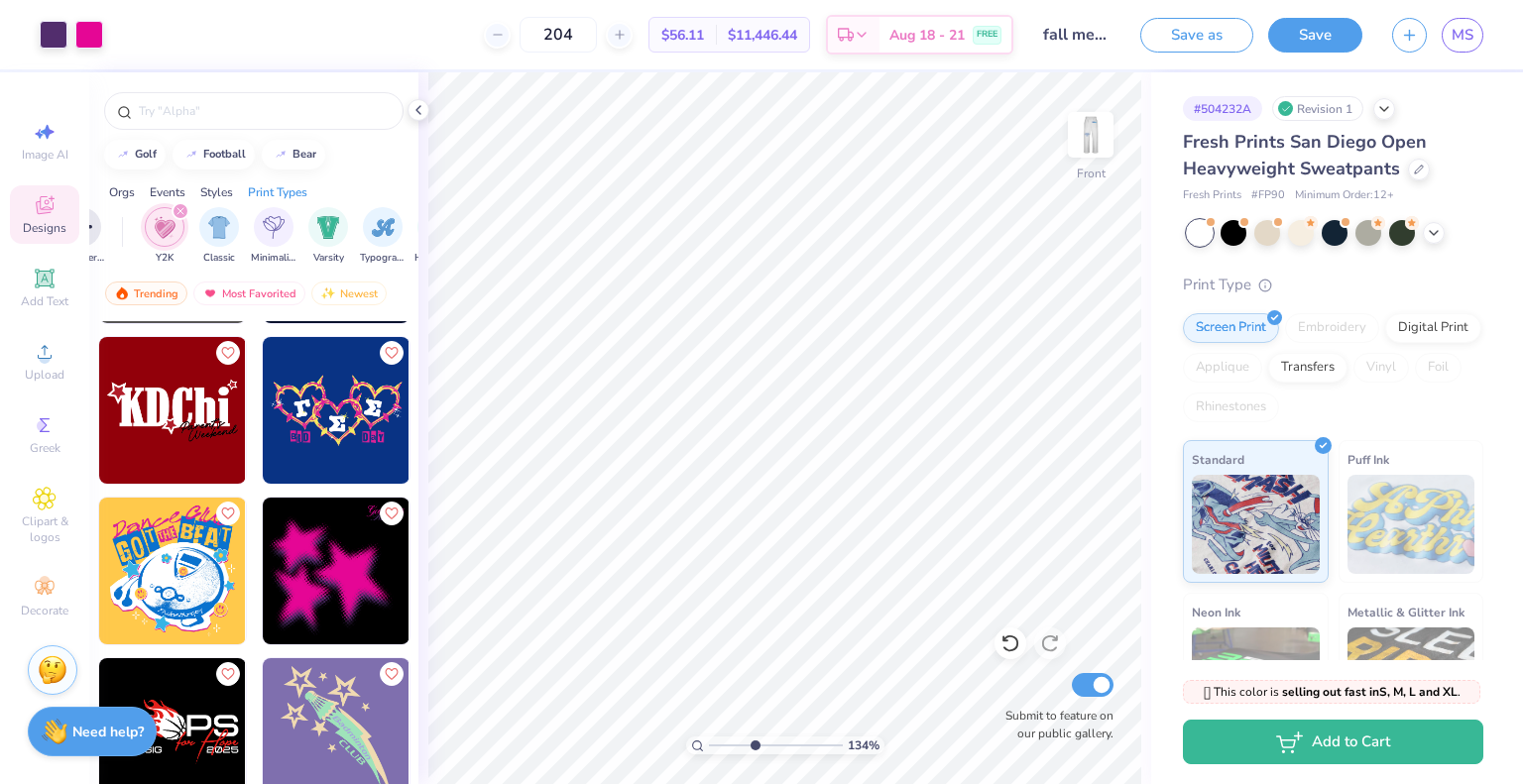 click at bounding box center [775, 745] 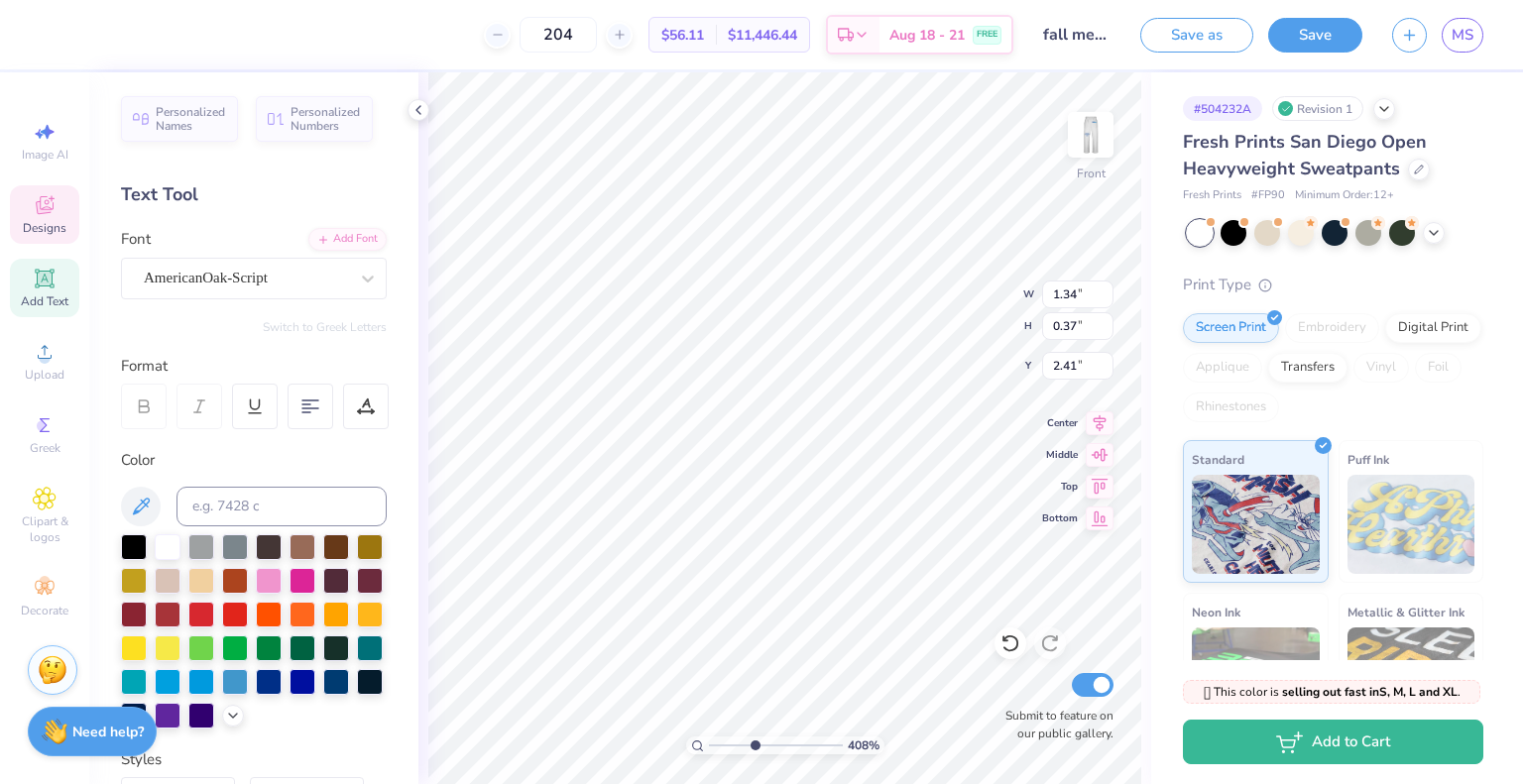 scroll, scrollTop: 16, scrollLeft: 2, axis: both 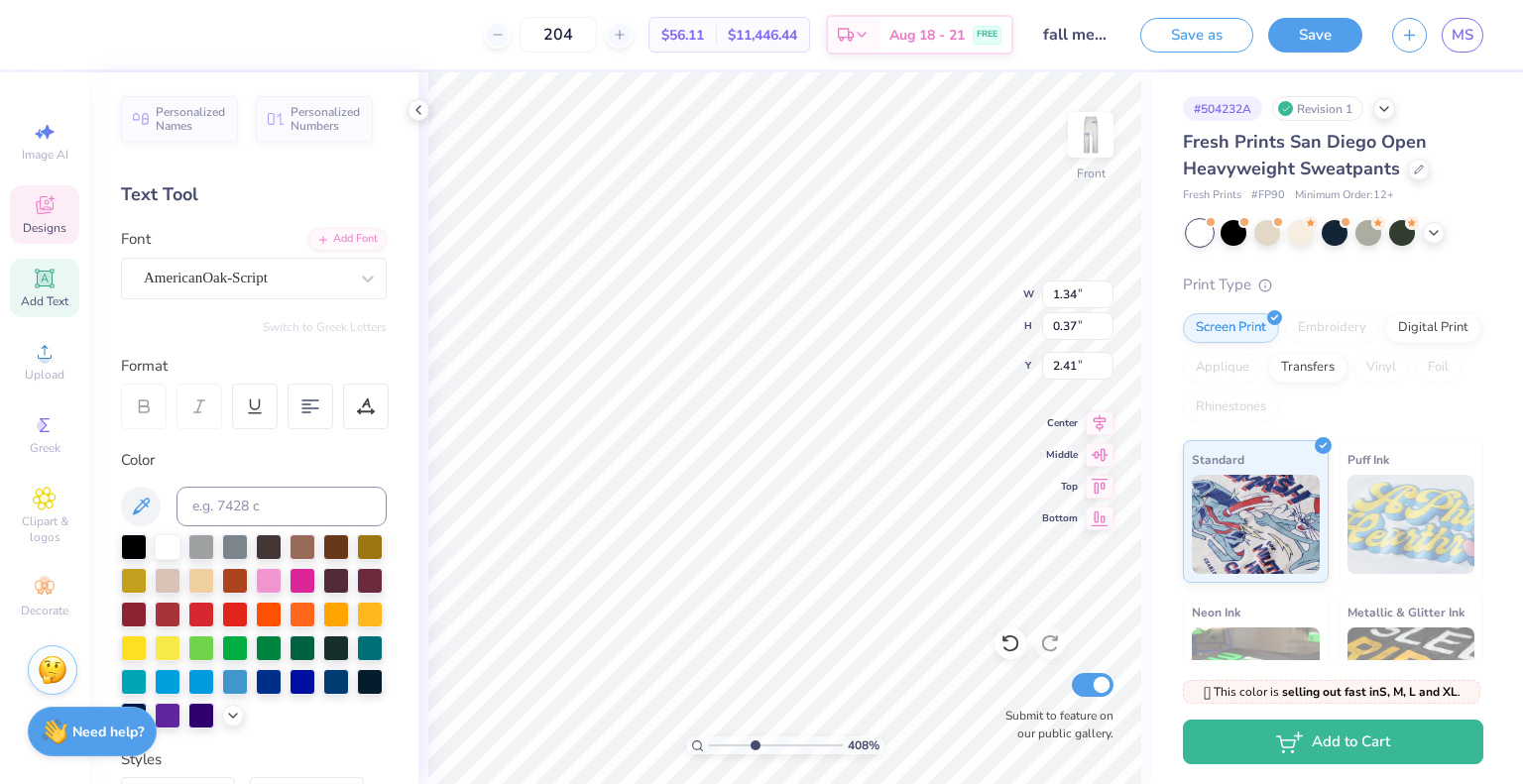 type on "AE" 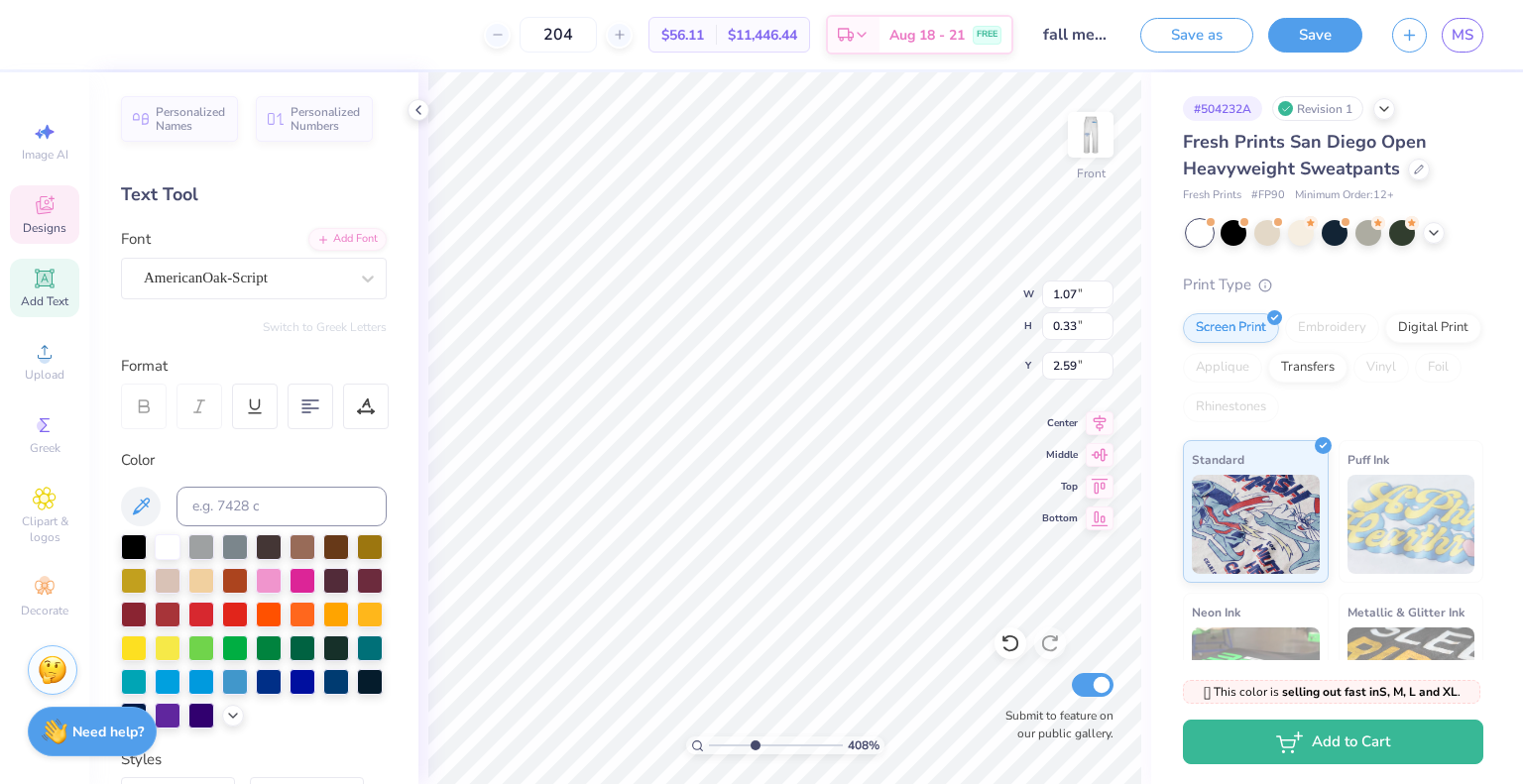 type on "1.07" 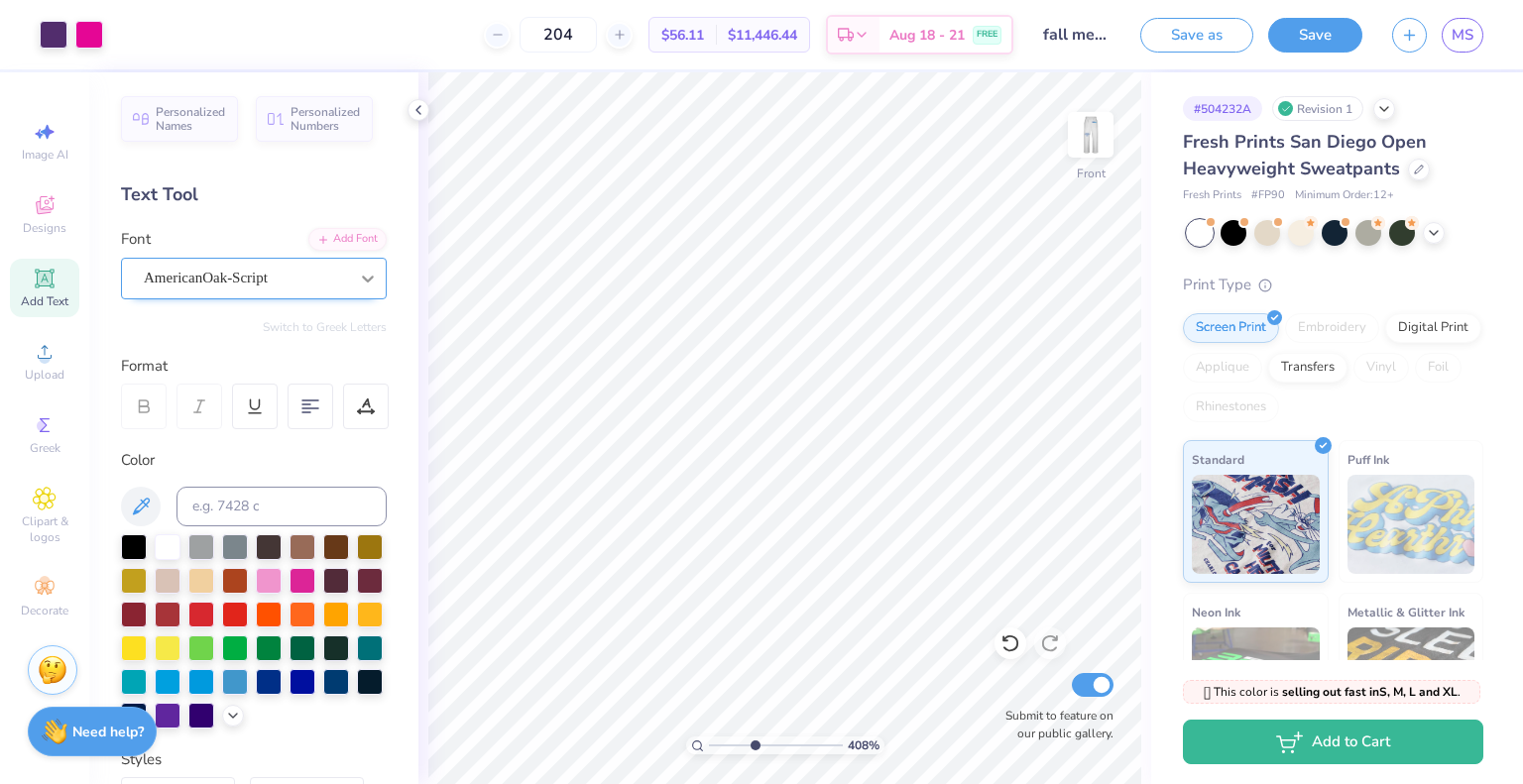 click at bounding box center [368, 279] 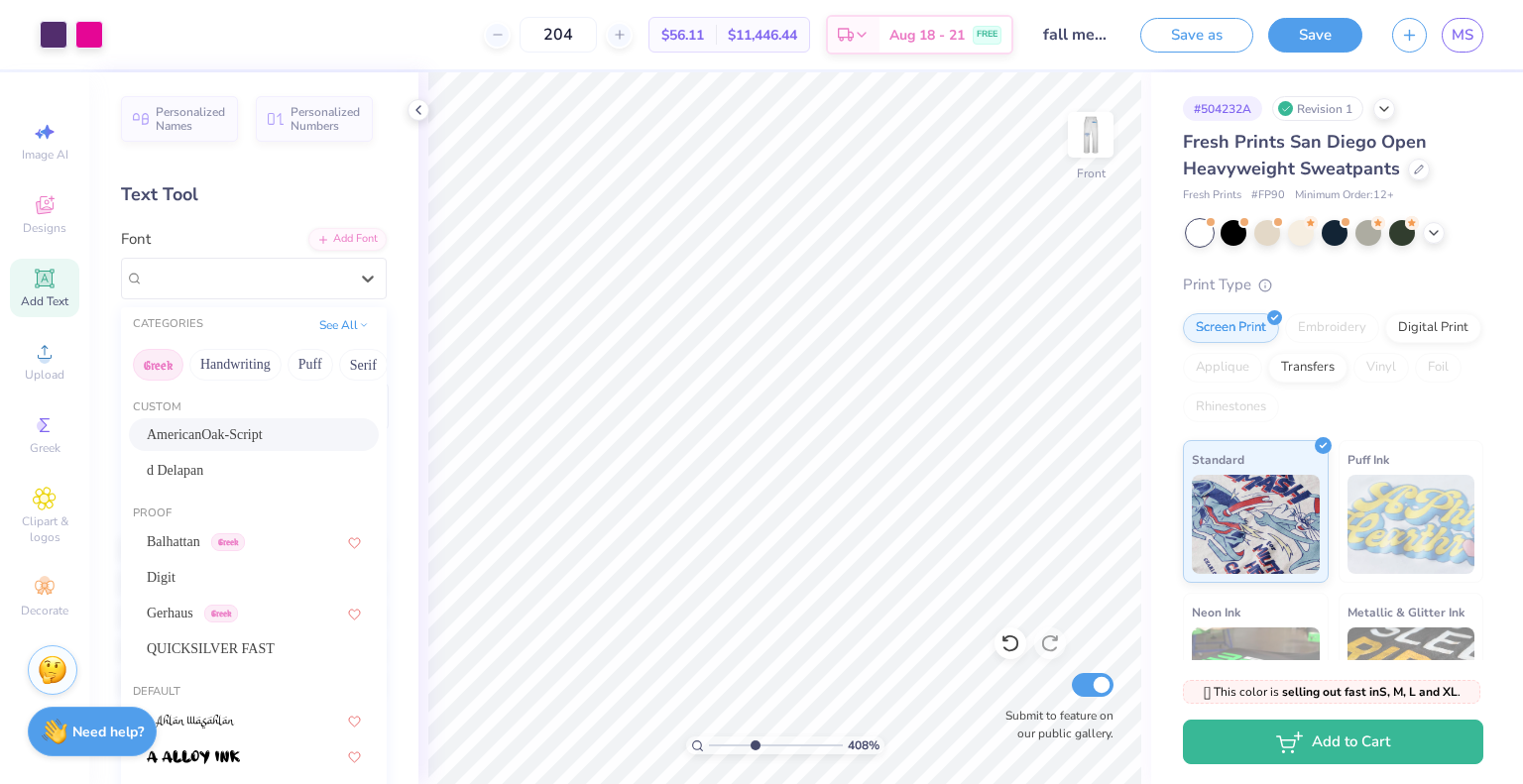 click on "Greek" at bounding box center (158, 365) 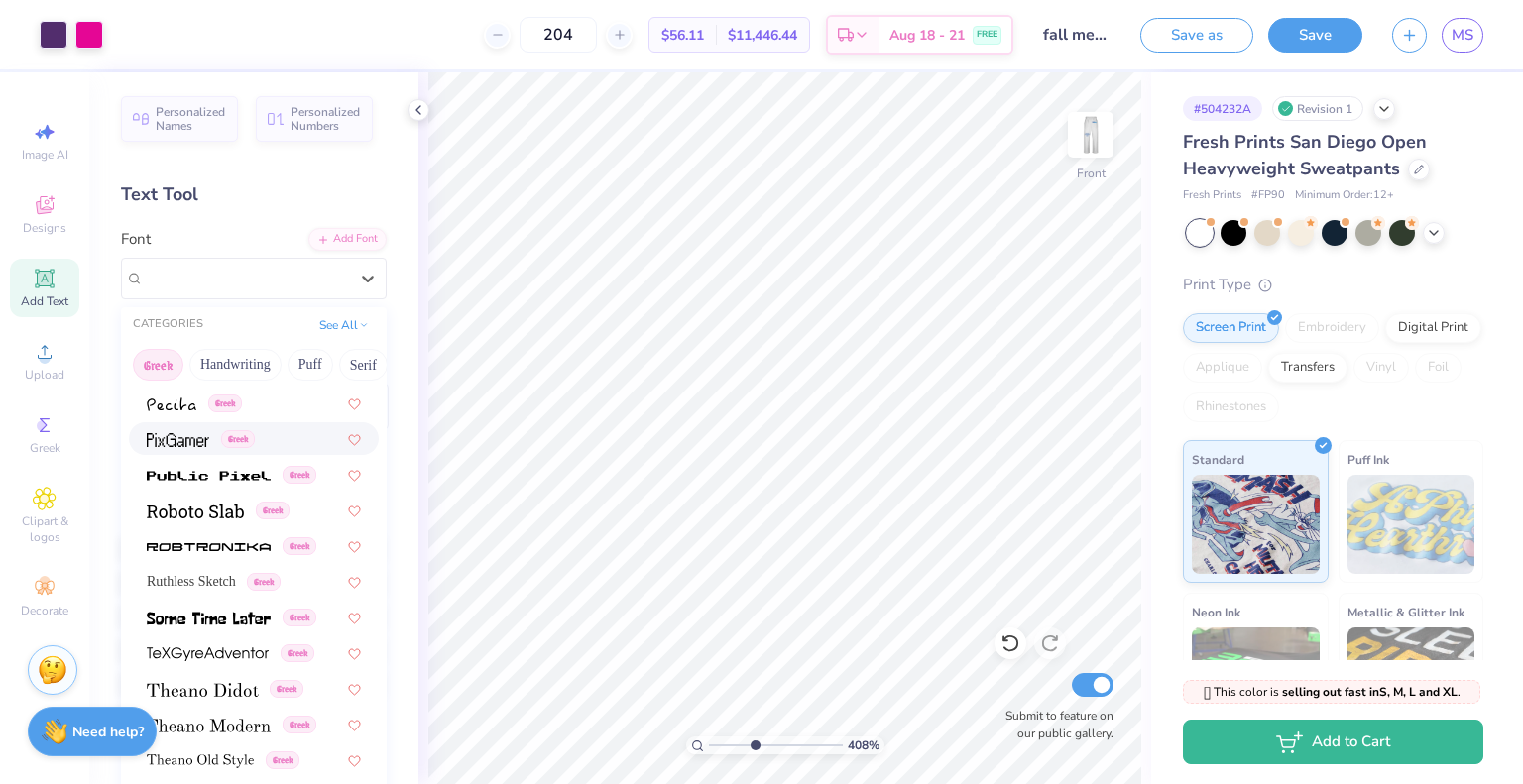 scroll, scrollTop: 1234, scrollLeft: 0, axis: vertical 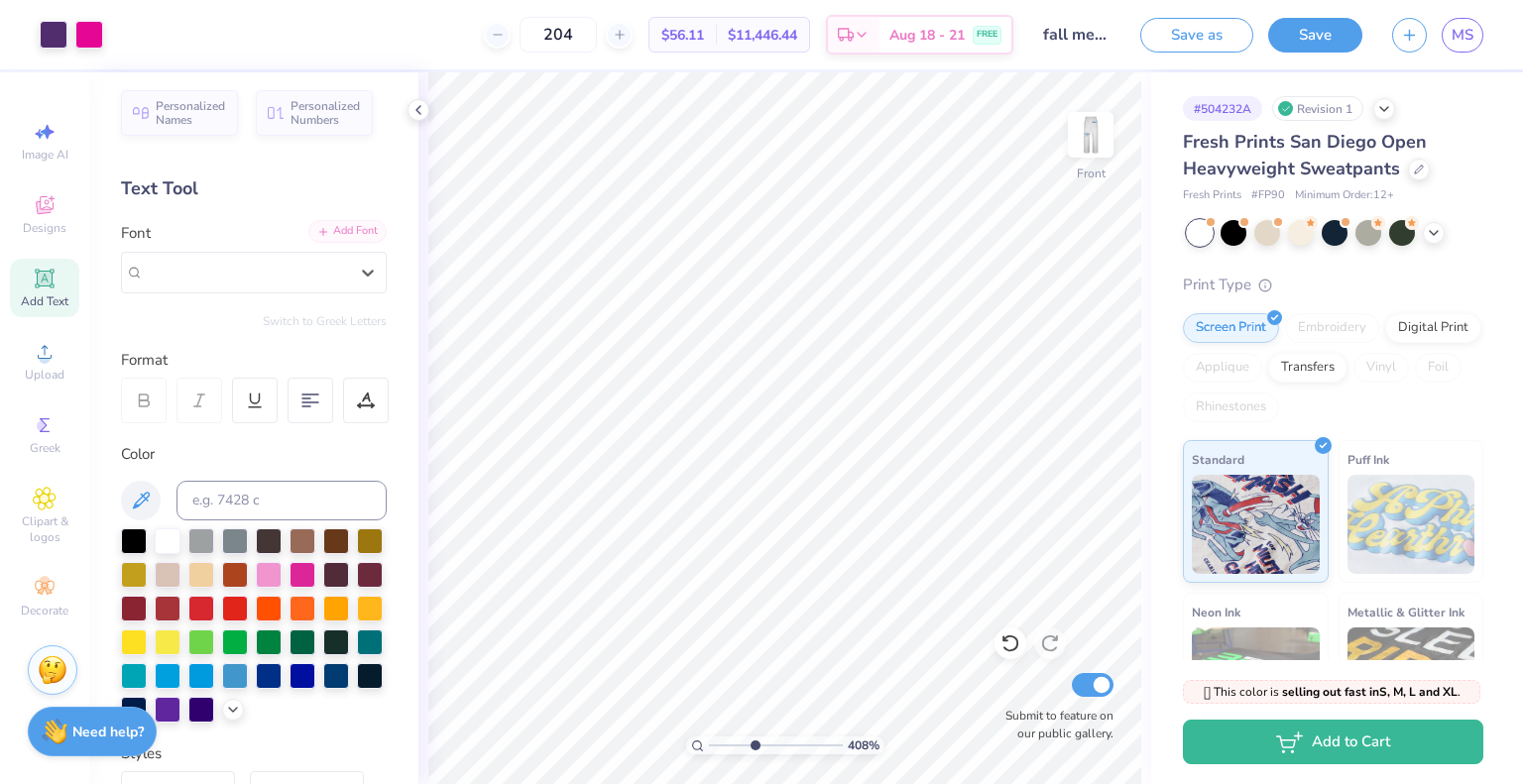 click on "Add Font" at bounding box center (347, 231) 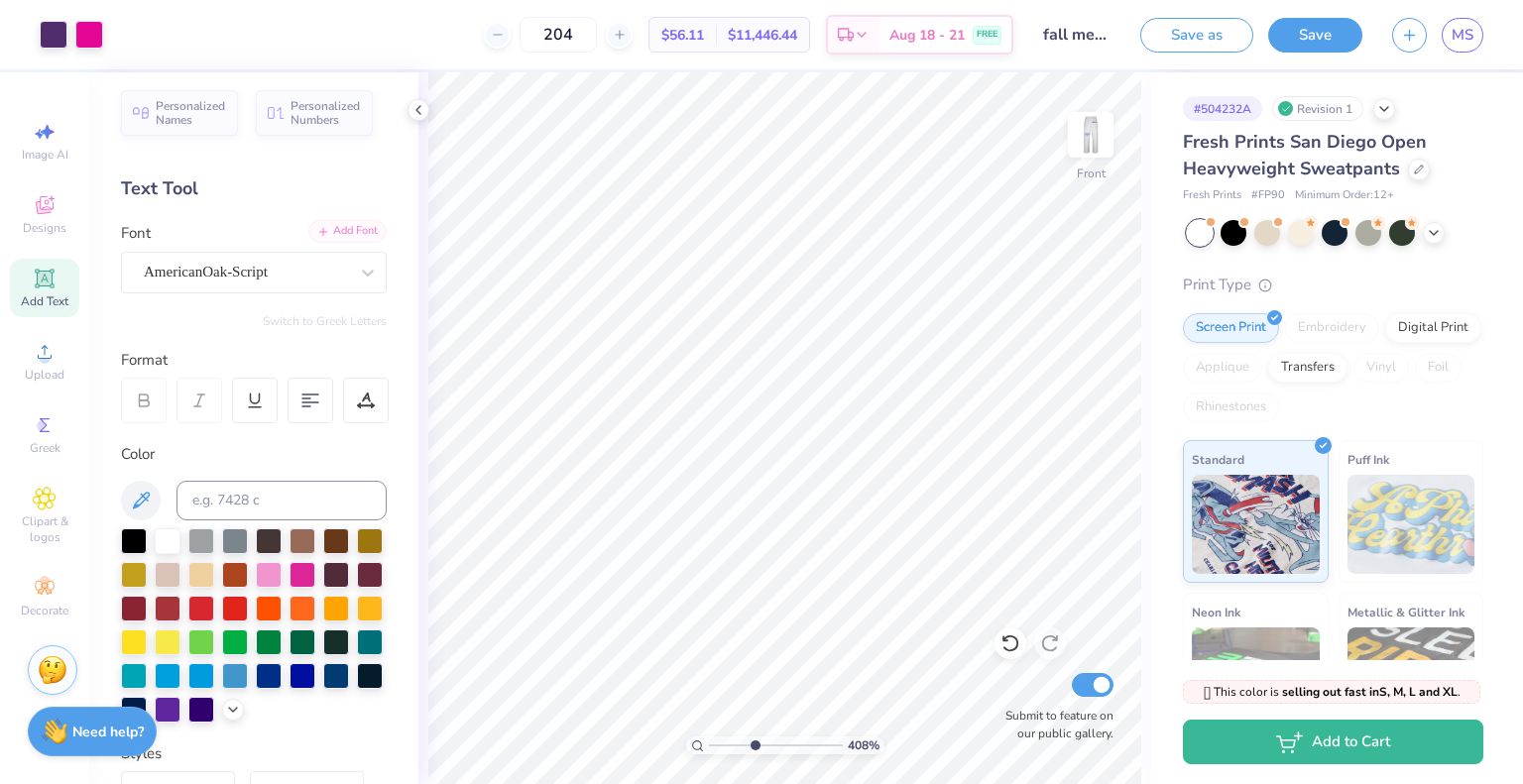 click 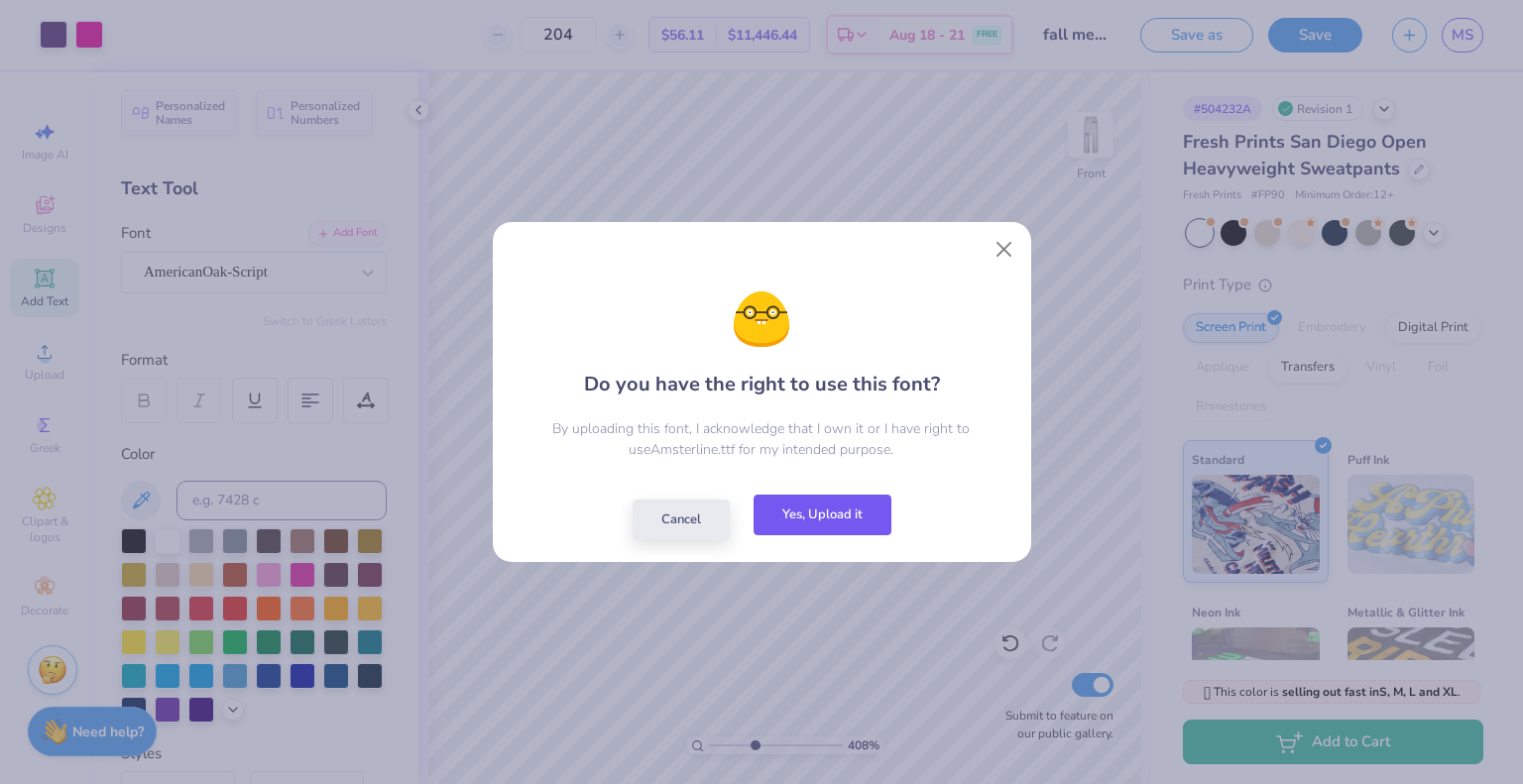 click on "Yes, Upload it" at bounding box center [822, 514] 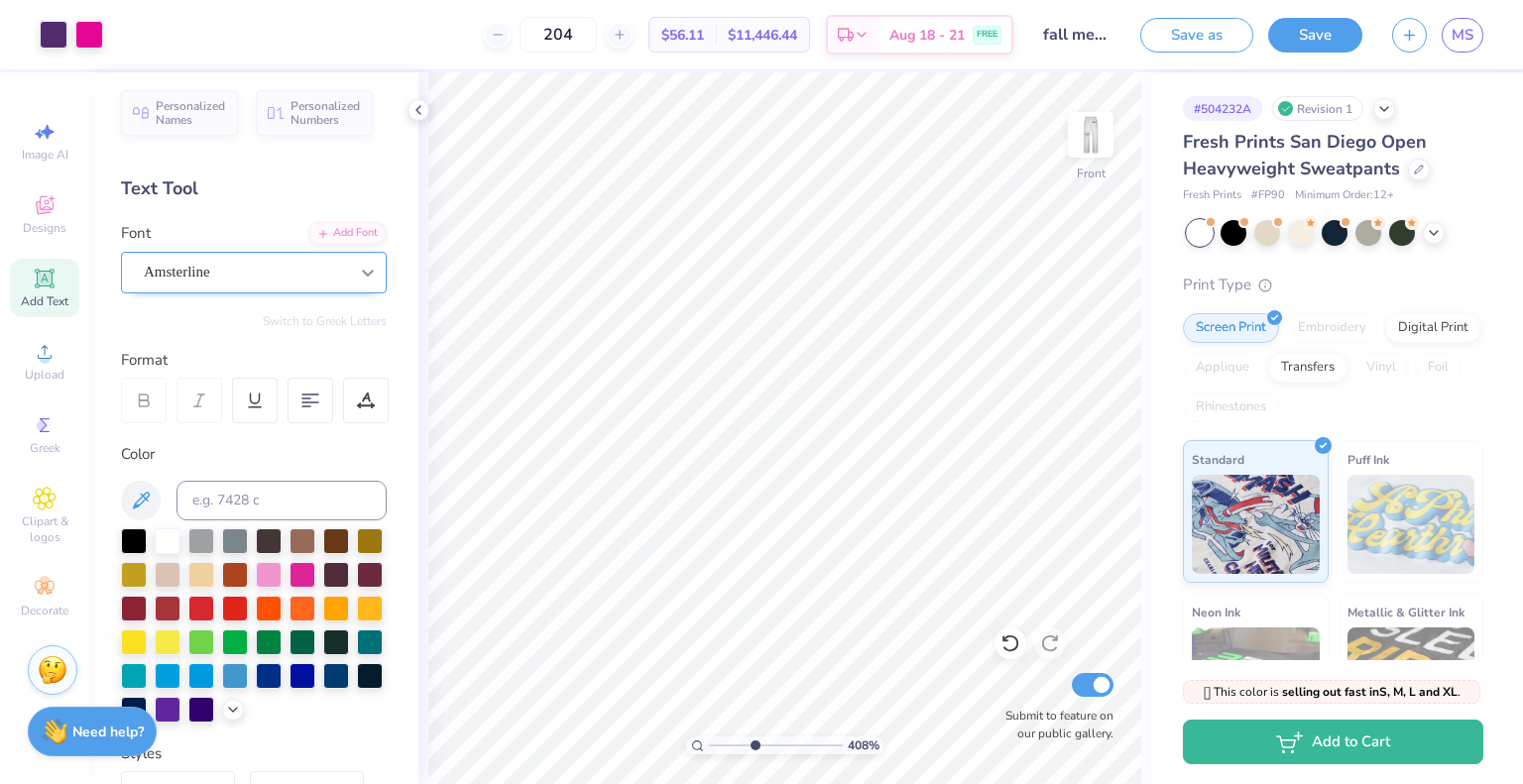 click 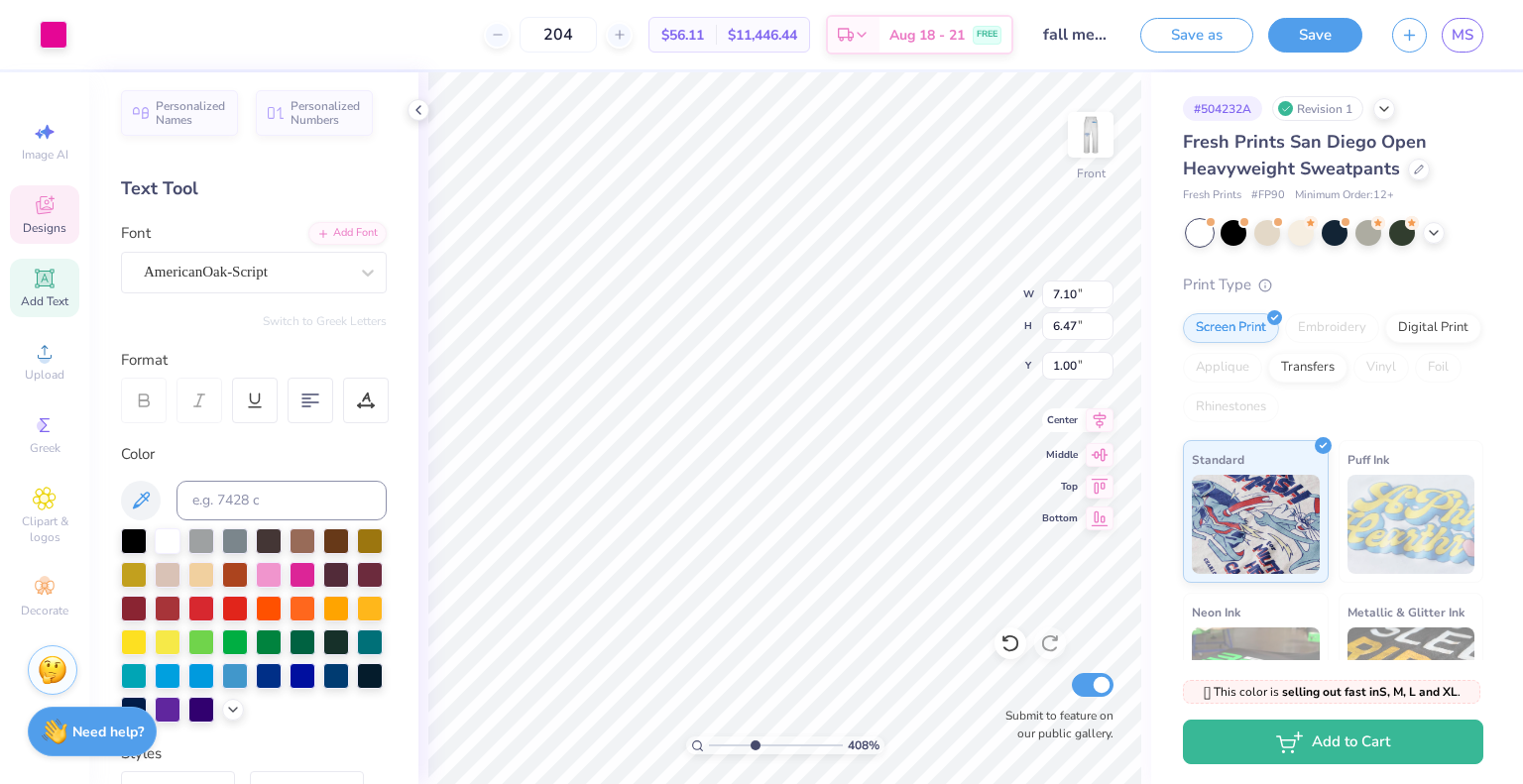 click 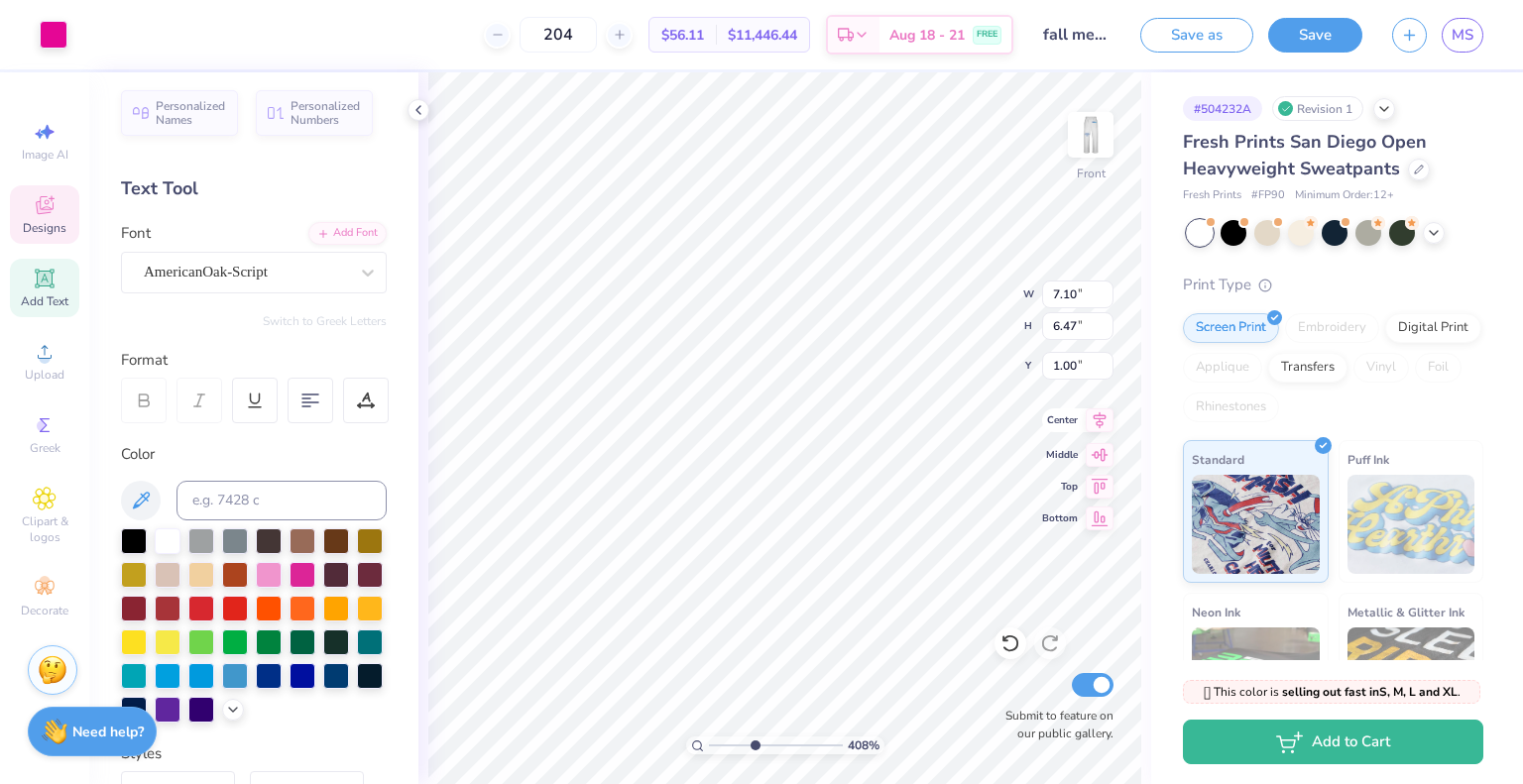 type on "0.13" 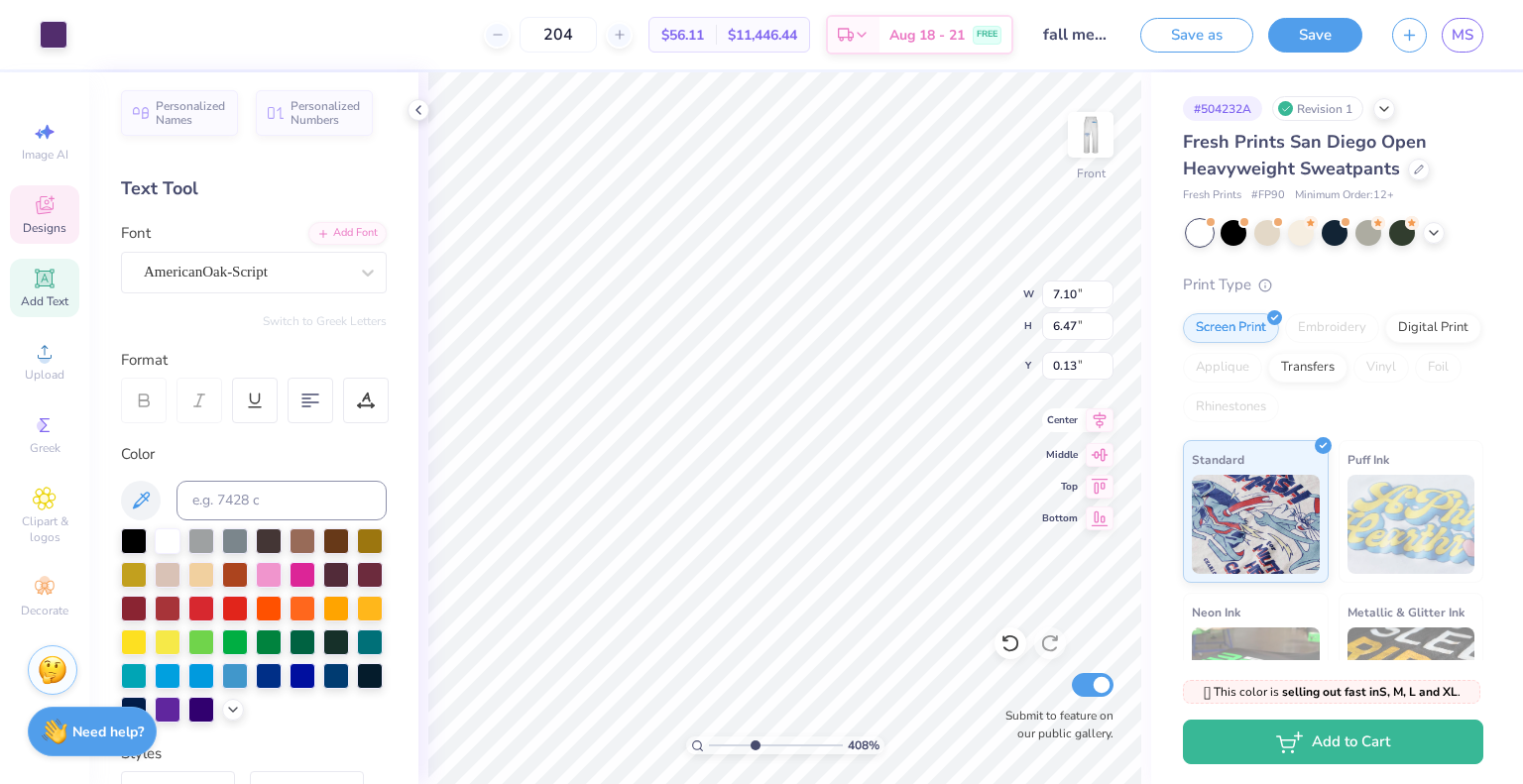 type on "4.47" 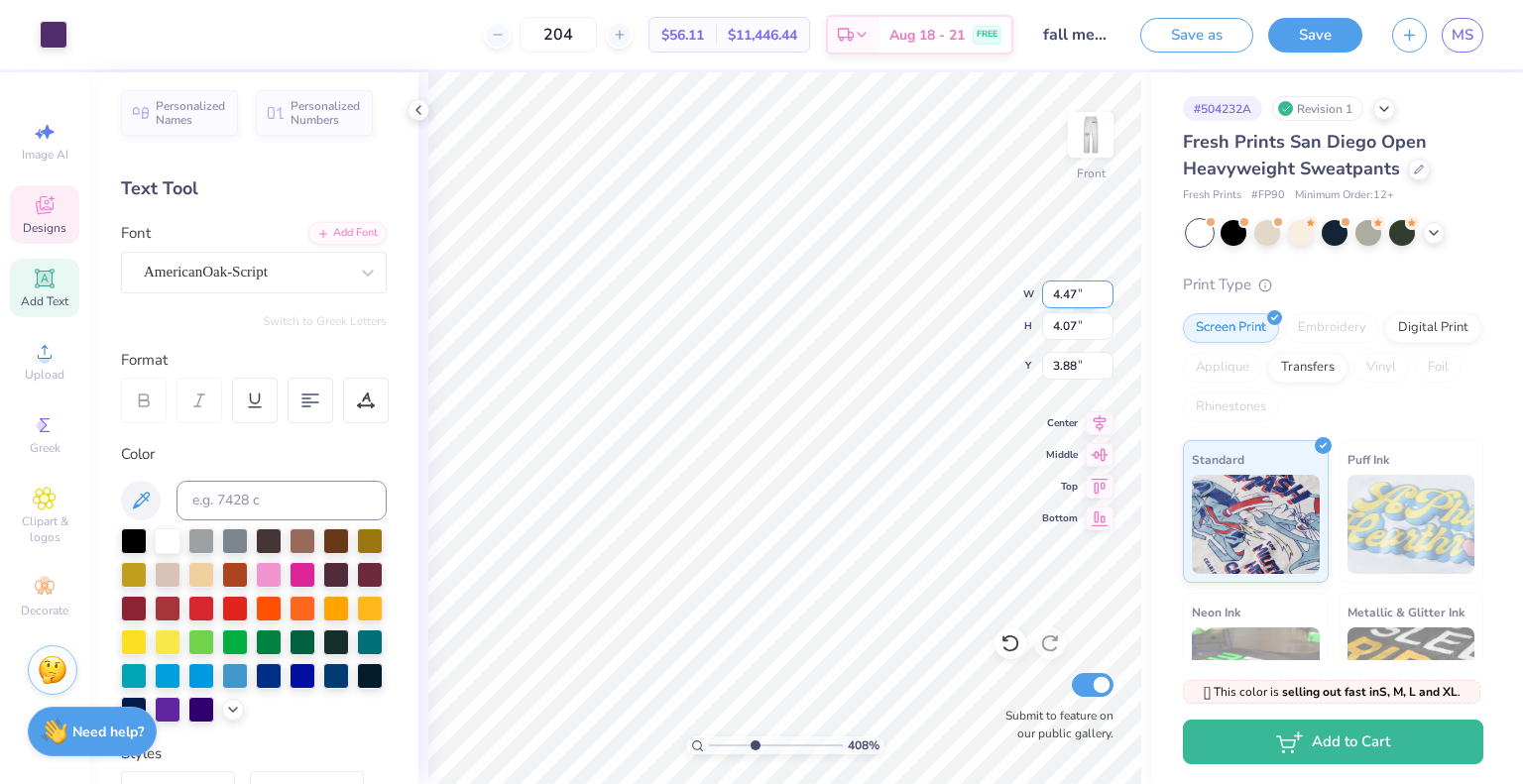 type on "7.08" 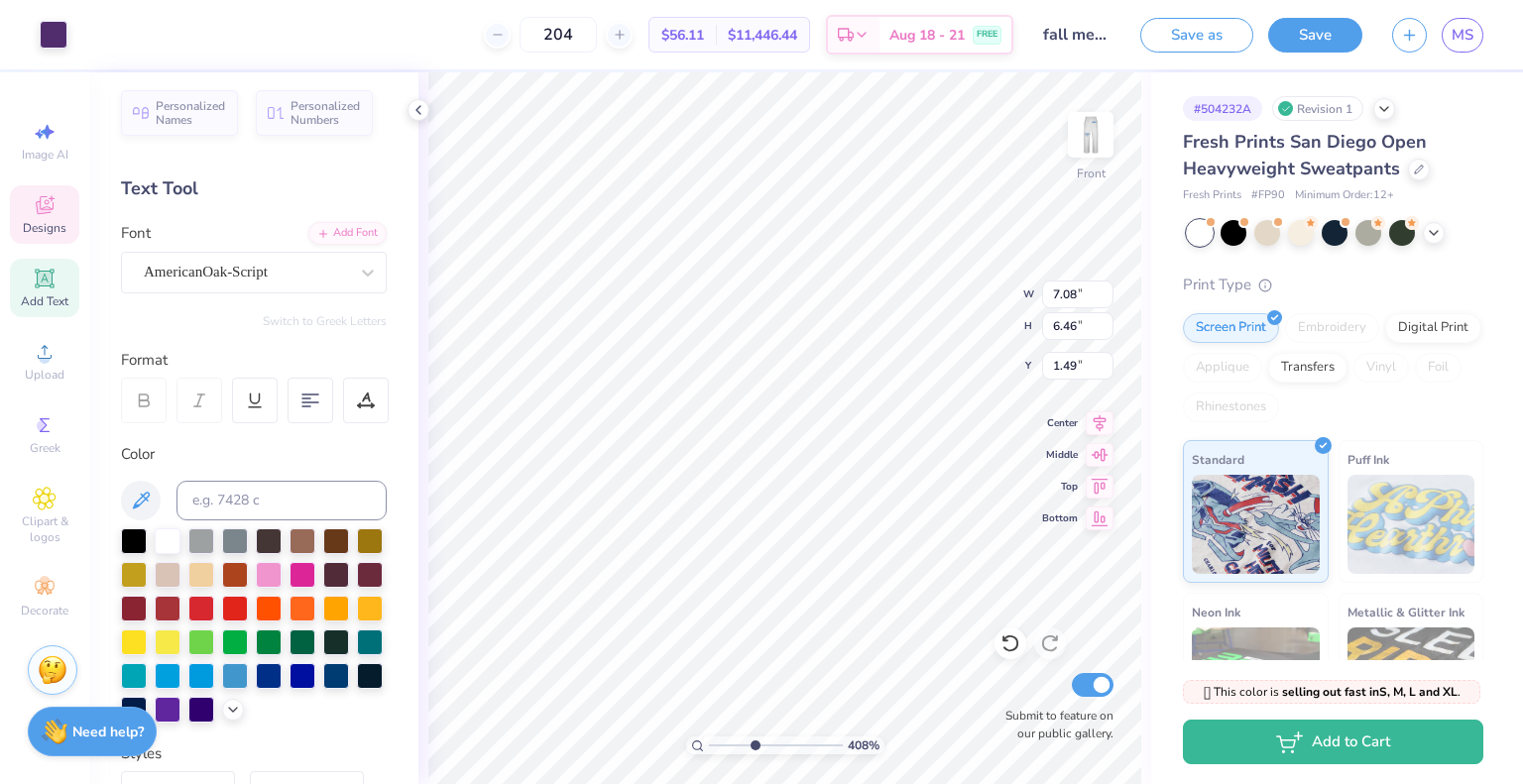 type on "0.78" 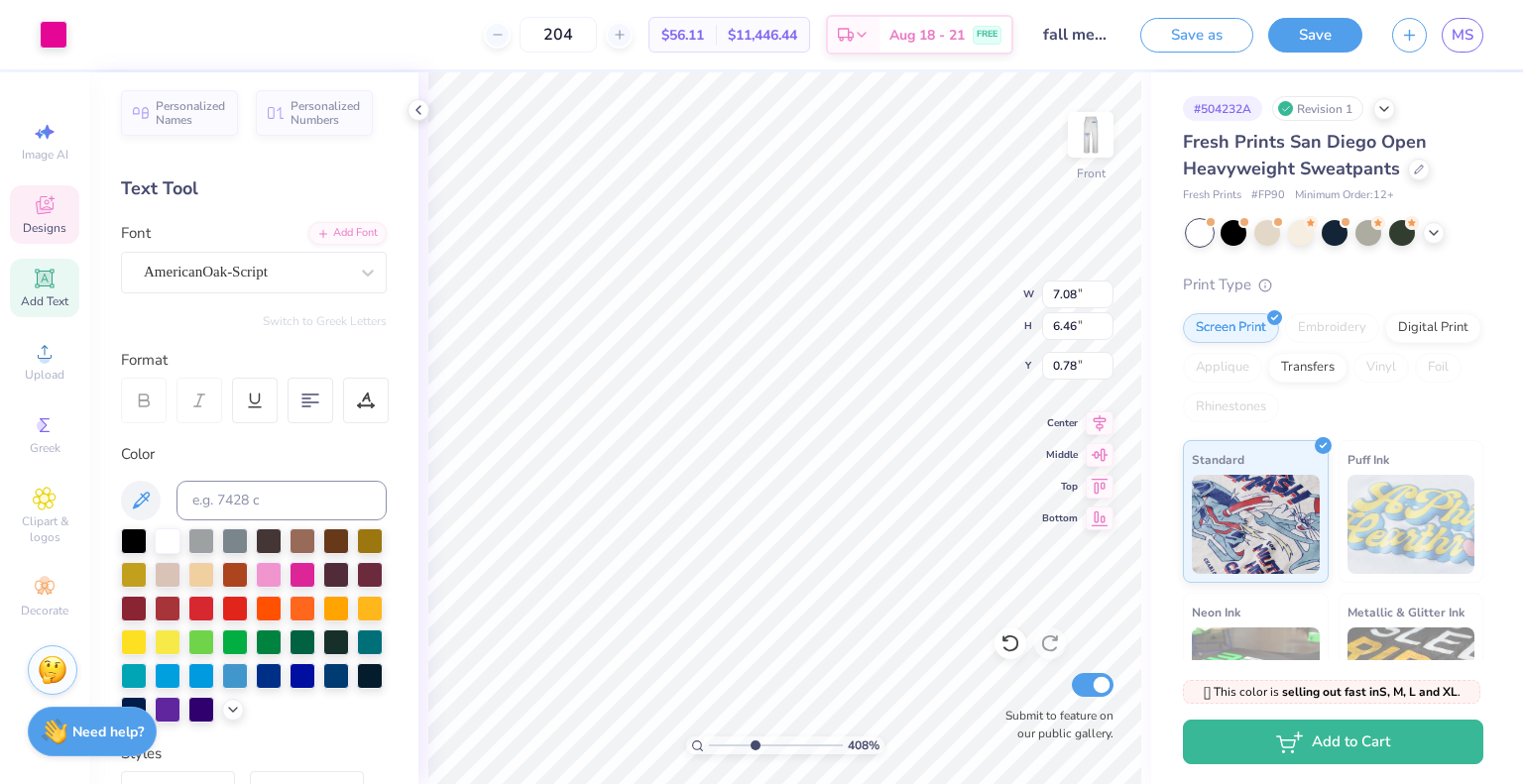 type on "7.10" 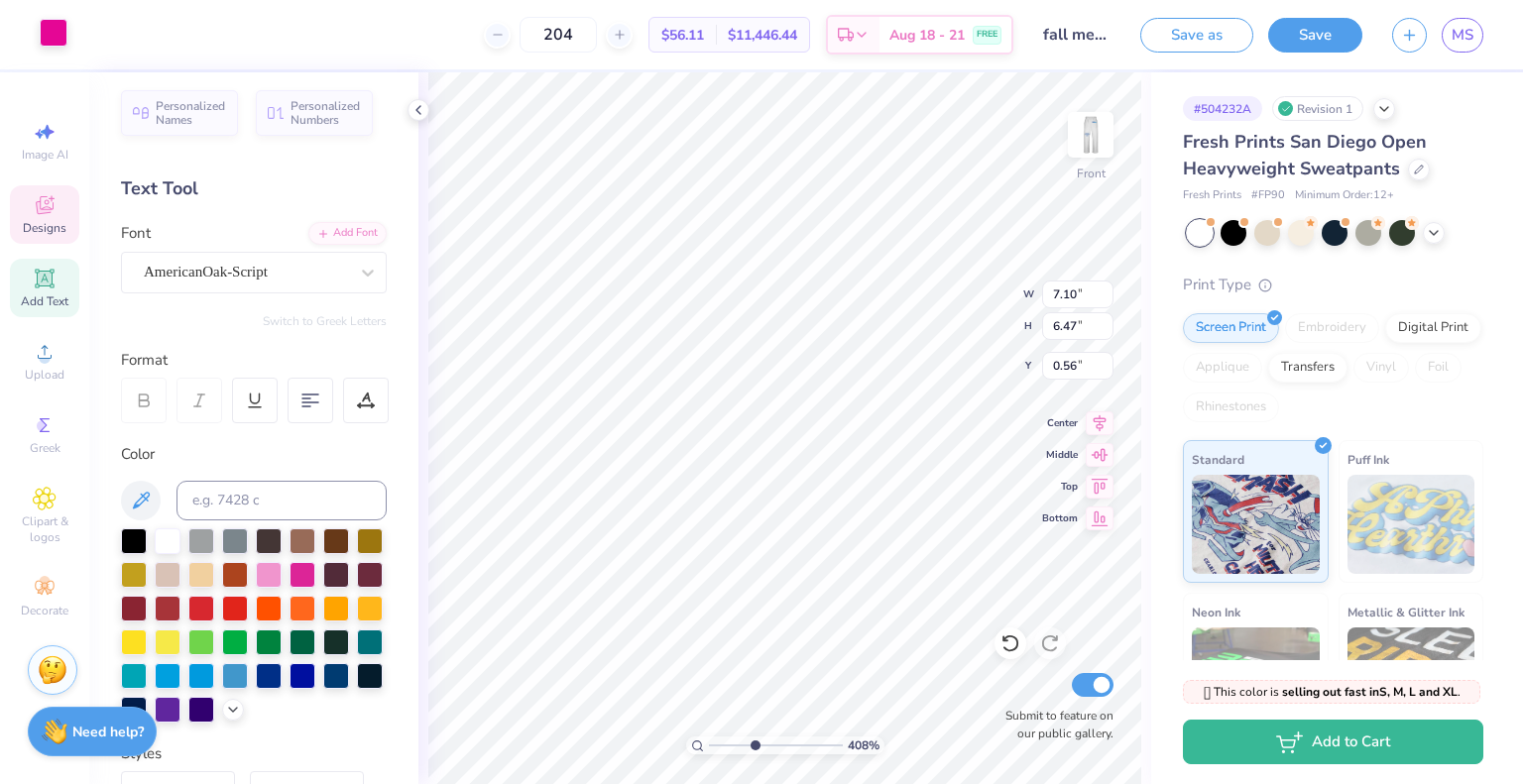 click at bounding box center [54, 33] 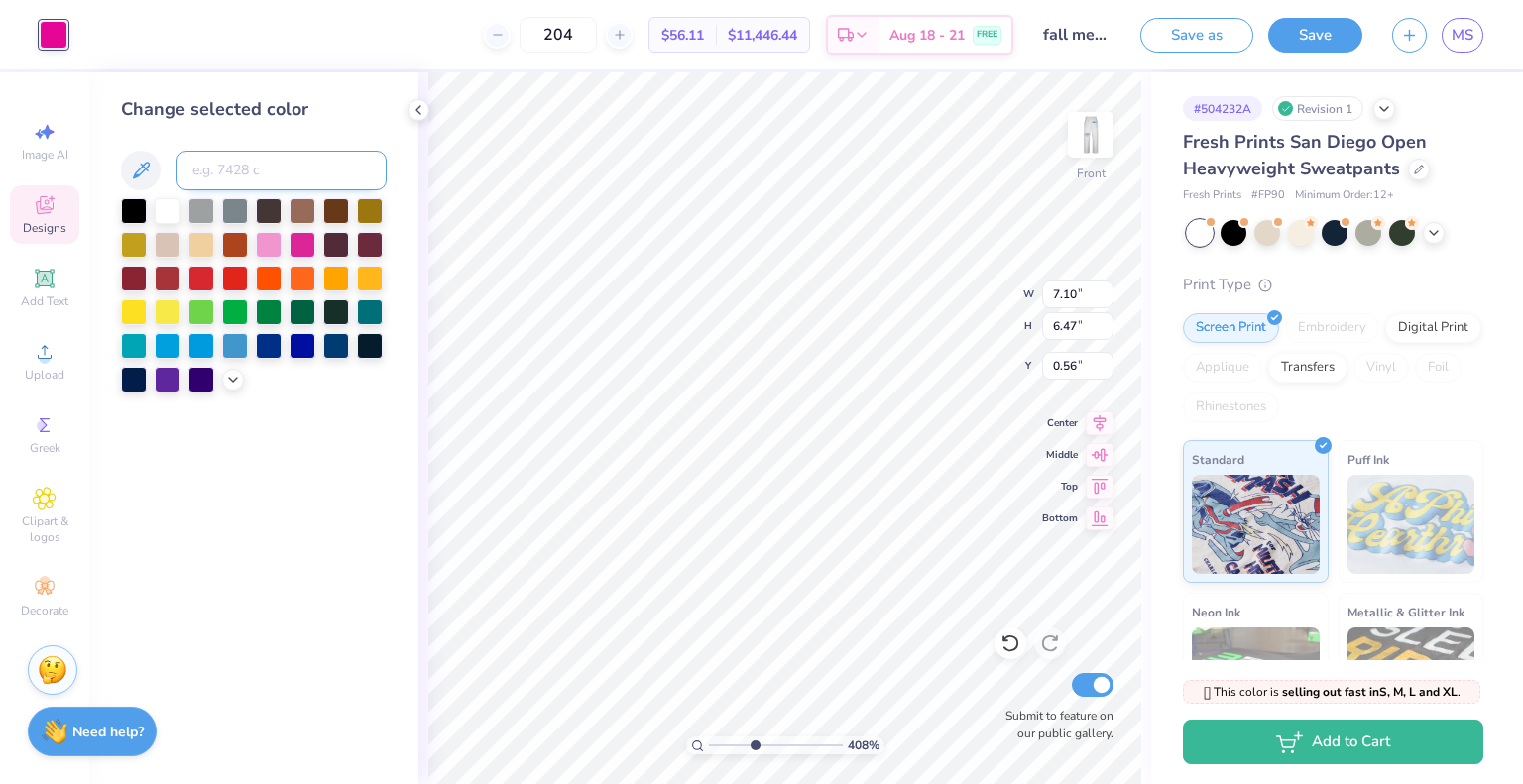 click at bounding box center [282, 170] 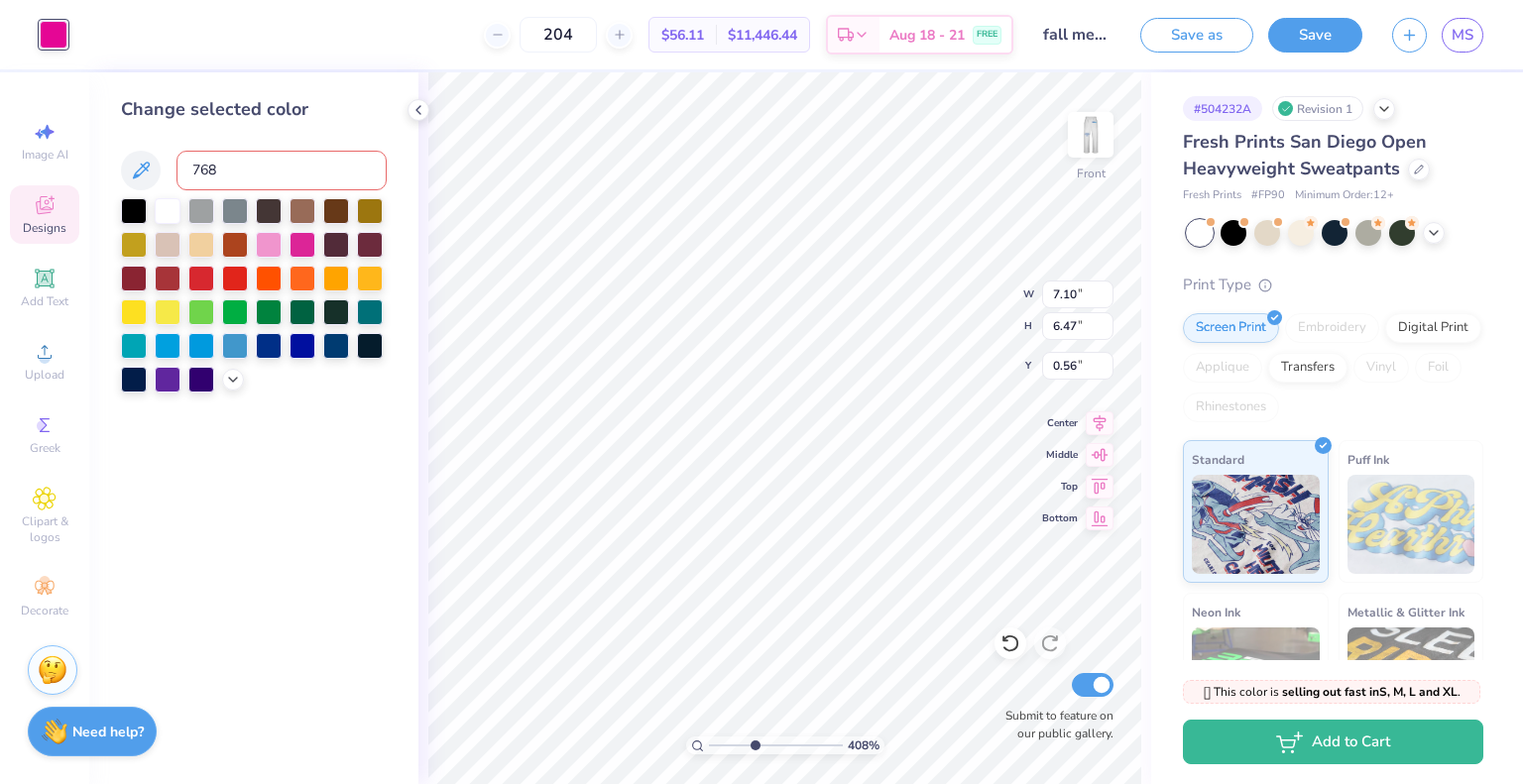 type on "7683" 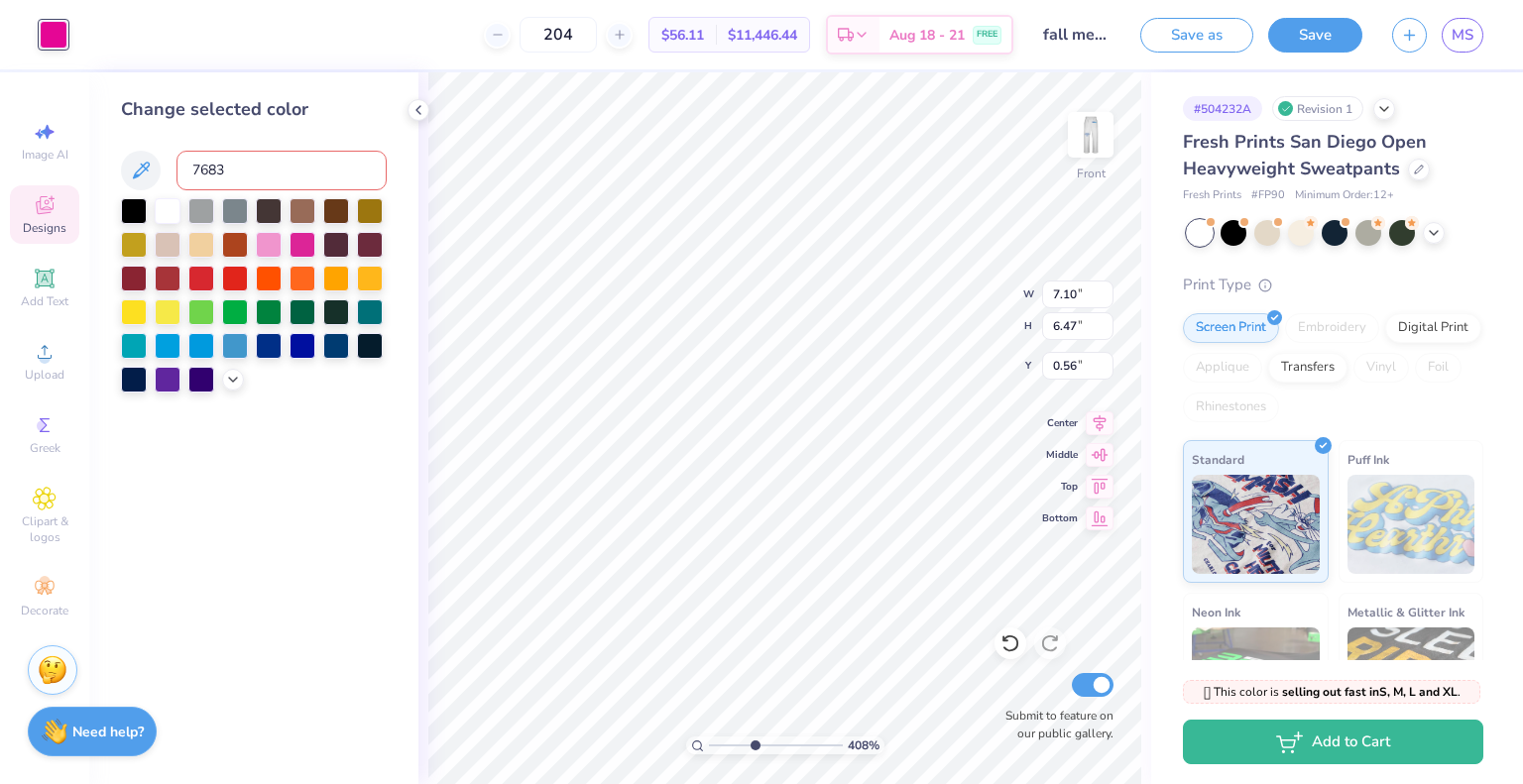 type 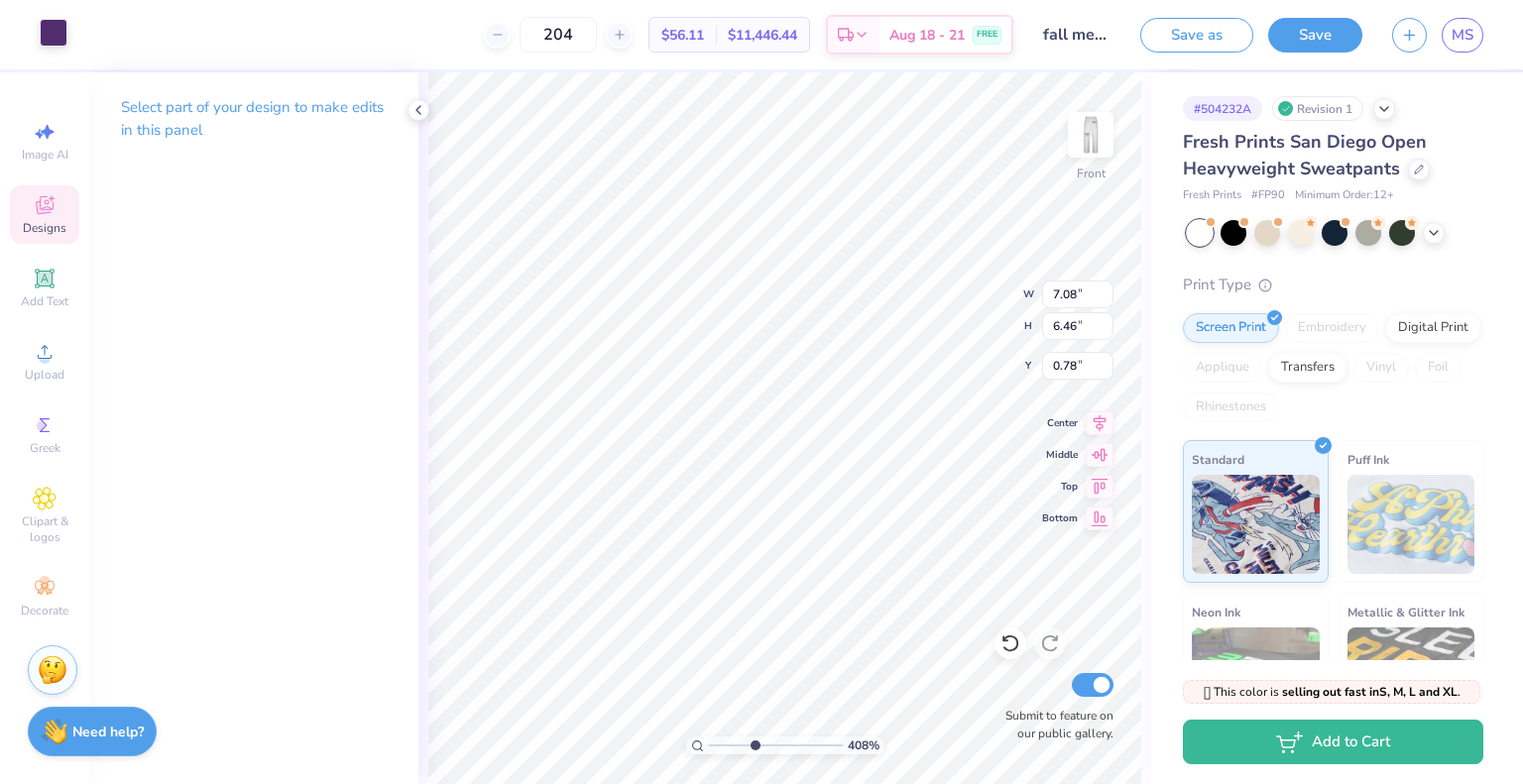 click at bounding box center (54, 33) 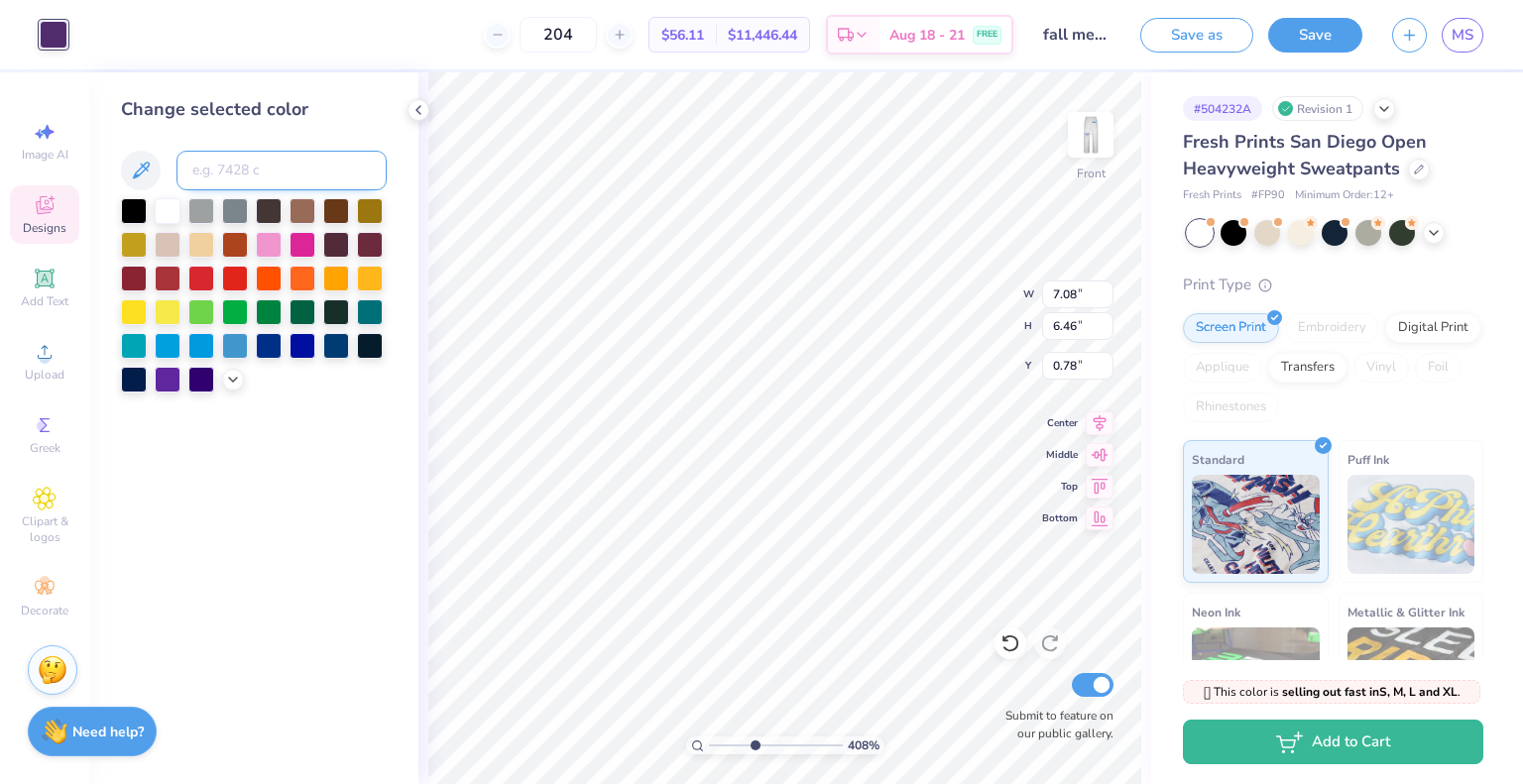 click at bounding box center [282, 170] 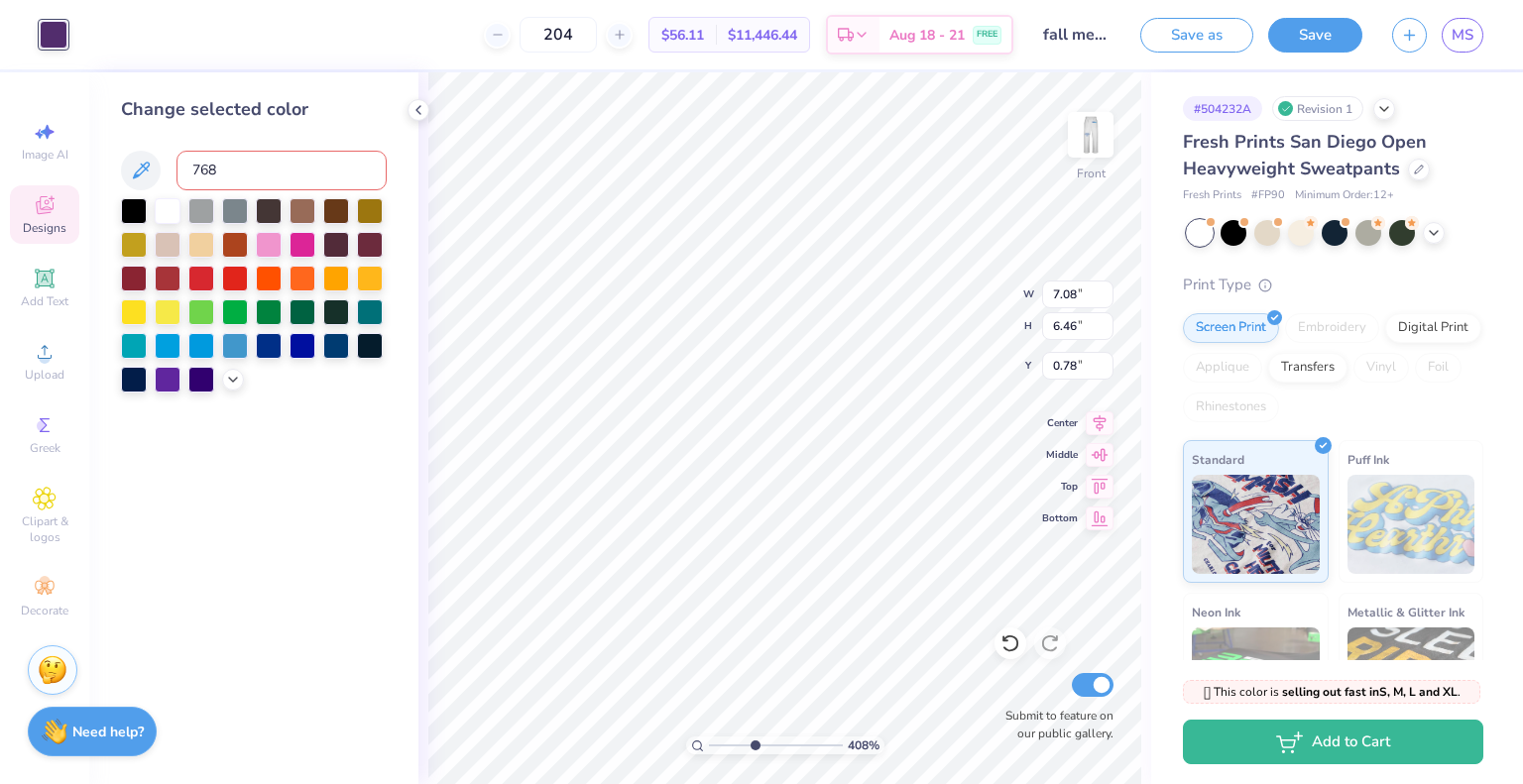 type on "7688" 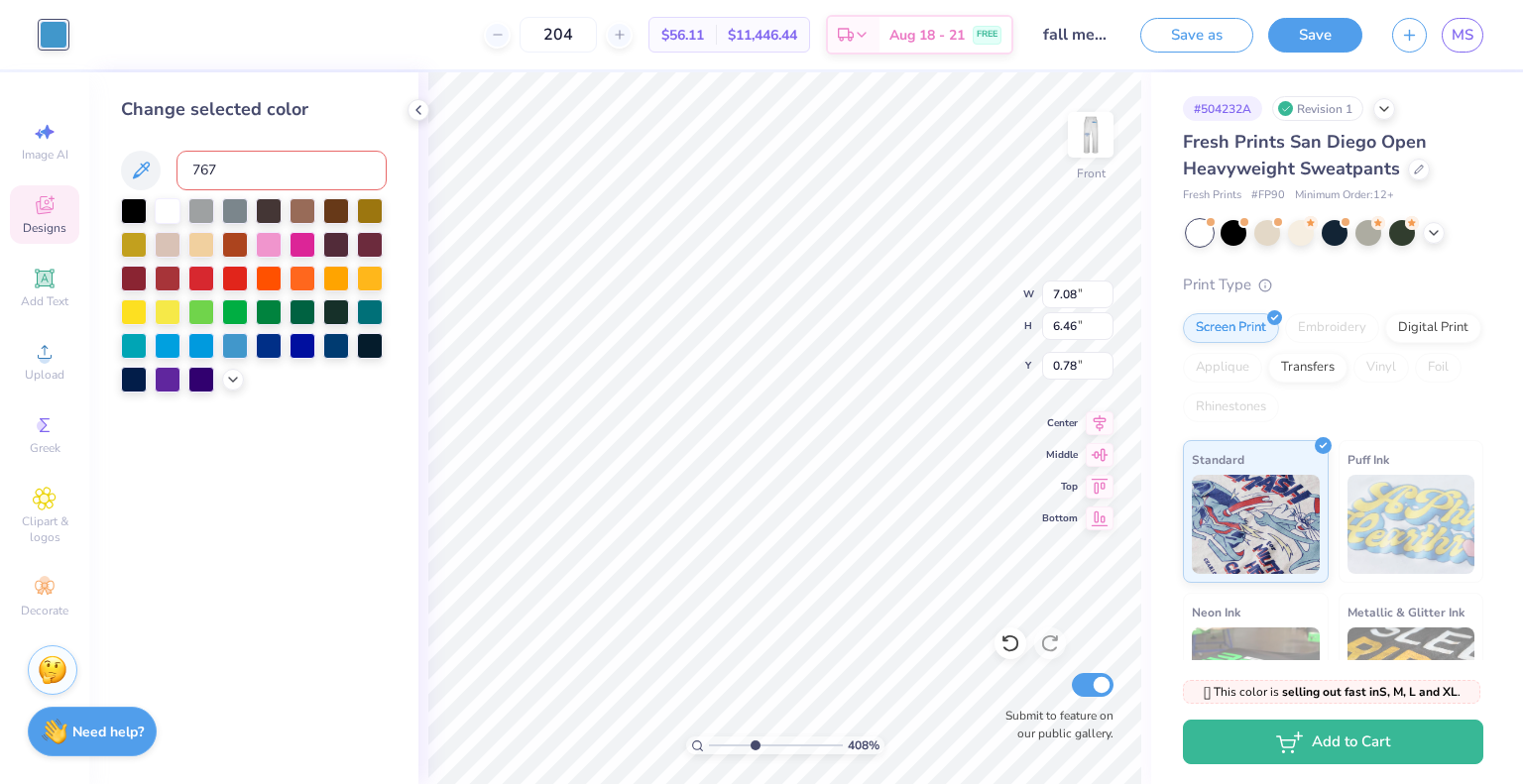 type on "7676" 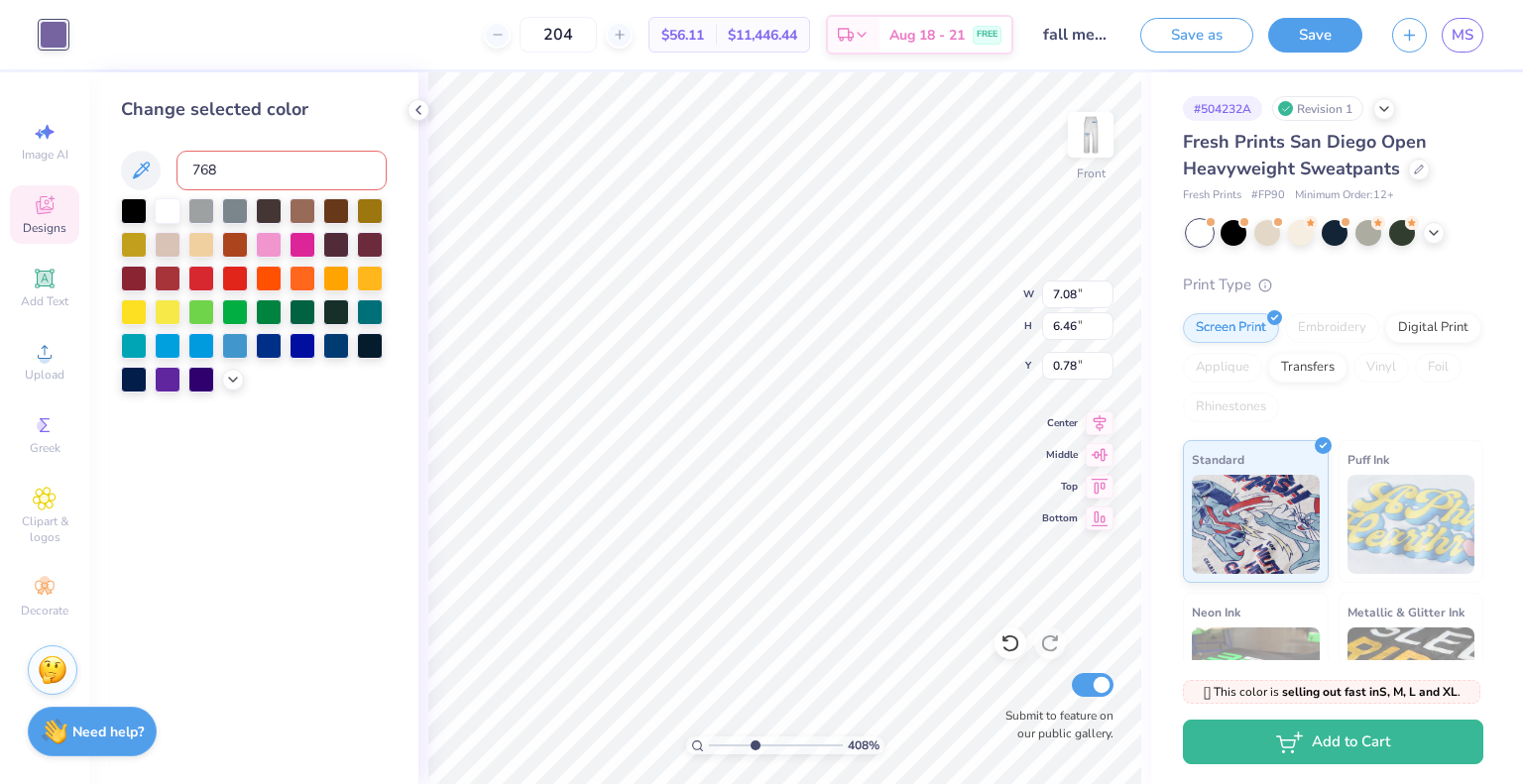 type on "7680" 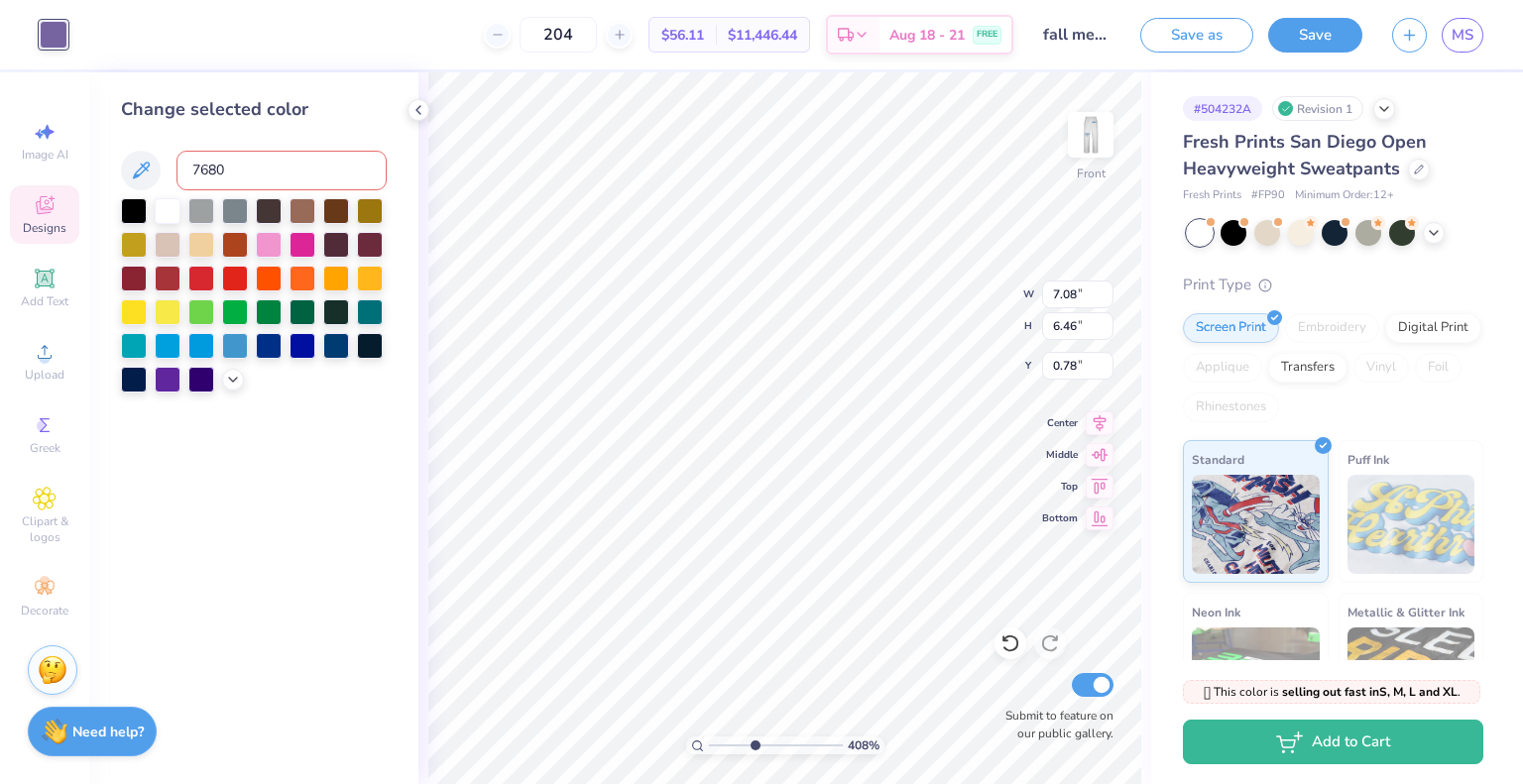 type 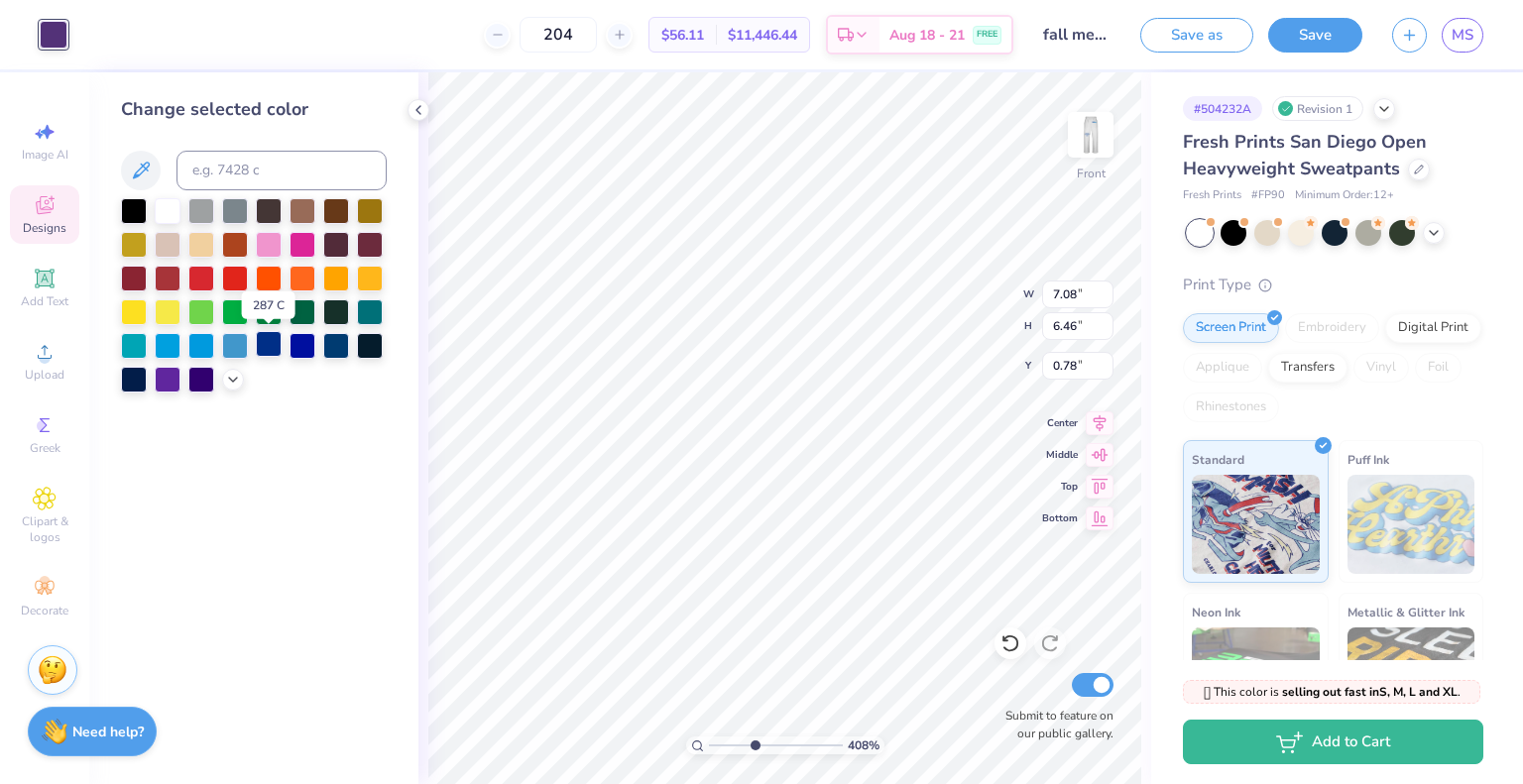 click at bounding box center [269, 344] 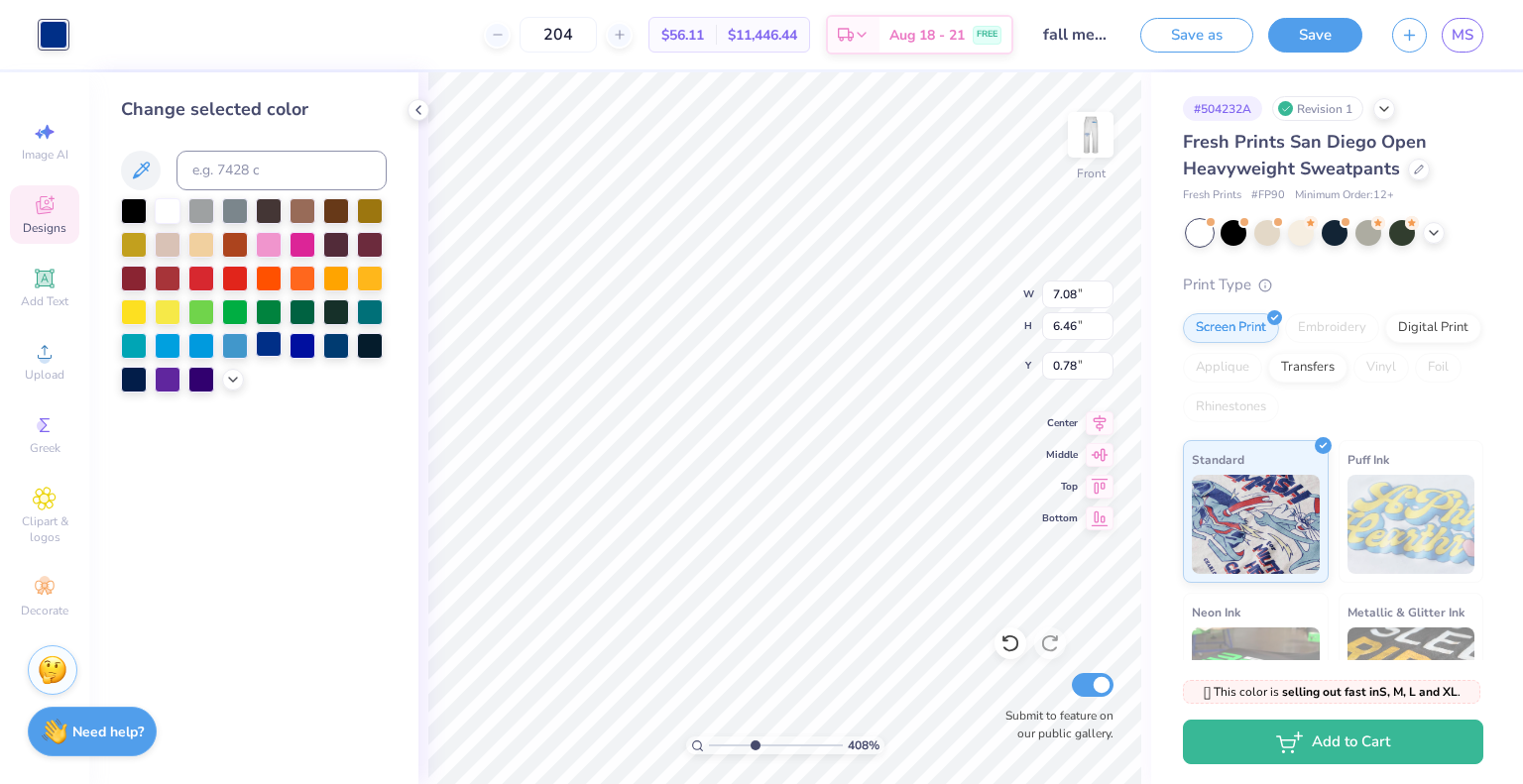 click at bounding box center [269, 344] 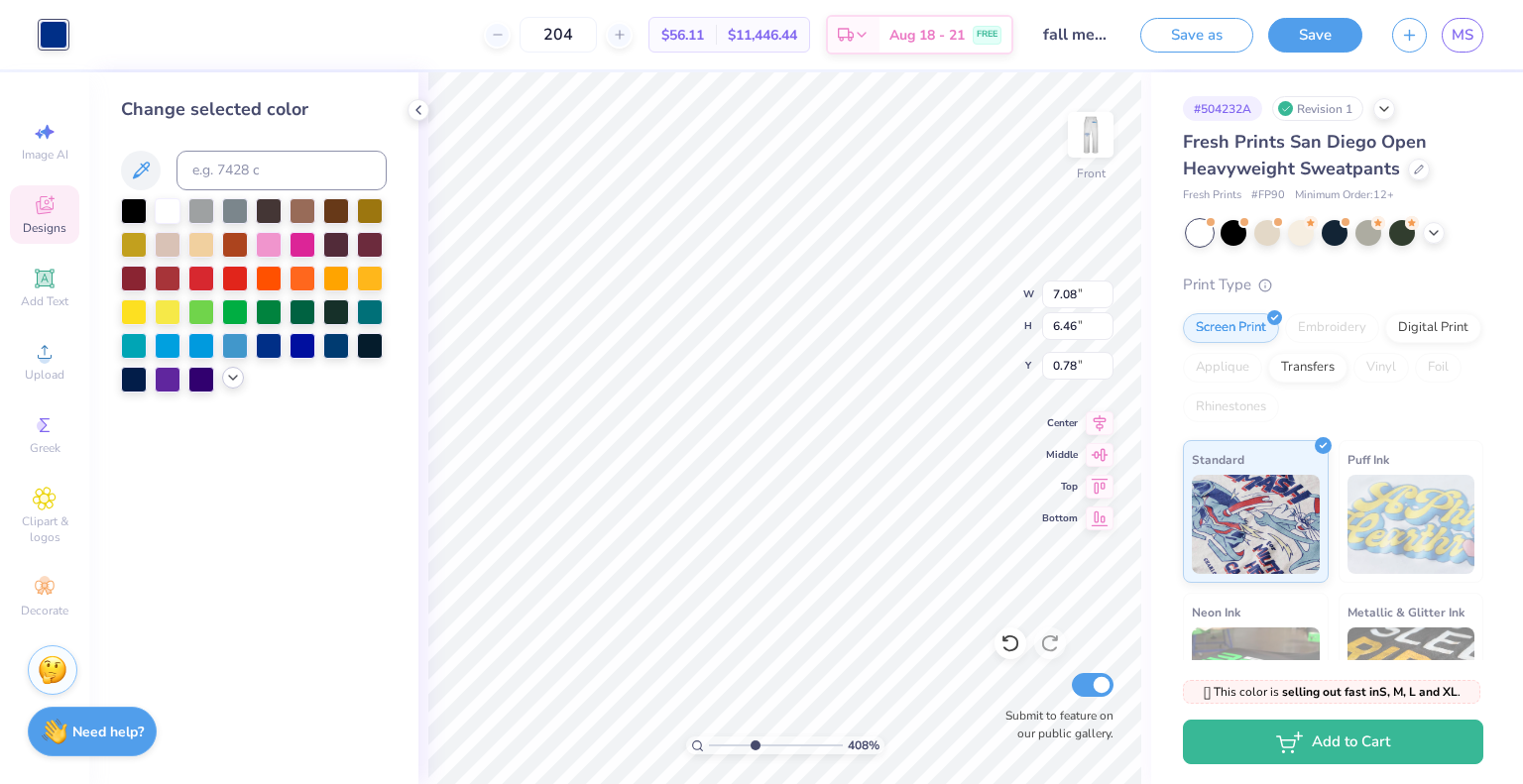 click 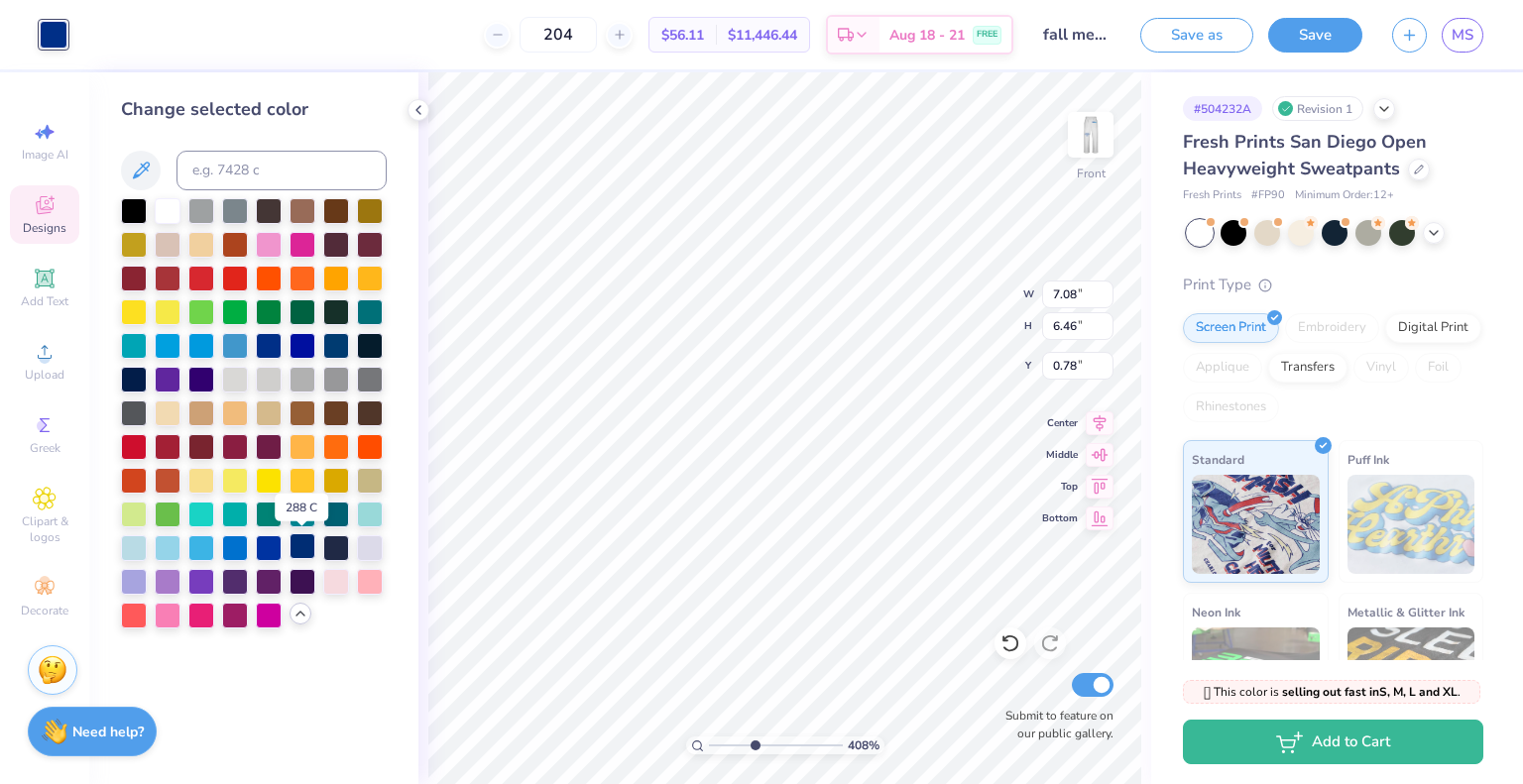 click at bounding box center (302, 546) 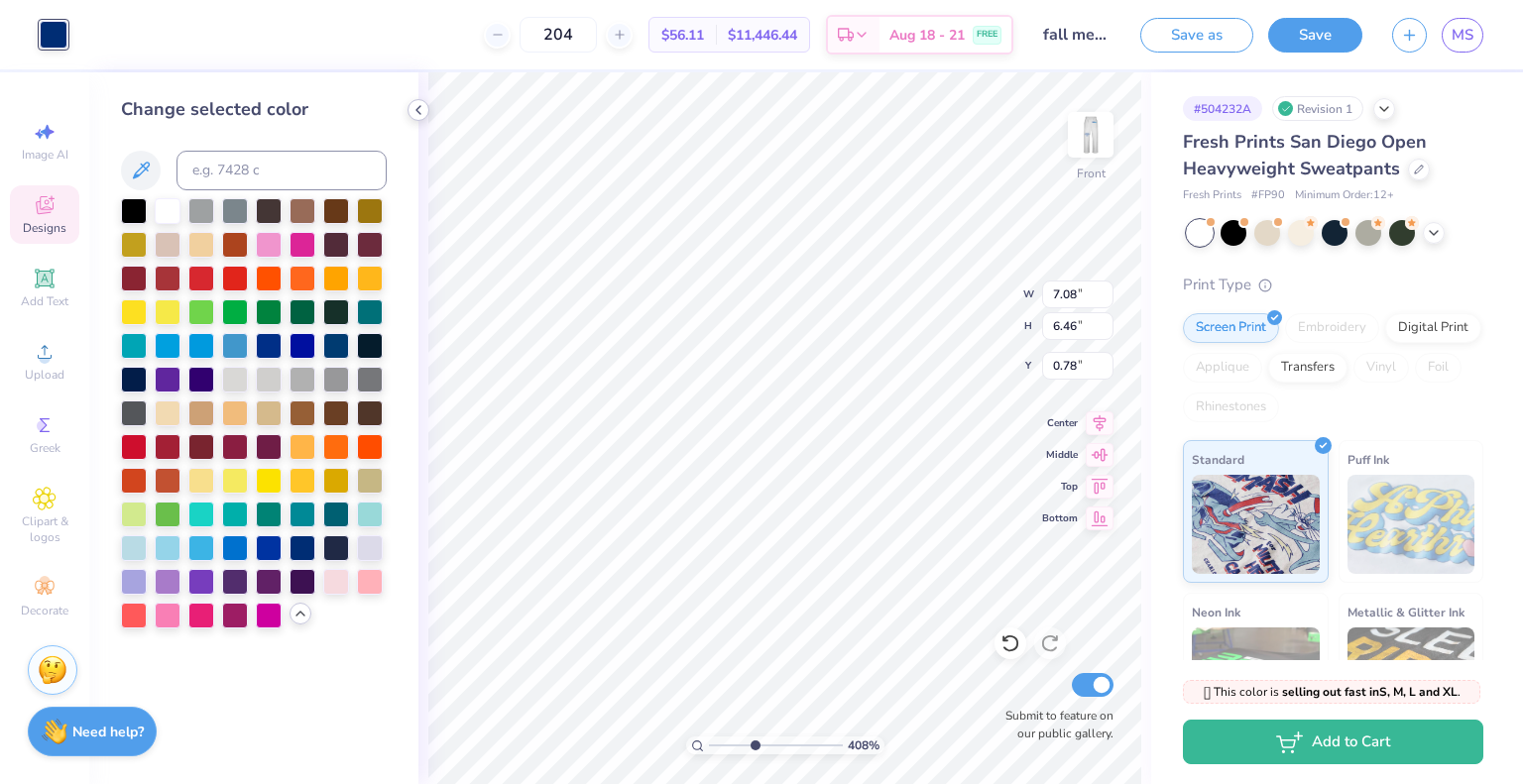 click 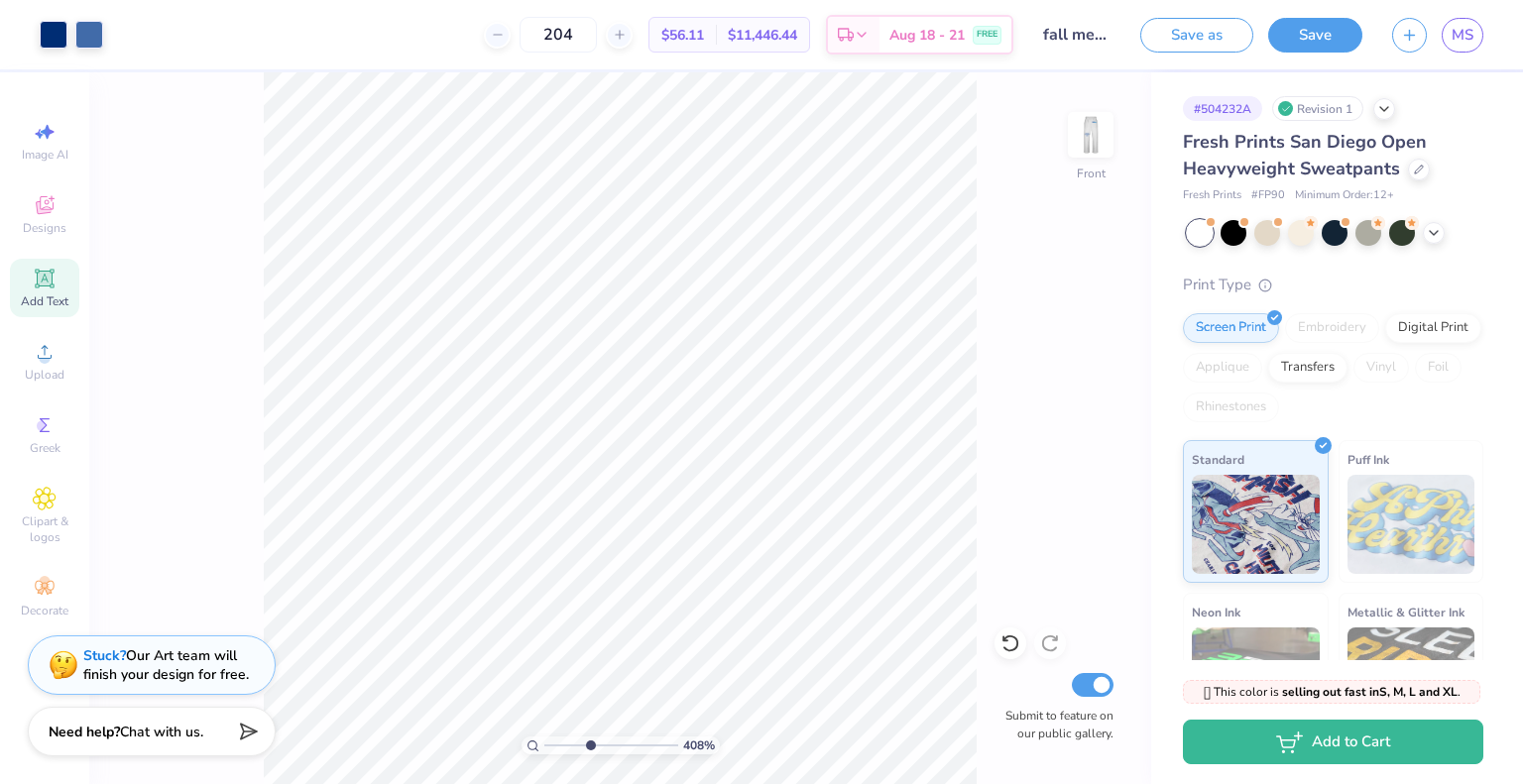 click 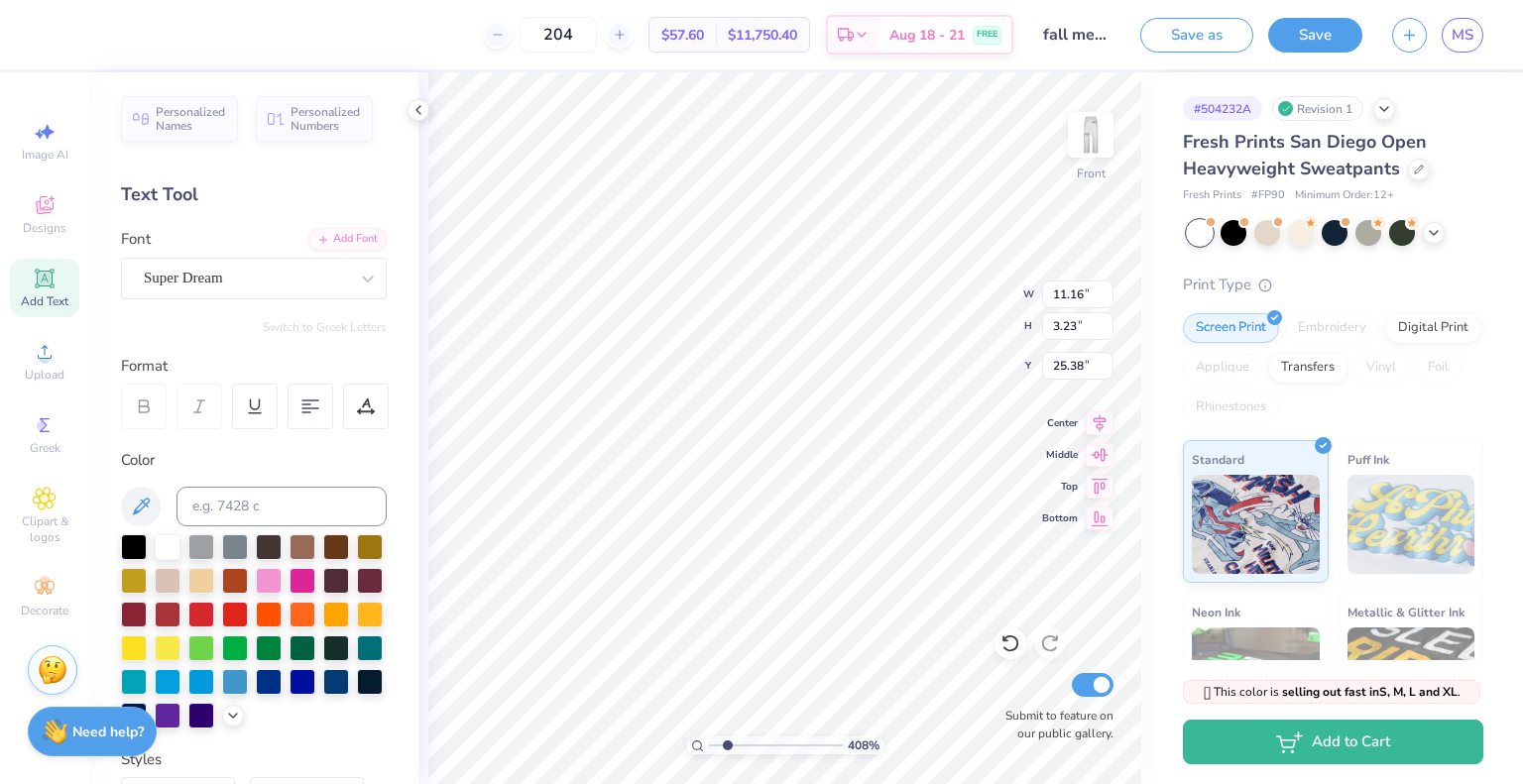click at bounding box center [775, 745] 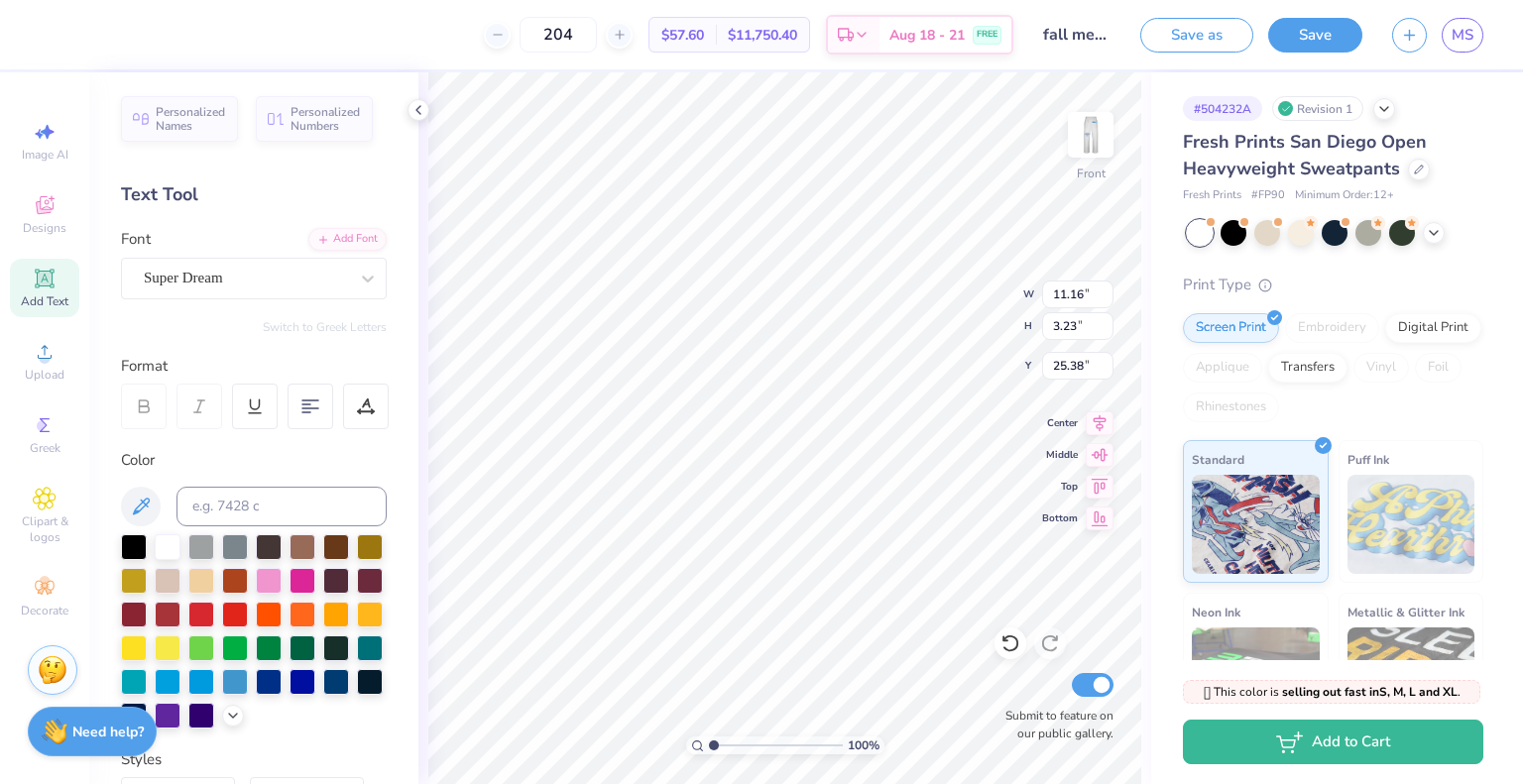 drag, startPoint x: 726, startPoint y: 744, endPoint x: 689, endPoint y: 745, distance: 37.01351 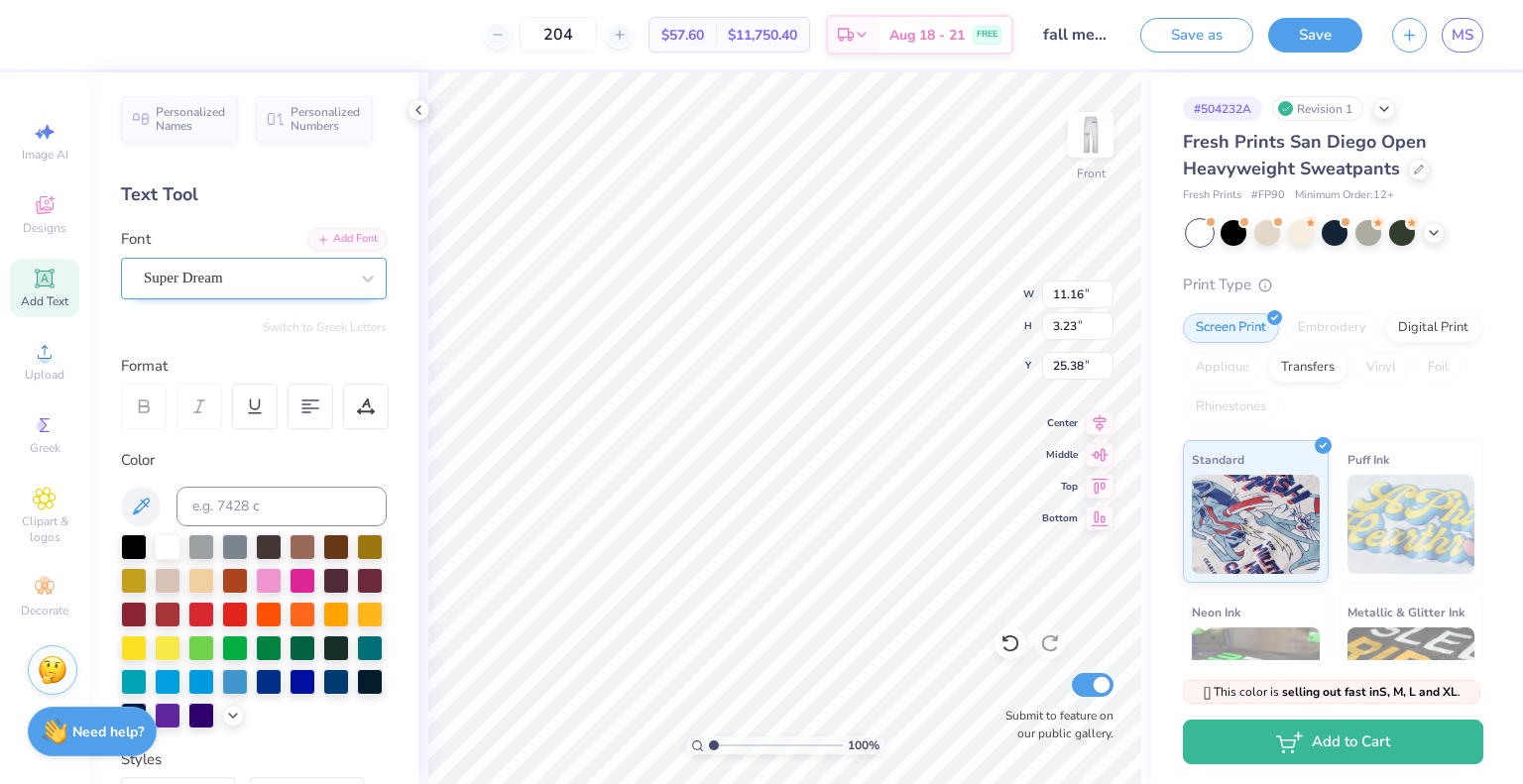 type on "A" 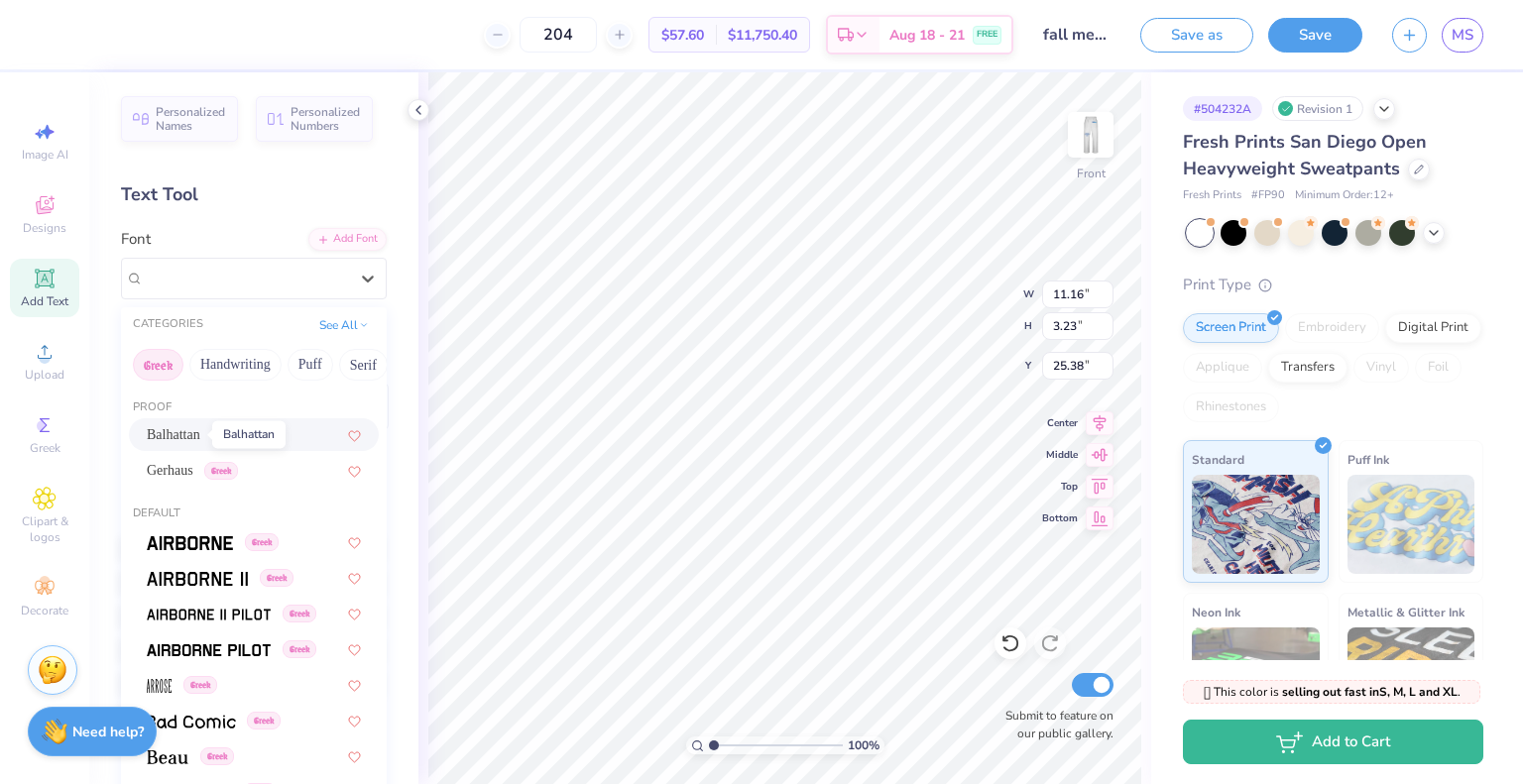 click on "Balhattan" at bounding box center (174, 434) 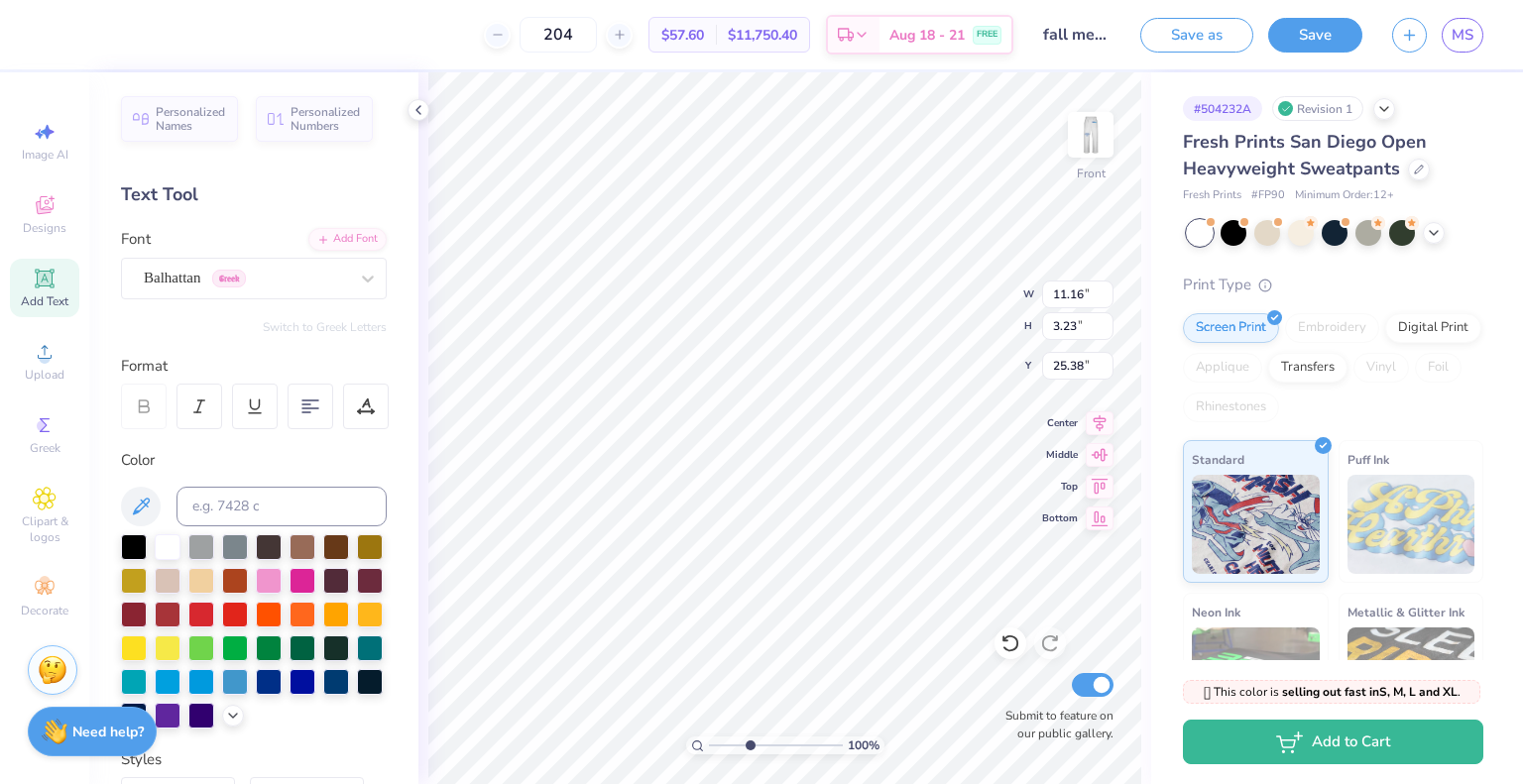 type on "3.72" 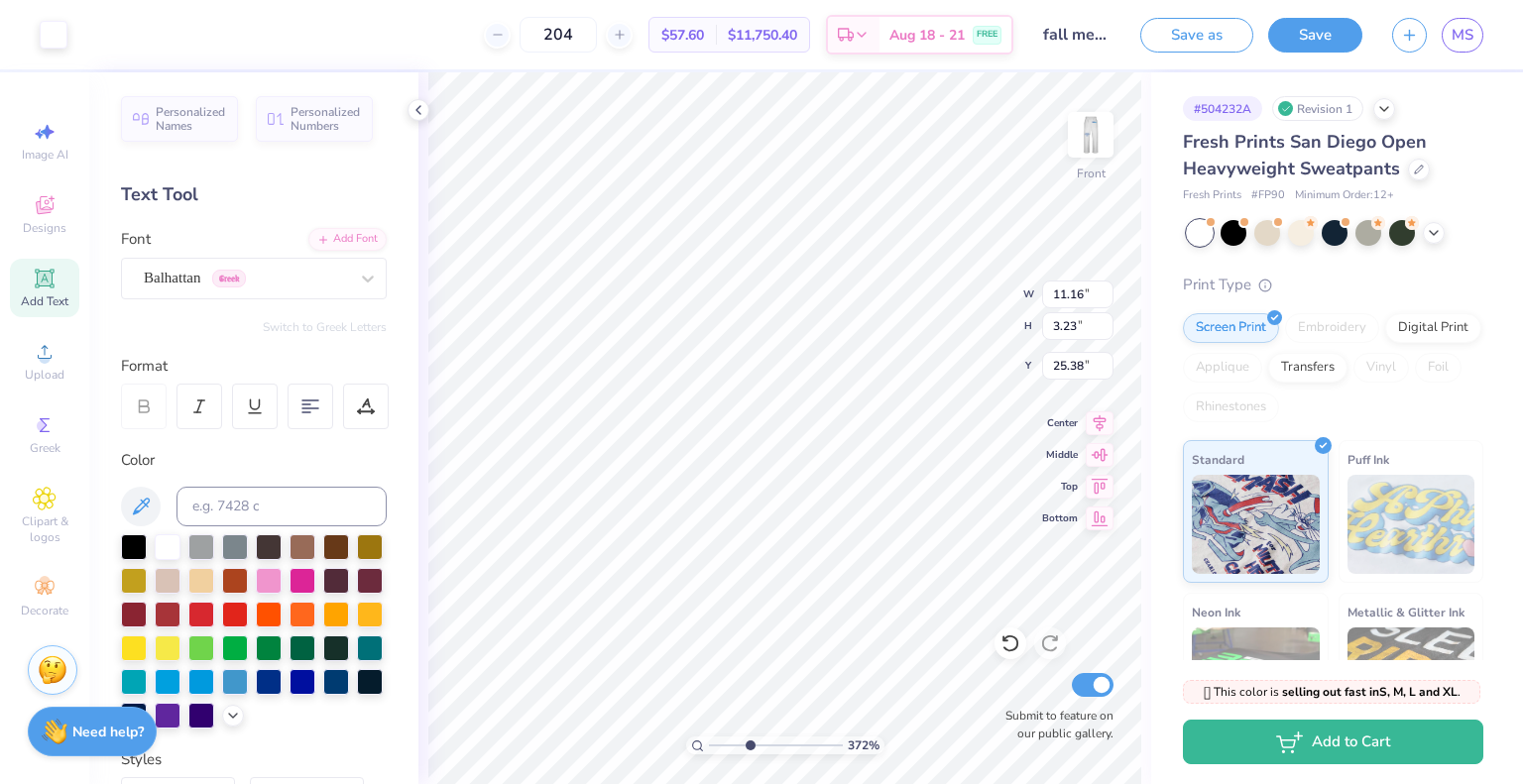 type on "1.73" 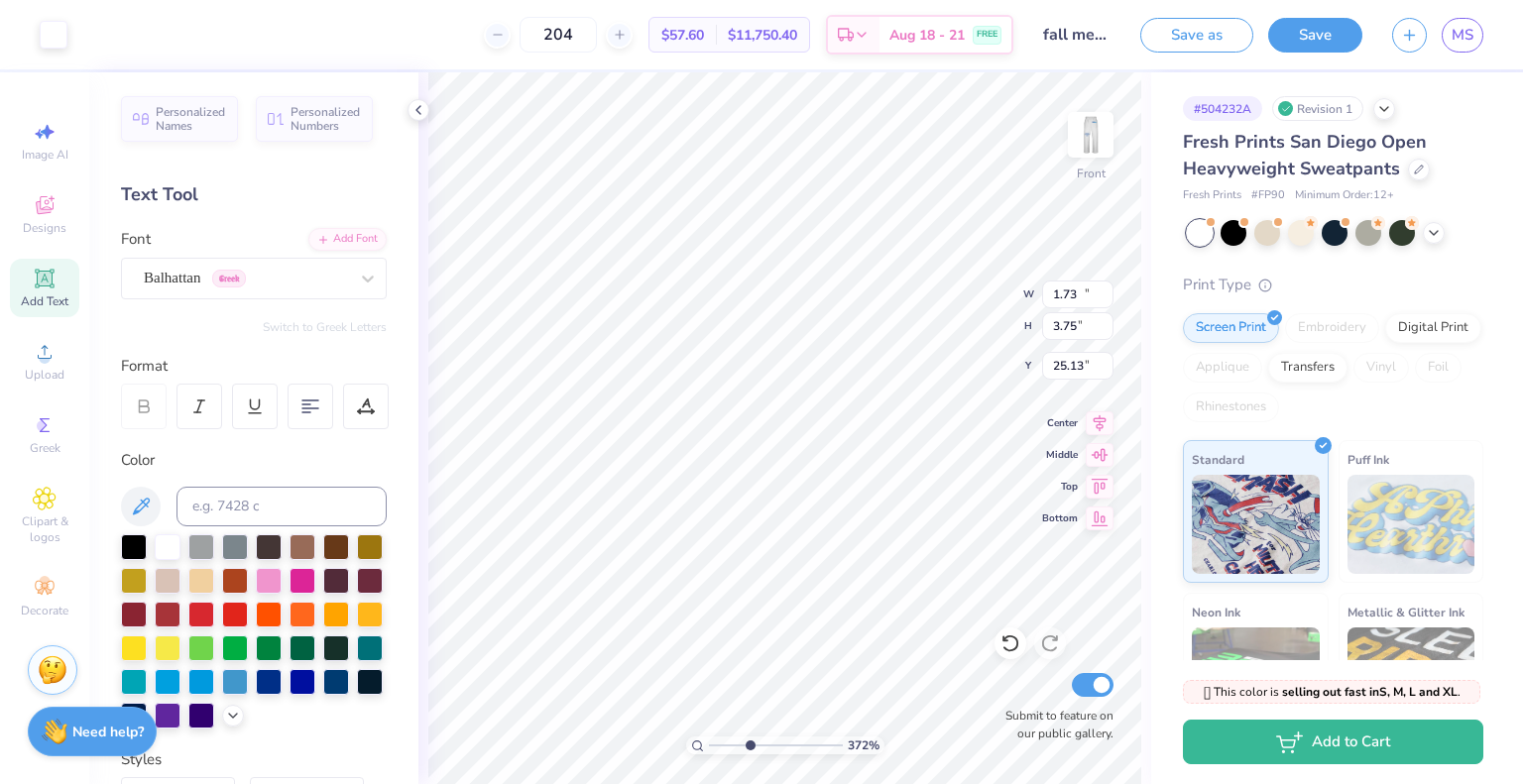 type on "11.16" 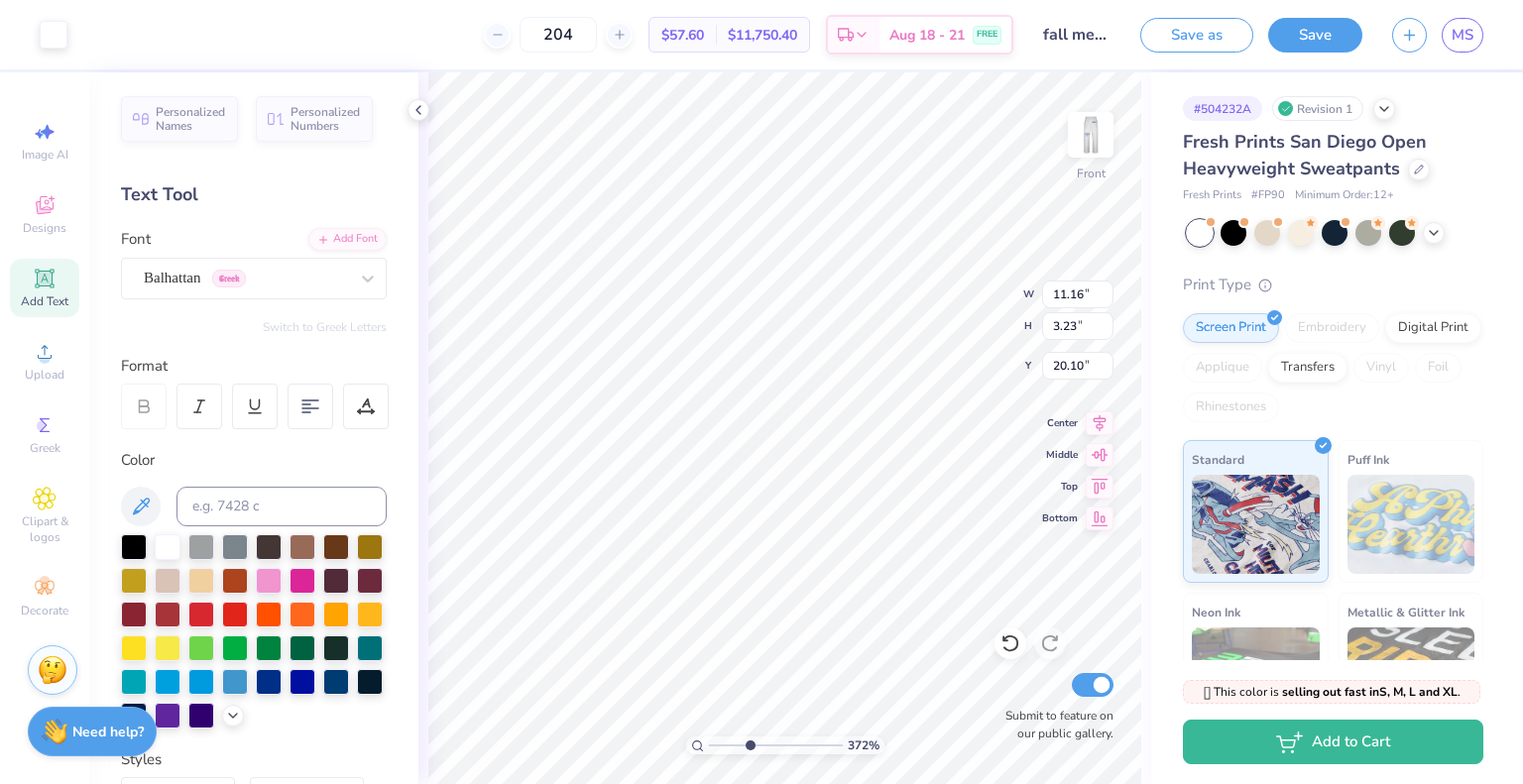 type on "1.04" 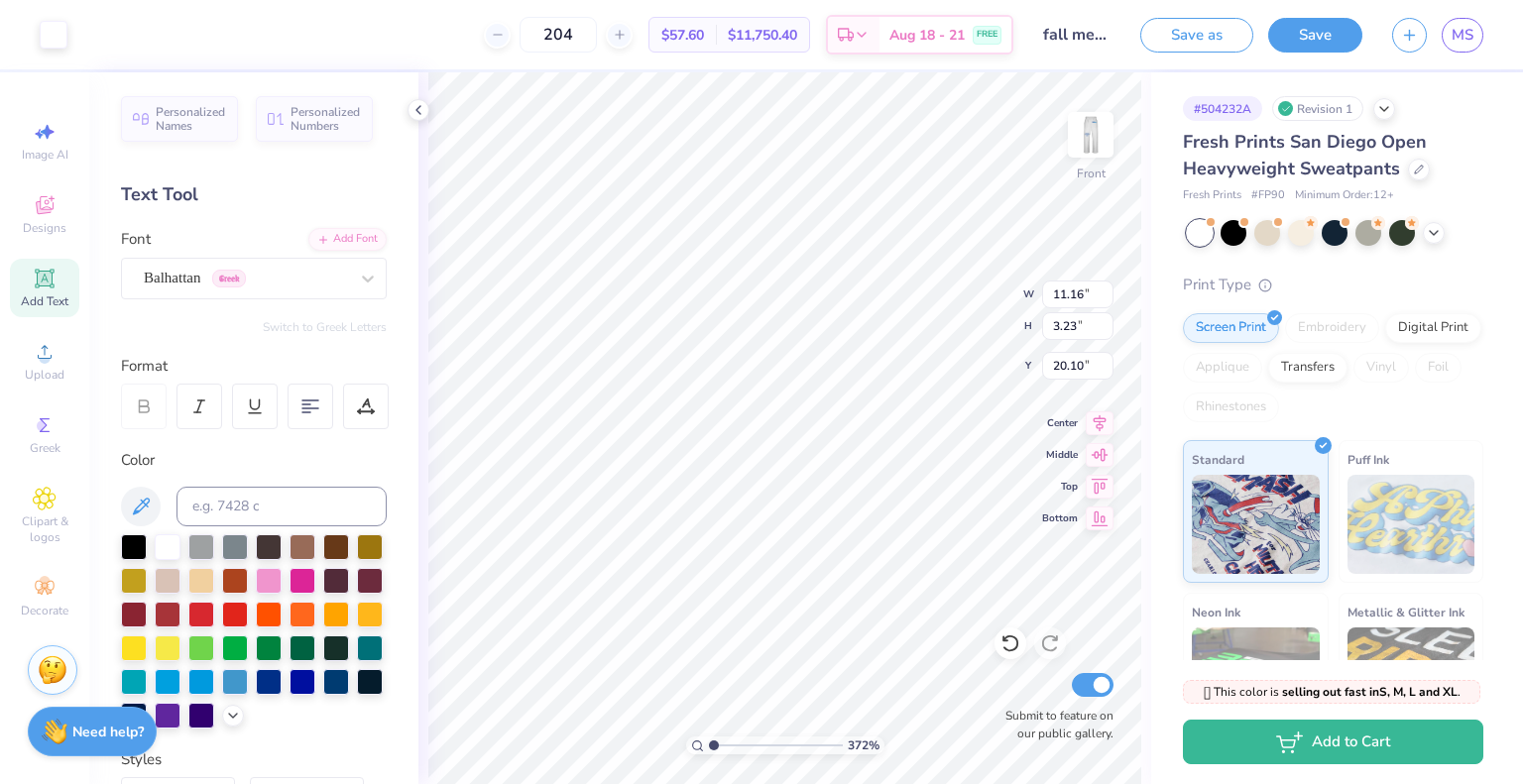 click at bounding box center (775, 745) 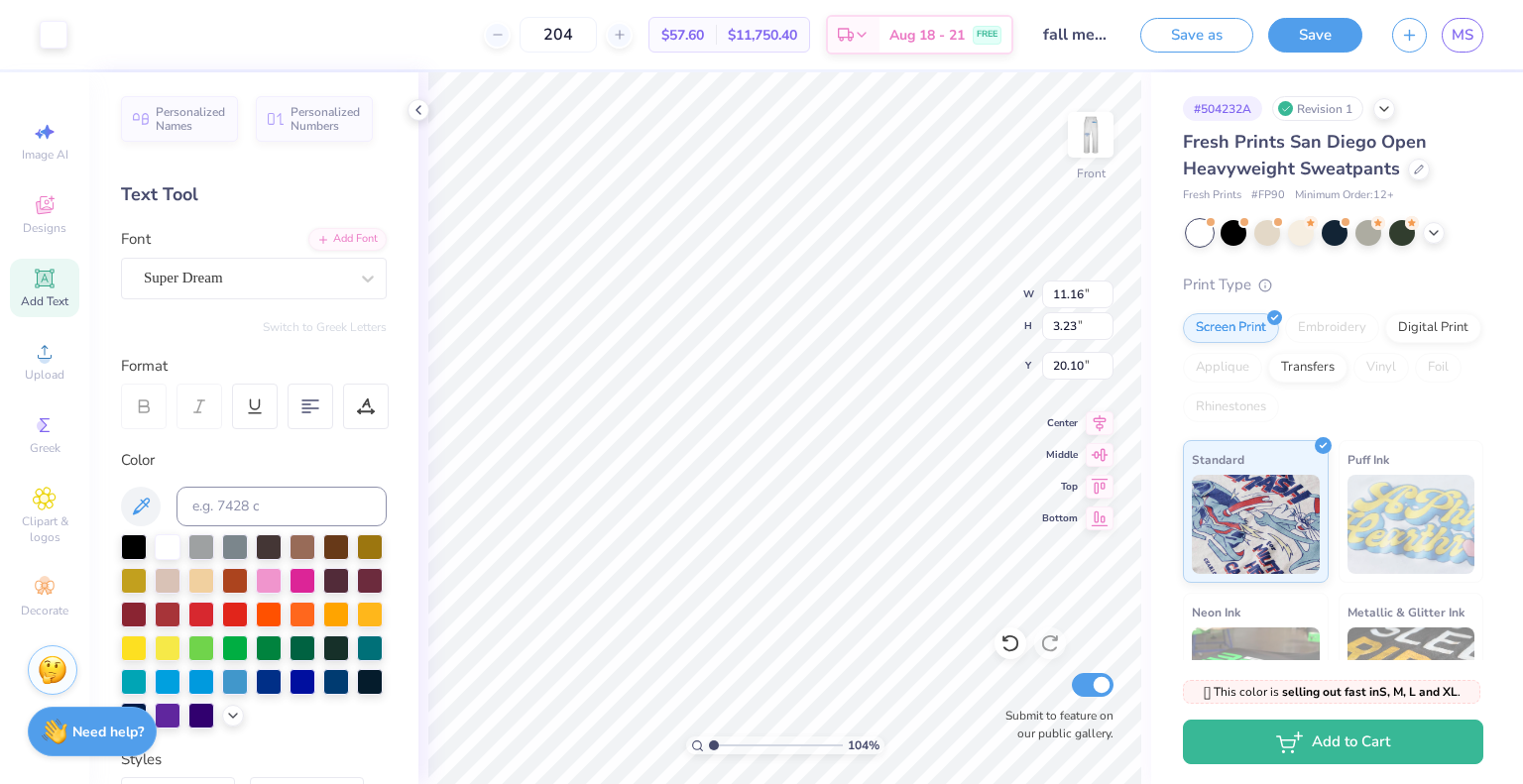 type on "1.73" 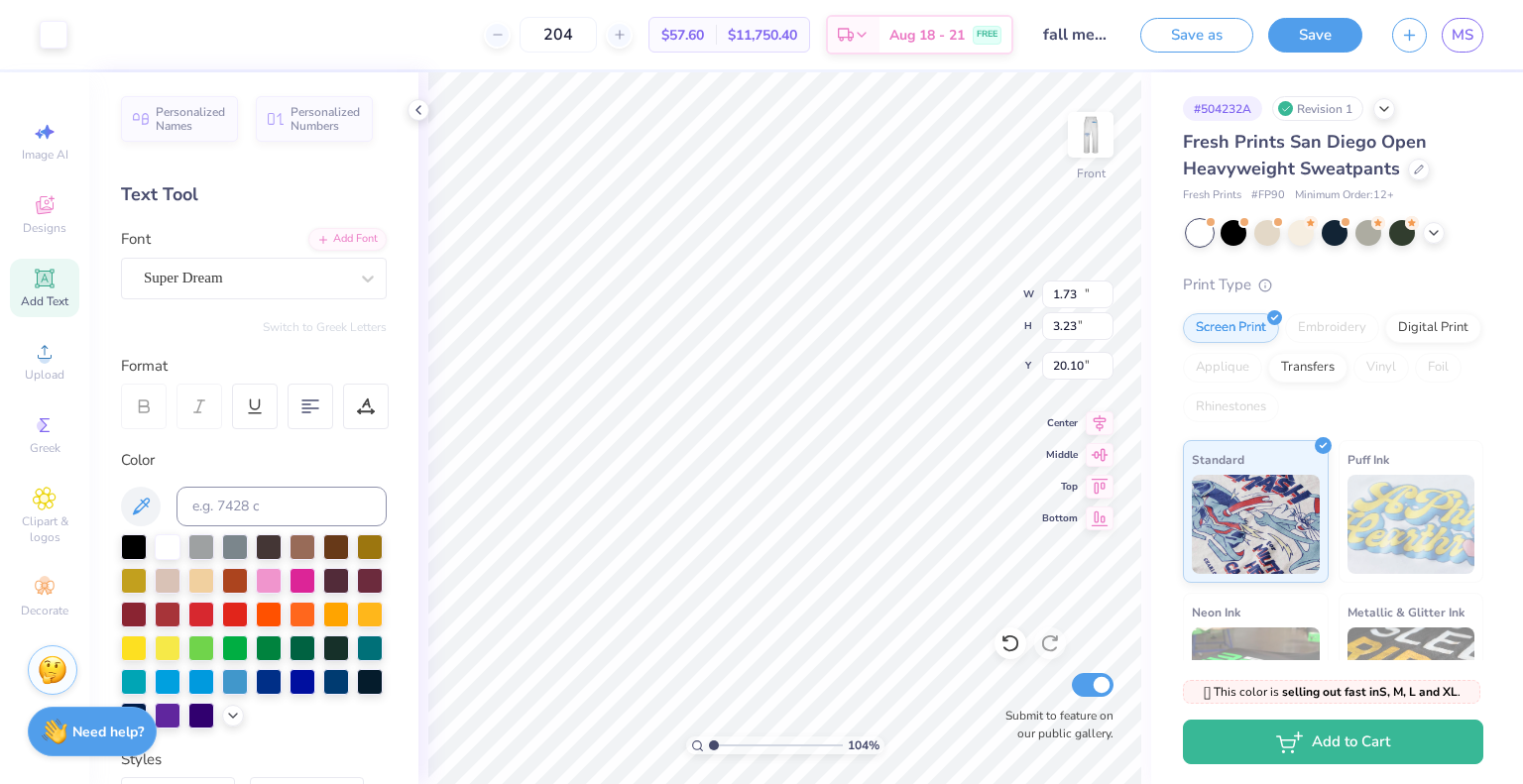 type on "3.75" 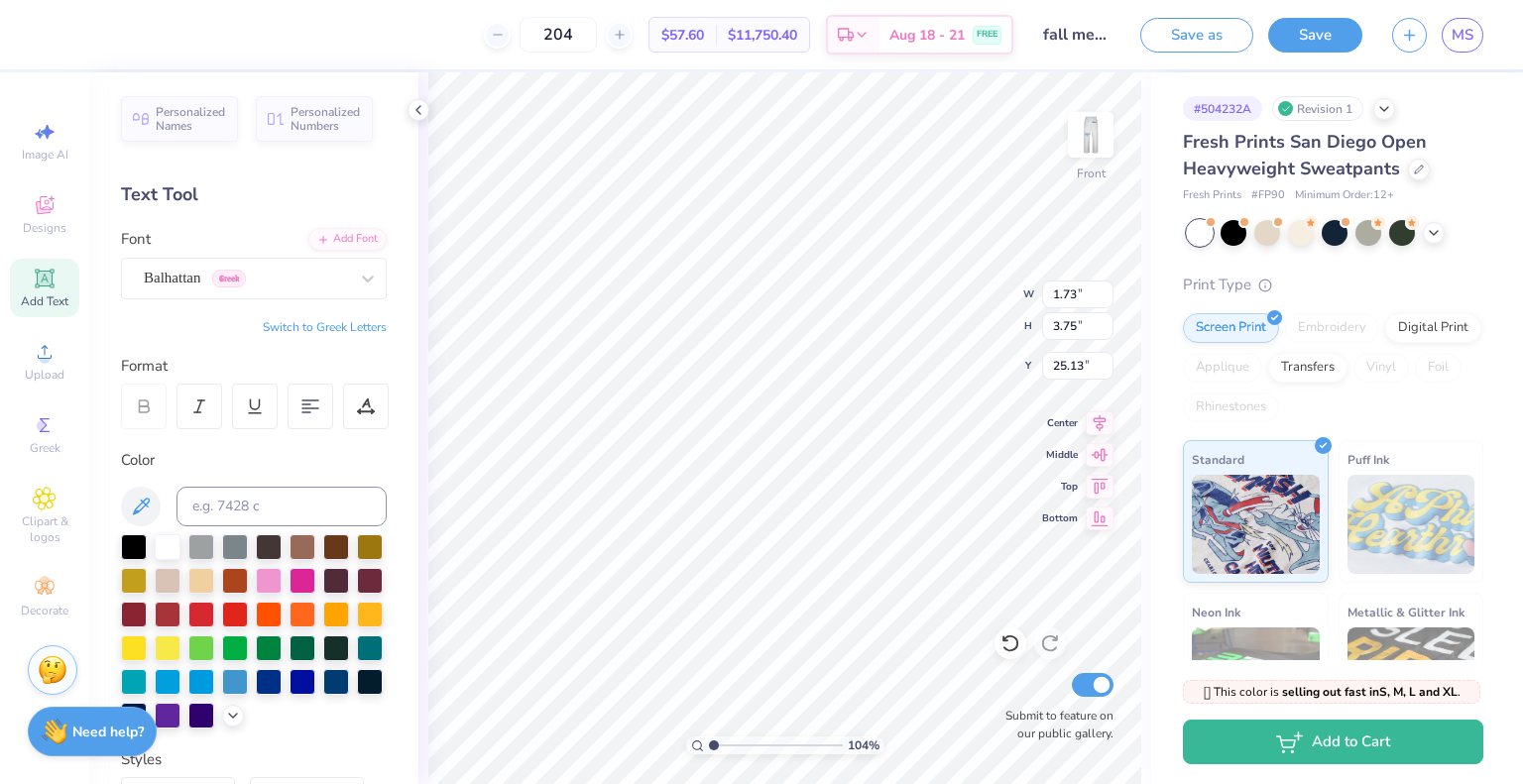 scroll, scrollTop: 0, scrollLeft: 0, axis: both 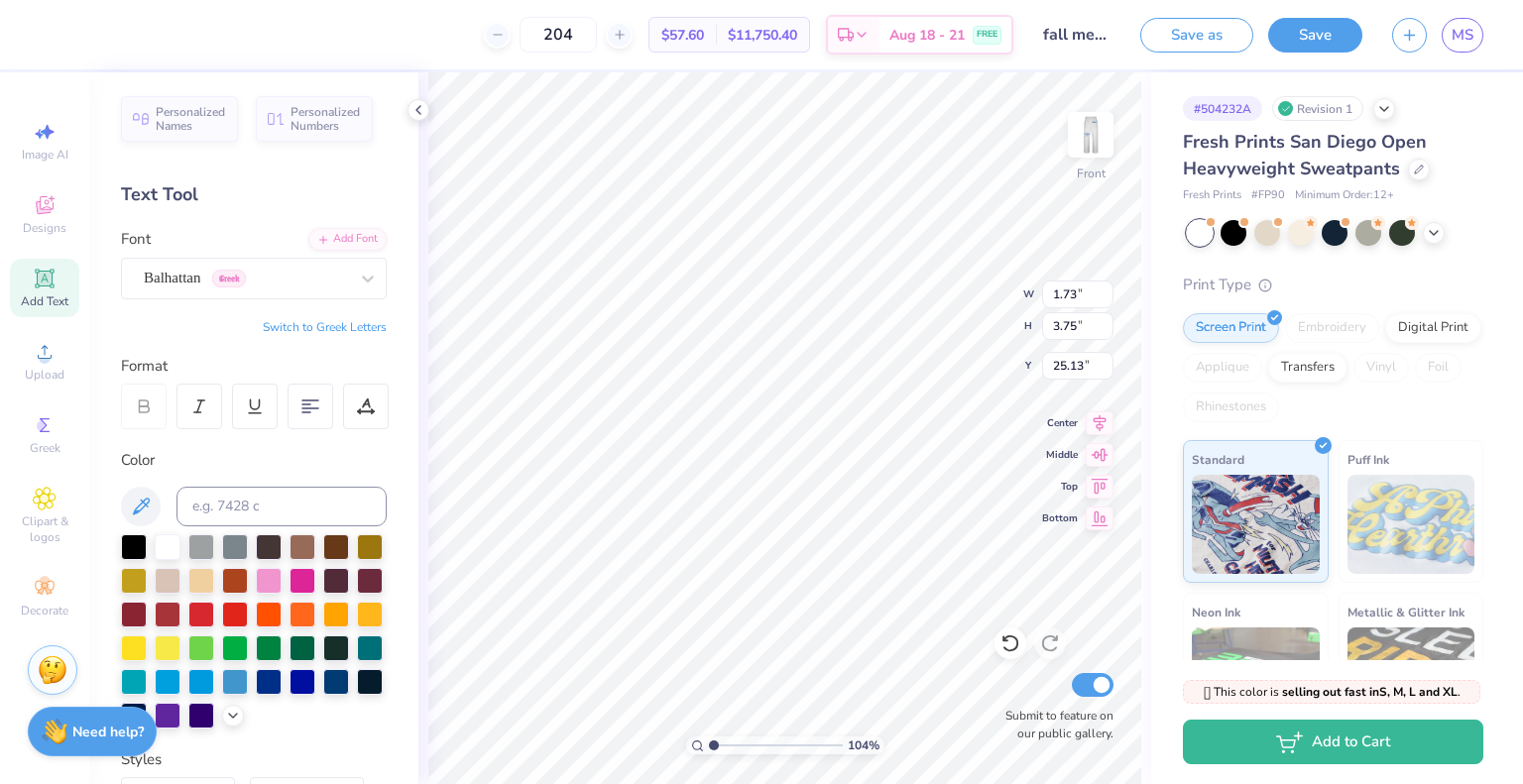 type on "10.00" 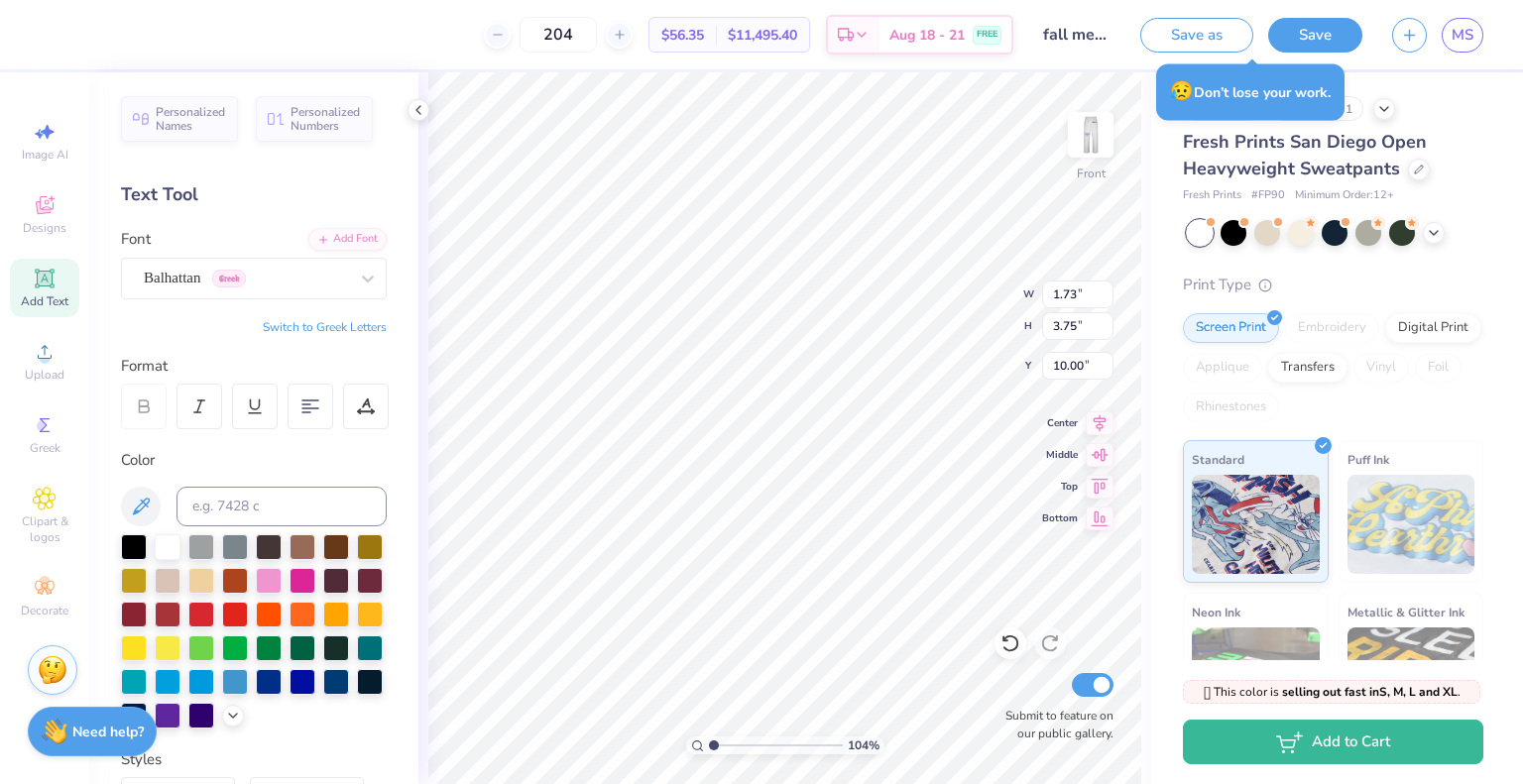 type on "0.60" 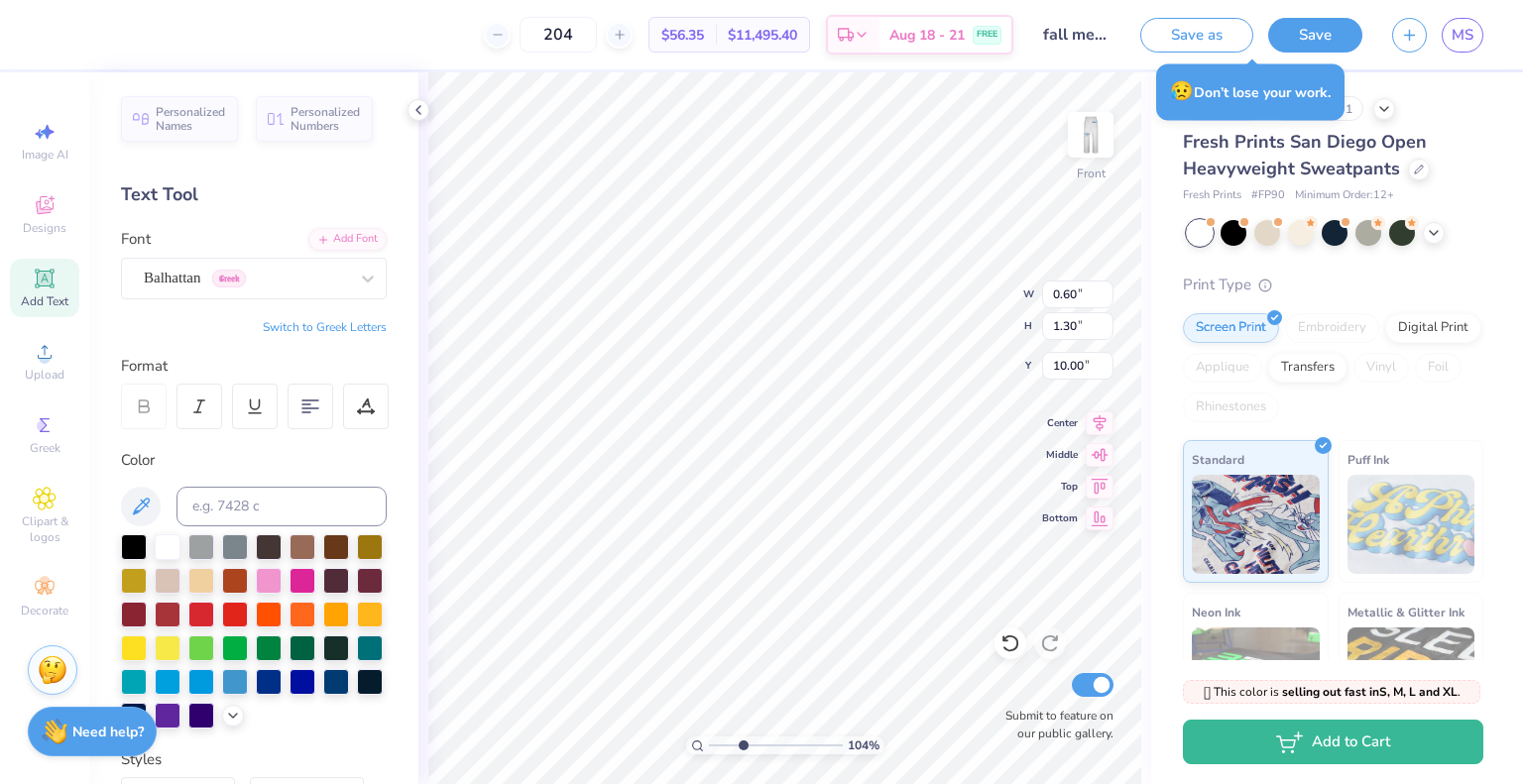 type on "3.18" 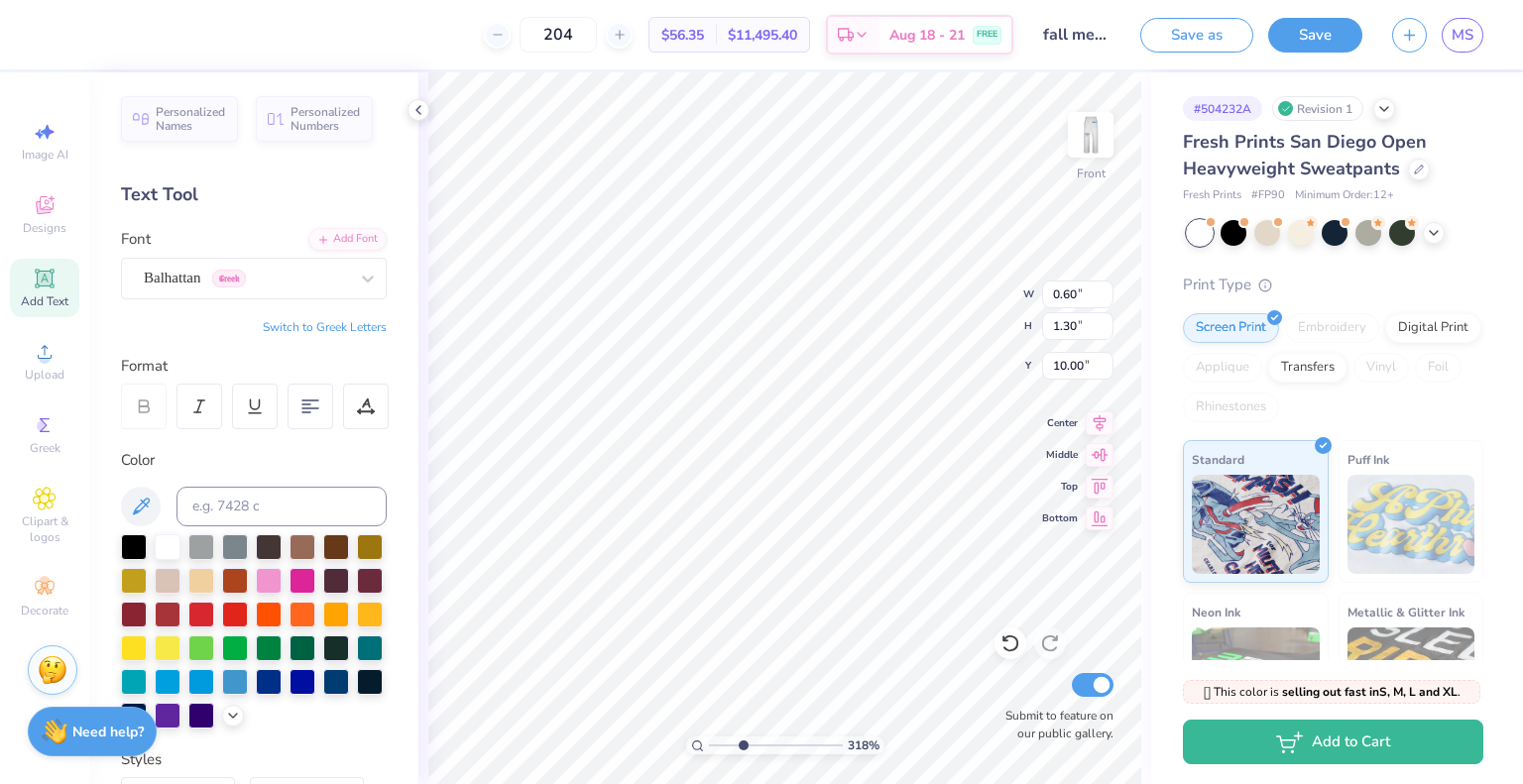type on "1.56" 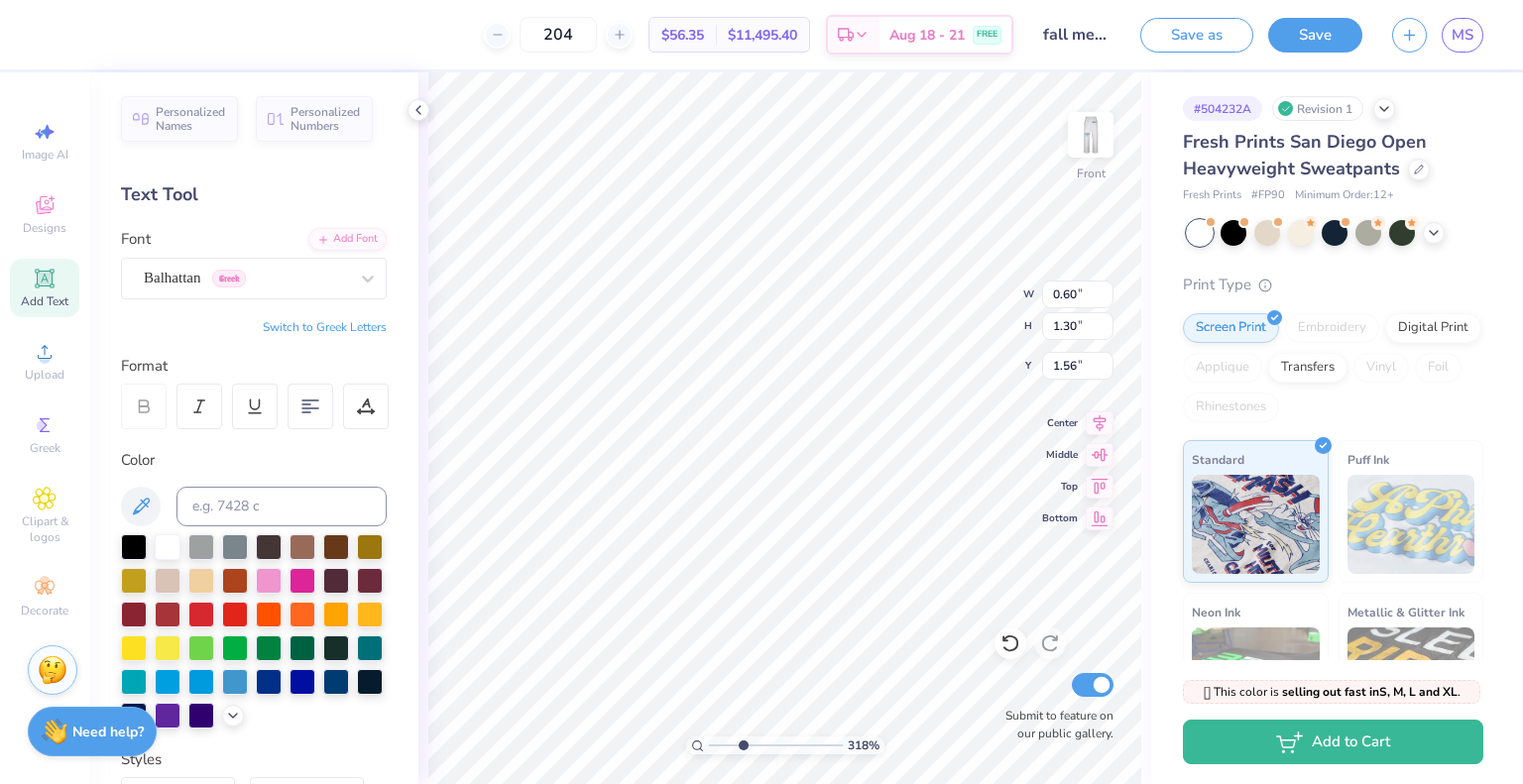 type on "0.95" 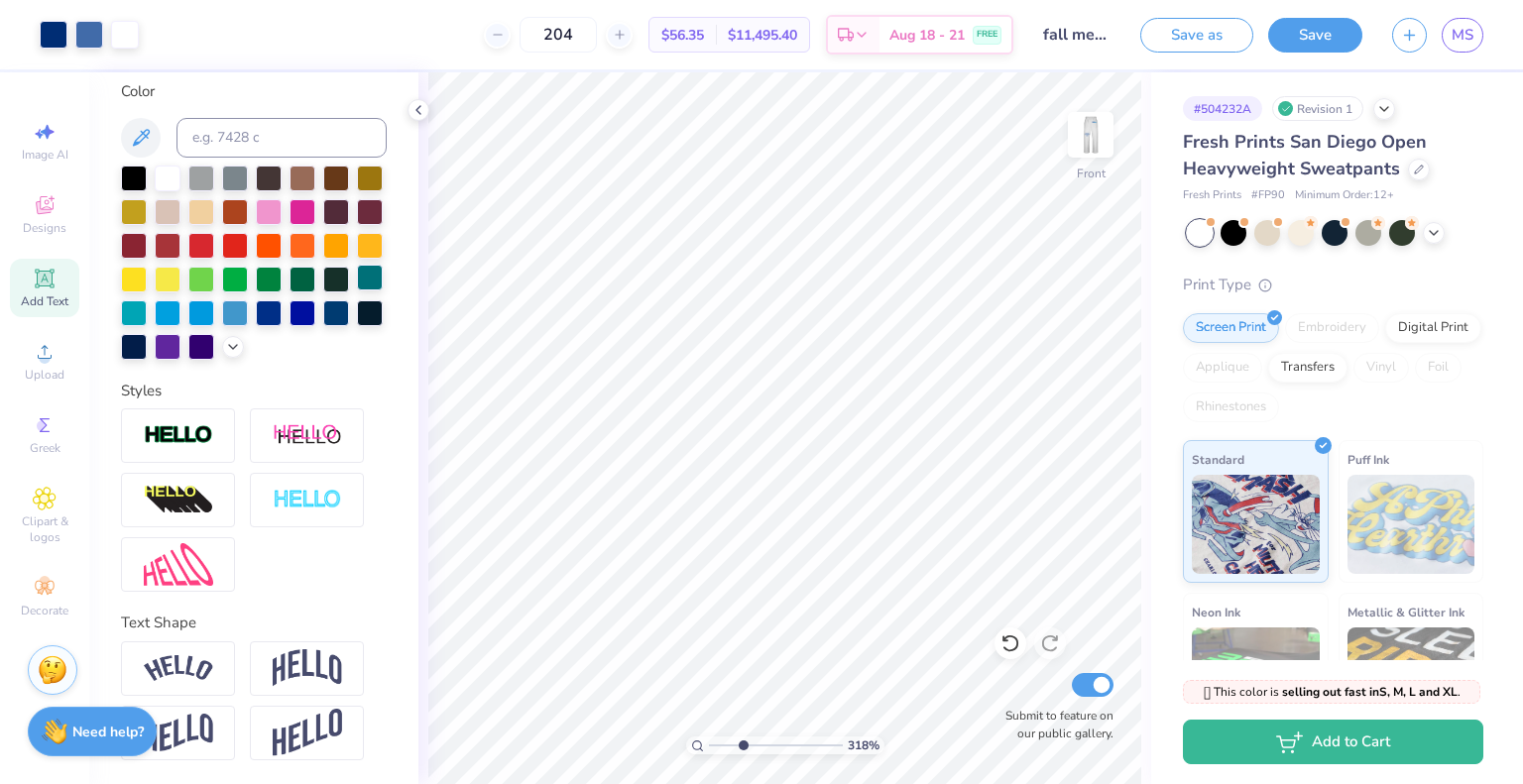 scroll, scrollTop: 0, scrollLeft: 0, axis: both 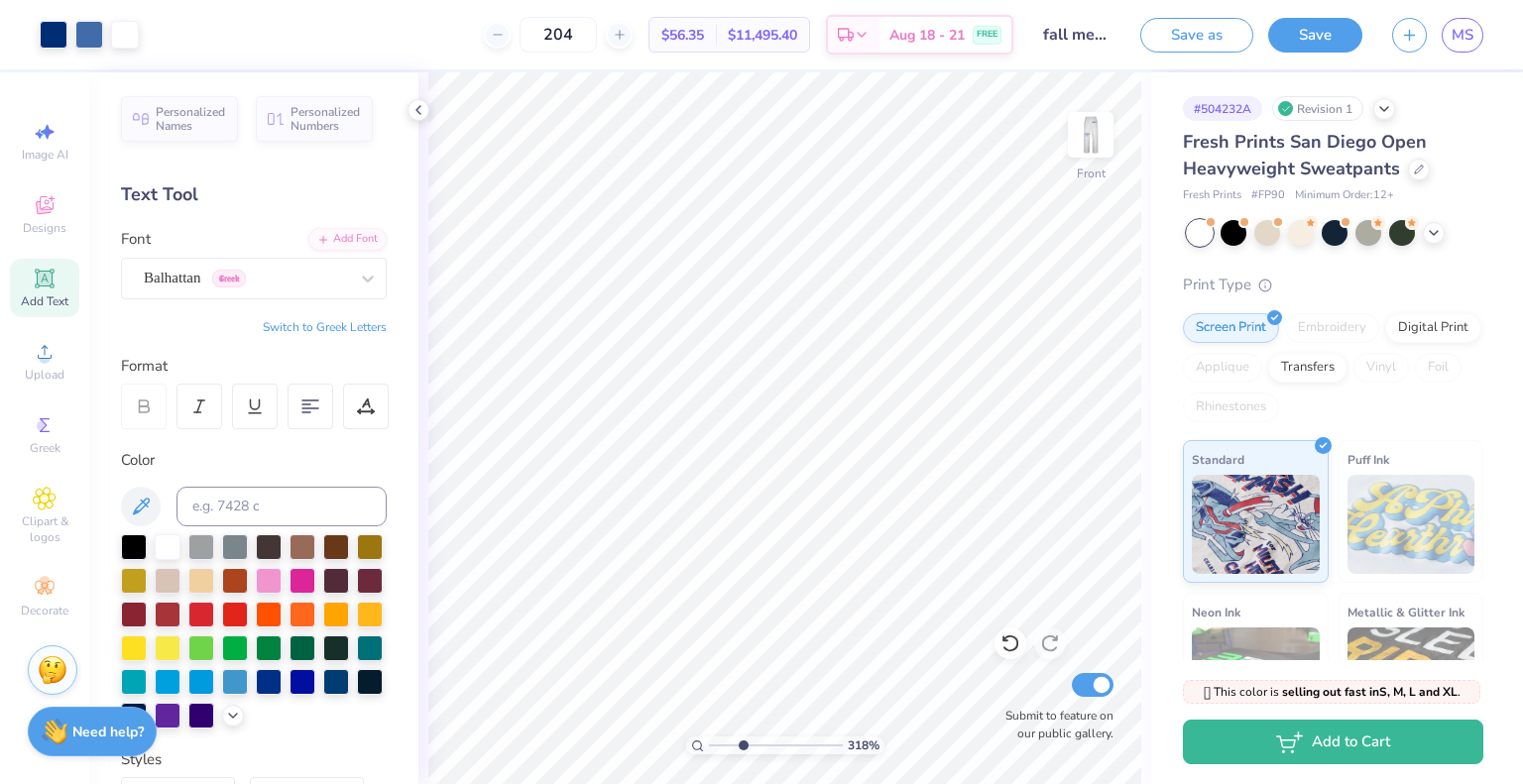 click 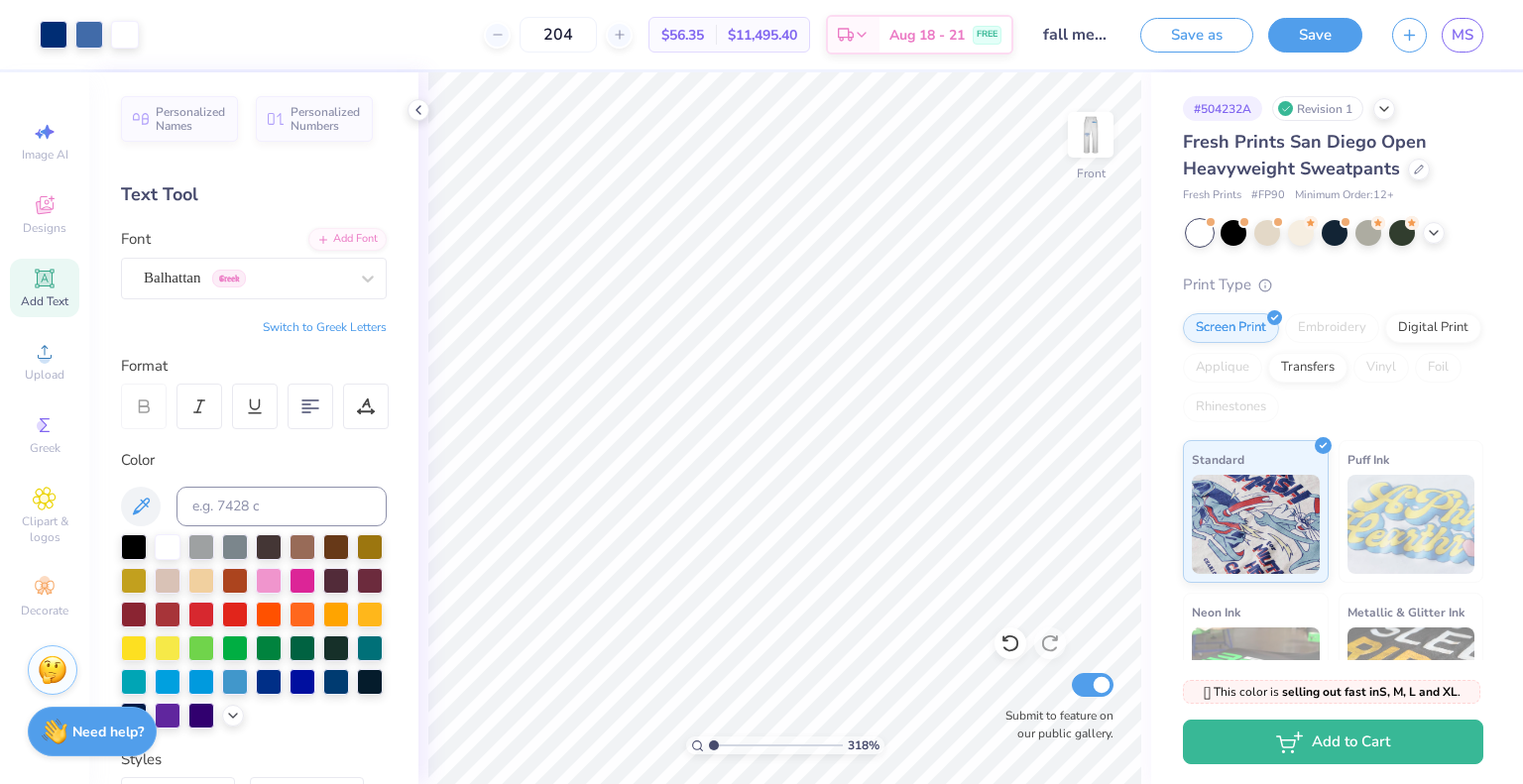 click at bounding box center [775, 745] 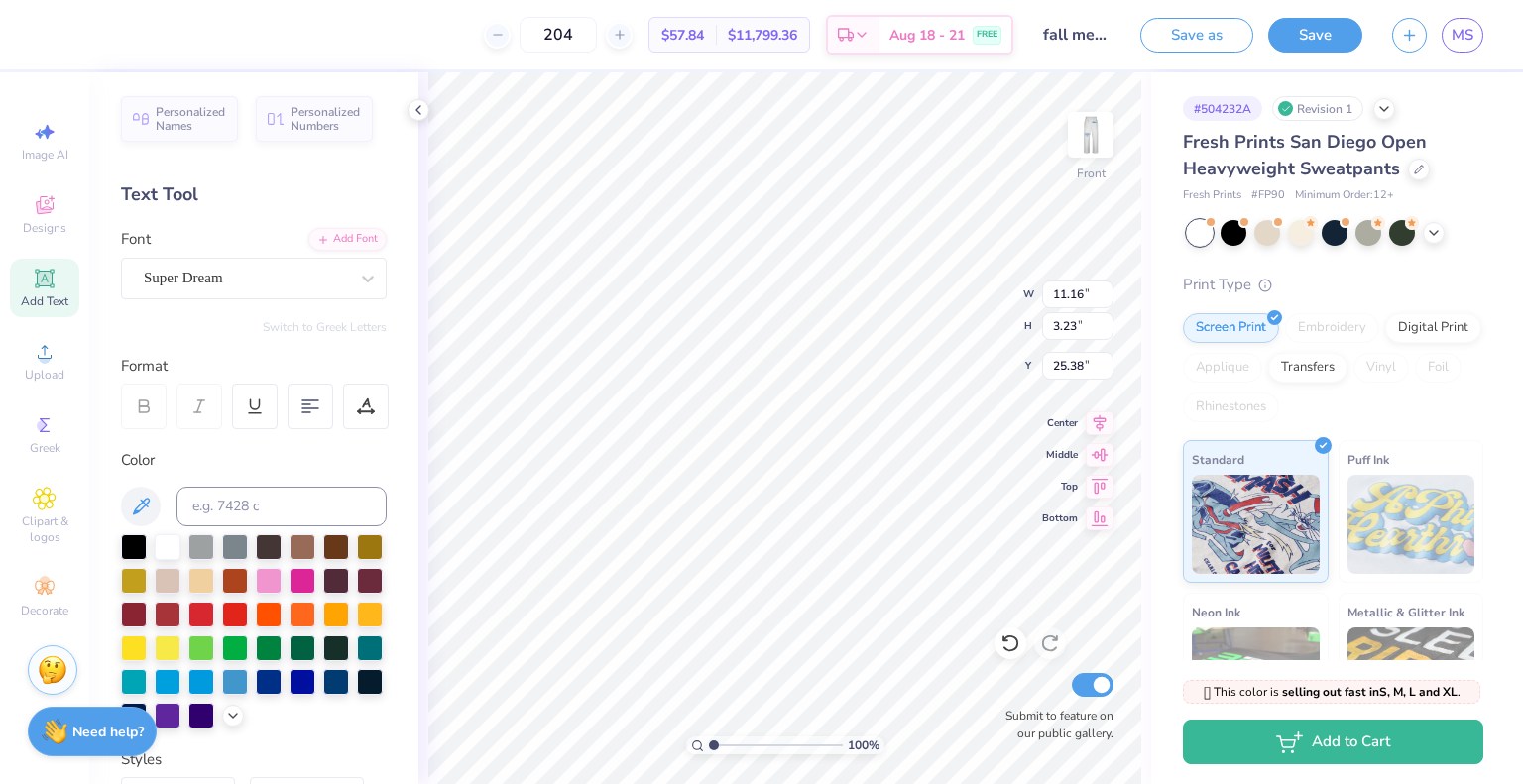type on "10.14" 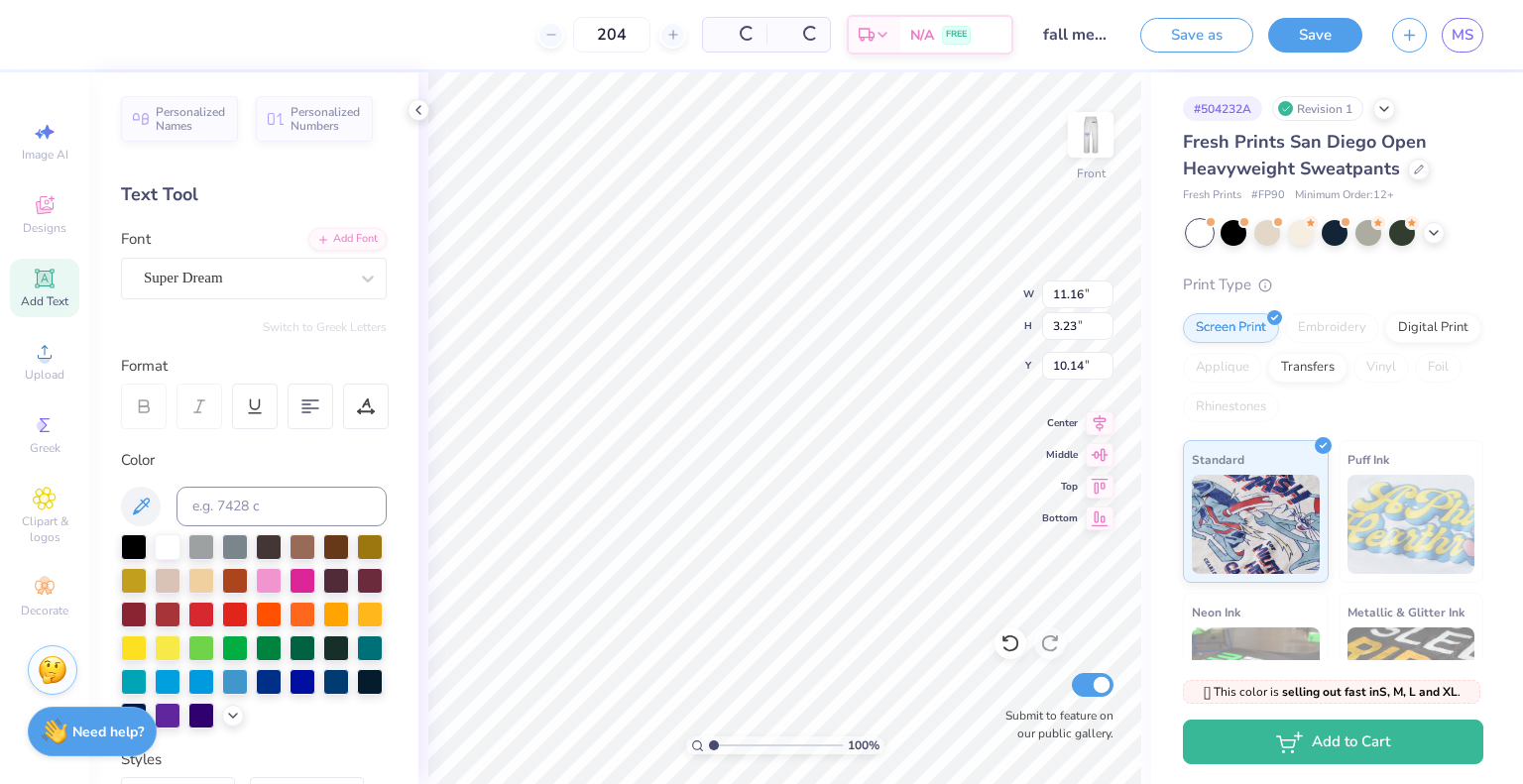 scroll, scrollTop: 16, scrollLeft: 3, axis: both 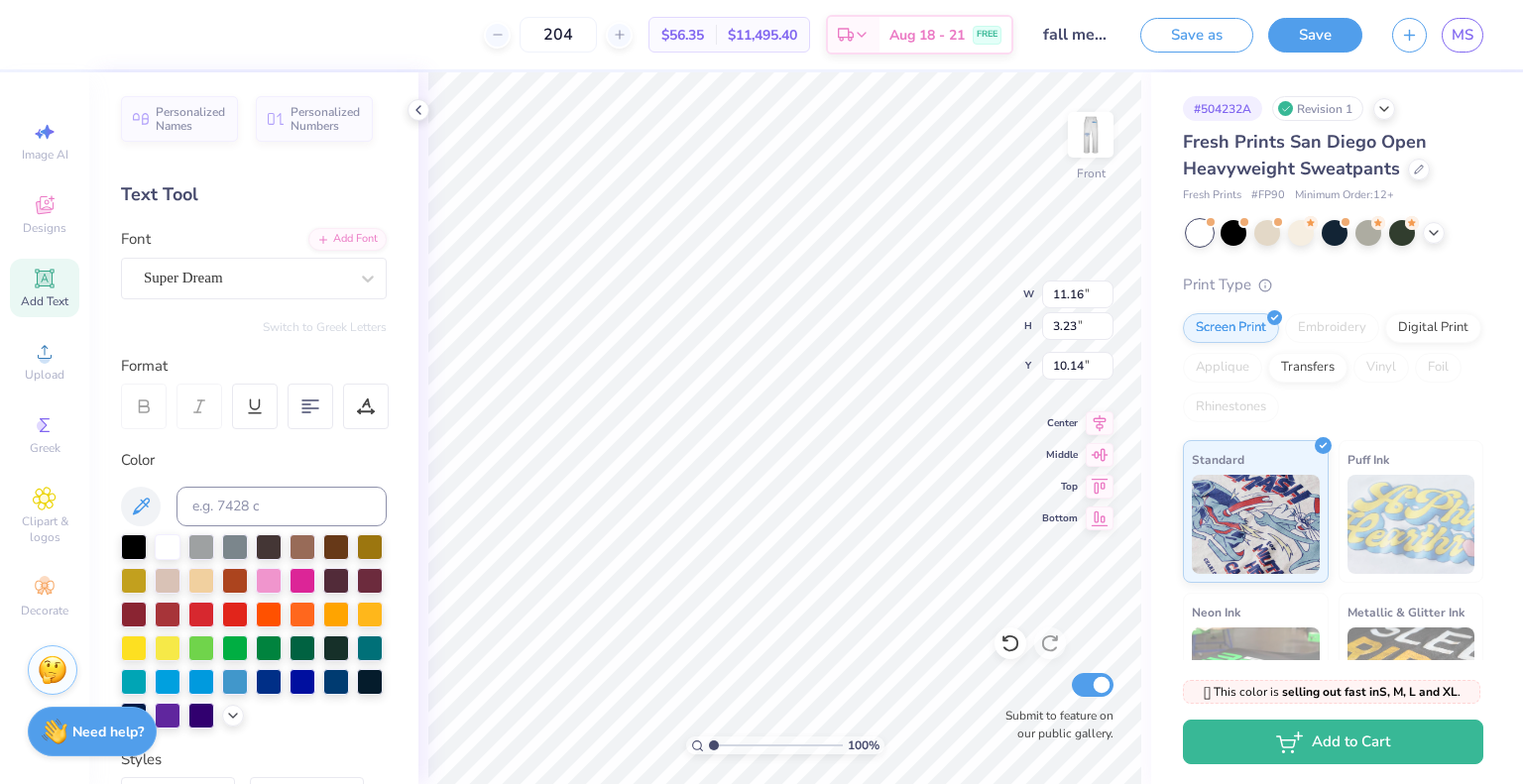 type on "T" 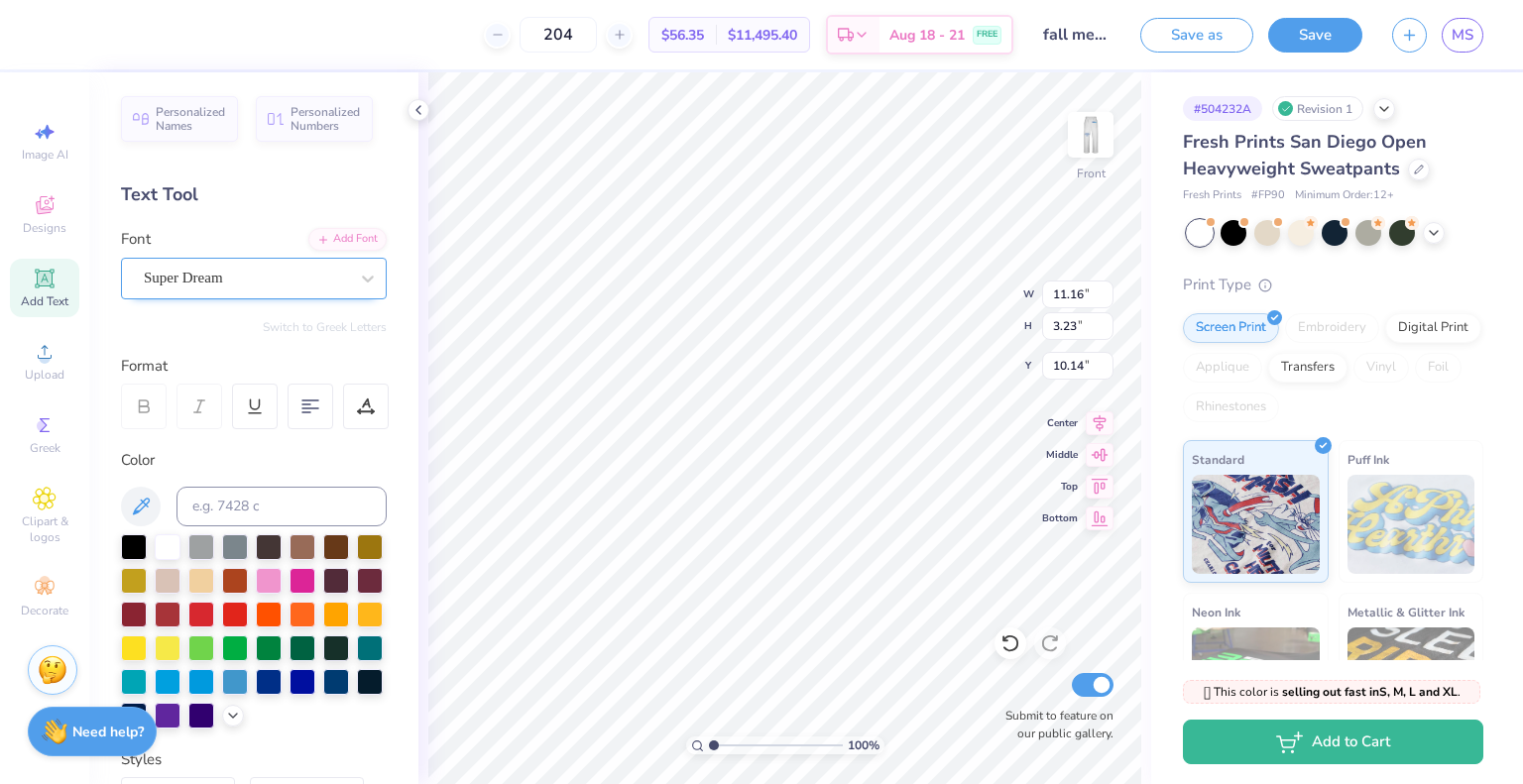 type on "E" 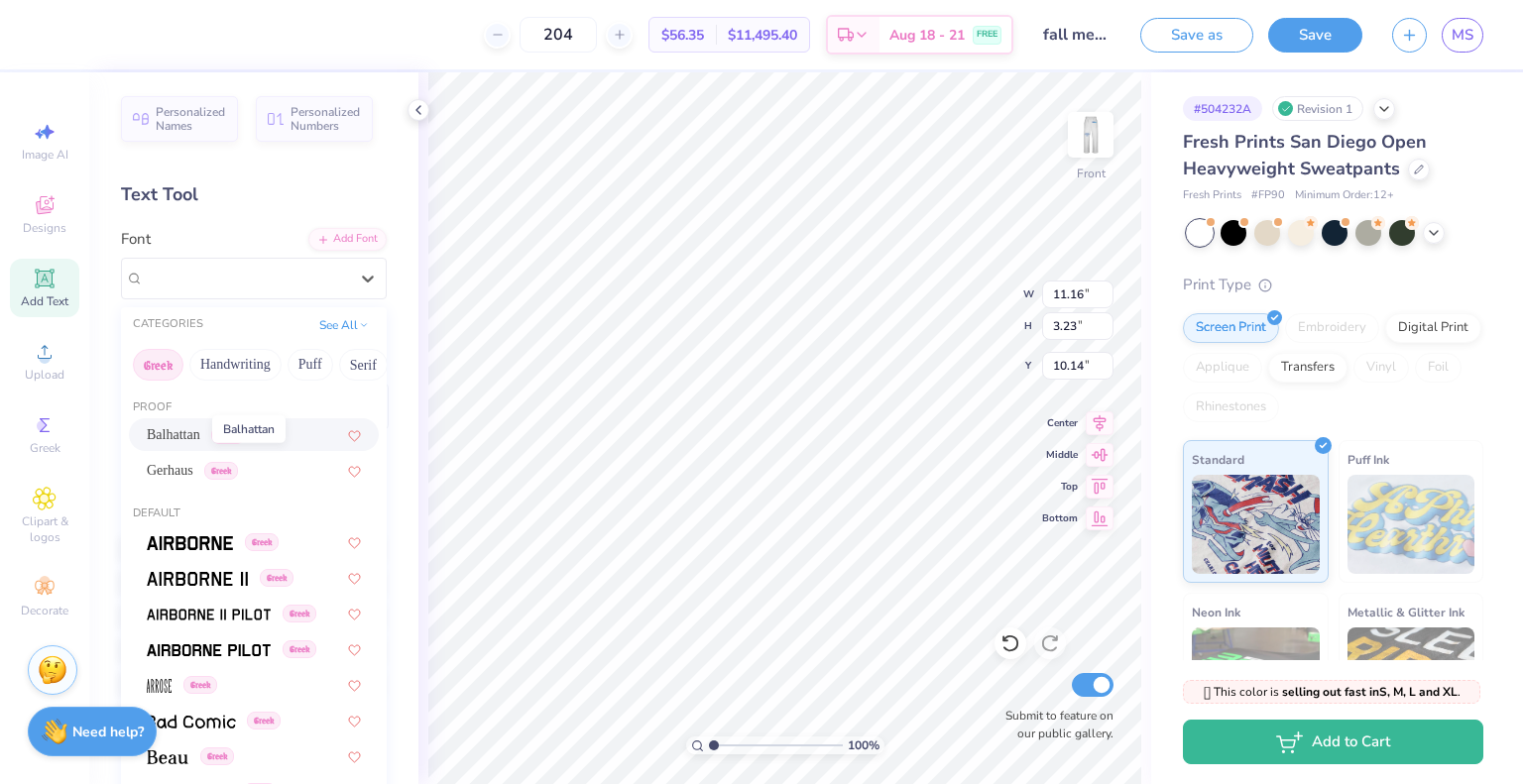 click on "Balhattan" at bounding box center (174, 434) 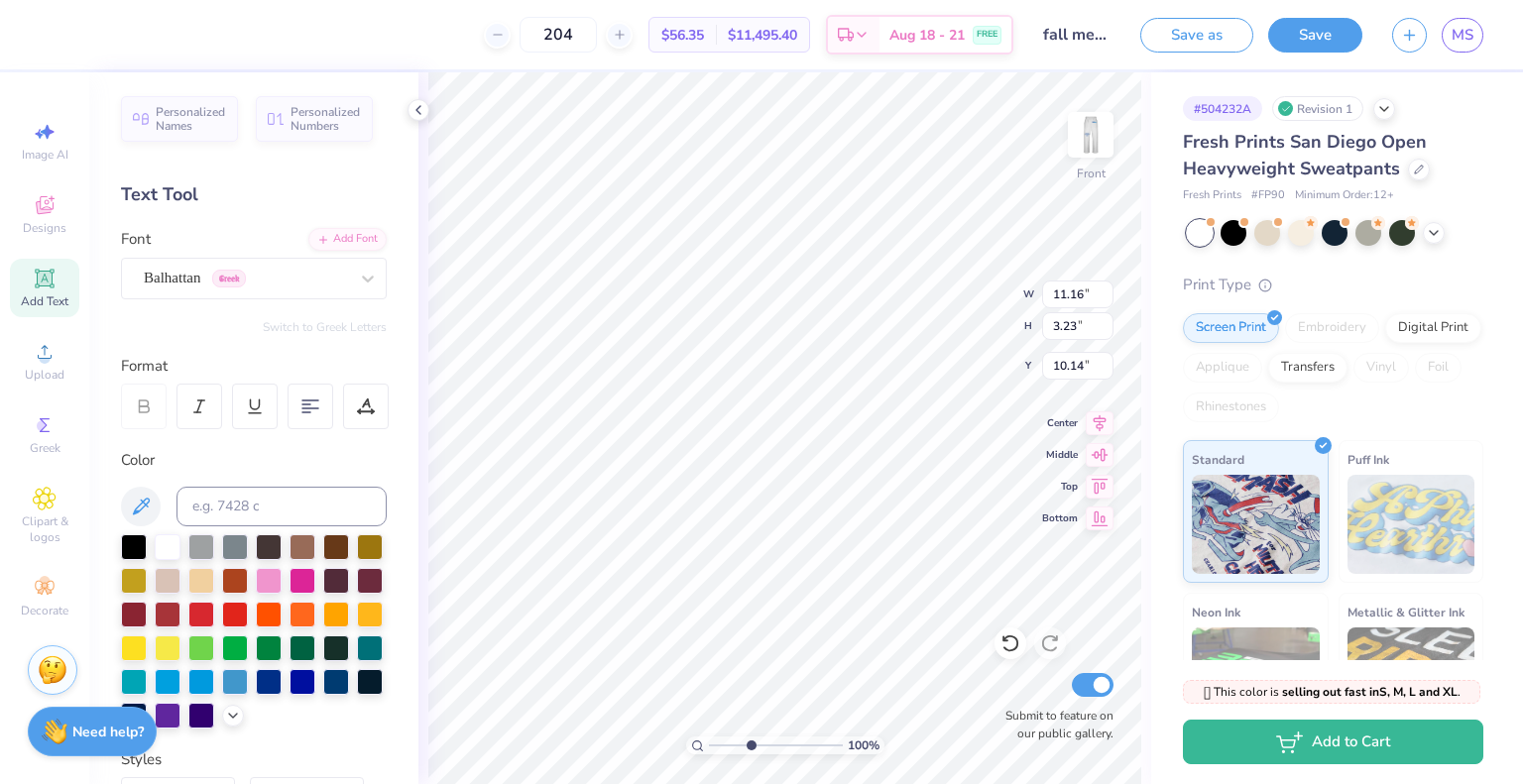 type on "3.78" 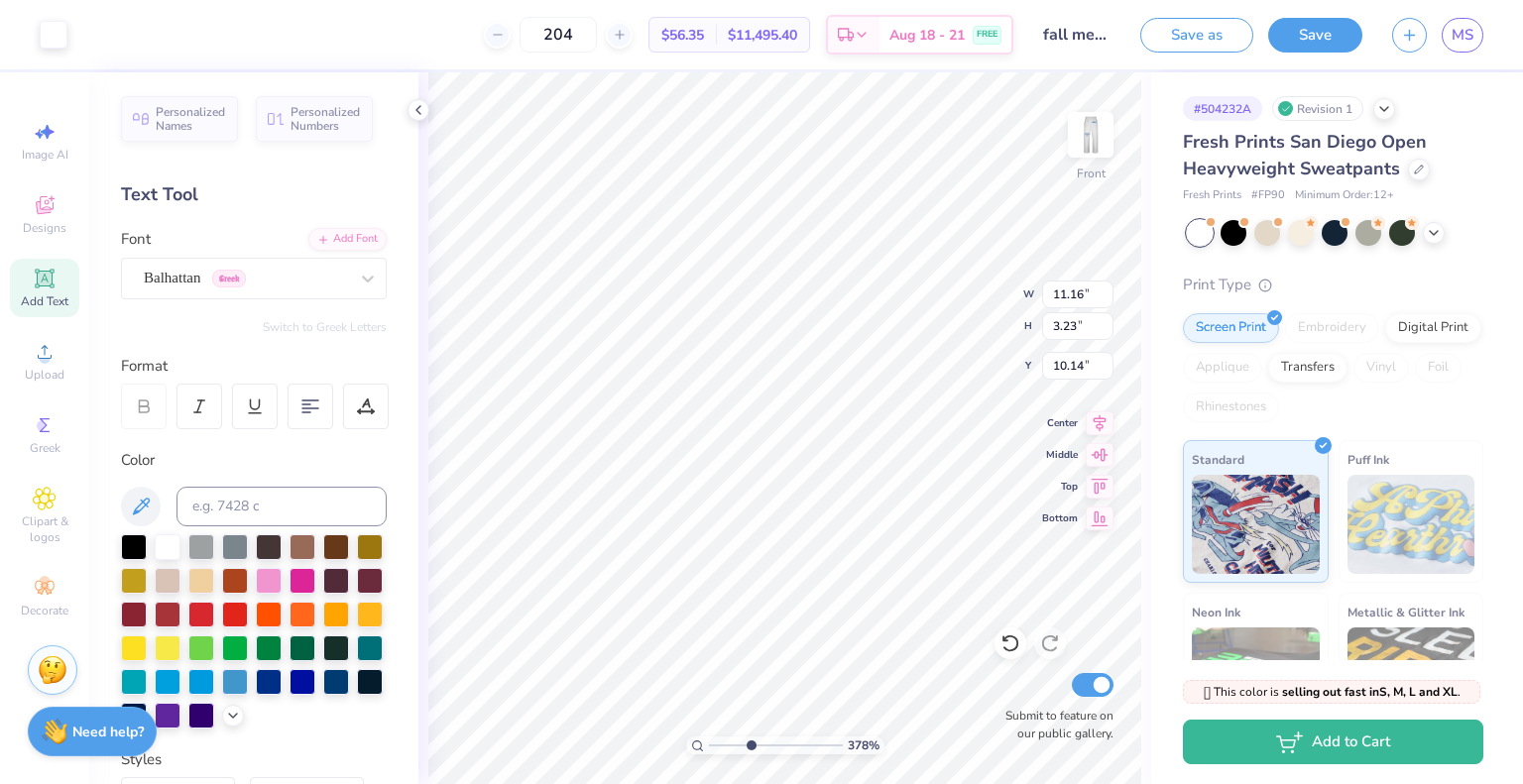type on "1.73" 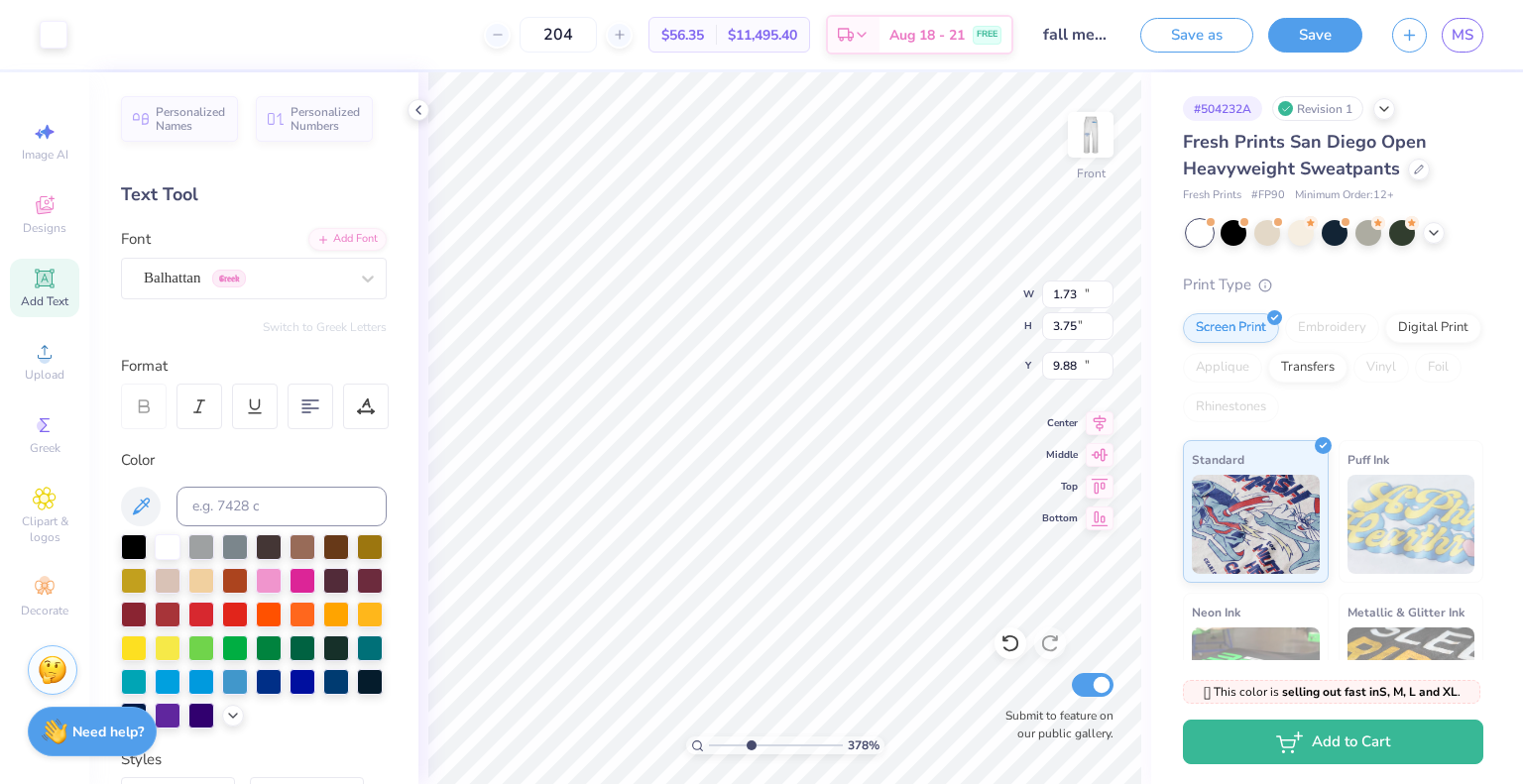 type on "11.16" 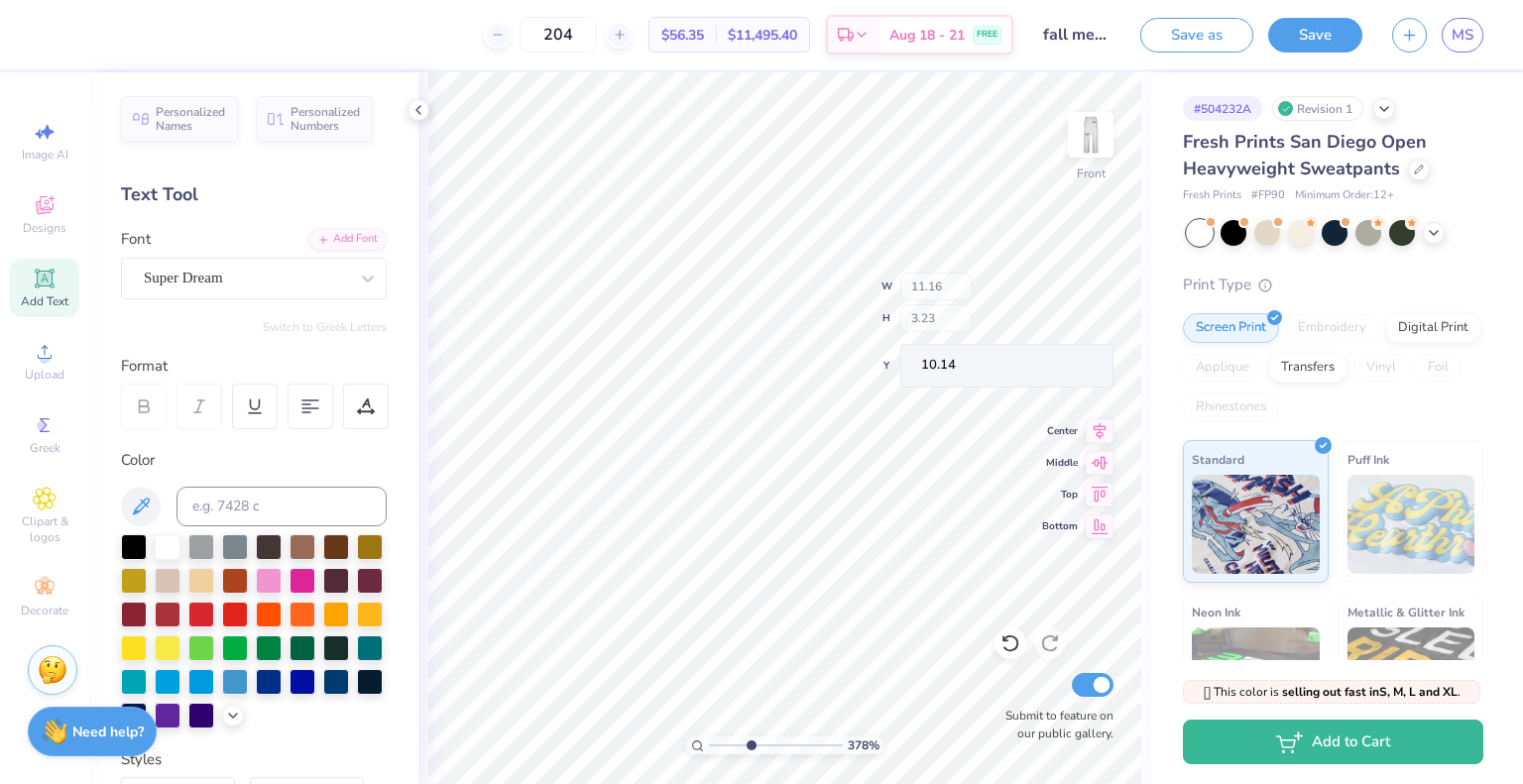 type on "1.75" 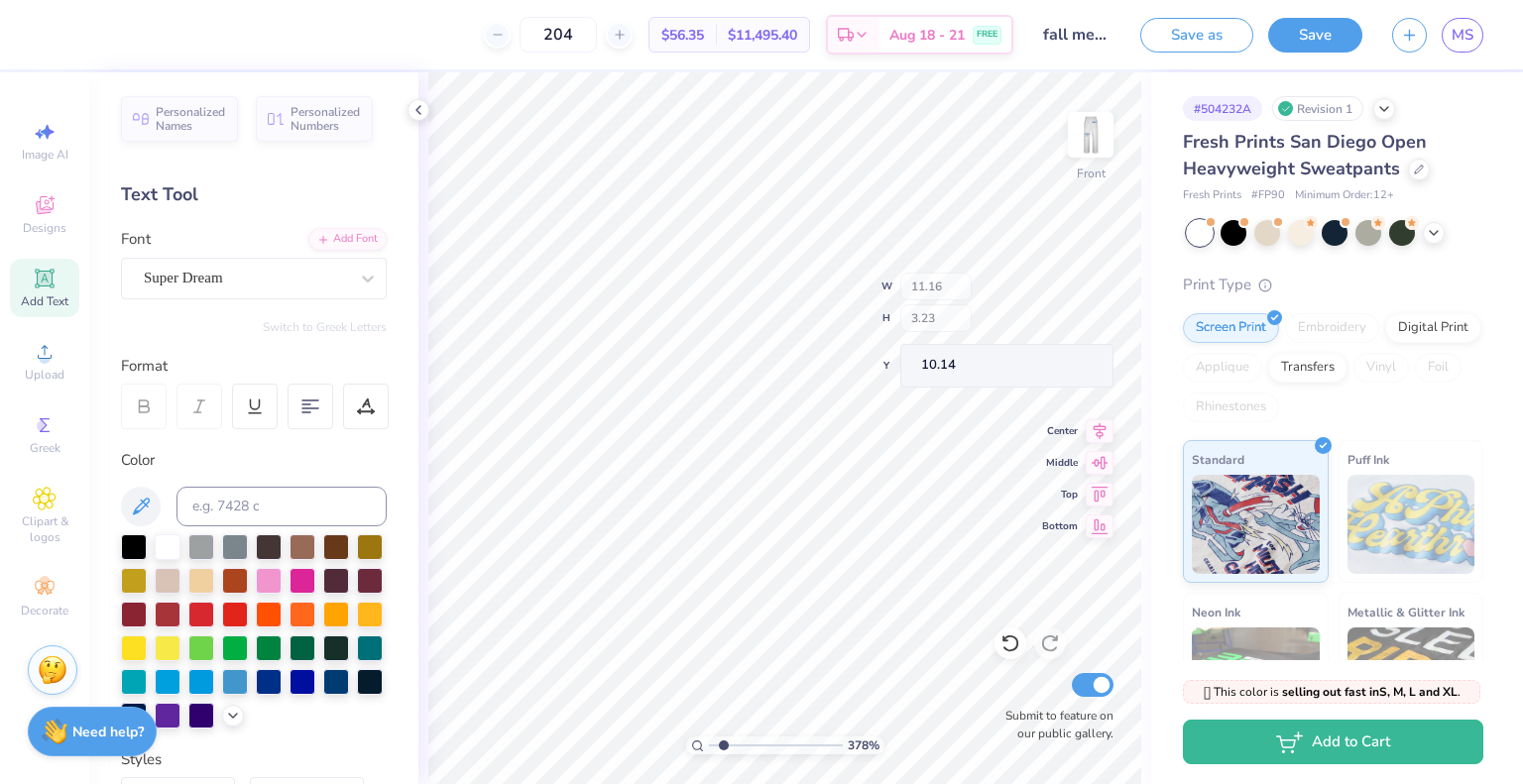 click at bounding box center (775, 745) 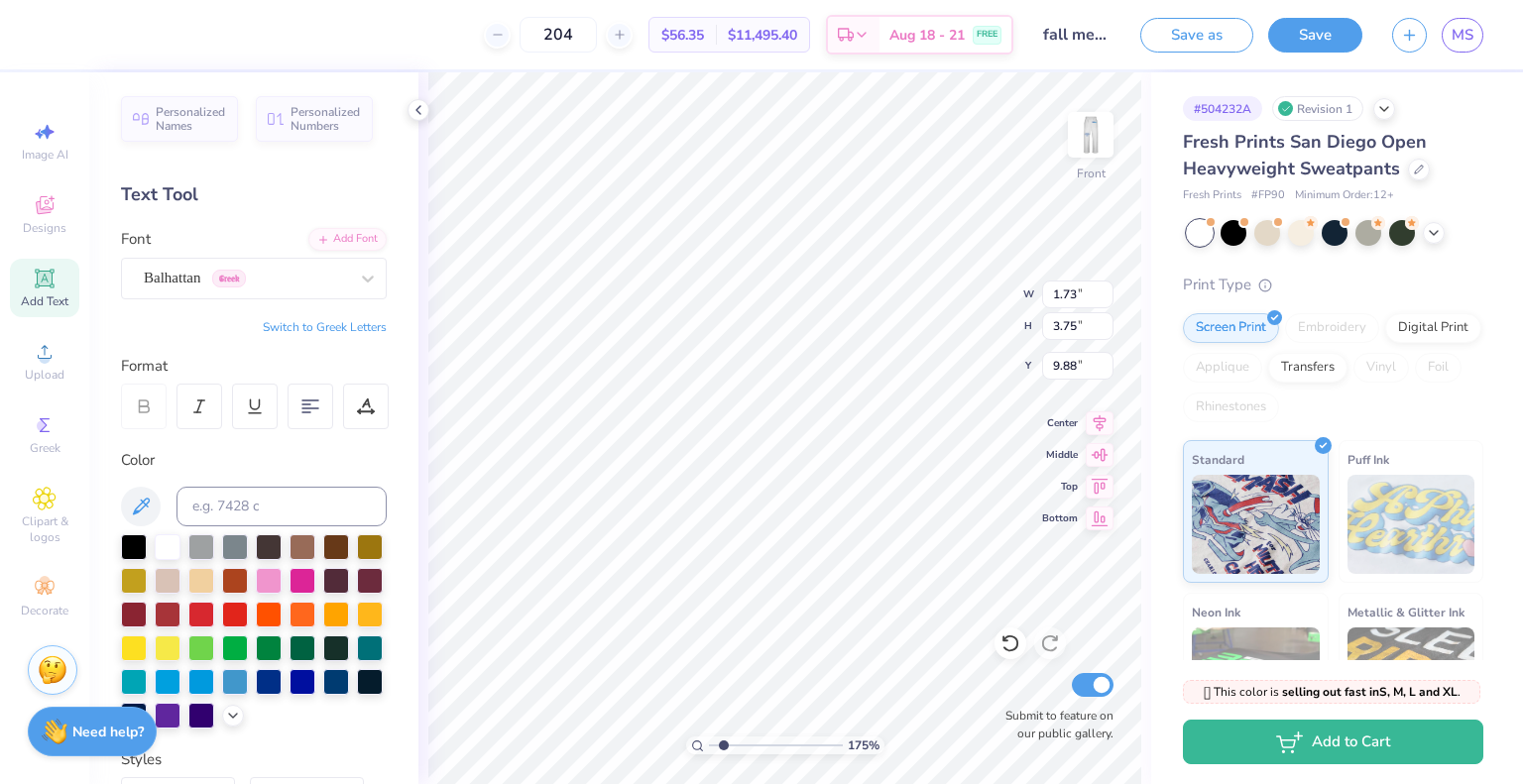 type on "0.52" 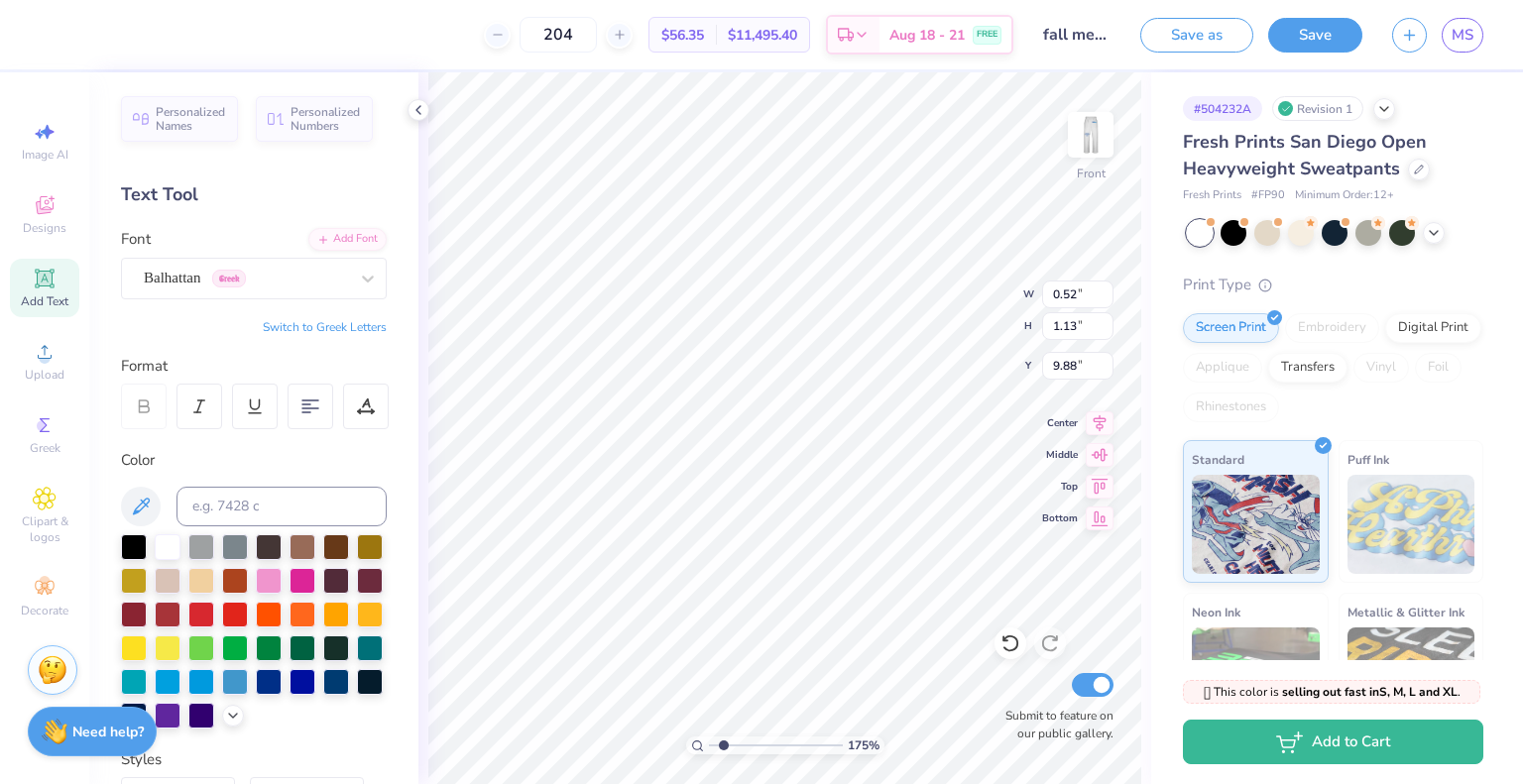 type on "0.68" 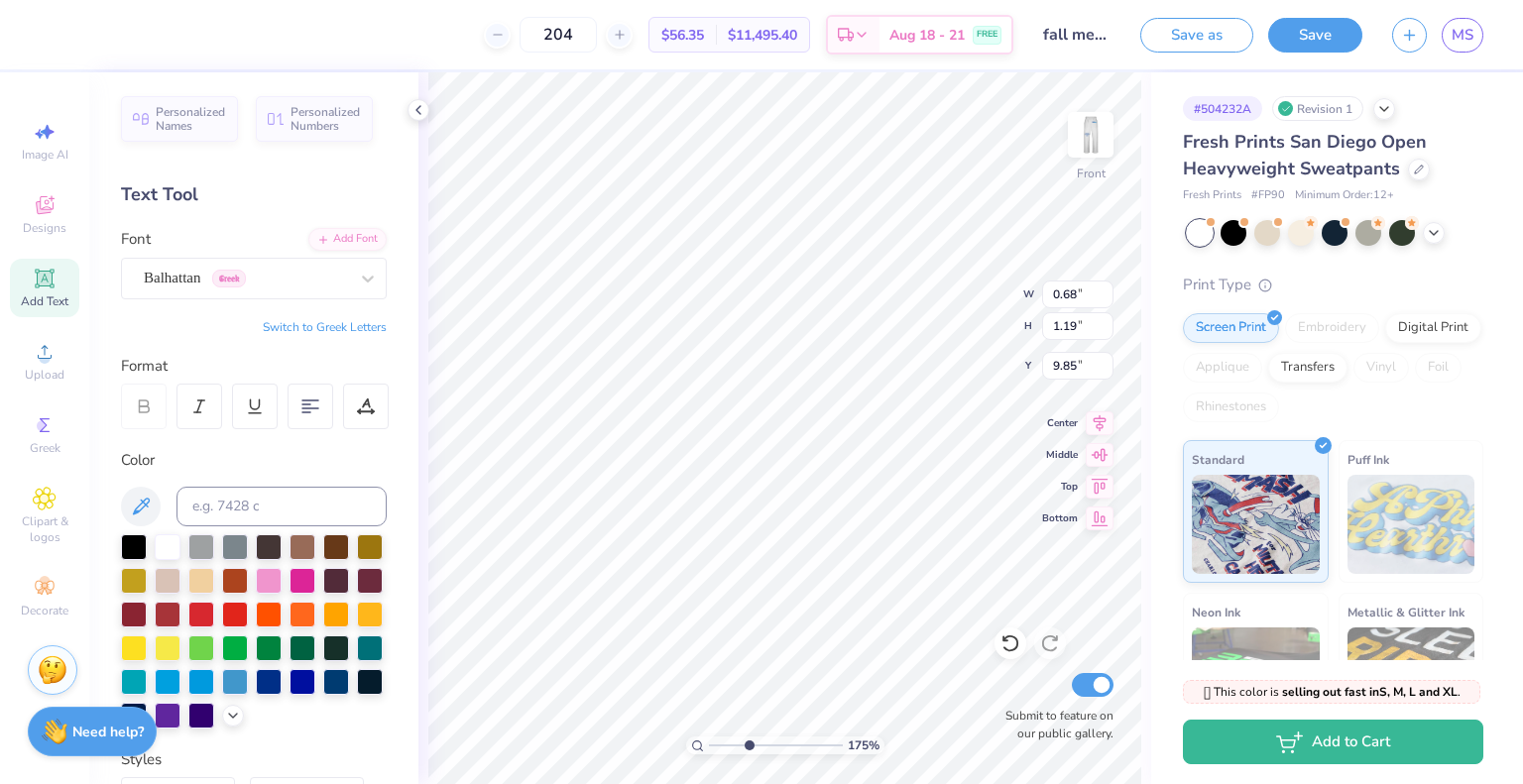 click at bounding box center (775, 745) 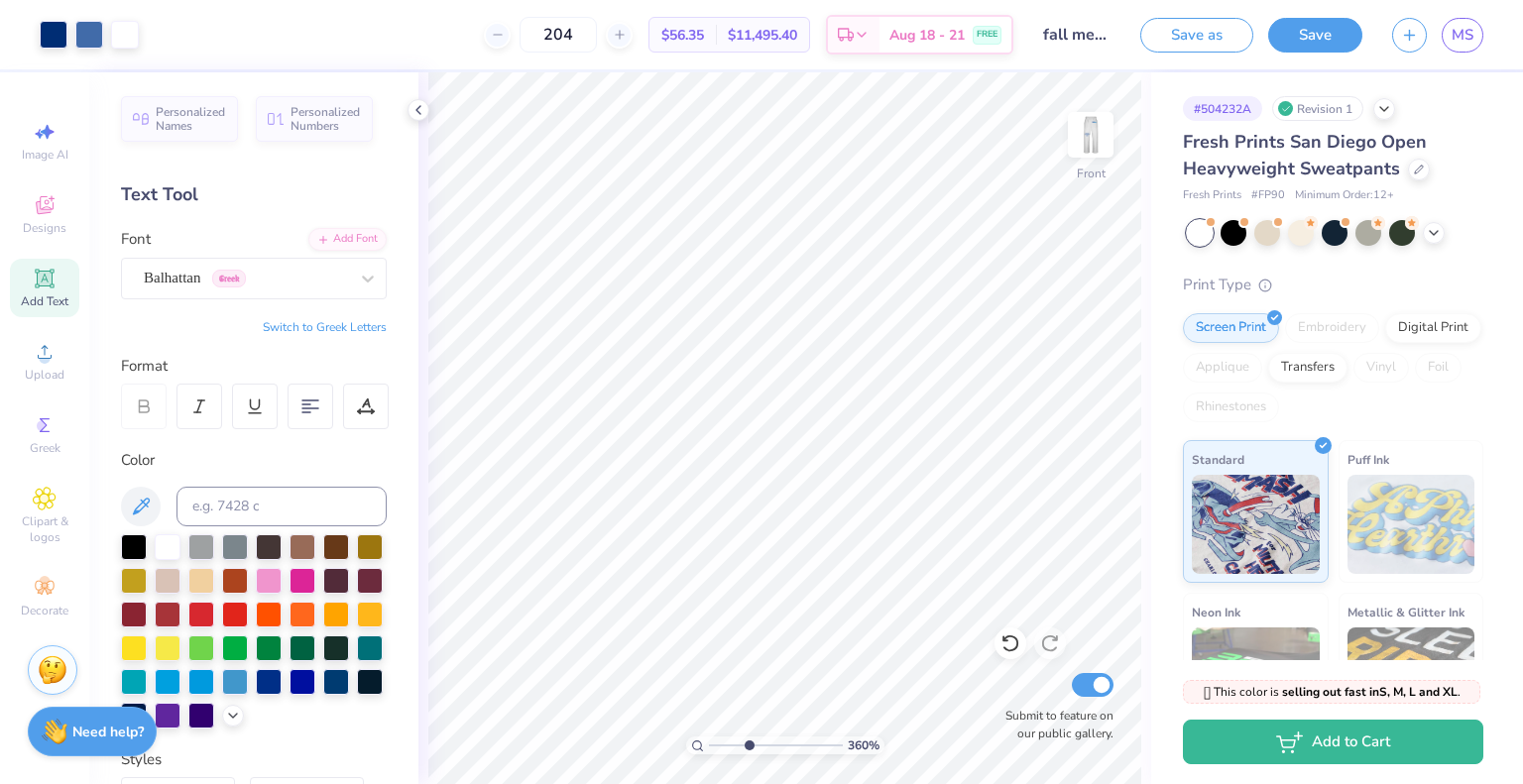 type on "1" 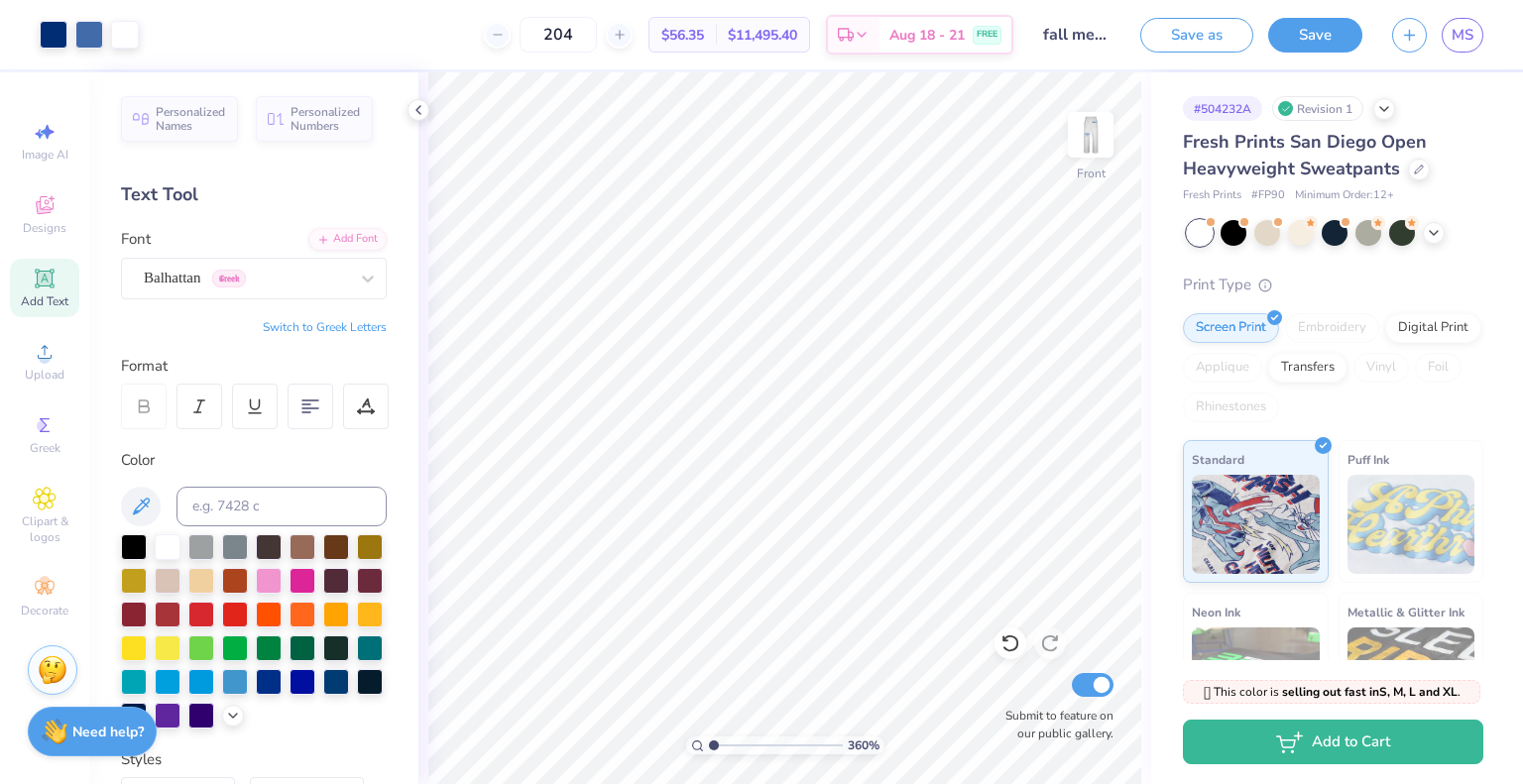 click at bounding box center (775, 745) 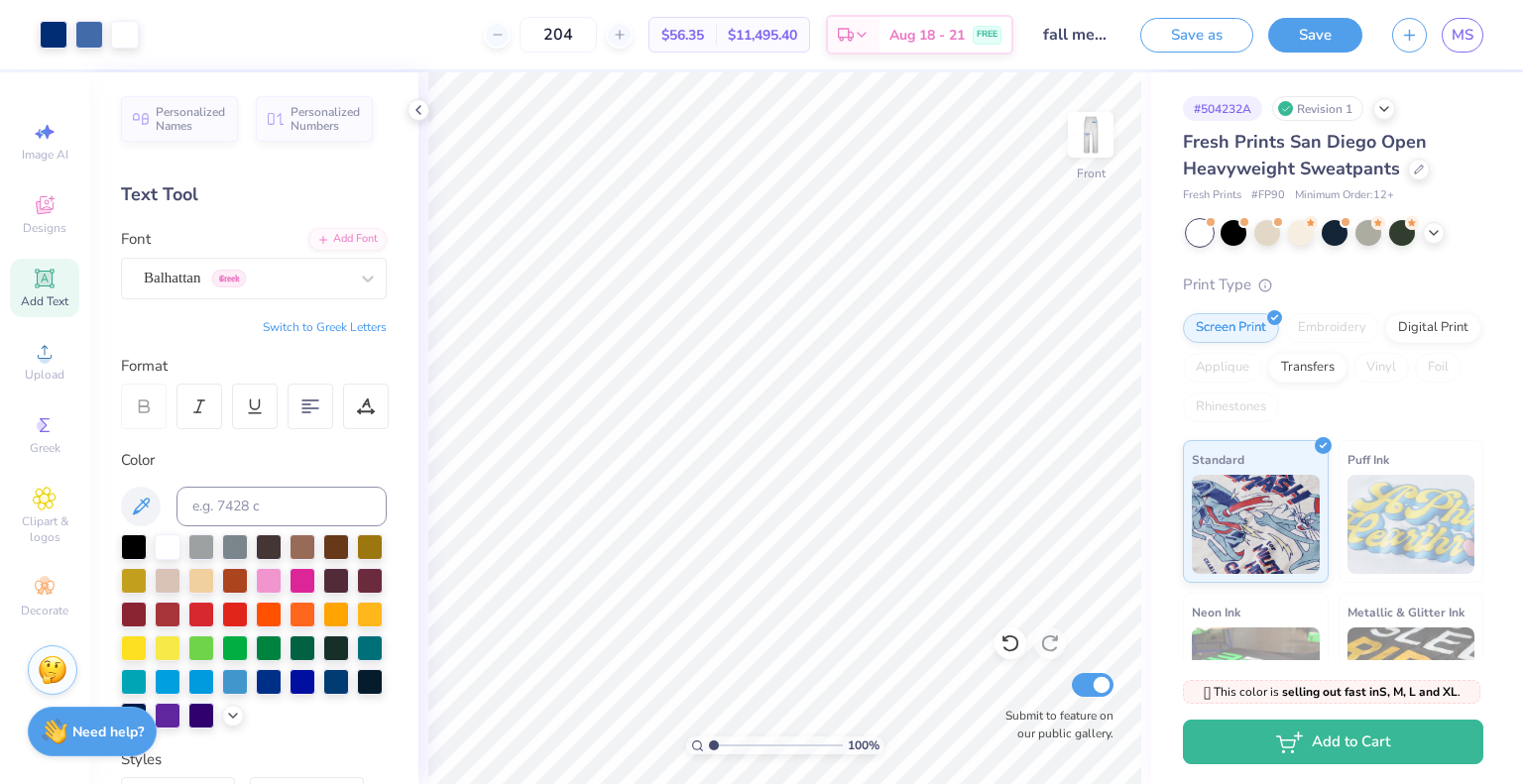 click 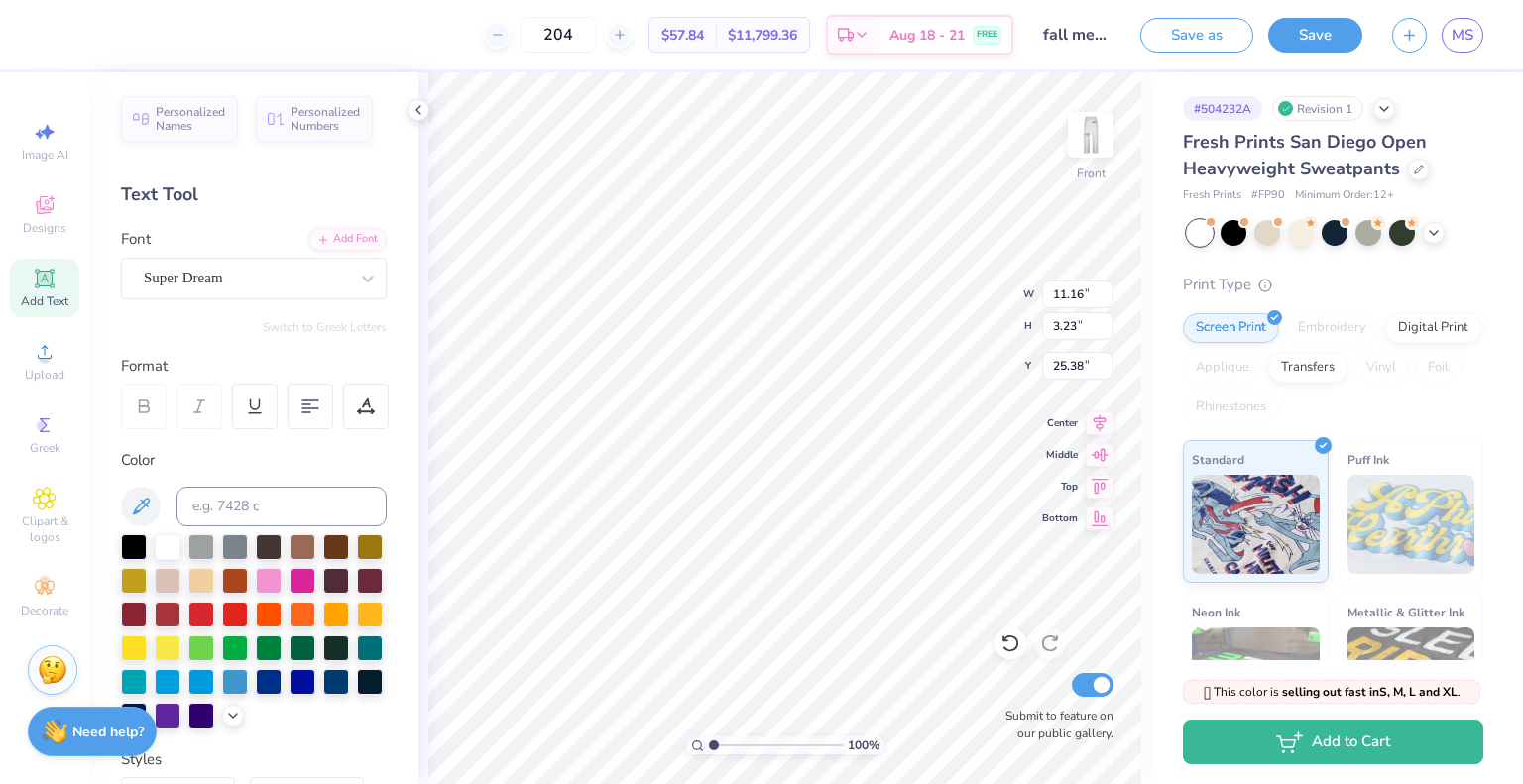 type on "10.34" 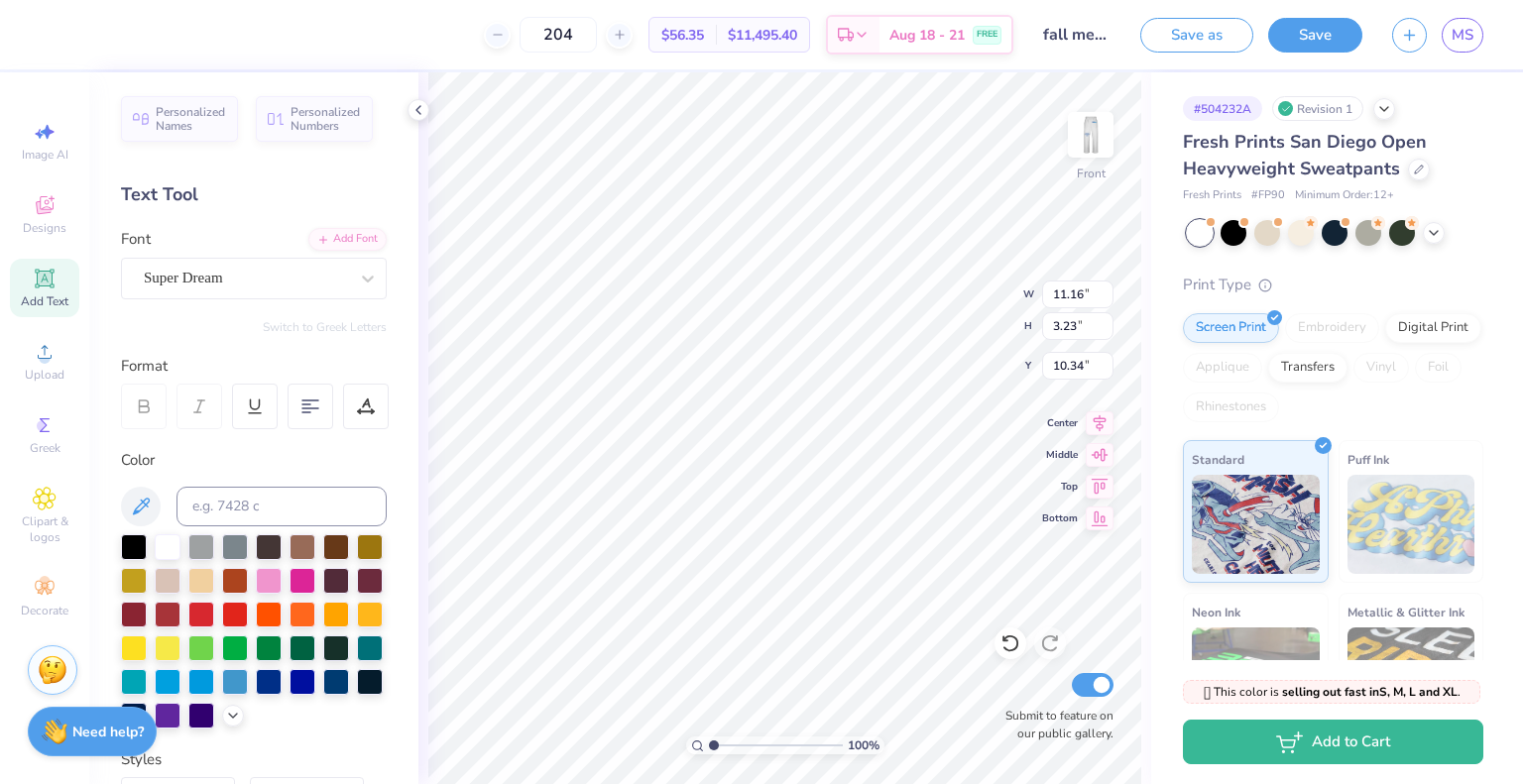 scroll, scrollTop: 16, scrollLeft: 3, axis: both 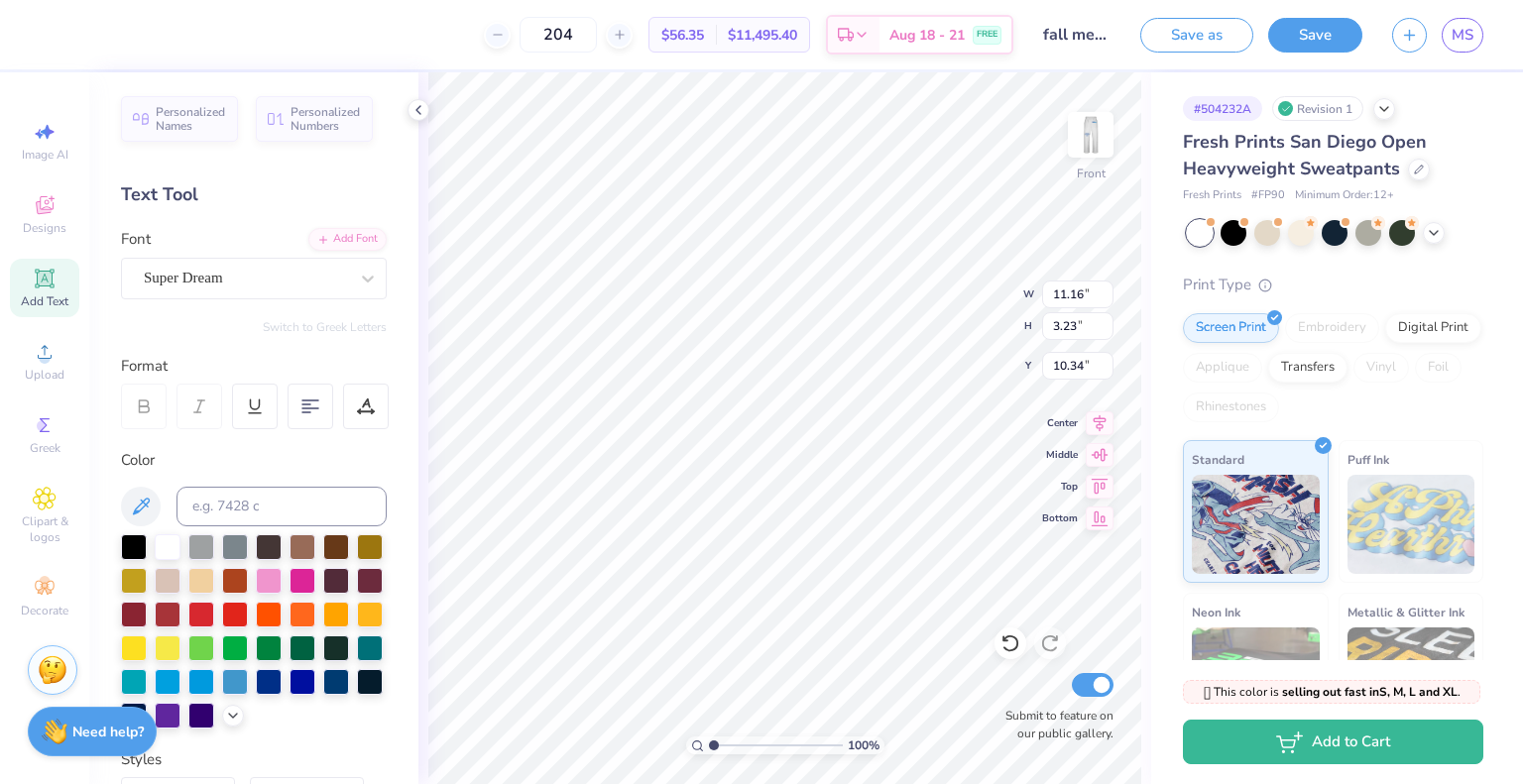 type on "T" 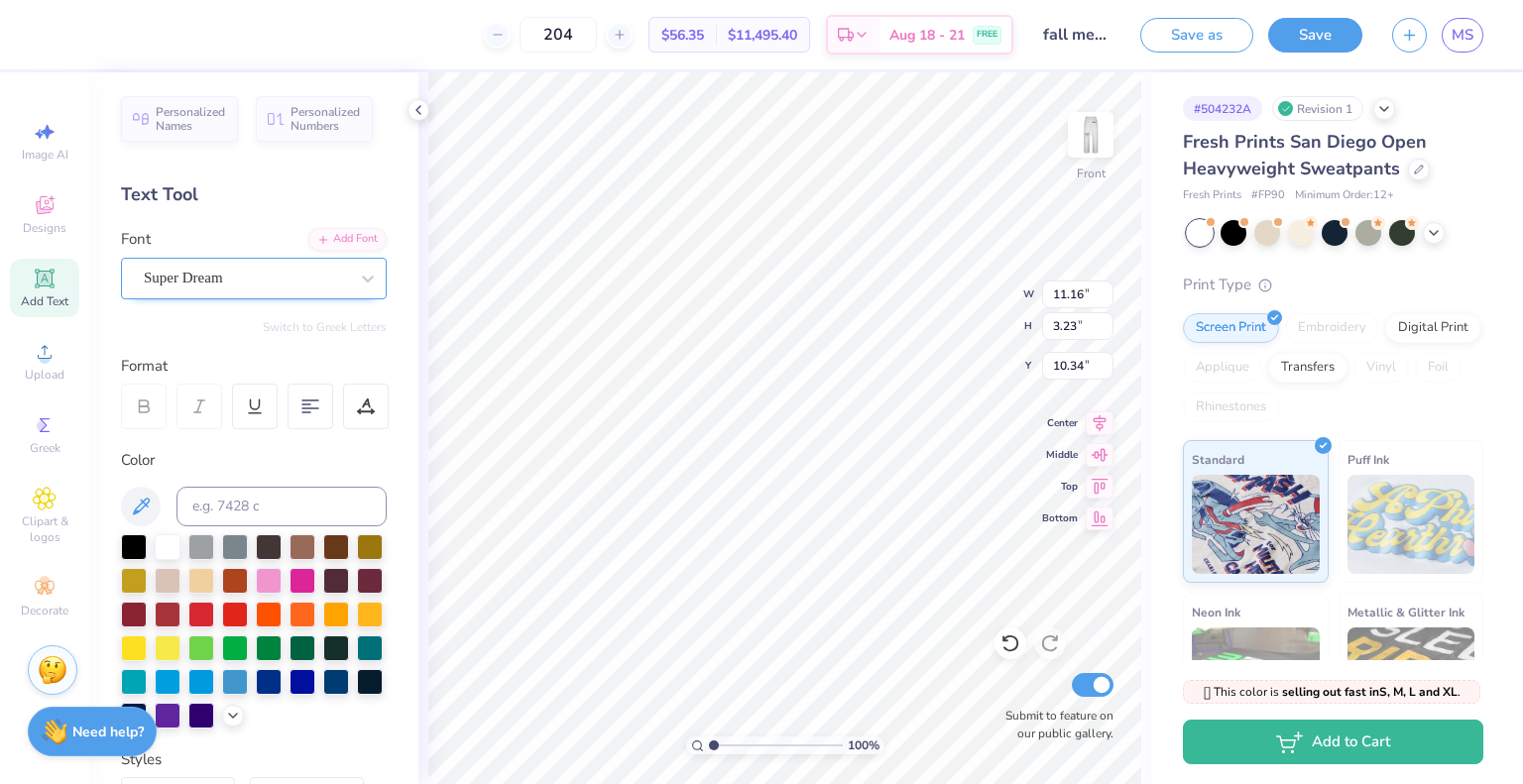 click on "Super Dream" at bounding box center (246, 278) 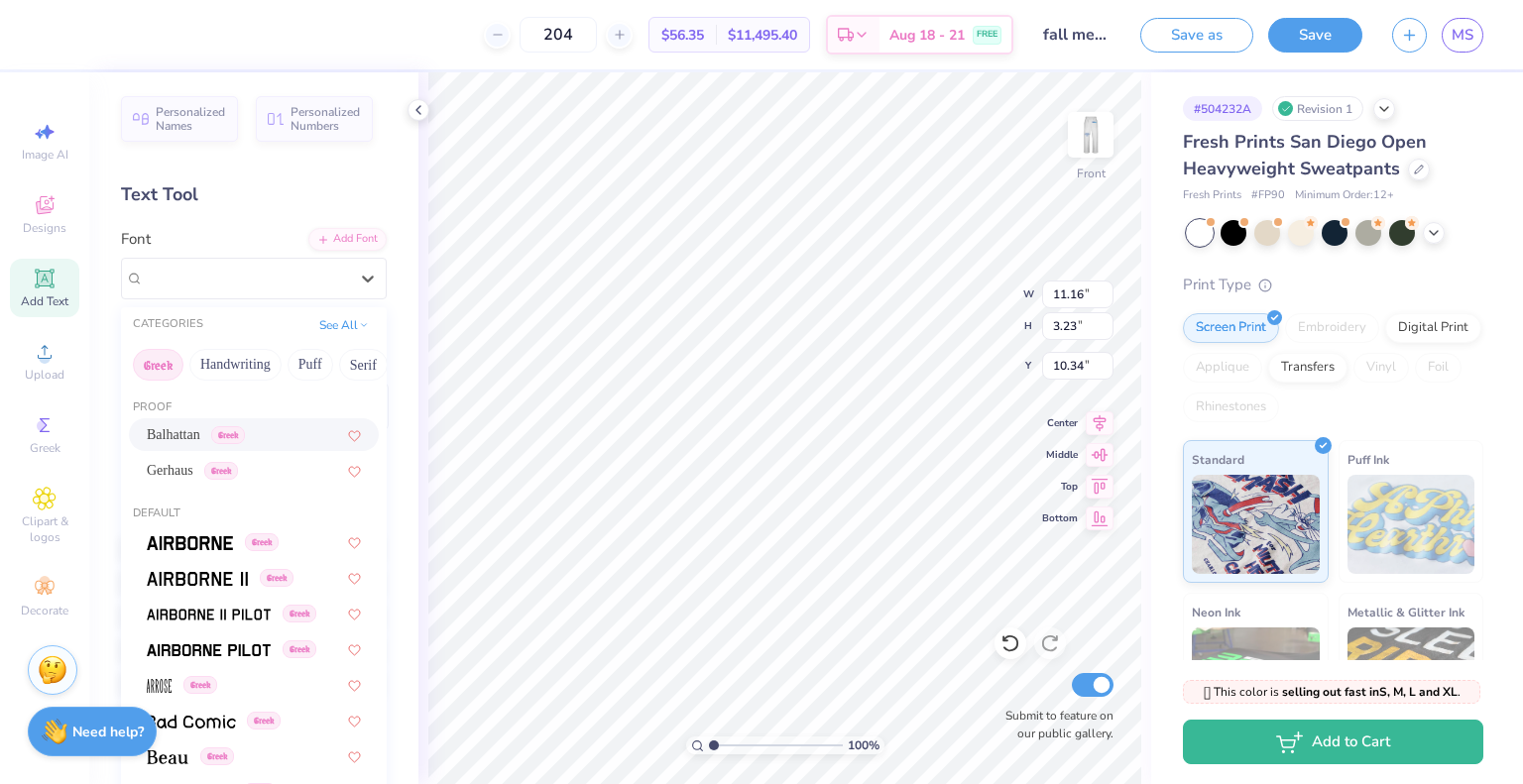 click on "Balhattan" at bounding box center (174, 434) 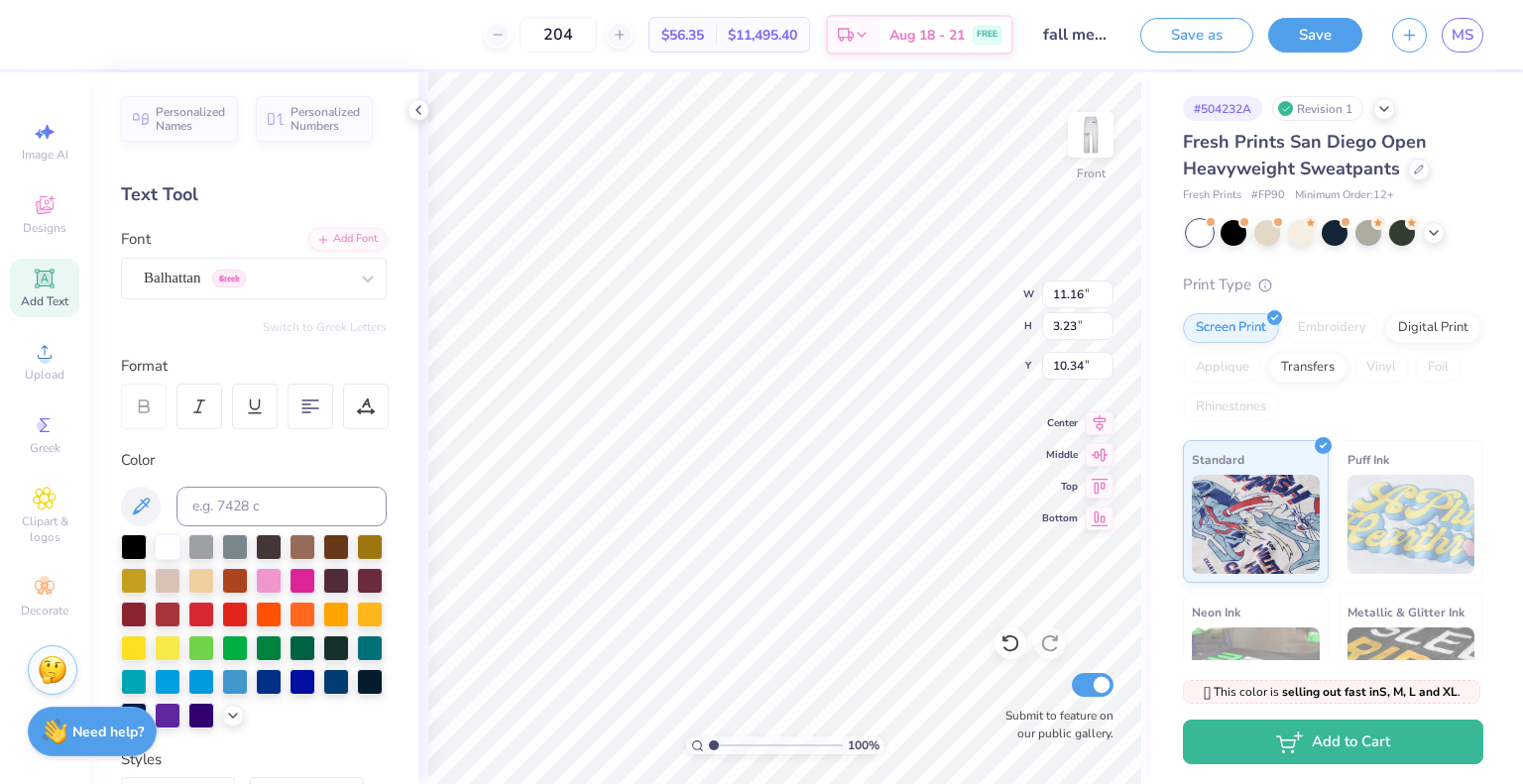 paste on "F" 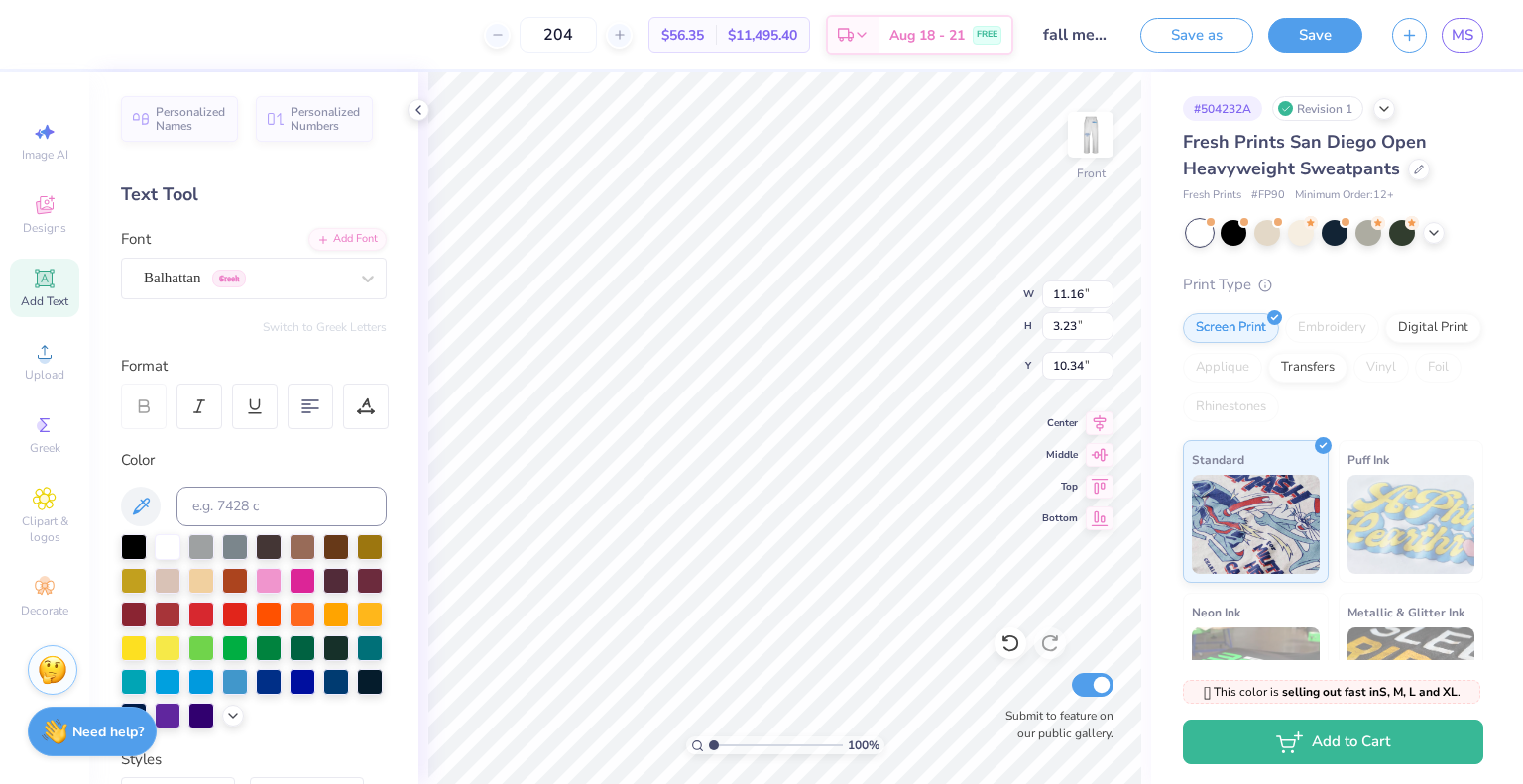 type on "F" 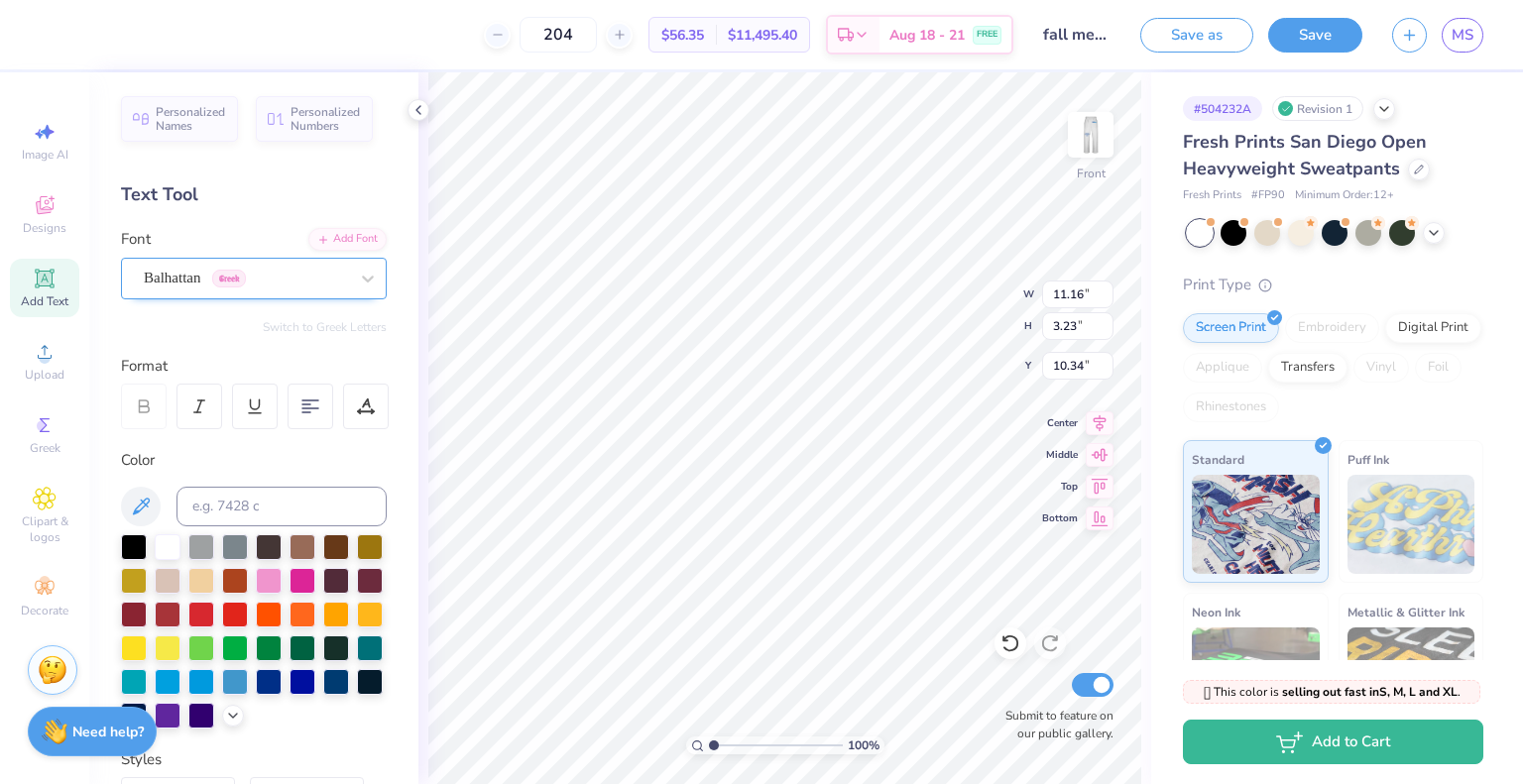 click on "Balhattan Greek" at bounding box center [246, 278] 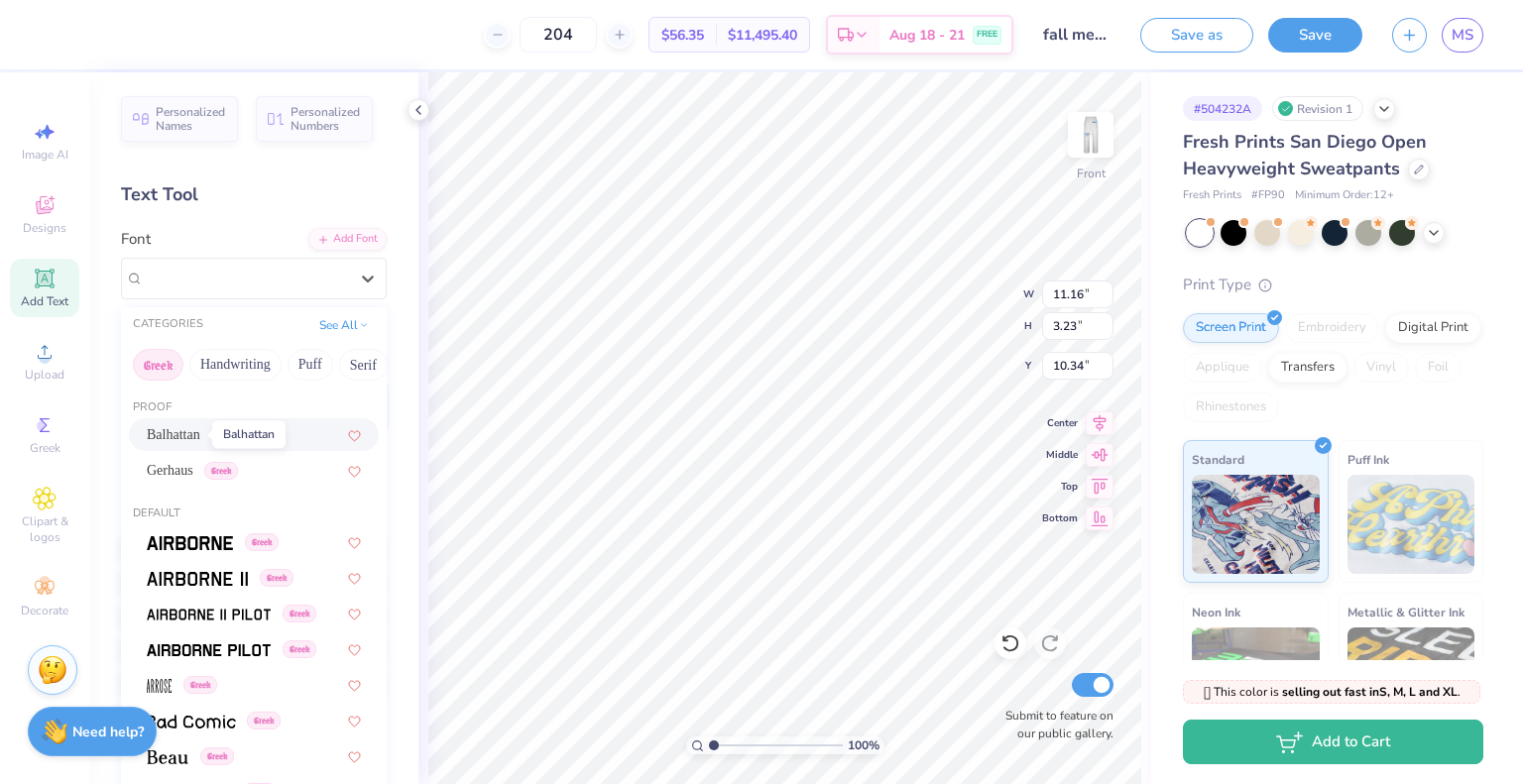 click on "Balhattan" at bounding box center (174, 434) 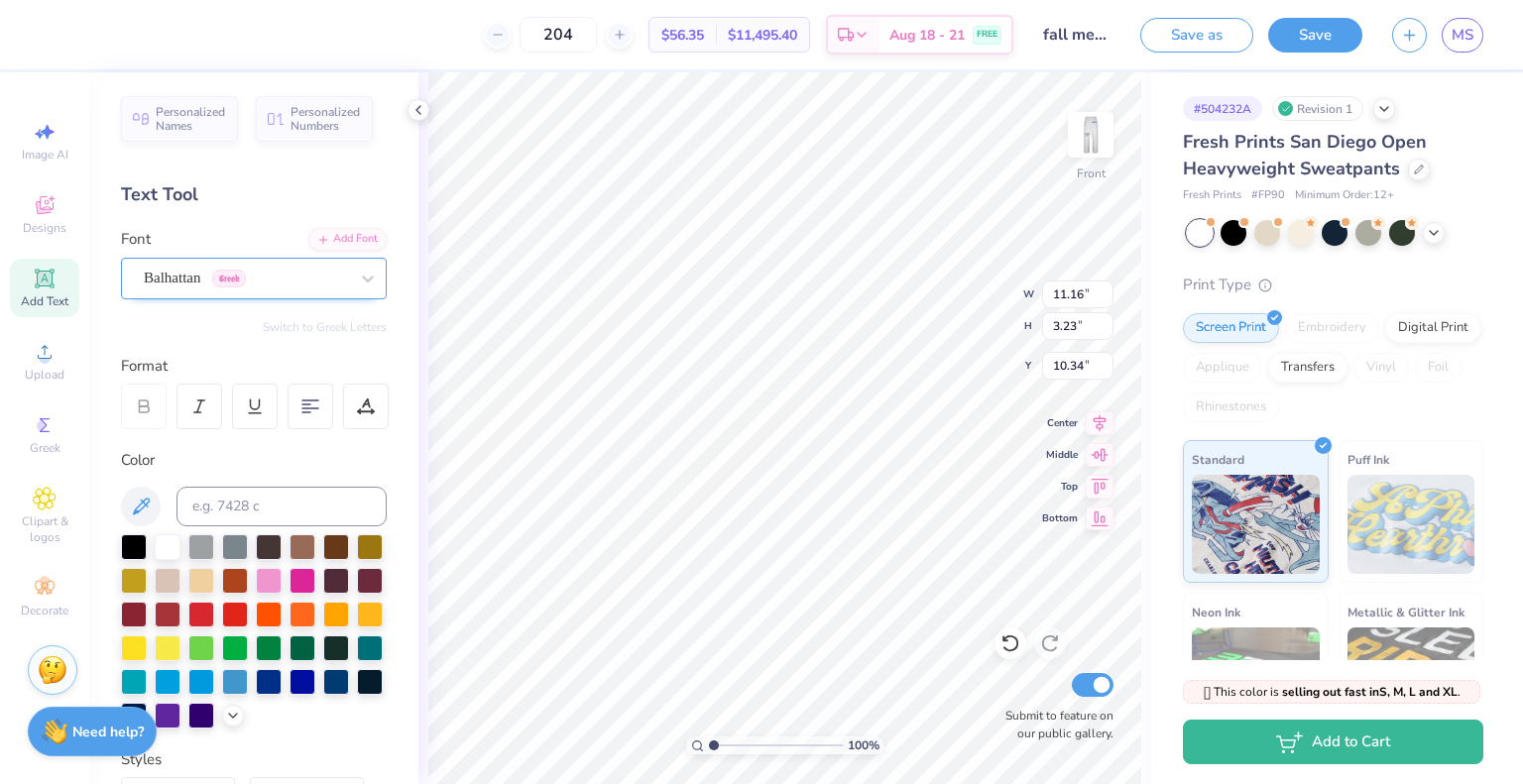 click on "Balhattan Greek" at bounding box center (246, 278) 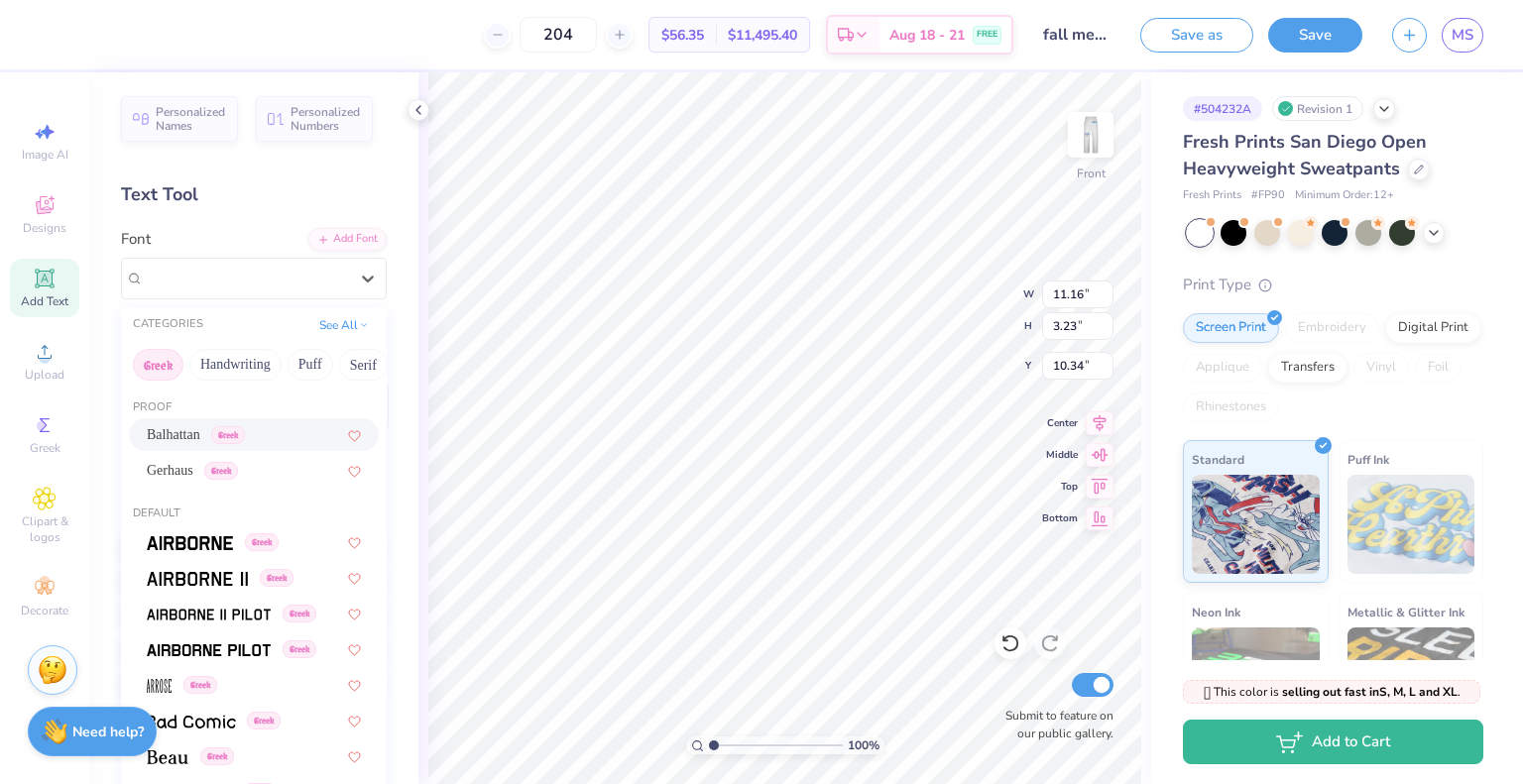 click on "Greek" at bounding box center [228, 435] 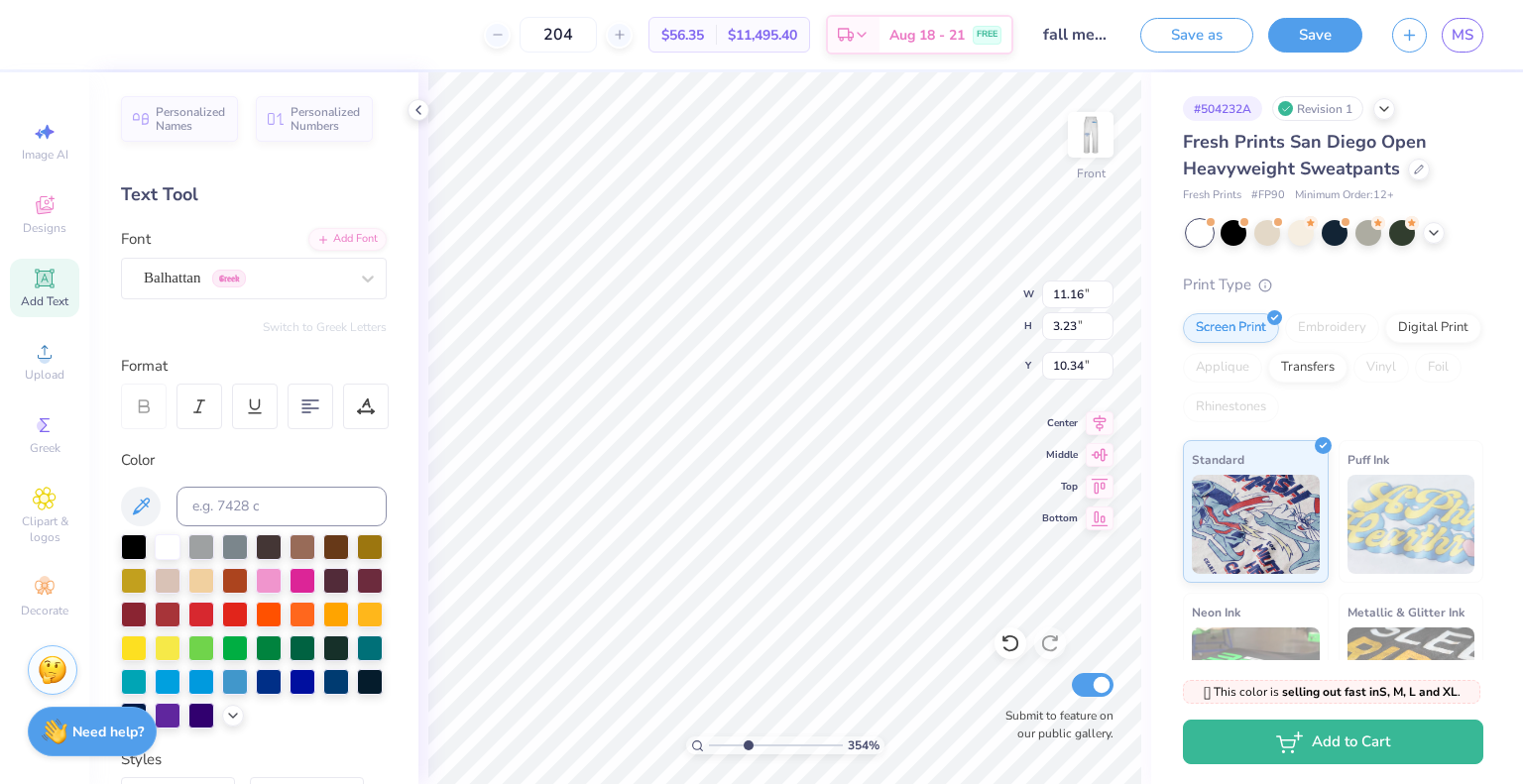 type on "3.54" 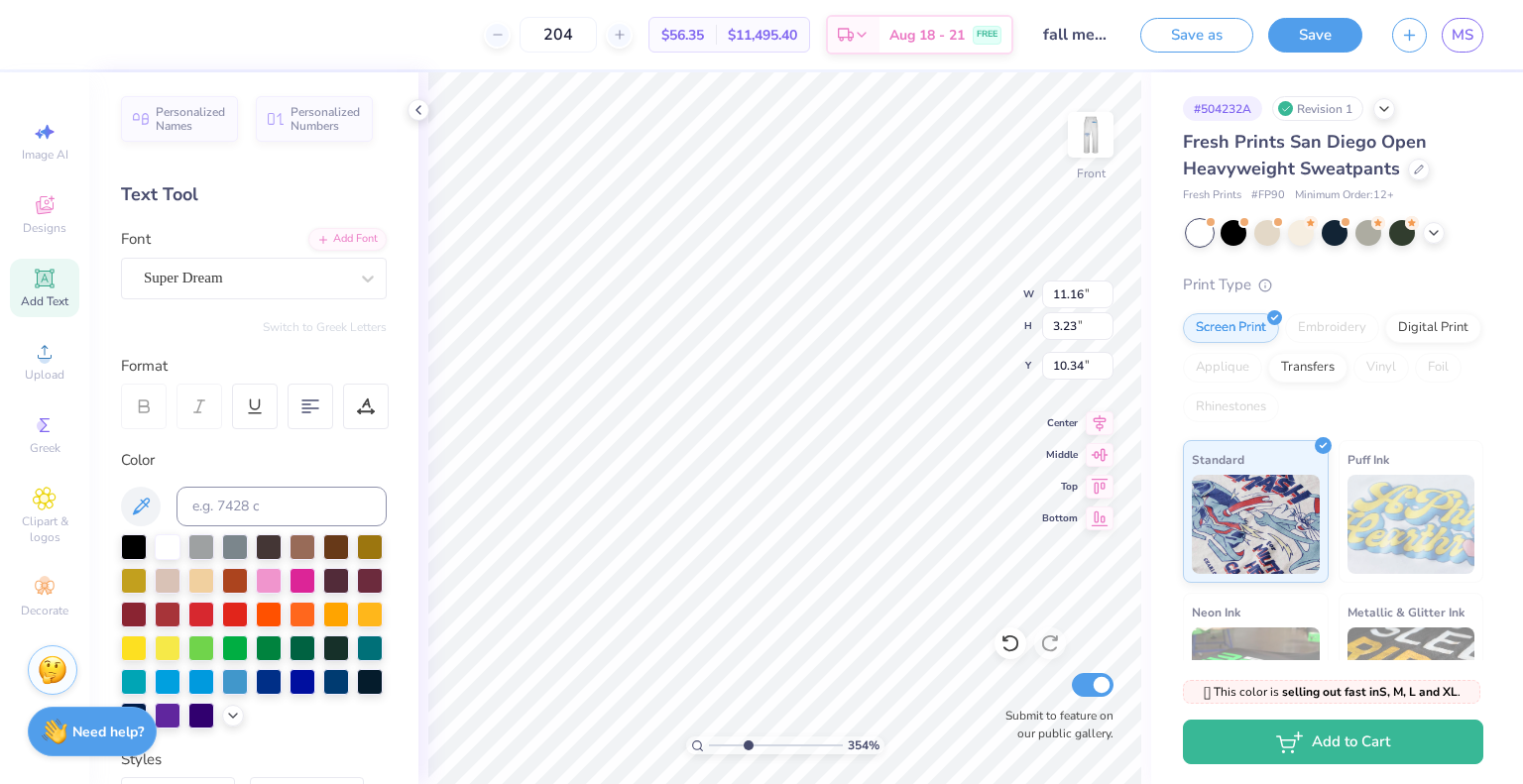 scroll, scrollTop: 16, scrollLeft: 2, axis: both 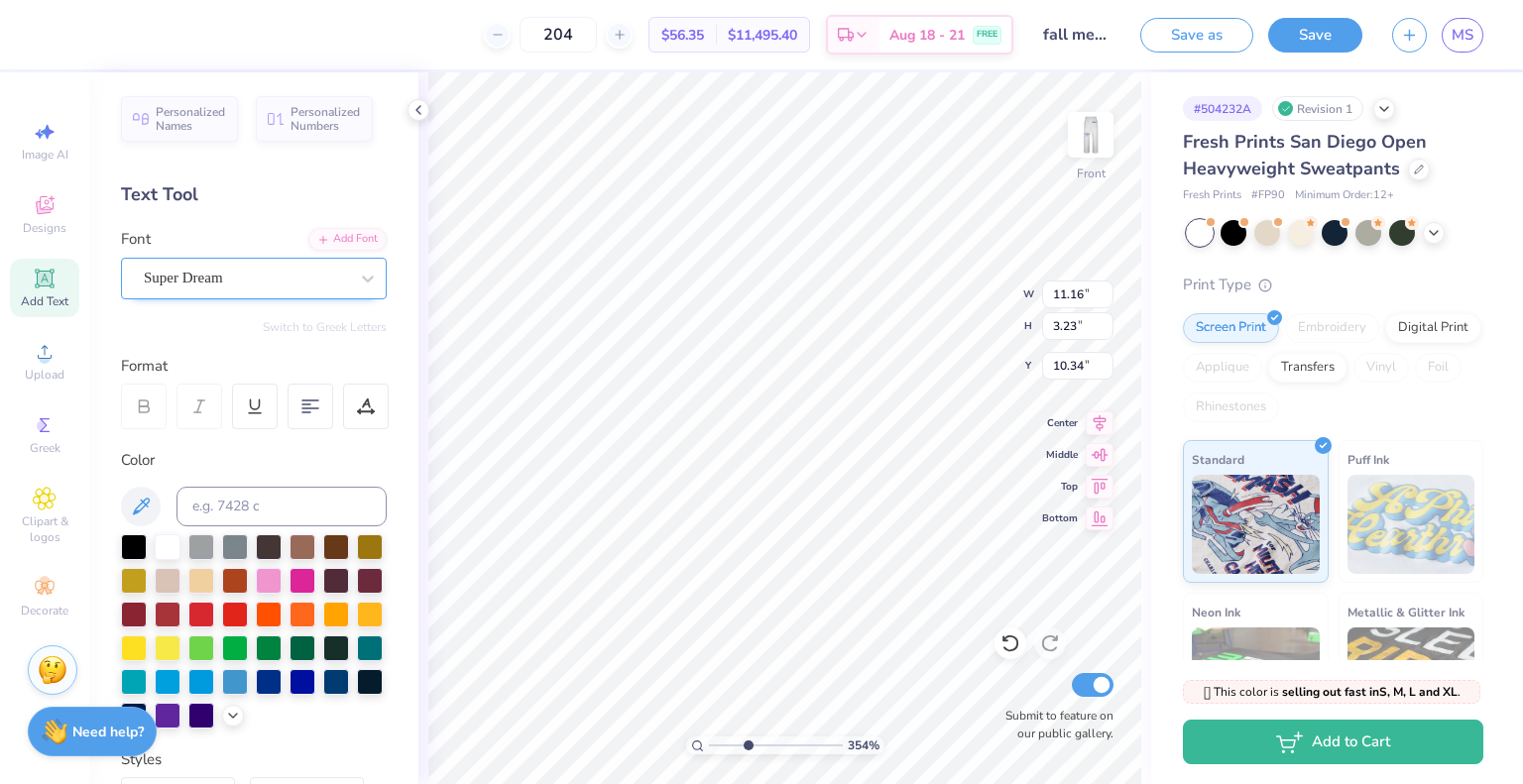 click on "Super Dream" at bounding box center (246, 278) 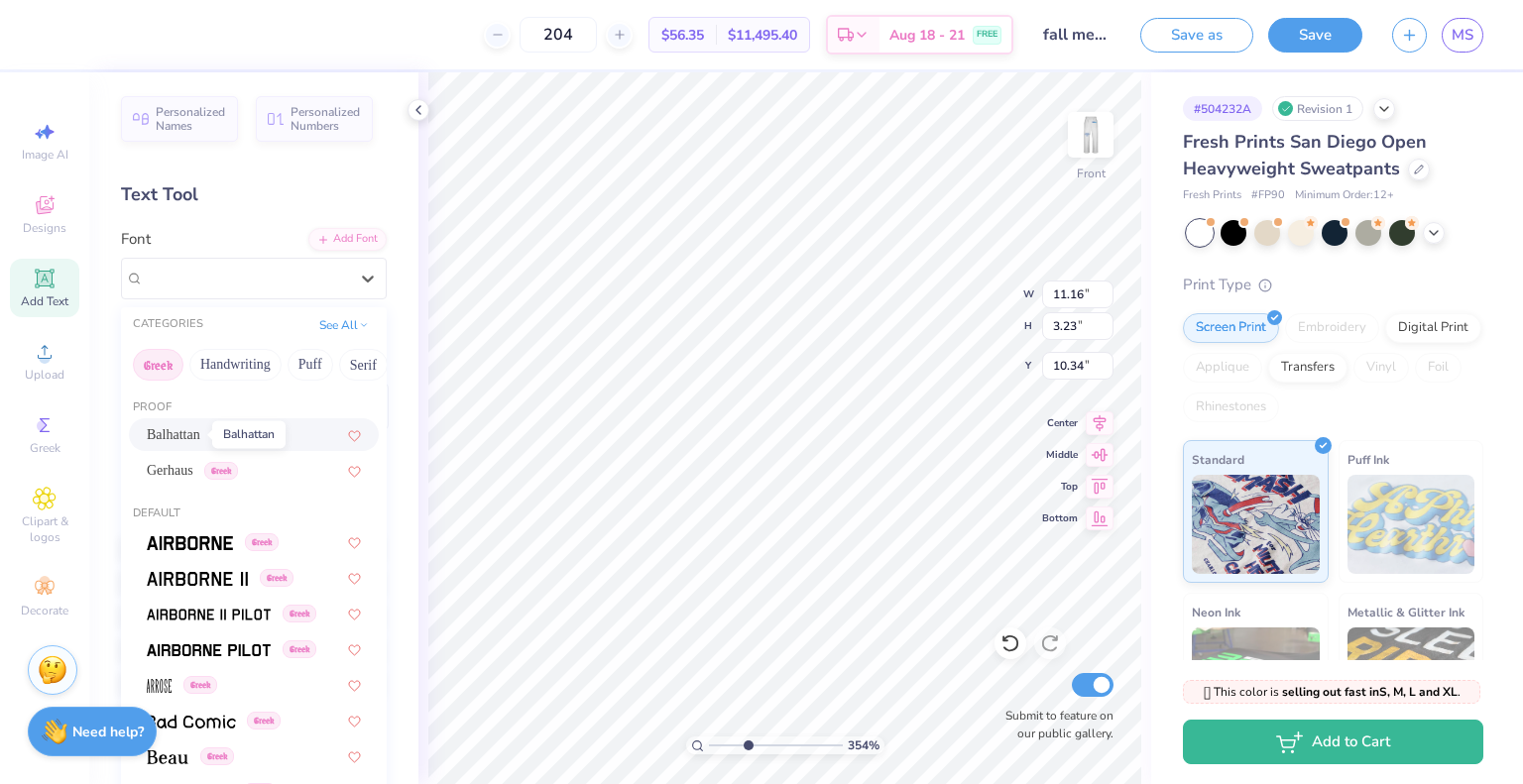 click on "Balhattan" at bounding box center [174, 434] 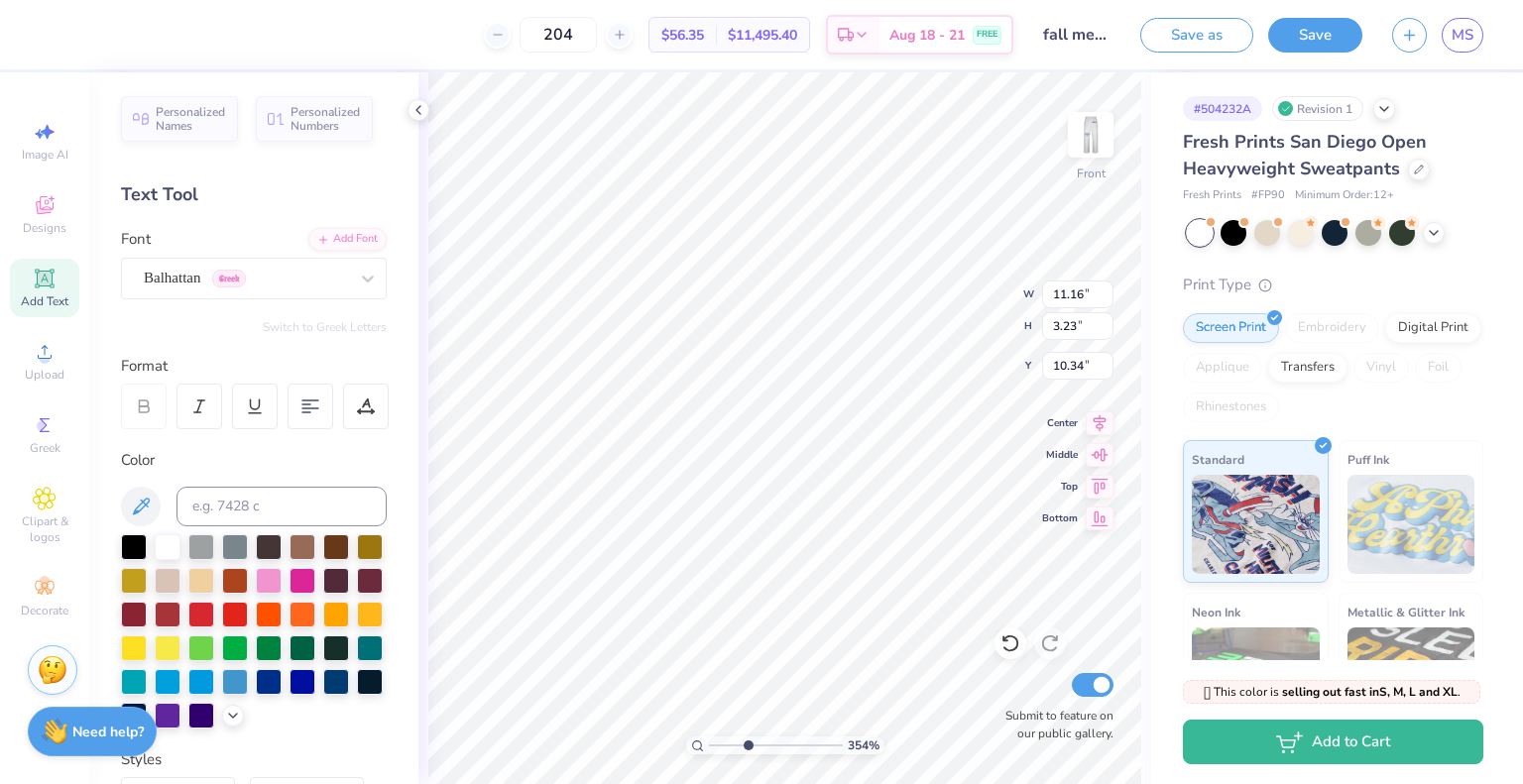 paste on "F" 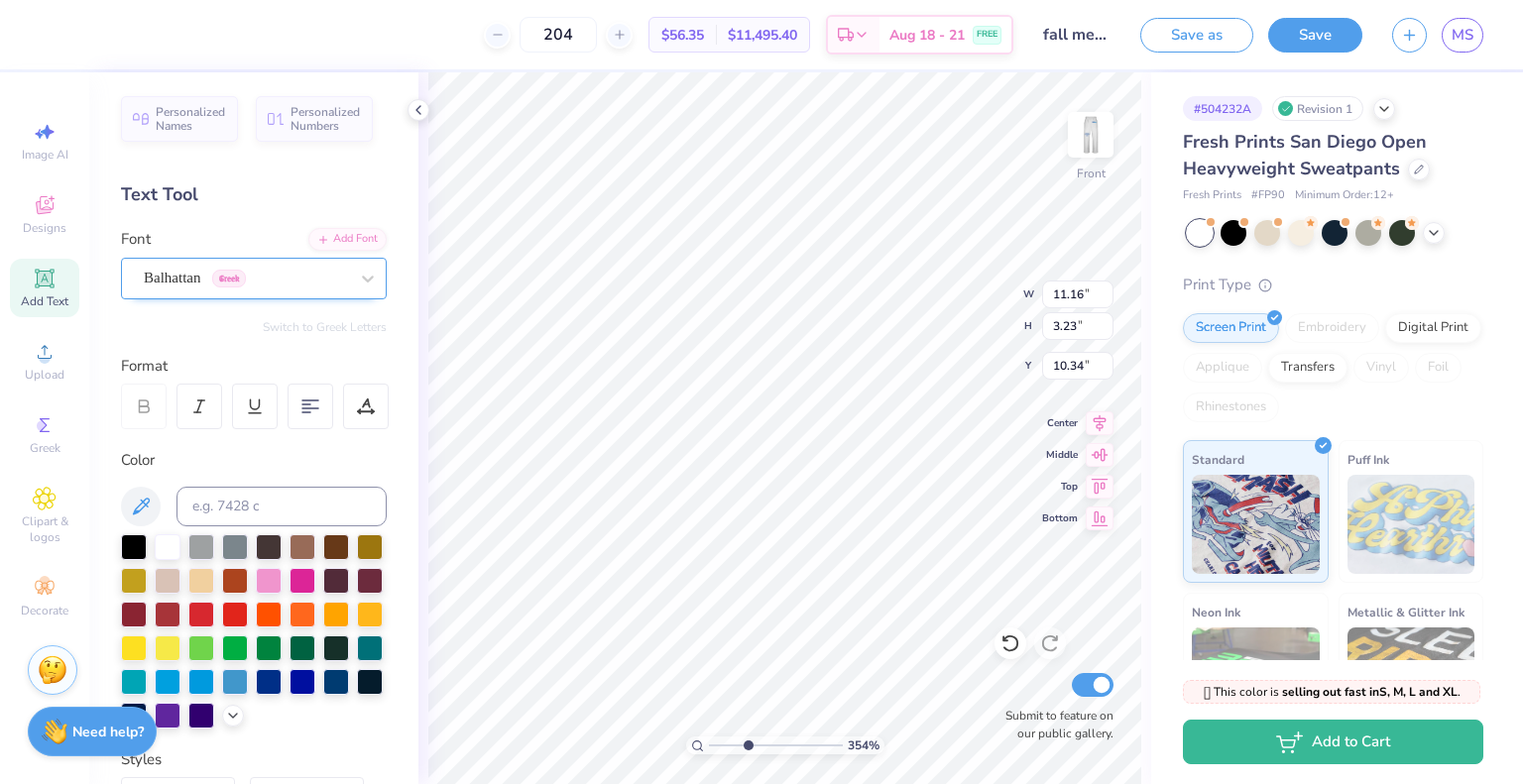 click on "Balhattan Greek" at bounding box center [246, 278] 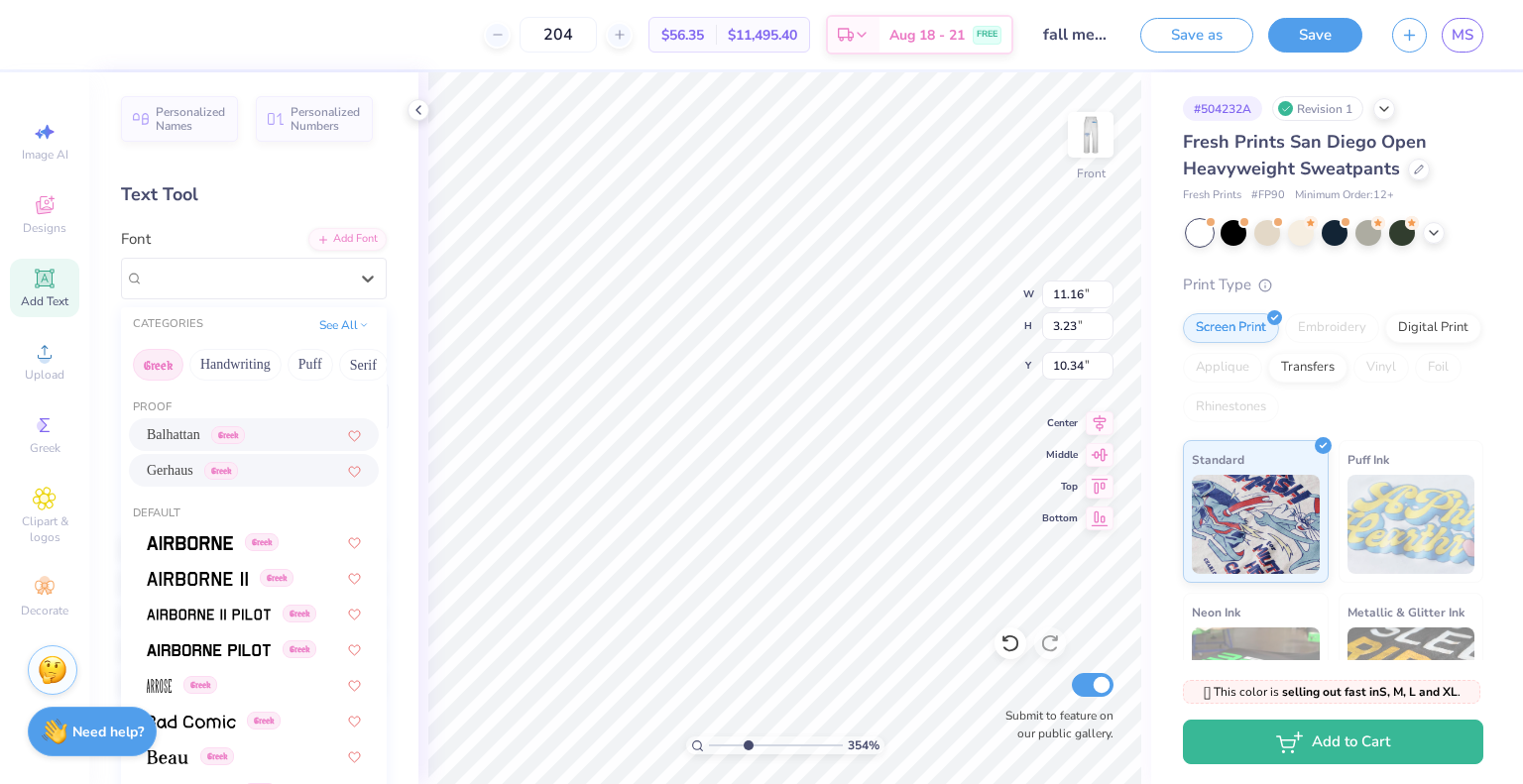 click on "Gerhaus" at bounding box center [170, 470] 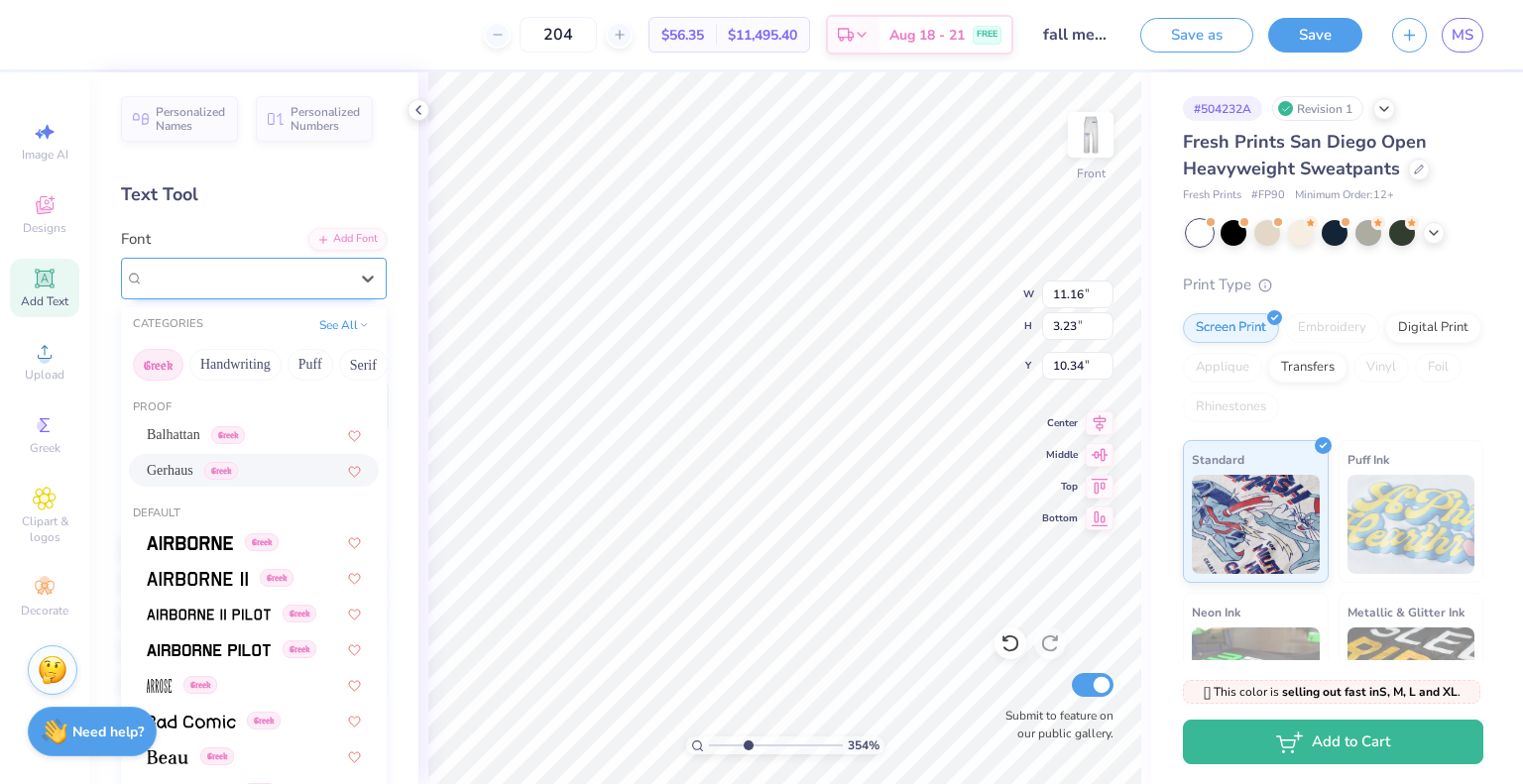 click on "Gerhaus Greek" at bounding box center [246, 278] 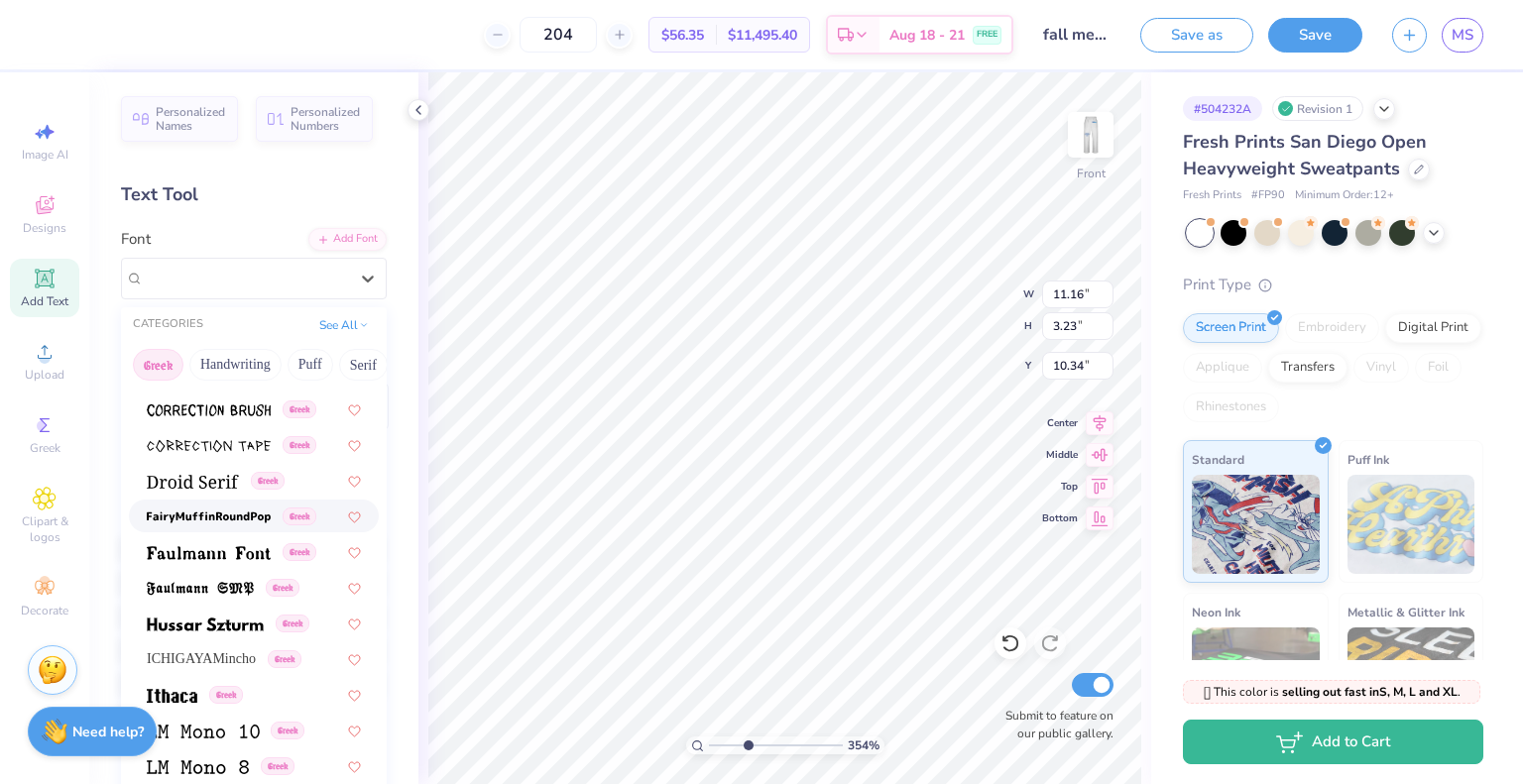 scroll, scrollTop: 0, scrollLeft: 0, axis: both 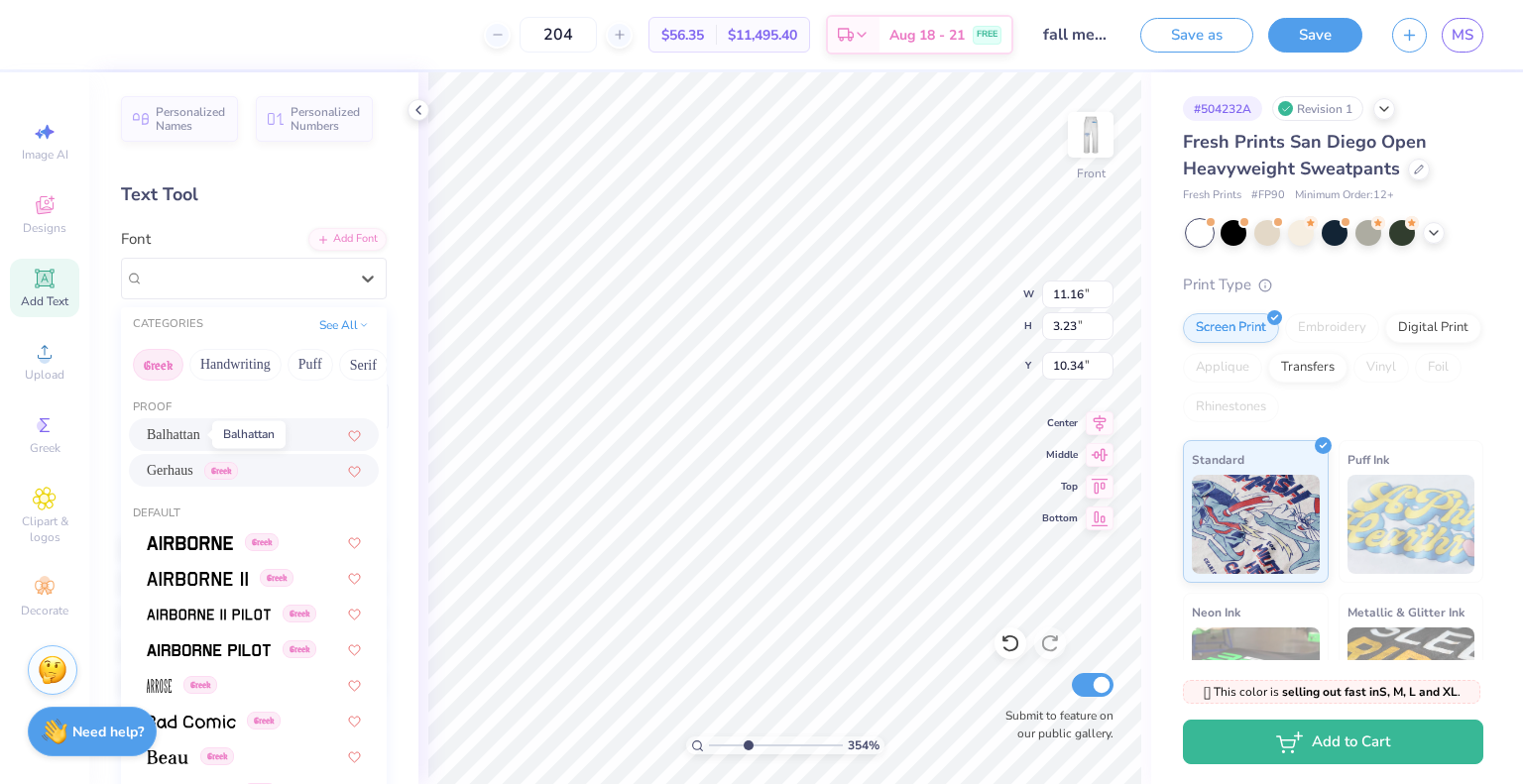 click on "Balhattan" at bounding box center (174, 434) 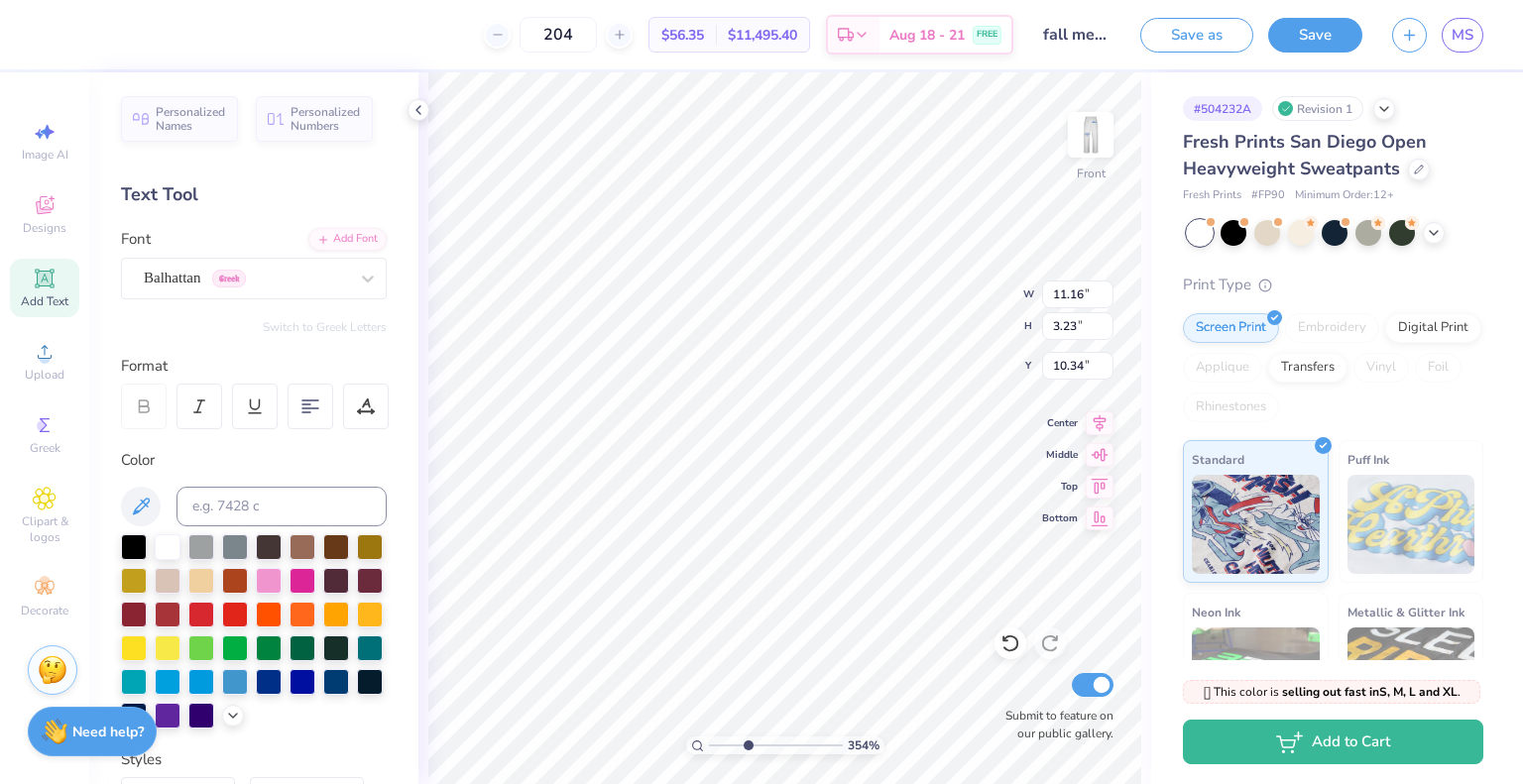 type on "E" 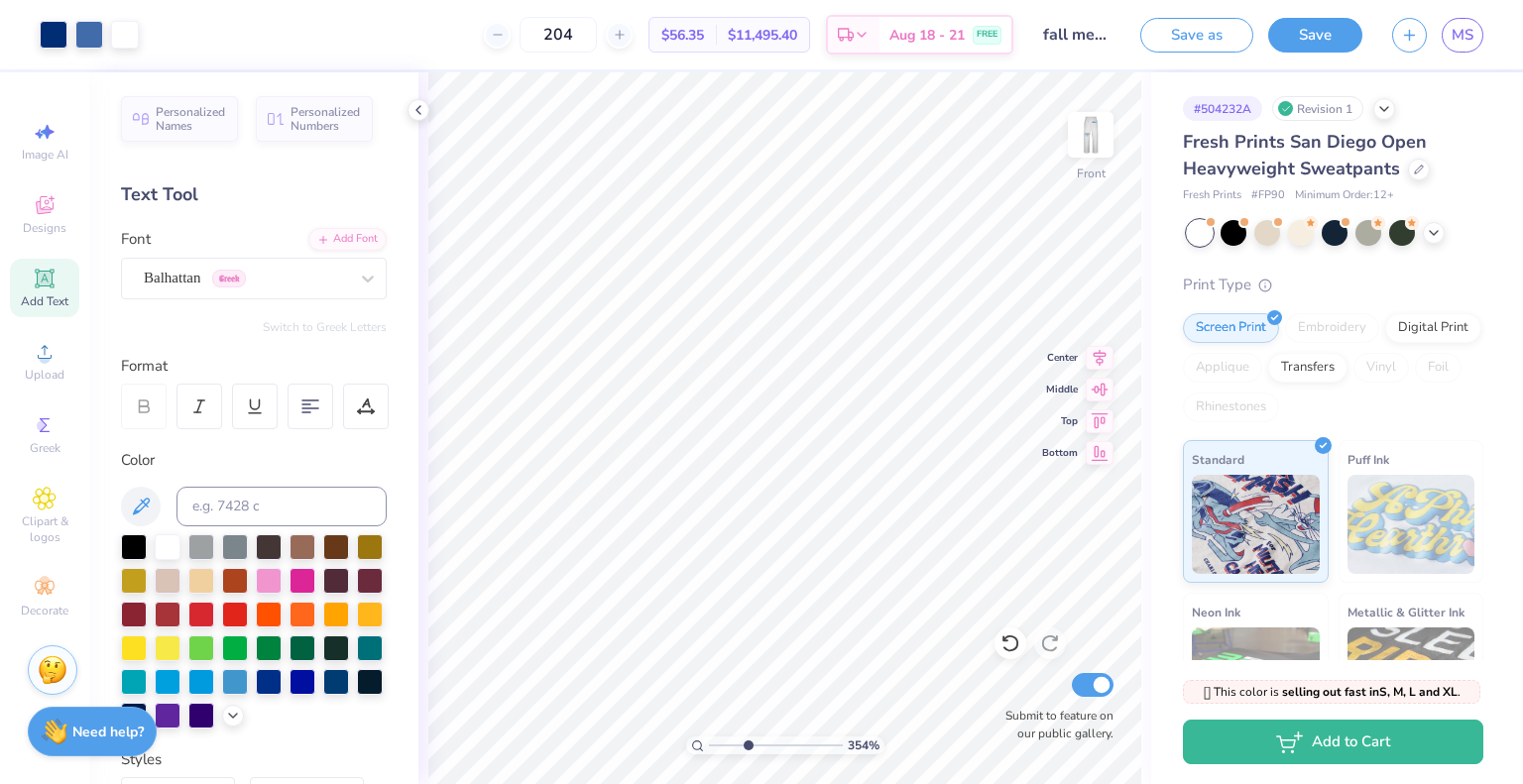 type on "1" 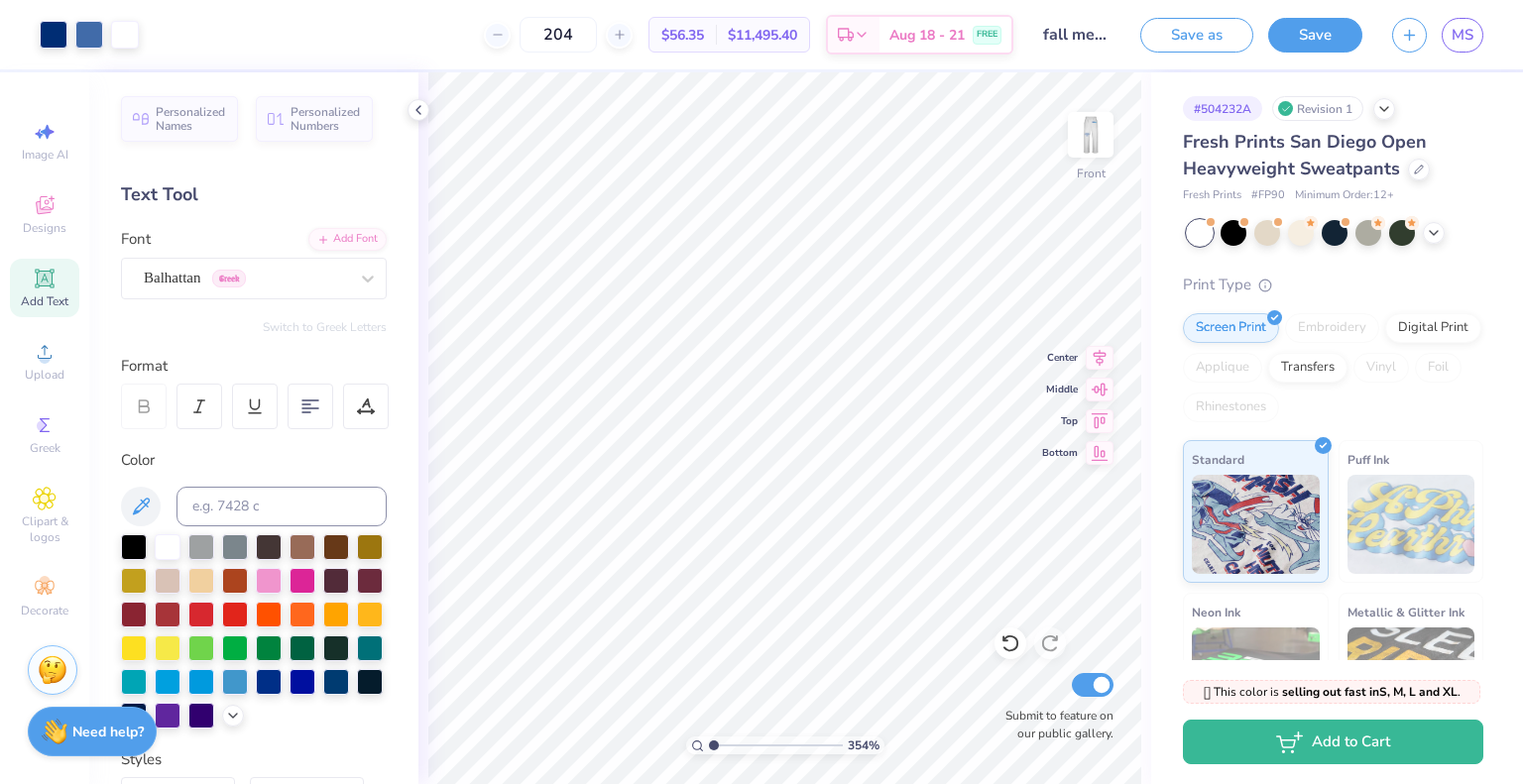 click at bounding box center [775, 745] 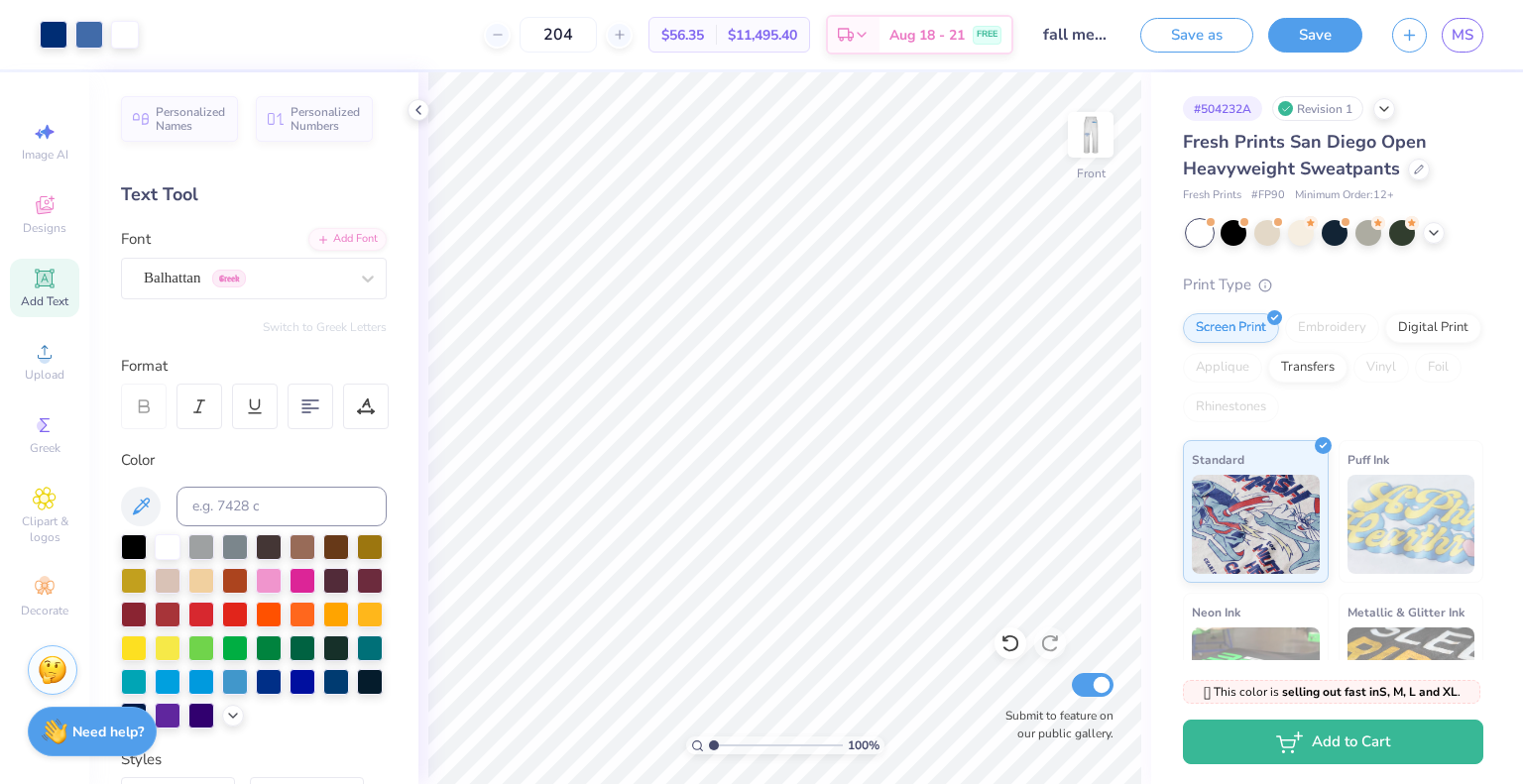 scroll, scrollTop: 0, scrollLeft: 0, axis: both 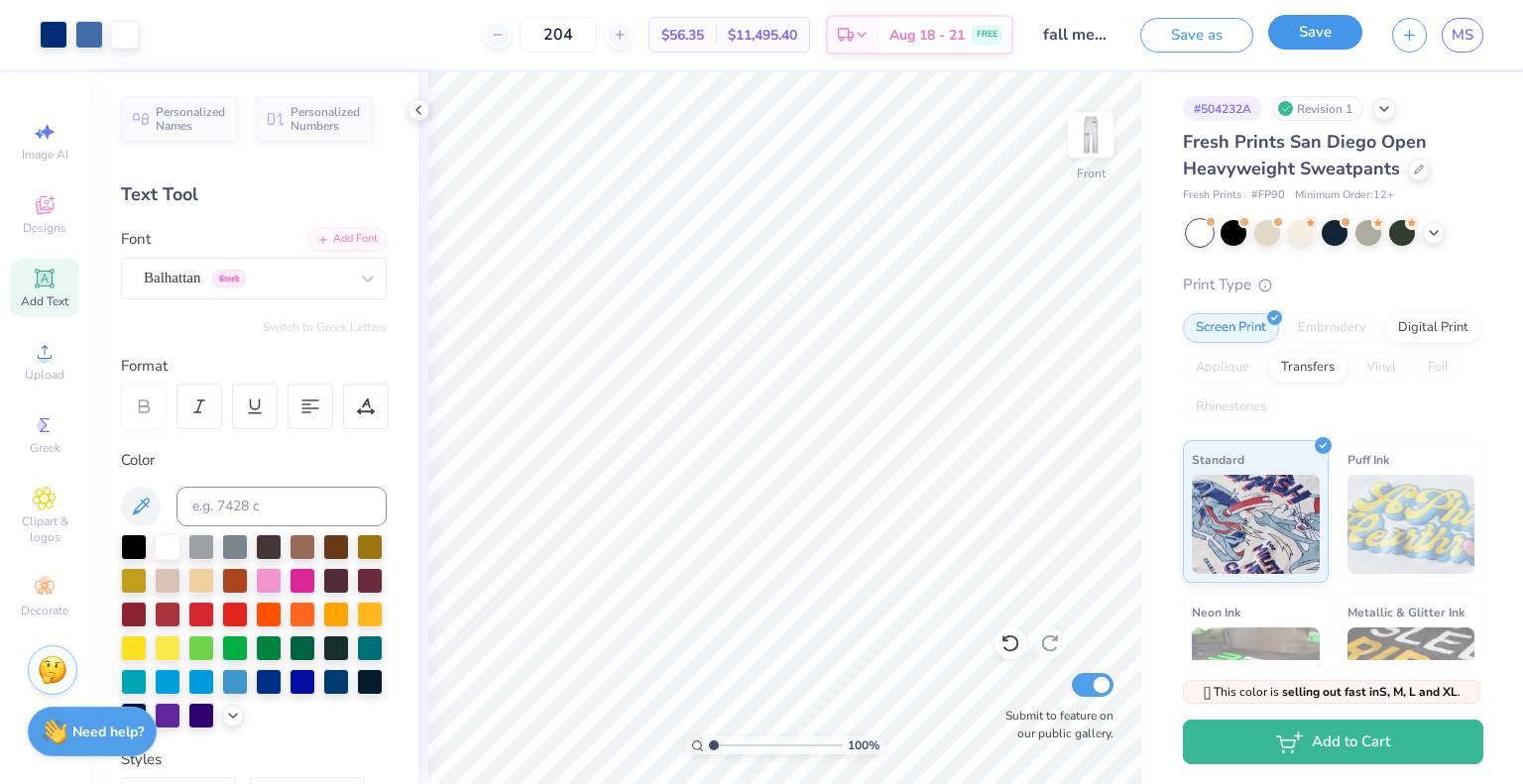click on "Save" at bounding box center [1315, 32] 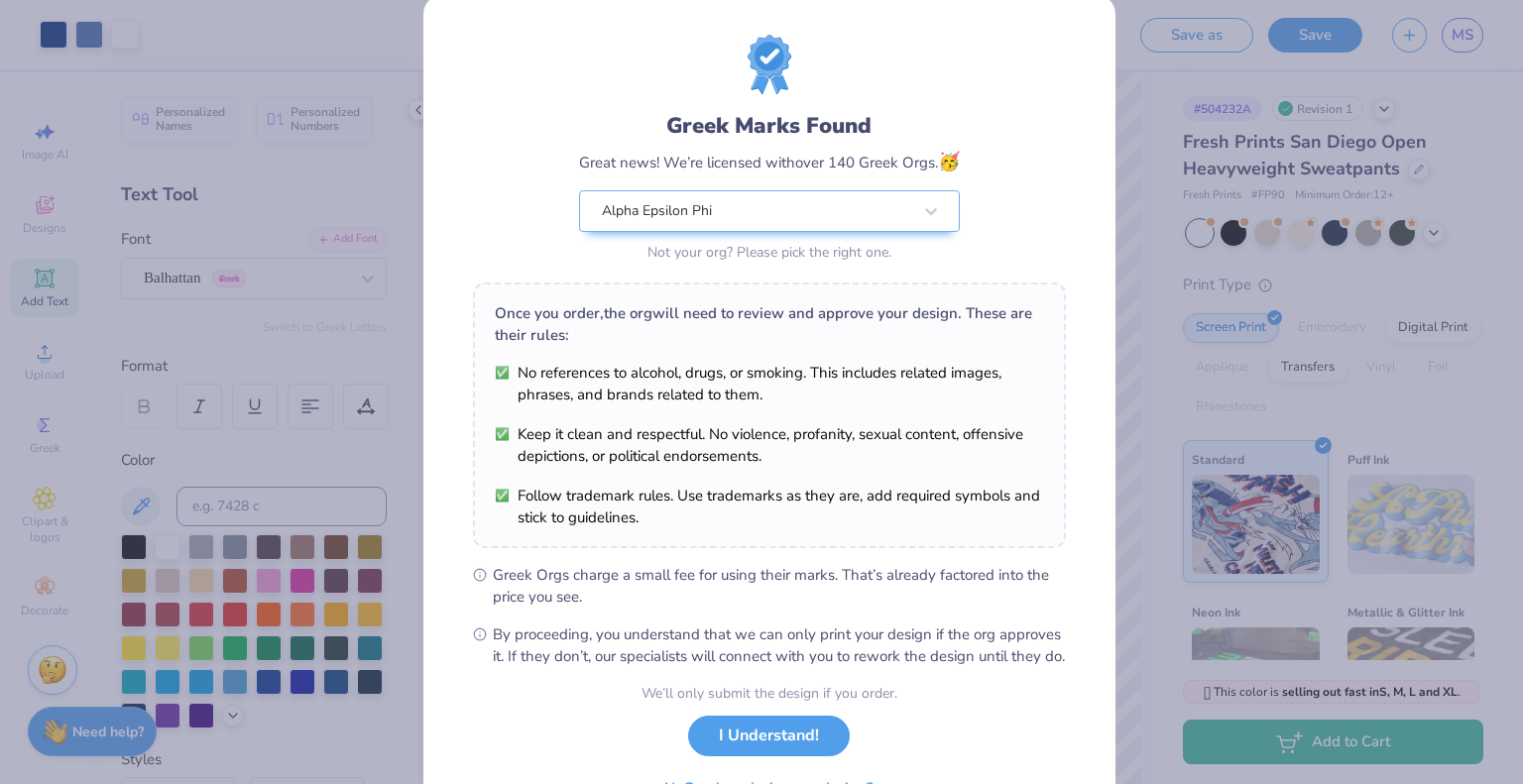 scroll, scrollTop: 142, scrollLeft: 0, axis: vertical 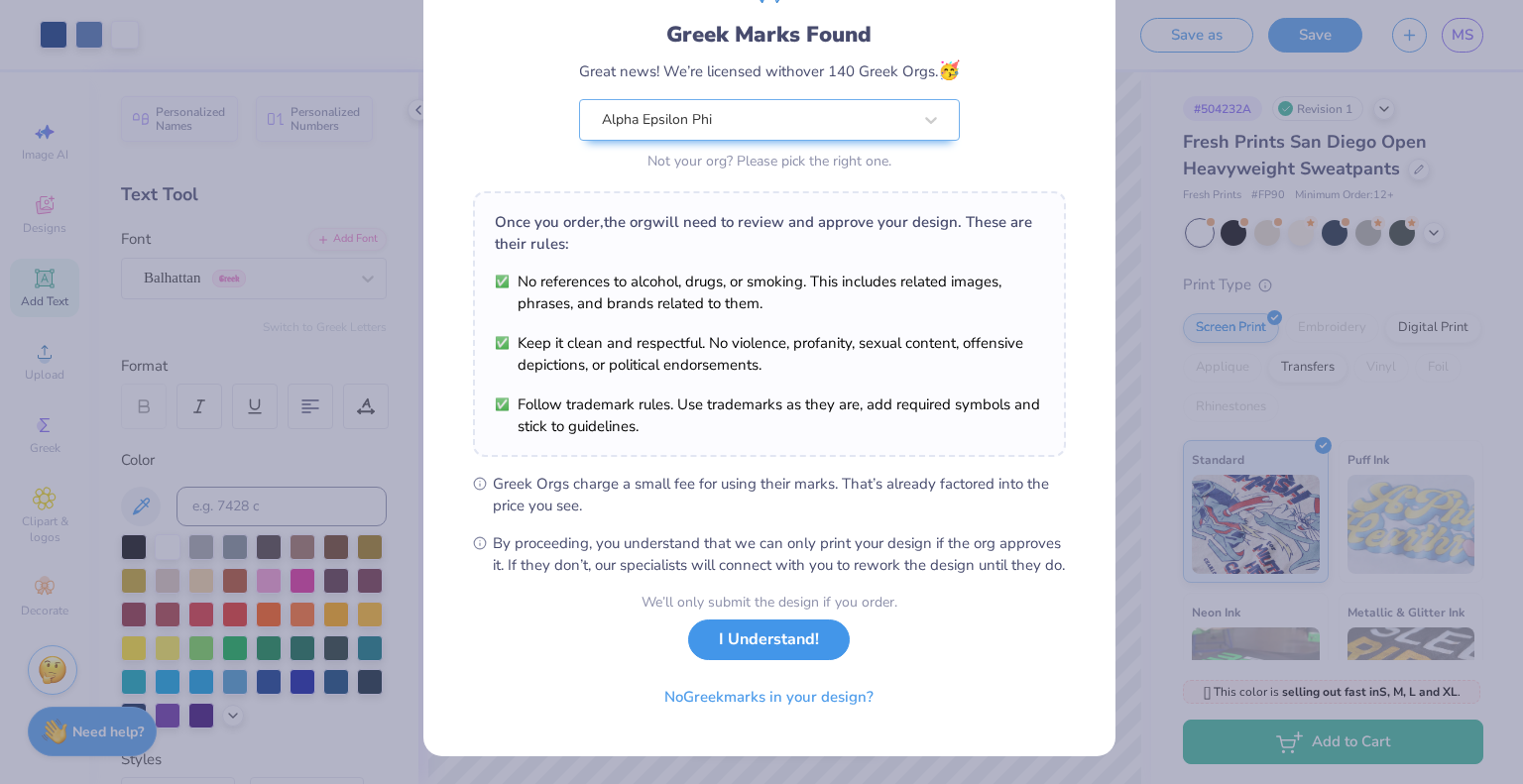 click on "I Understand!" at bounding box center (768, 639) 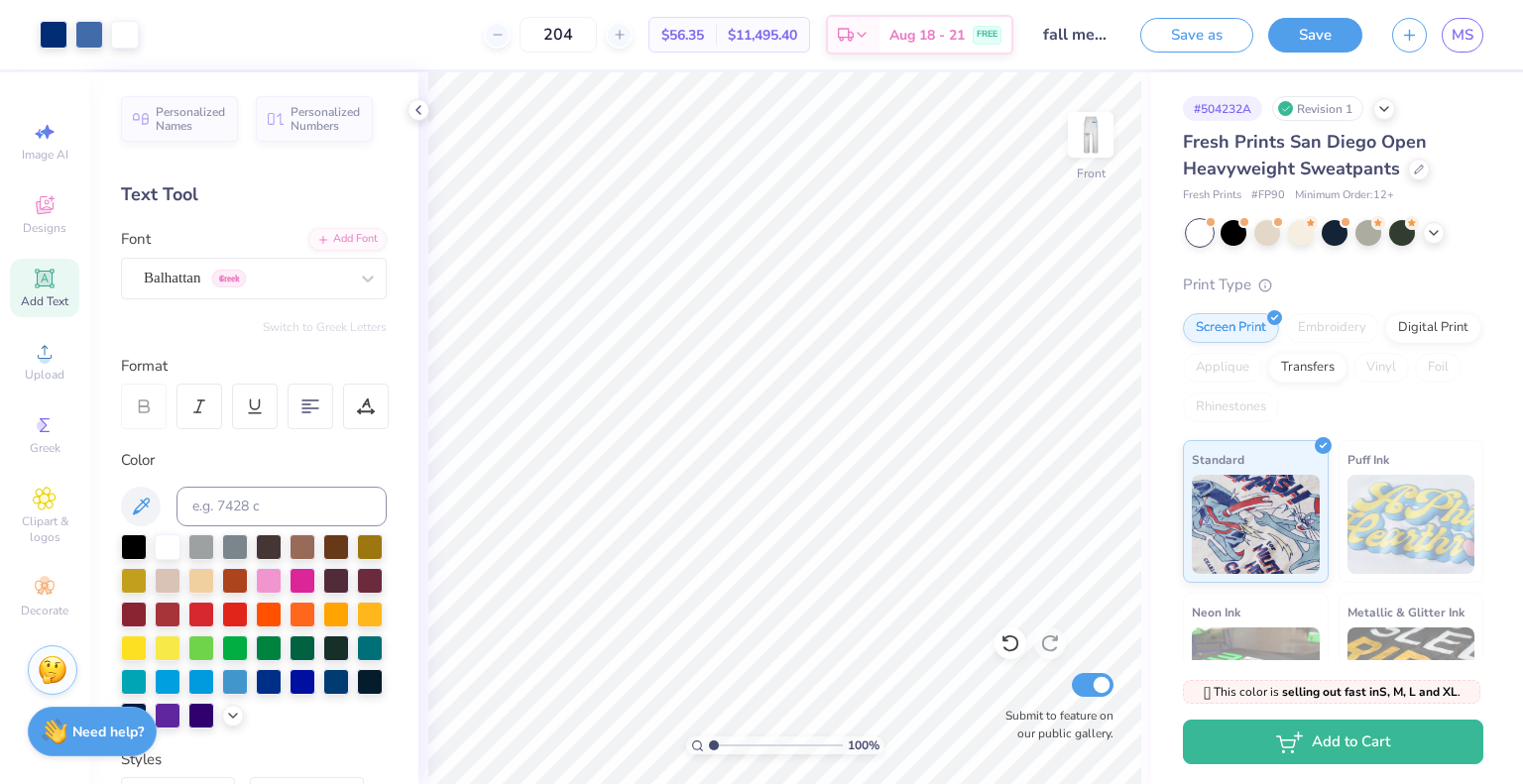 scroll, scrollTop: 0, scrollLeft: 0, axis: both 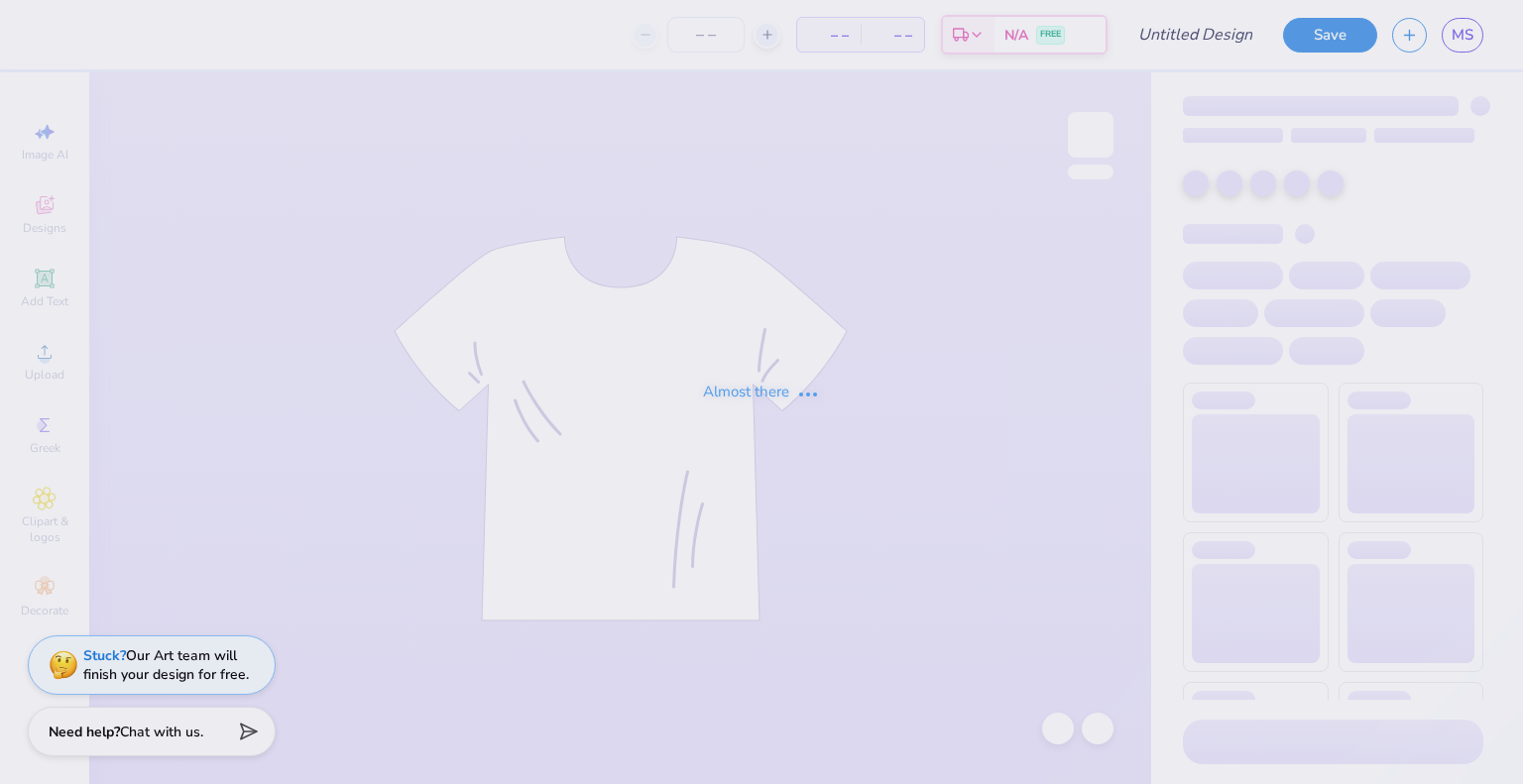 type on "fall merch idea 2" 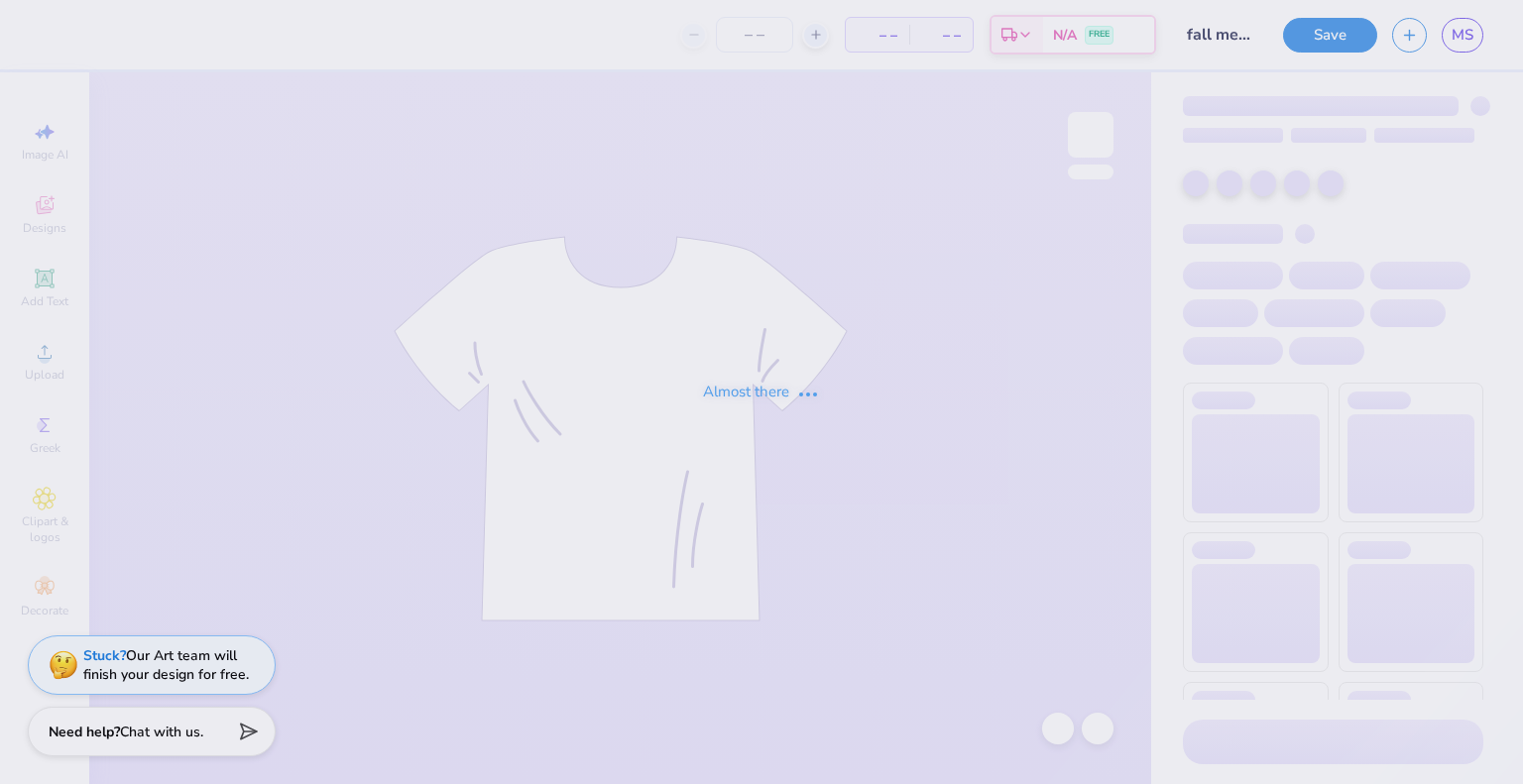 type on "204" 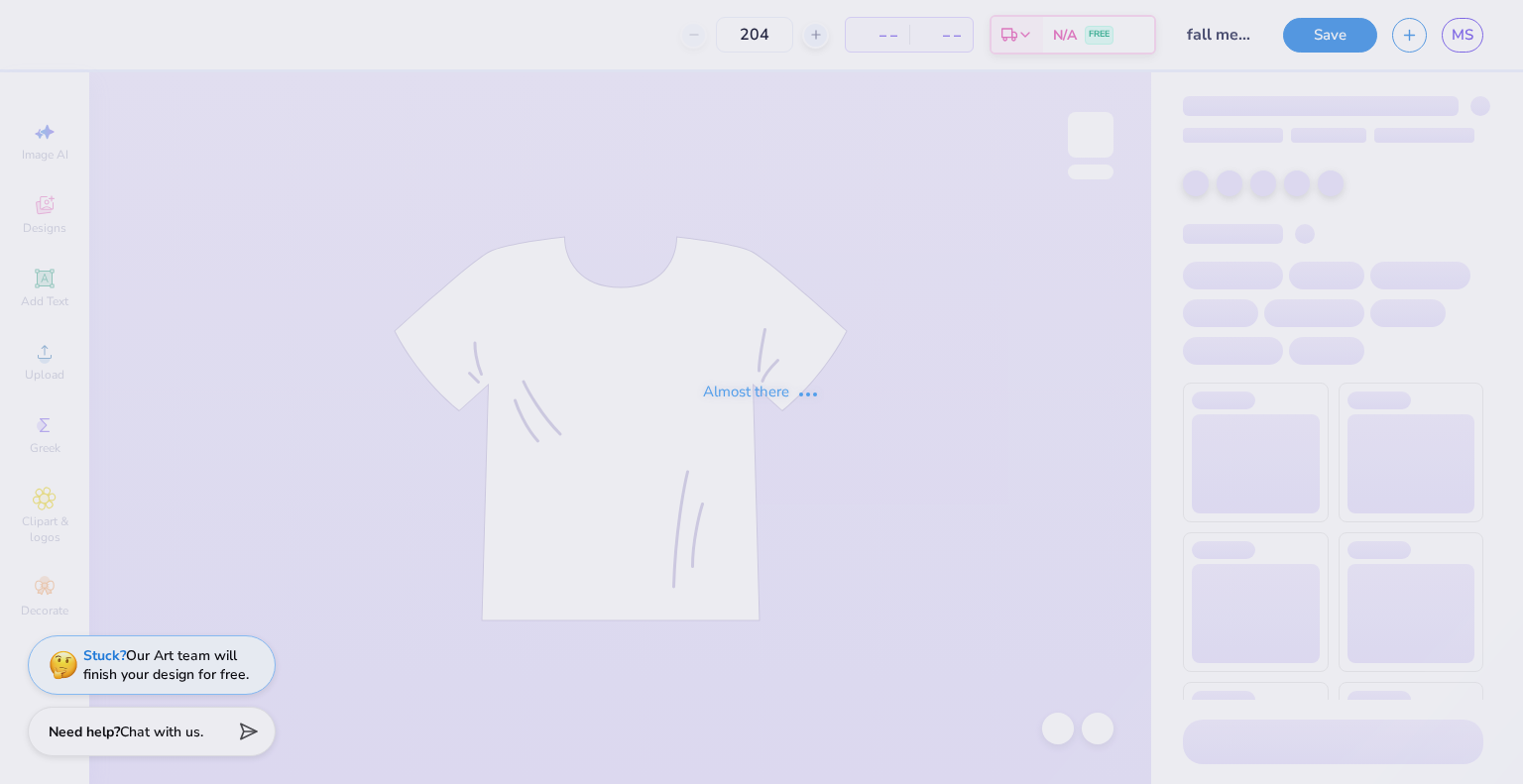 scroll, scrollTop: 0, scrollLeft: 0, axis: both 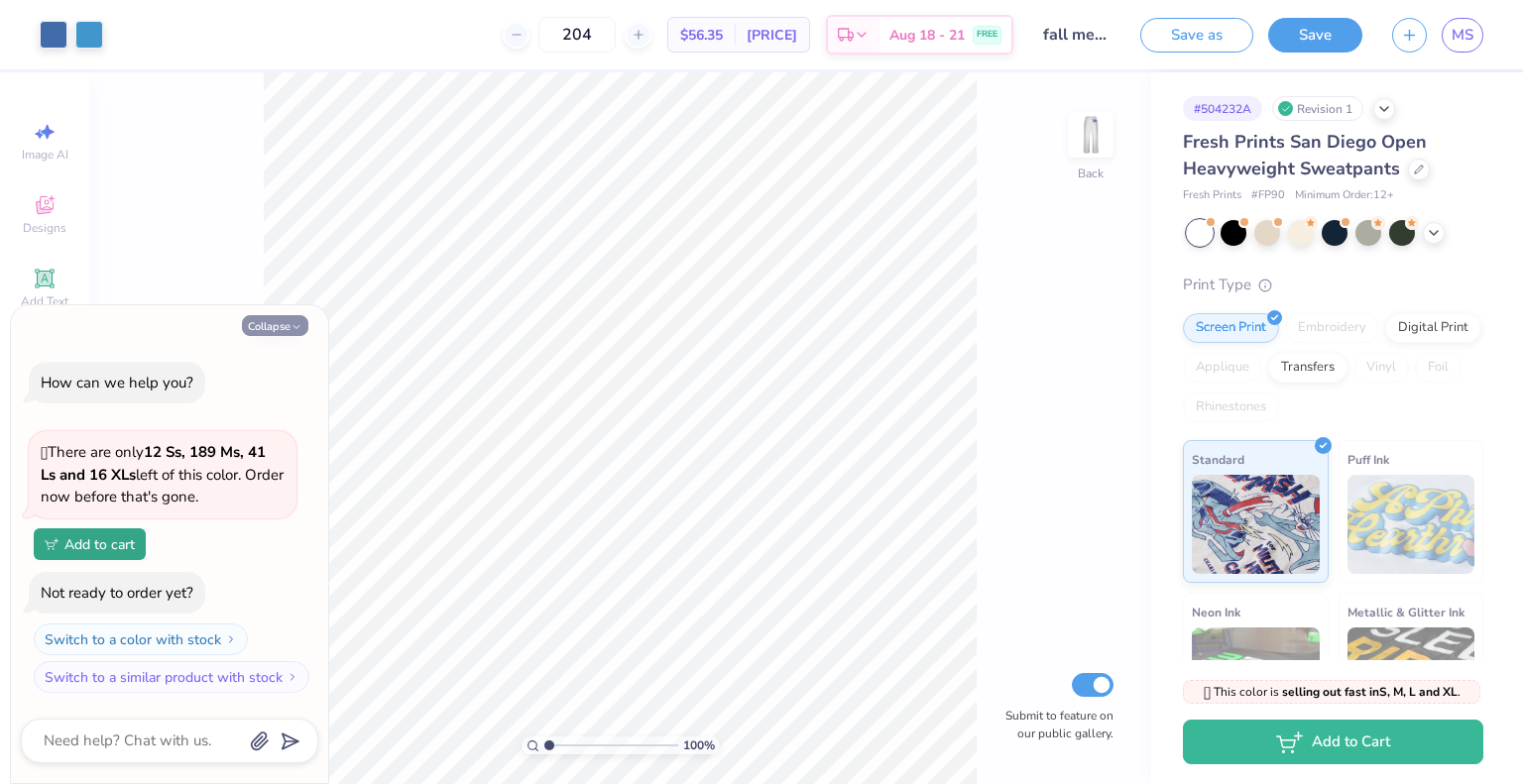 click 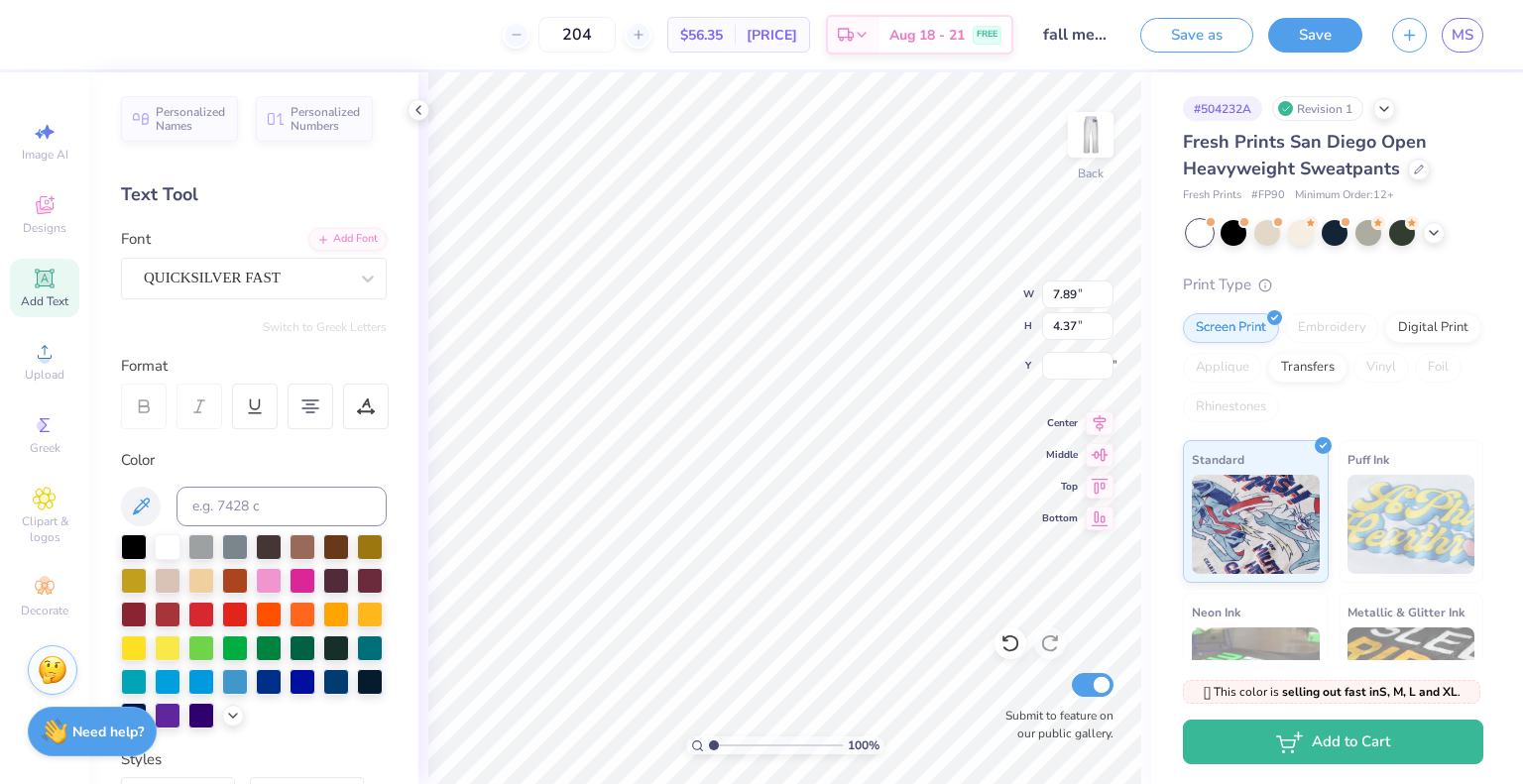 type on "23.52" 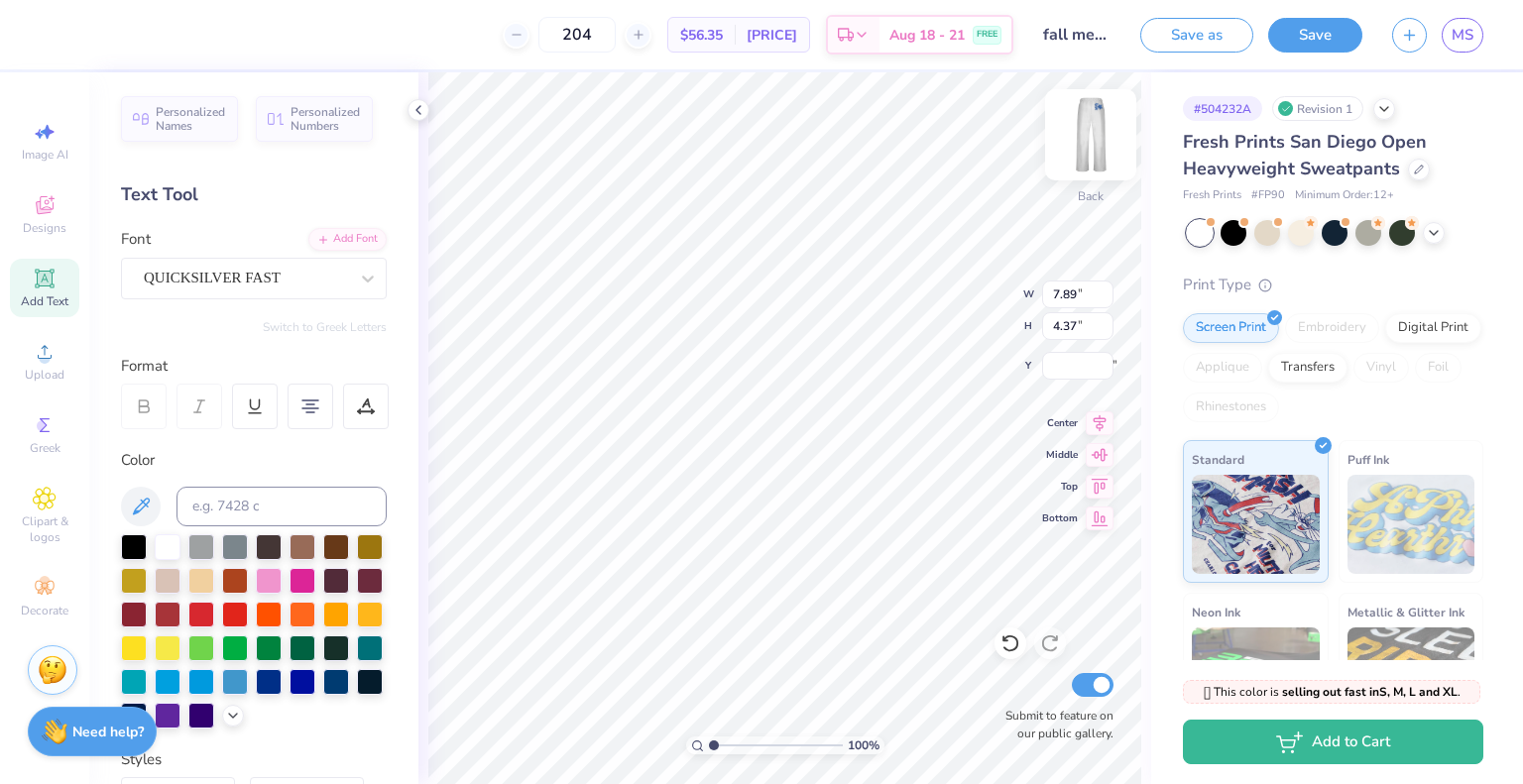 click at bounding box center (1091, 135) 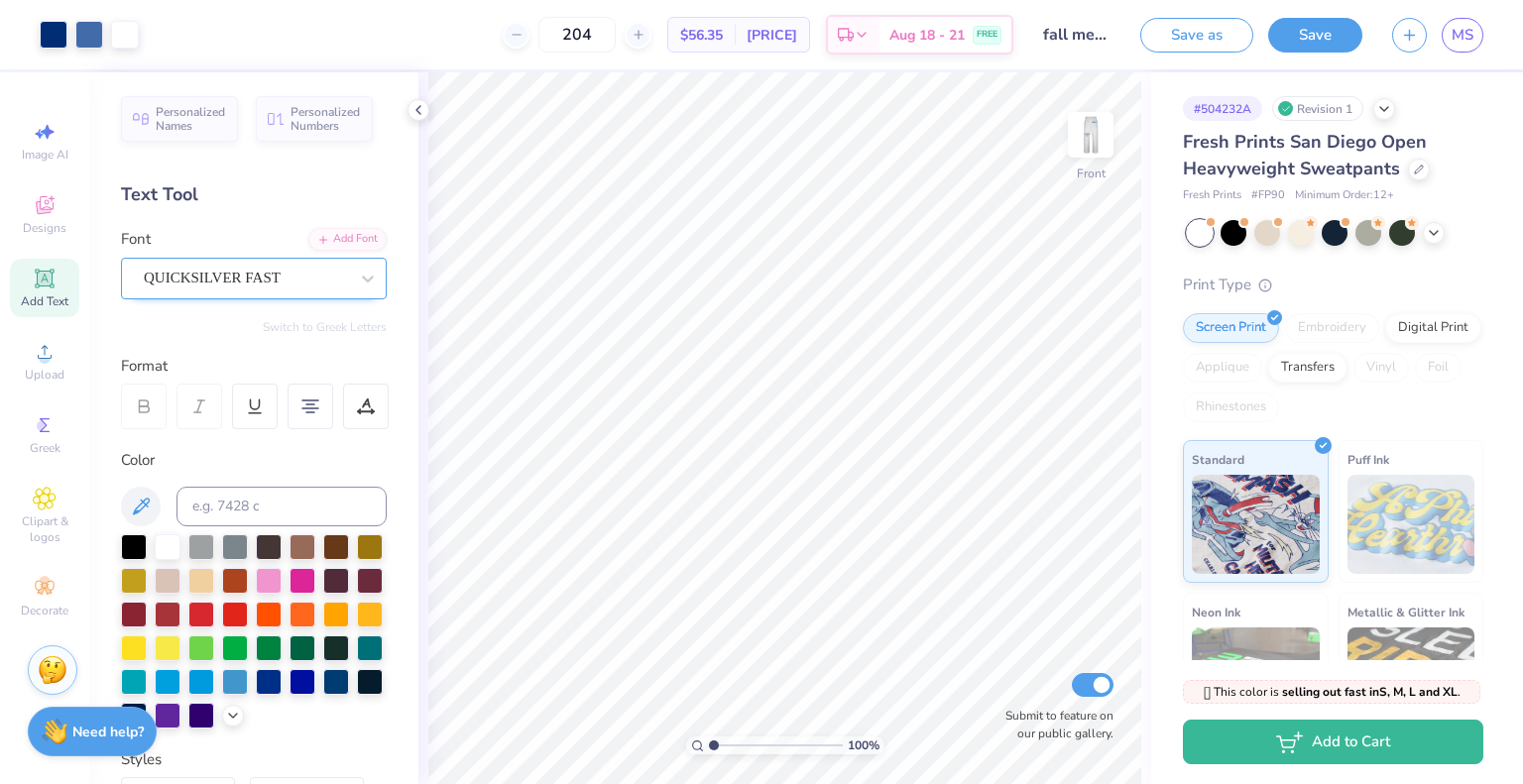 click on "QUICKSILVER FAST" at bounding box center (246, 278) 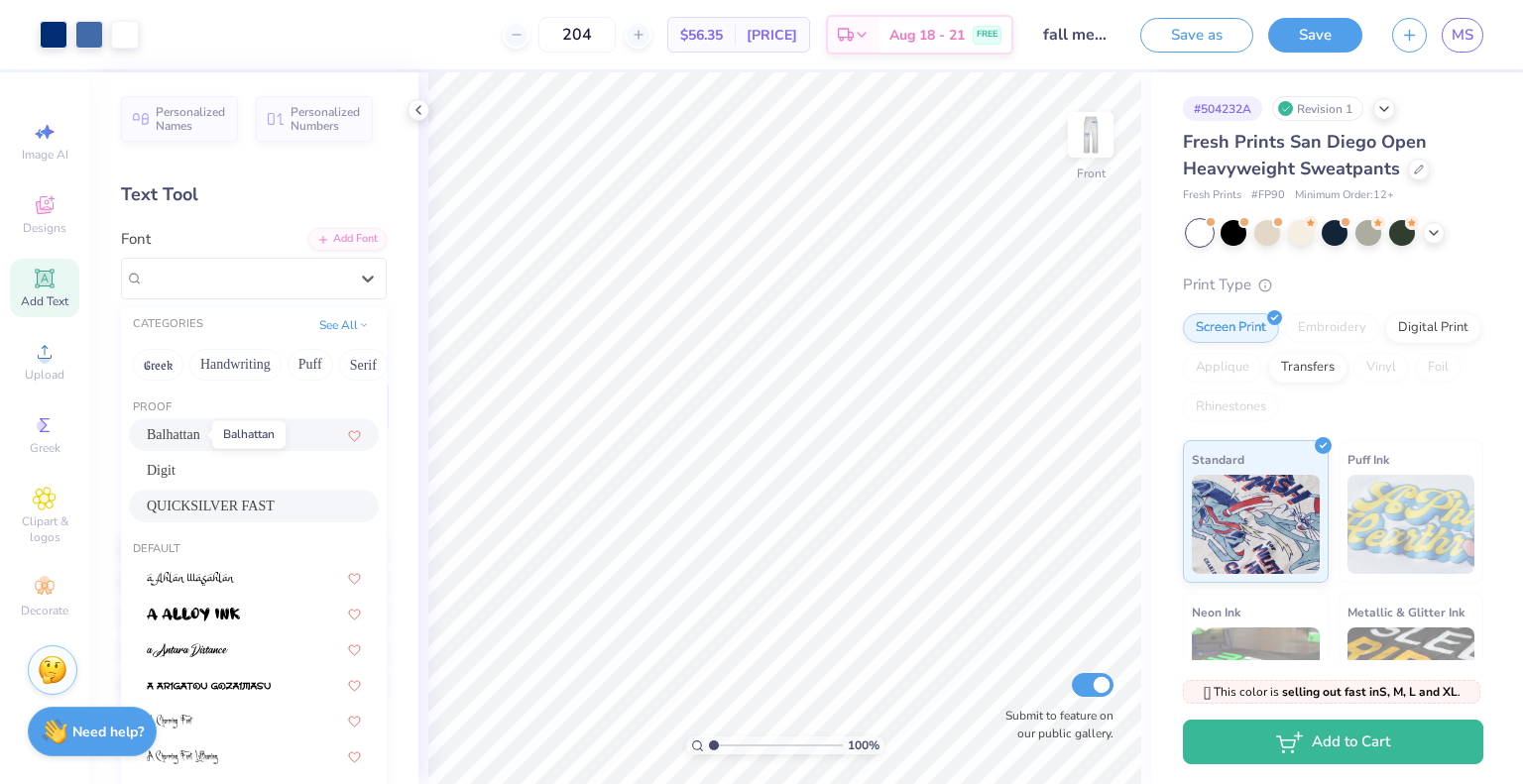 click on "Balhattan" at bounding box center (174, 434) 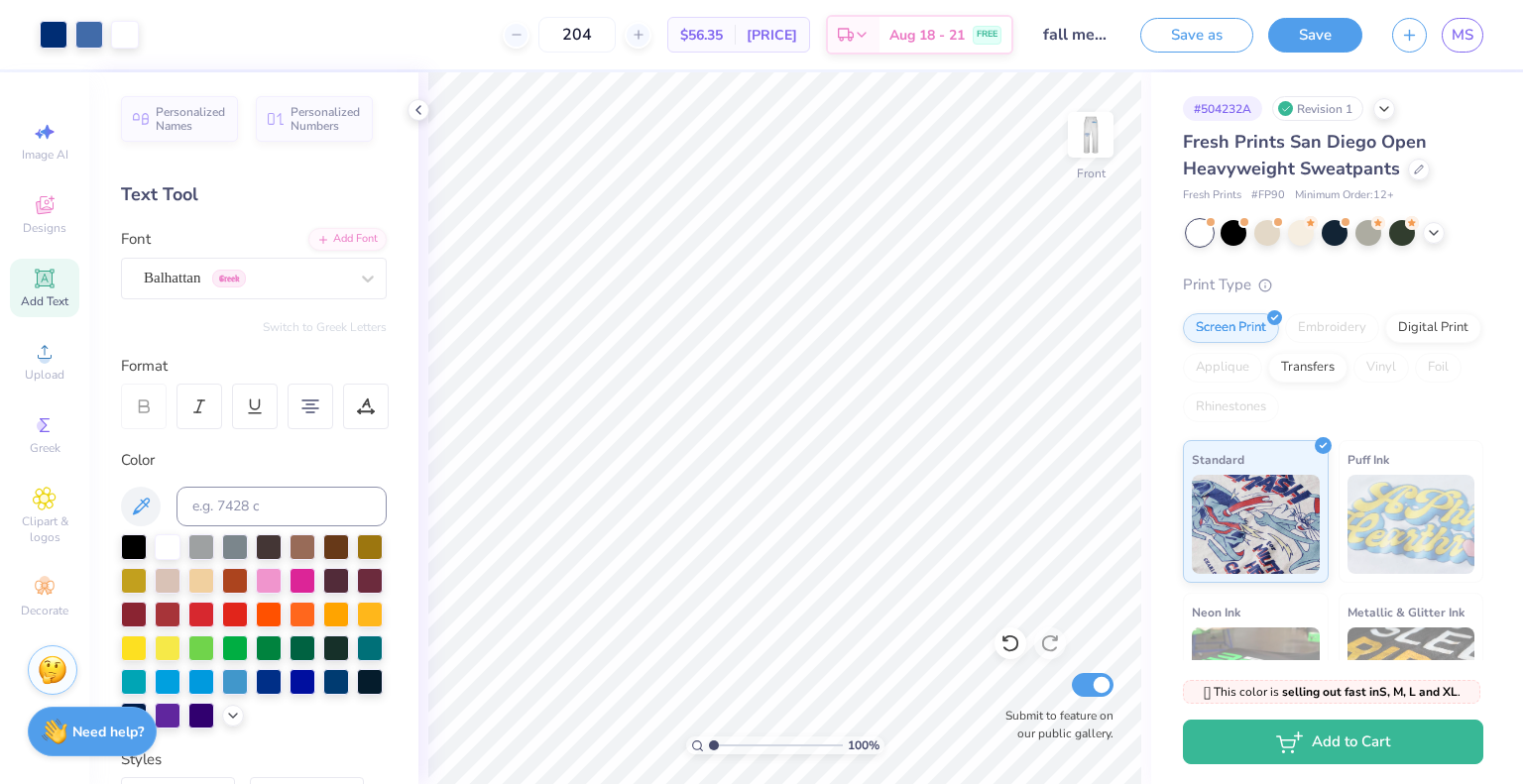 click 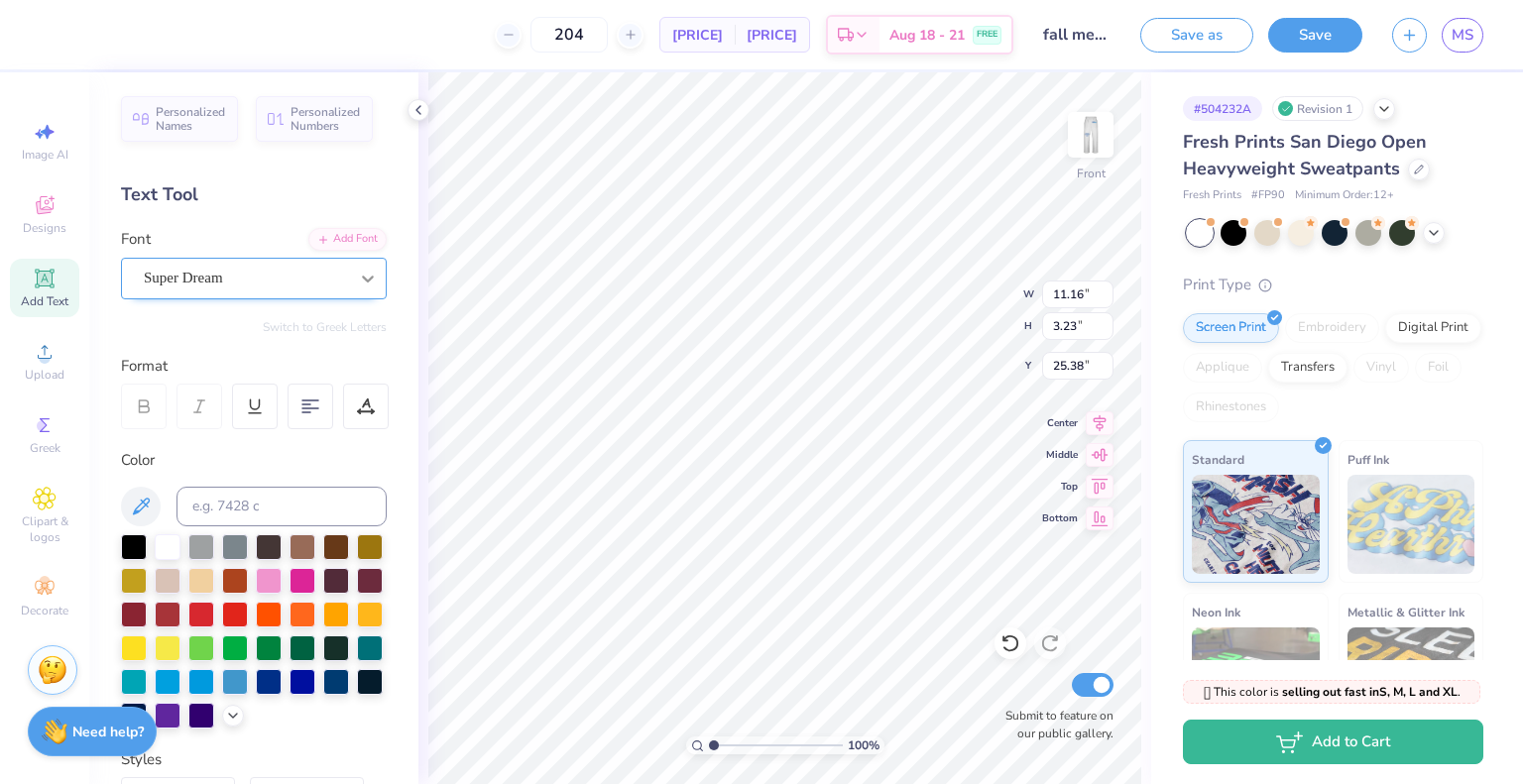 click at bounding box center (368, 279) 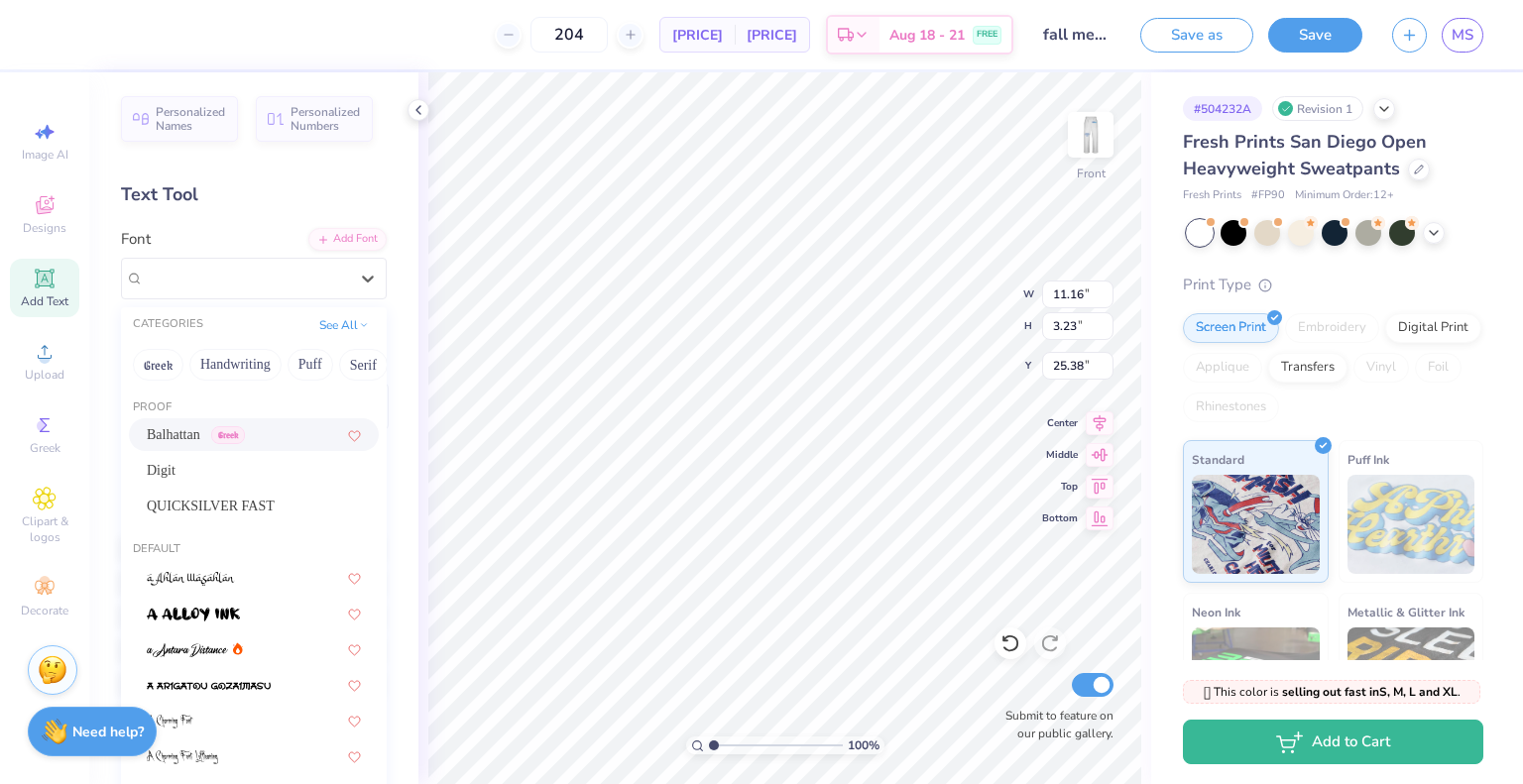 click on "Balhattan" at bounding box center (174, 434) 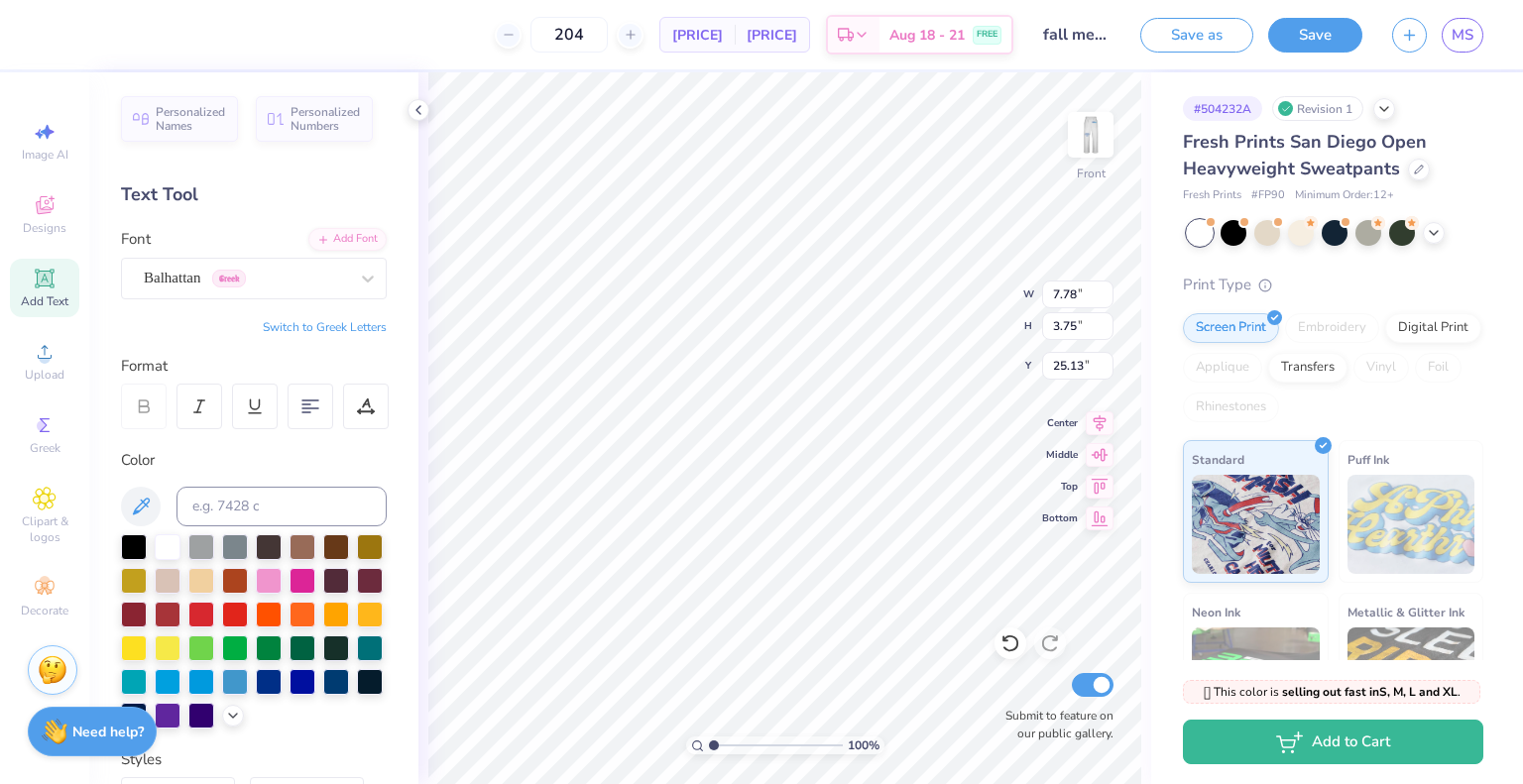 type on "7.78" 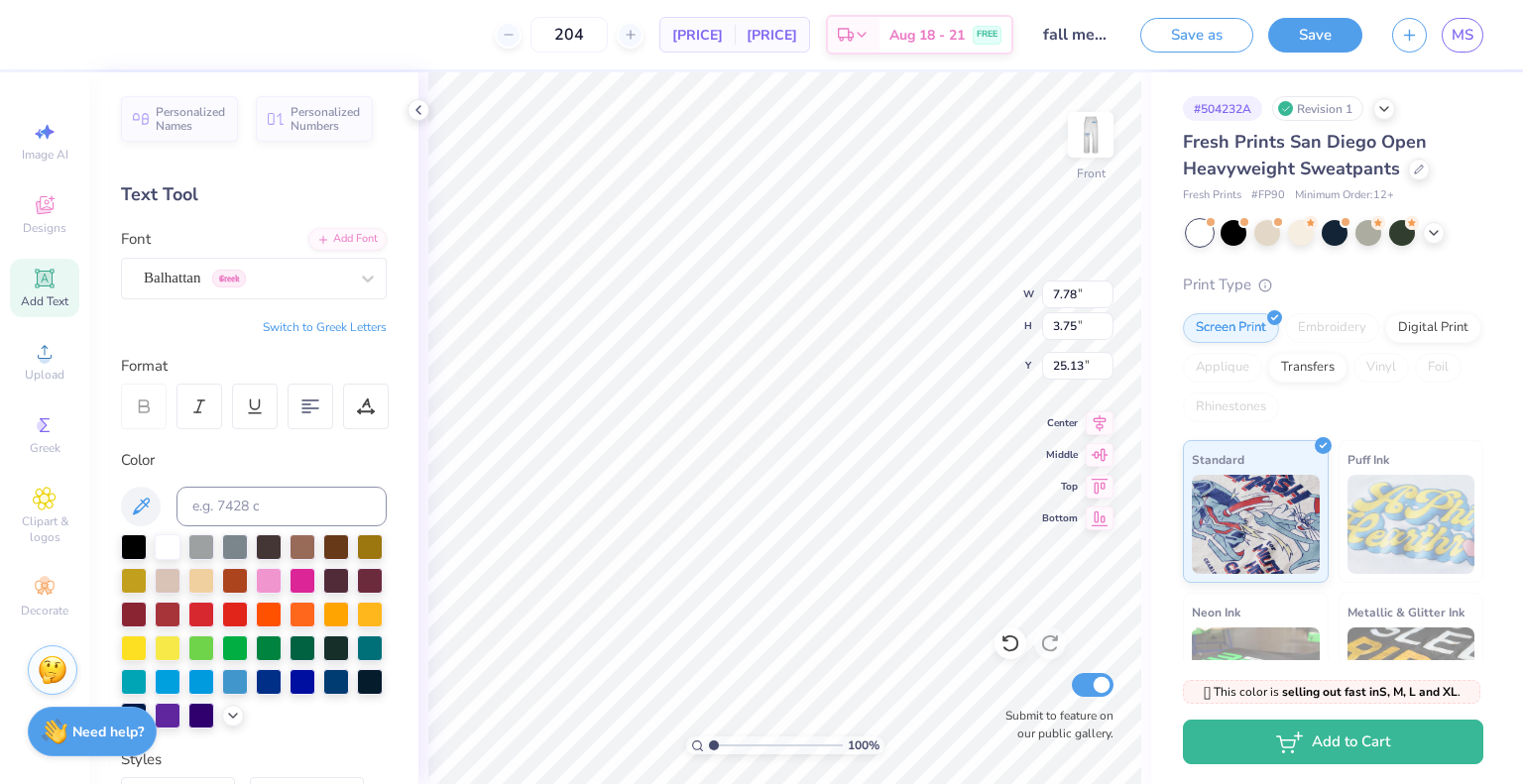 scroll, scrollTop: 16, scrollLeft: 2, axis: both 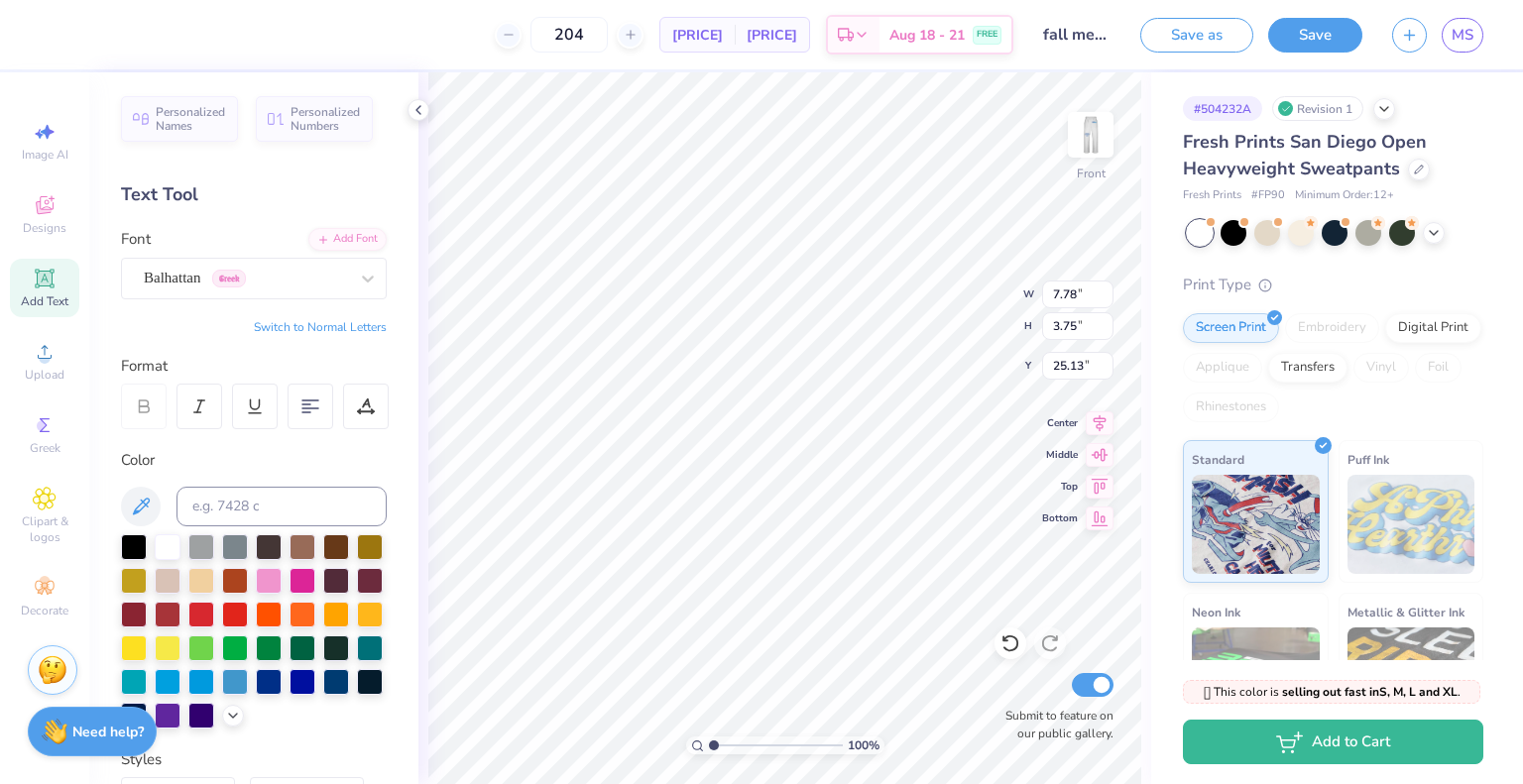 type on "Τ" 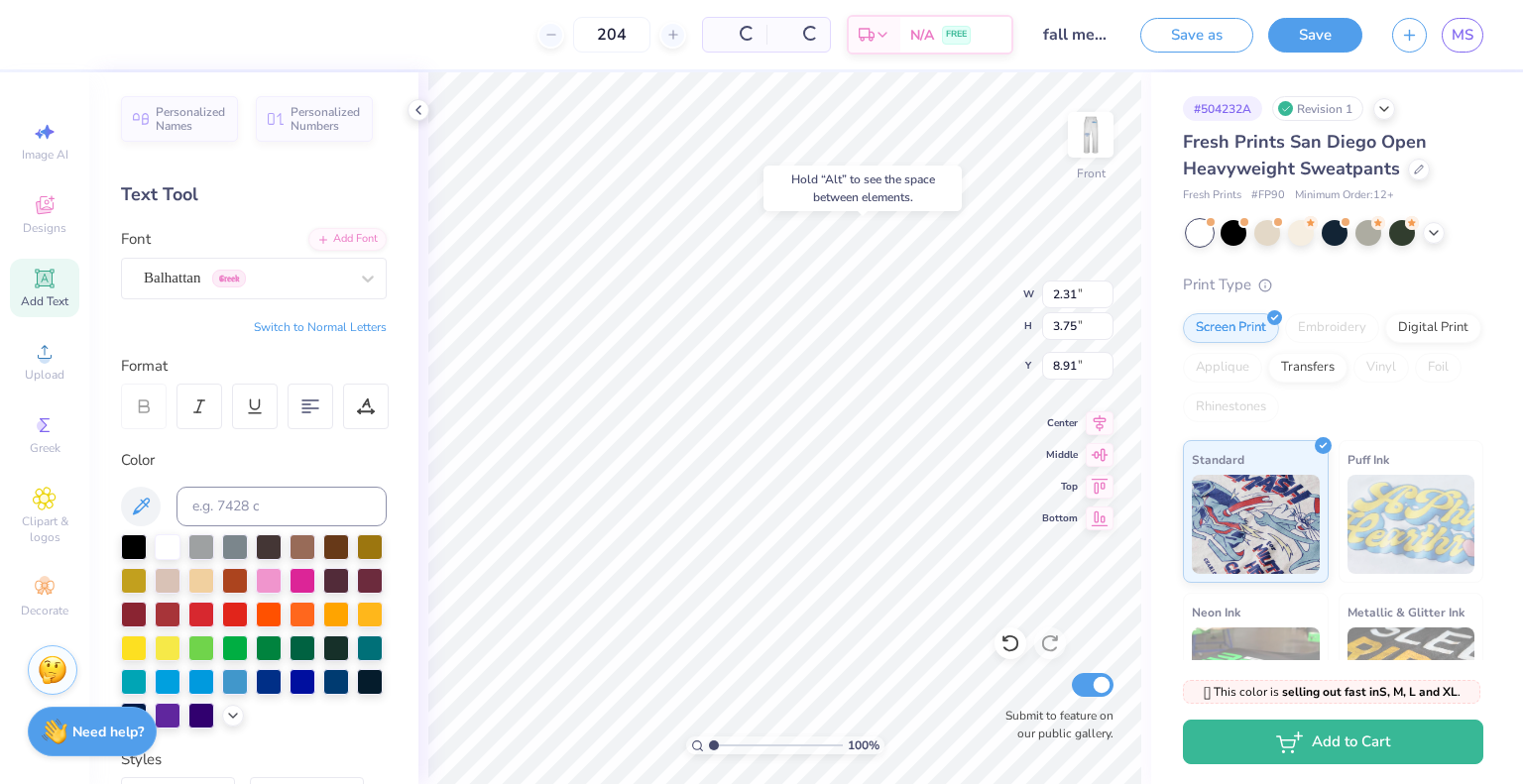 type on "8.91" 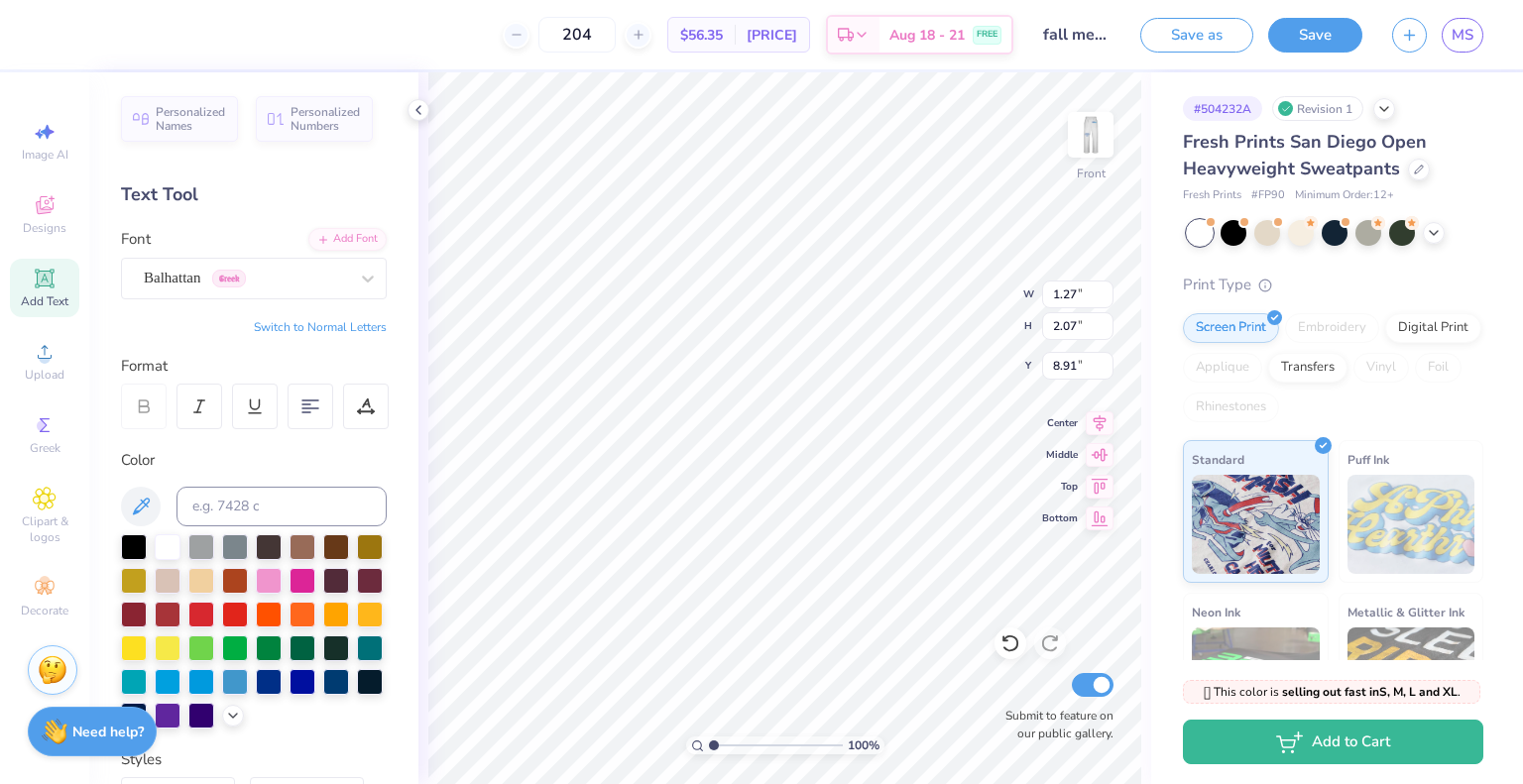 type on "1.27" 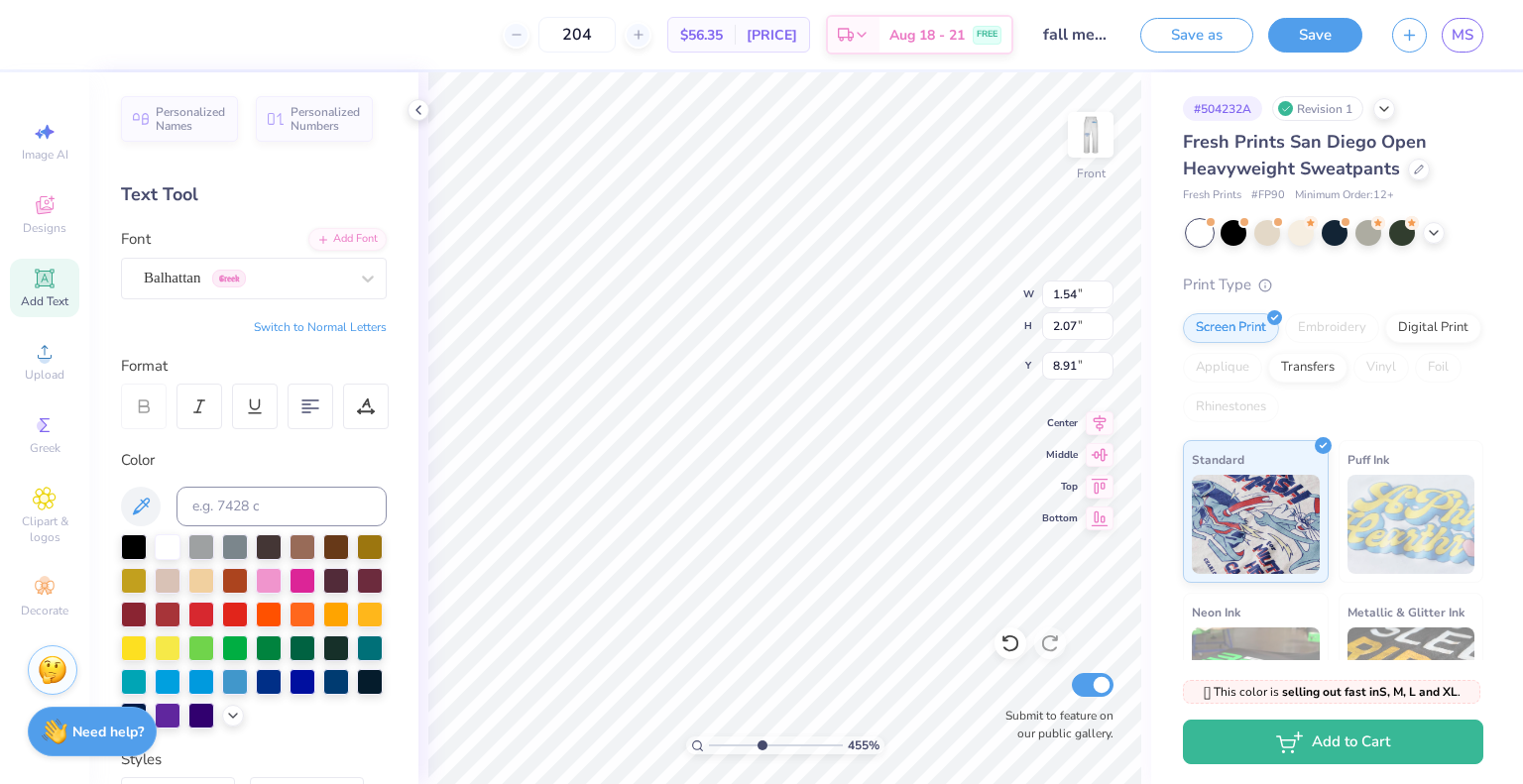 type on "4.55" 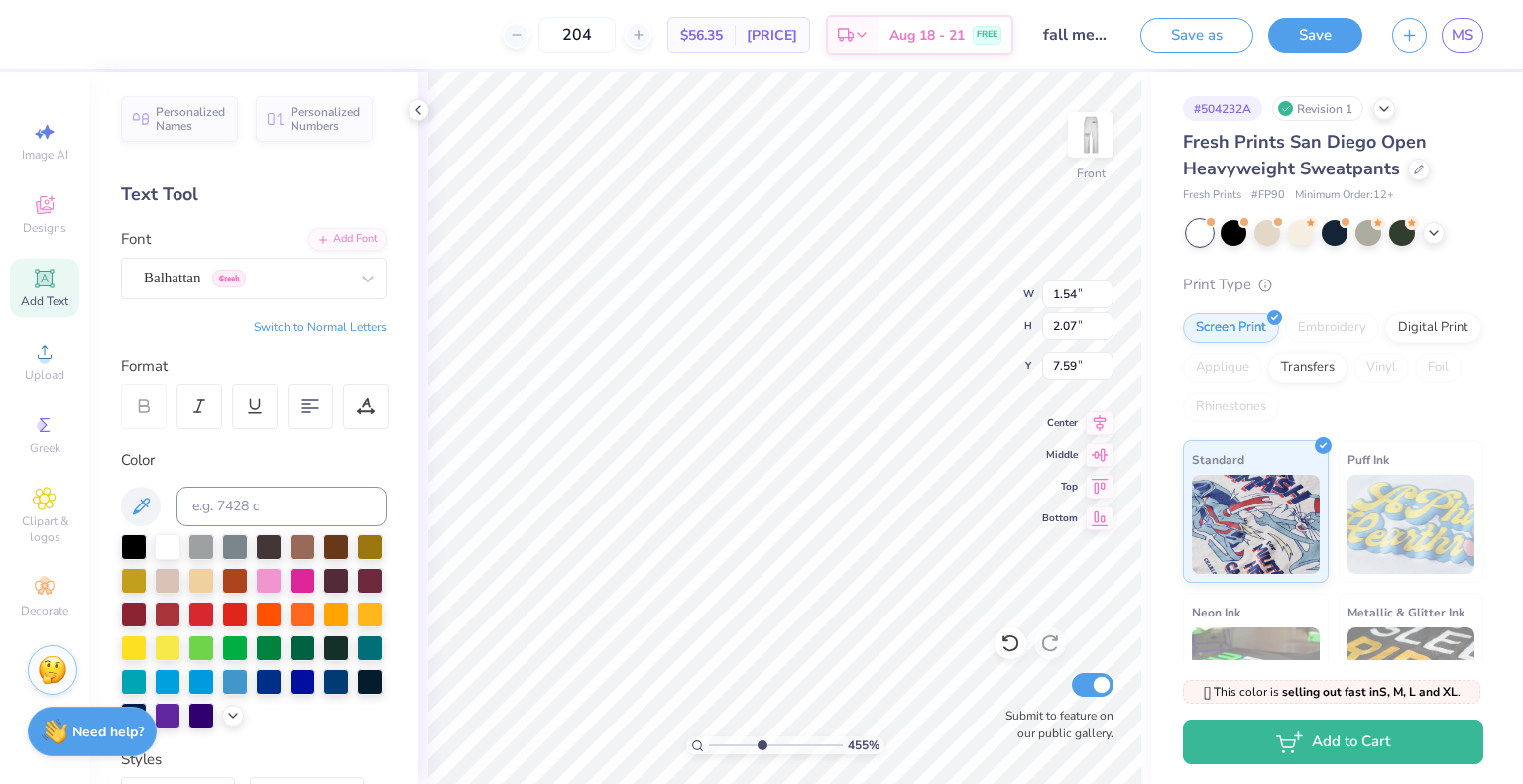type on "1.38" 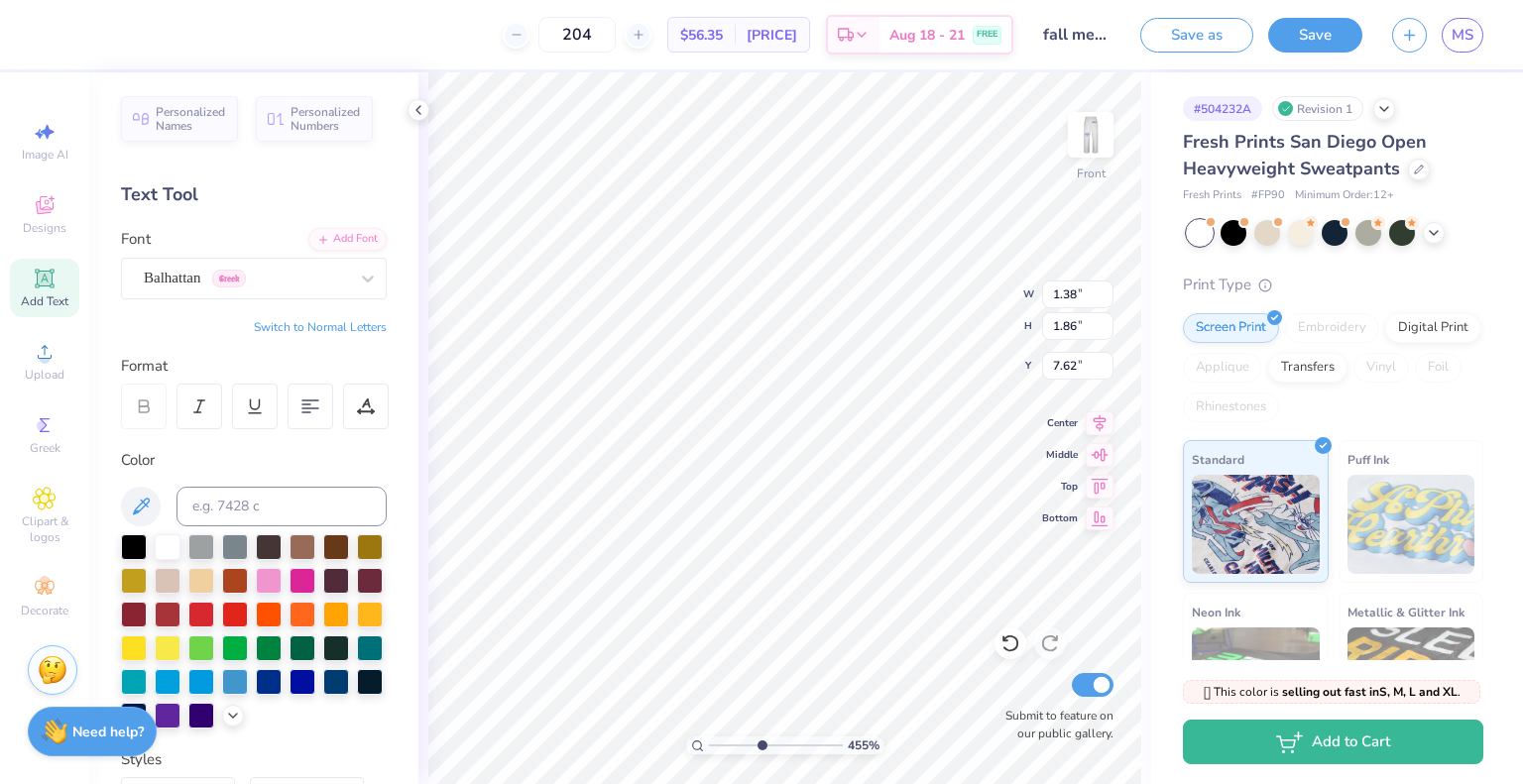 type on "1.50" 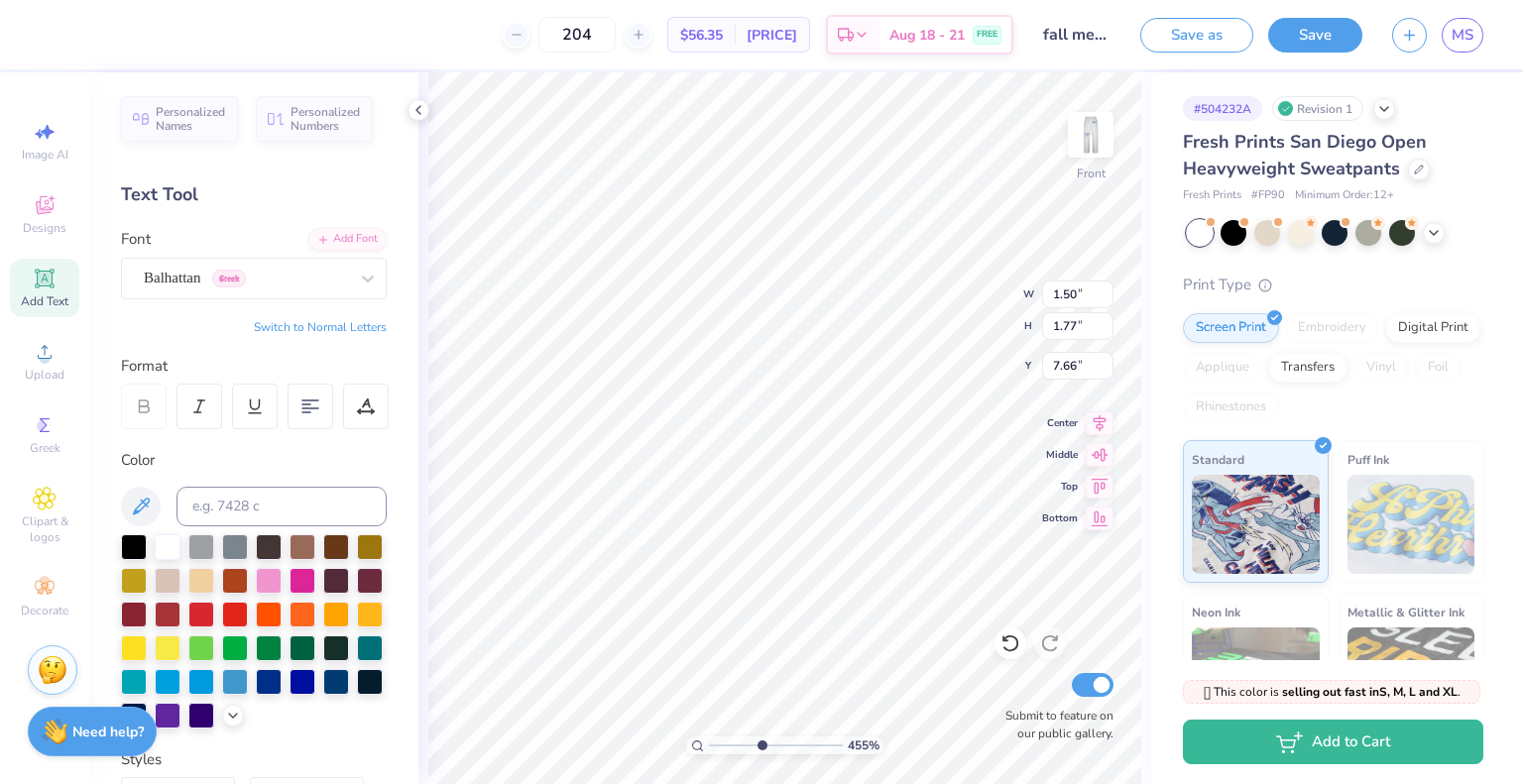 type on "2.98" 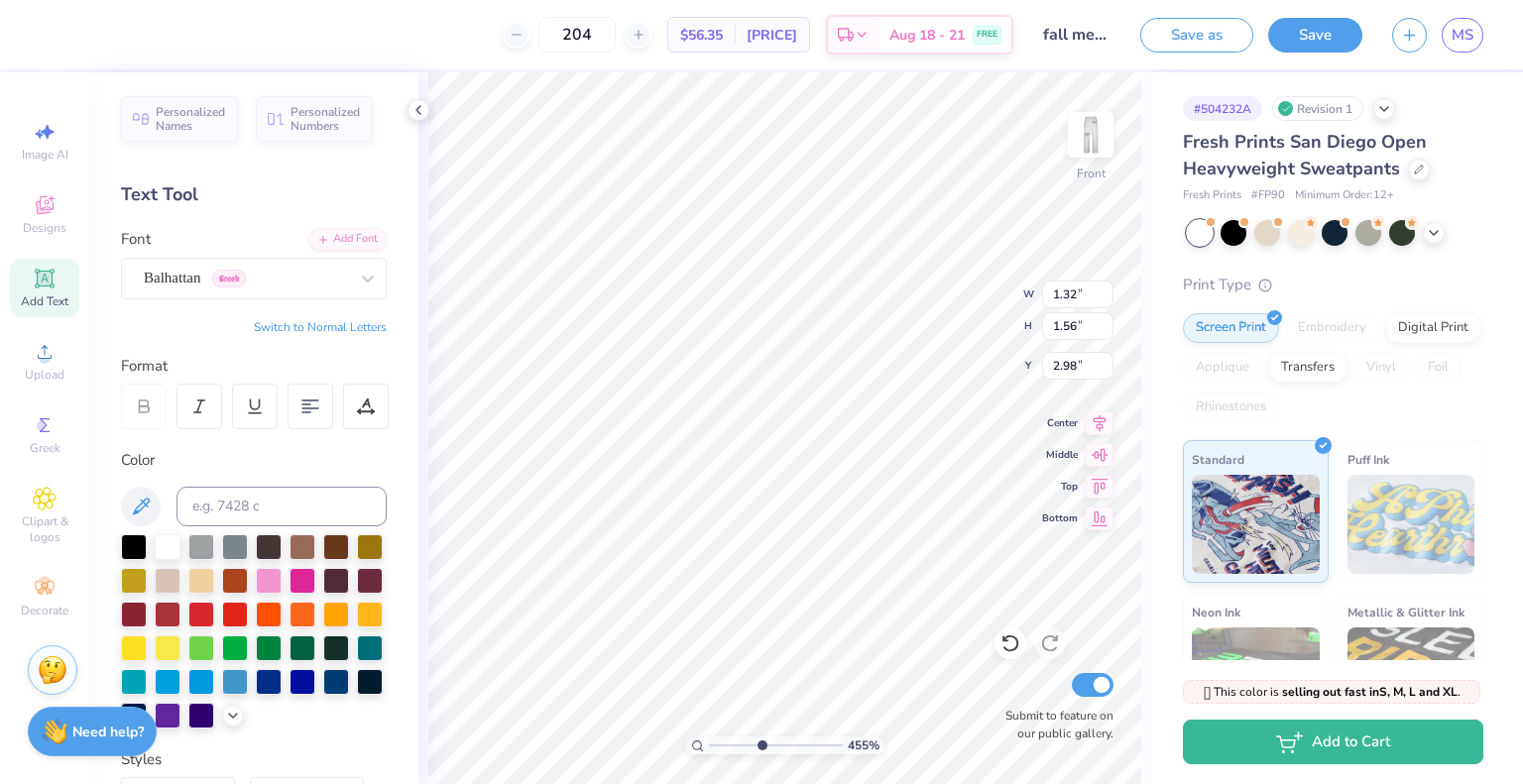 type on "1.32" 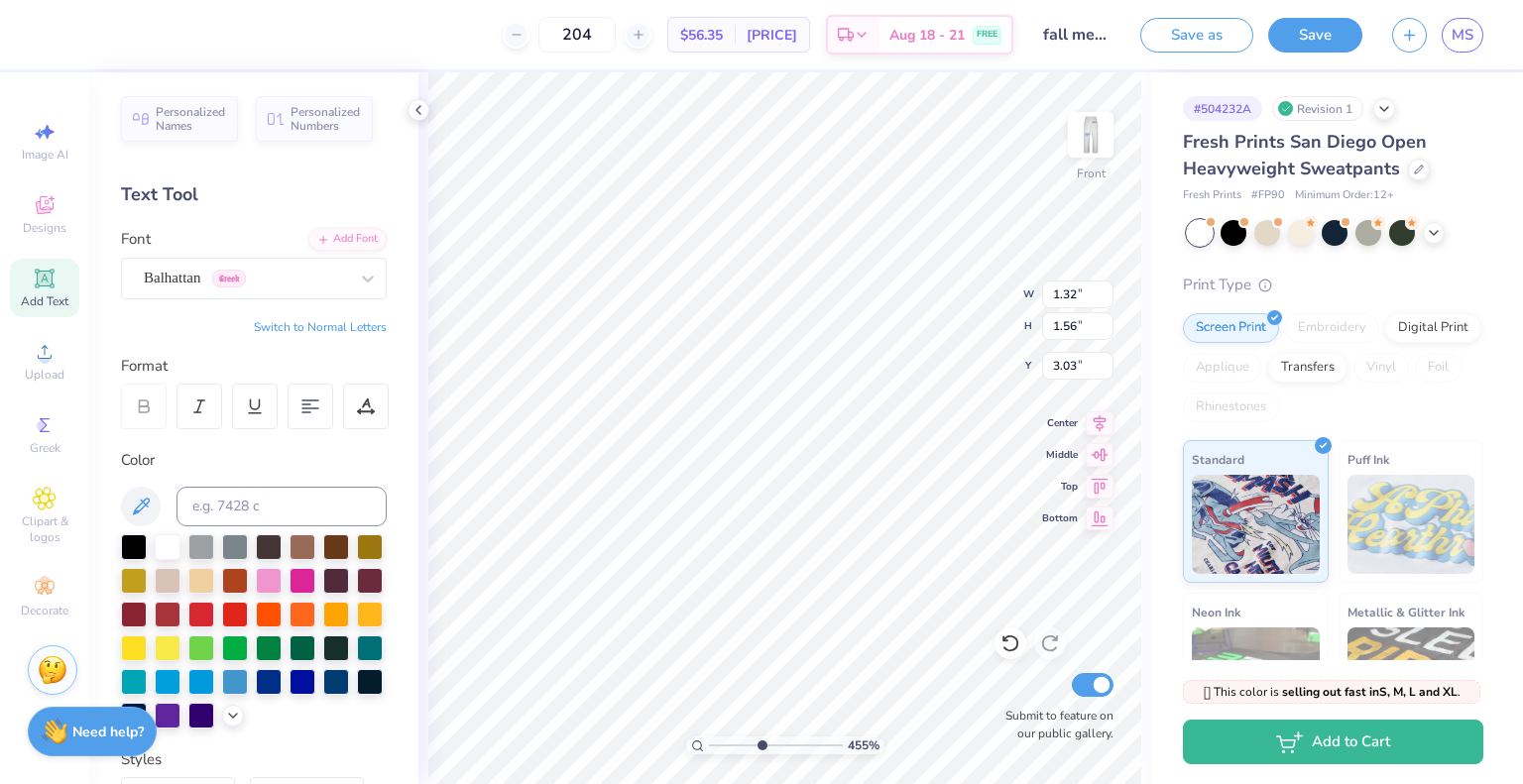 type on "3.09" 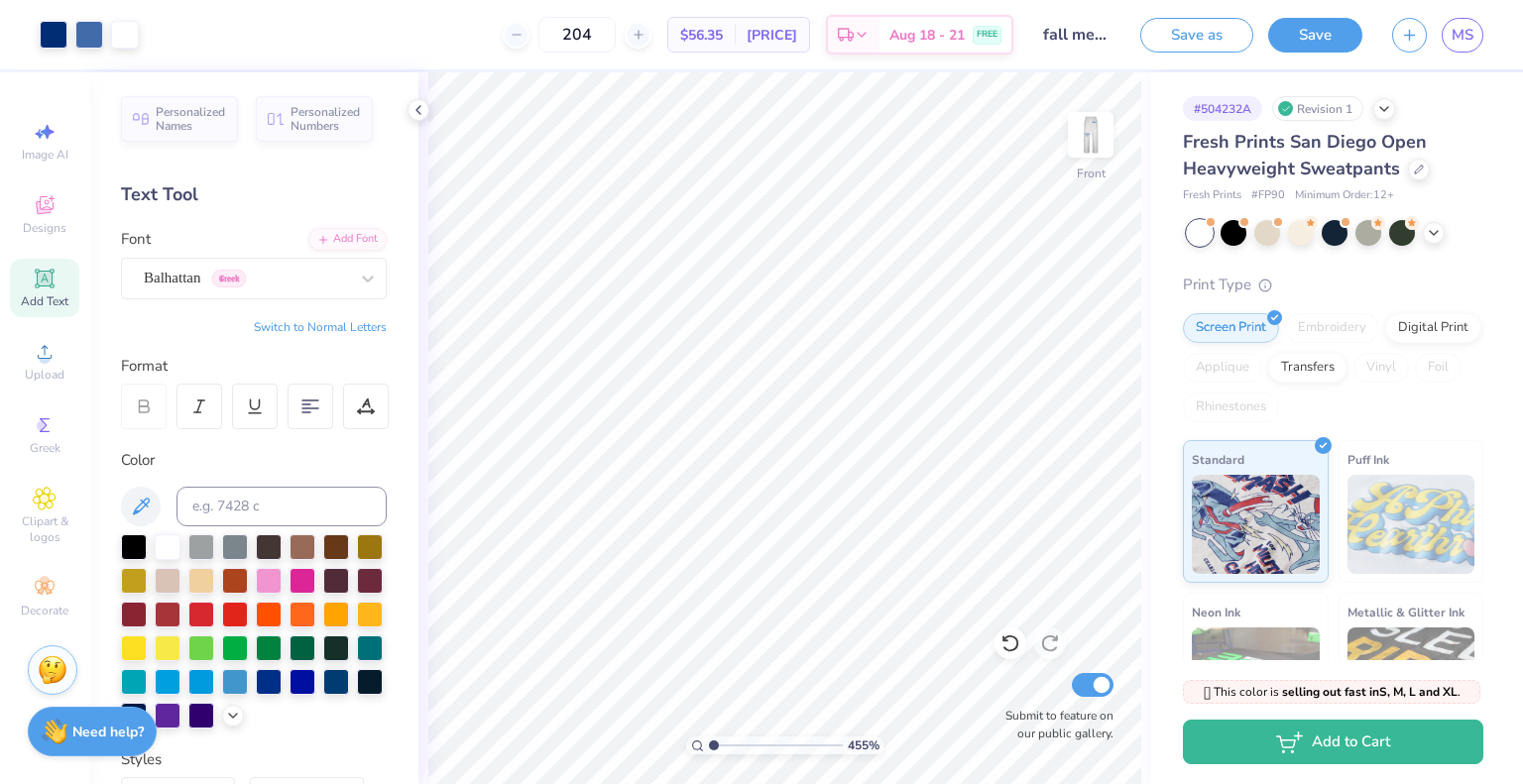 click at bounding box center [775, 745] 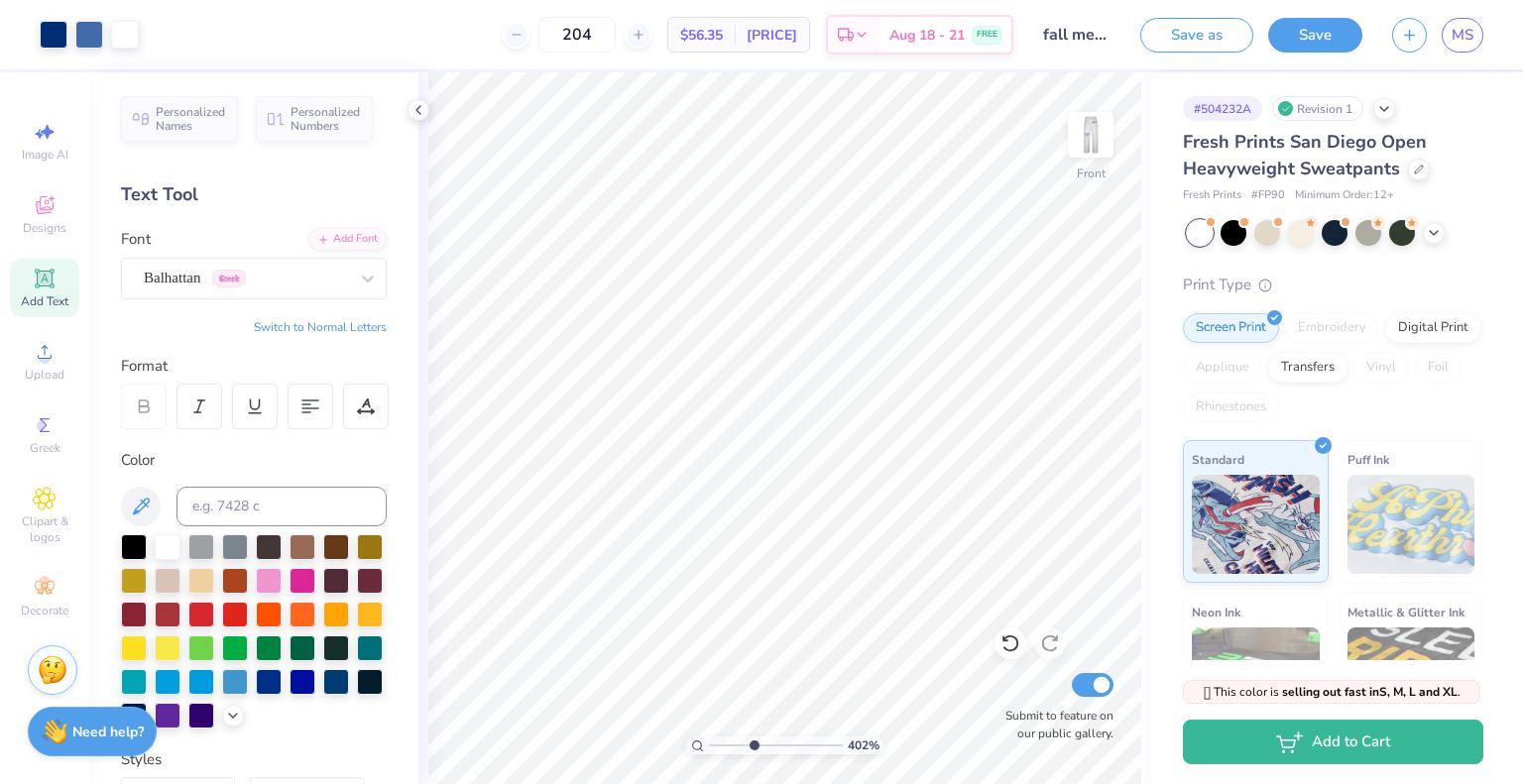 type on "4.02" 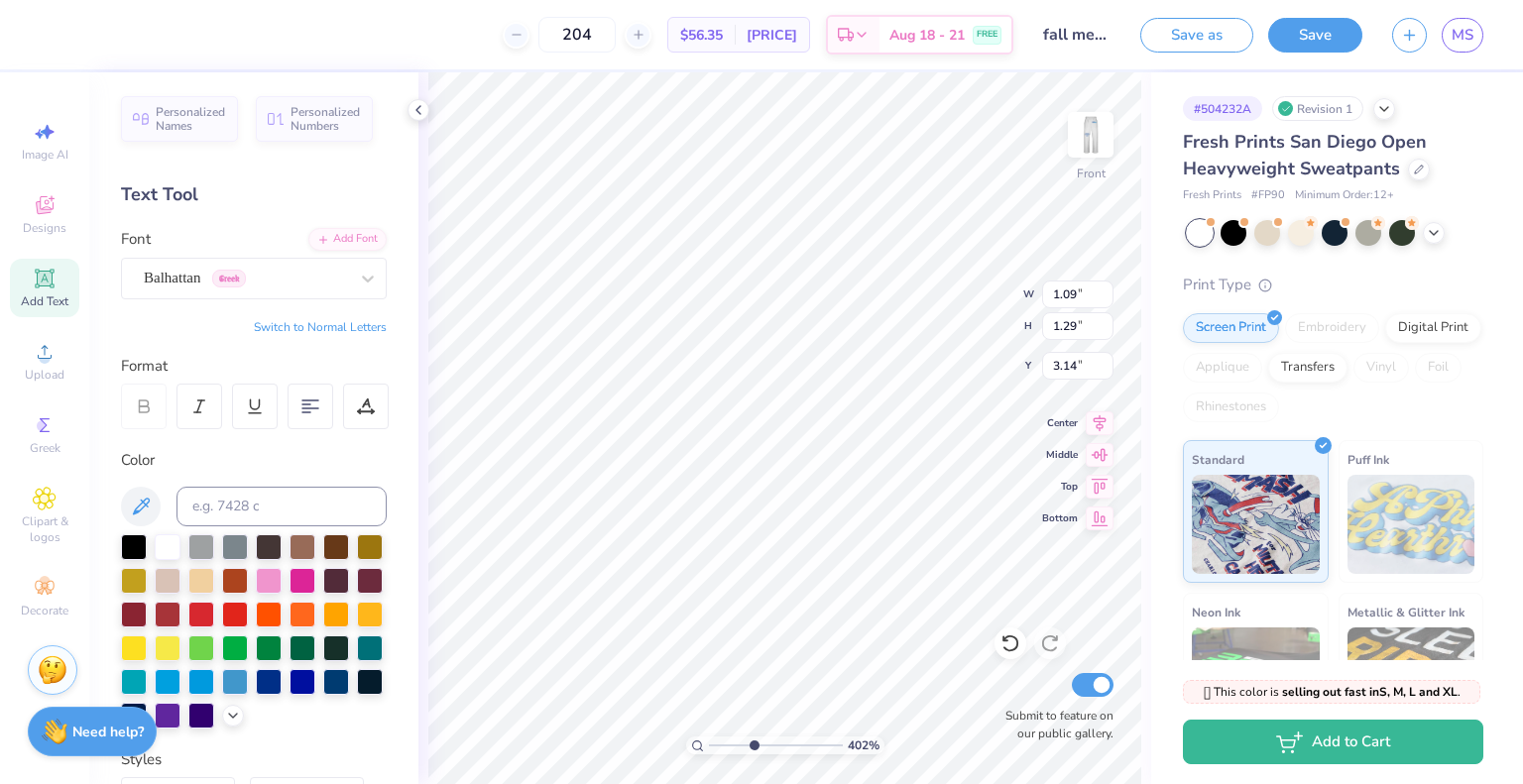type on "1.09" 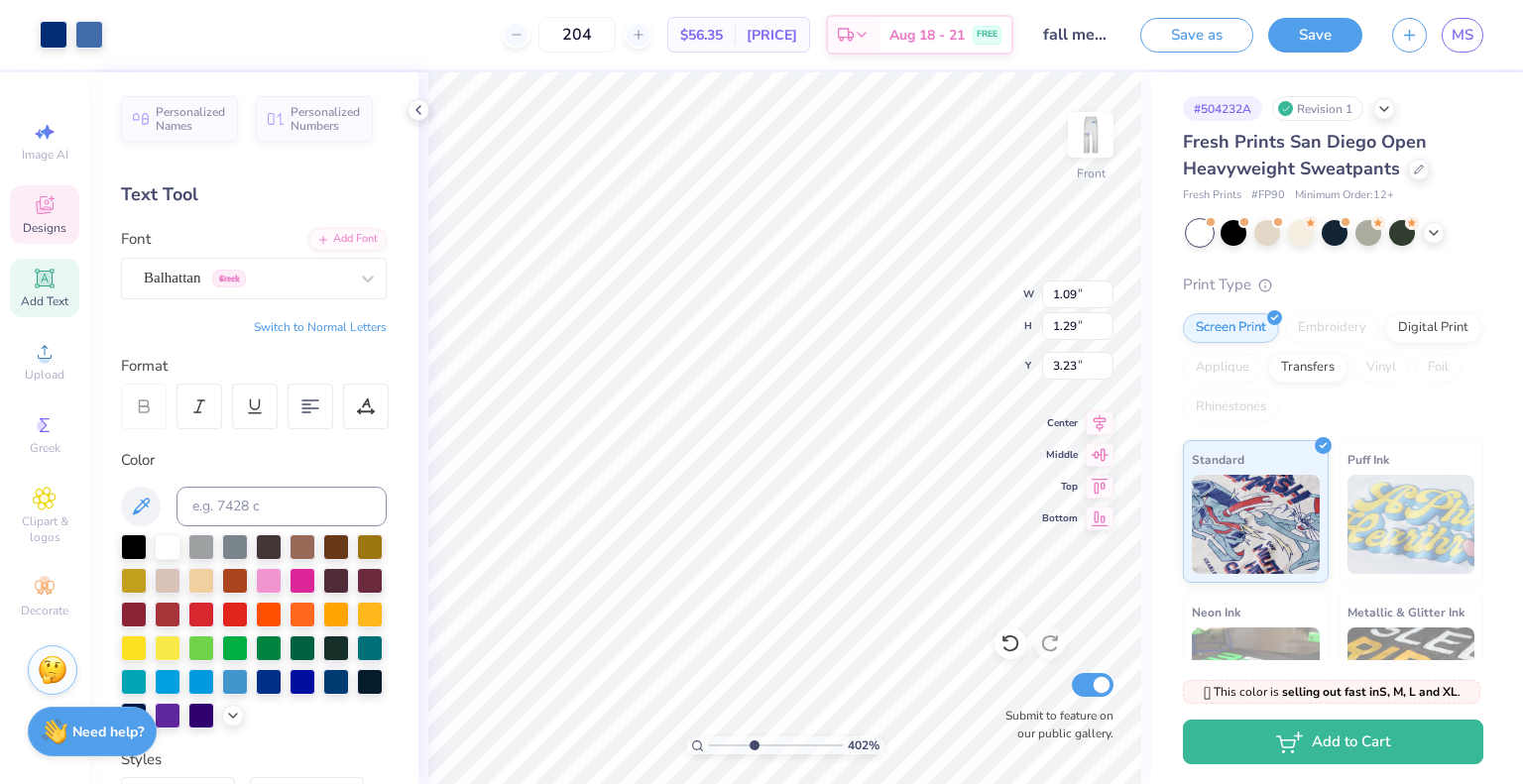 type on "7.46" 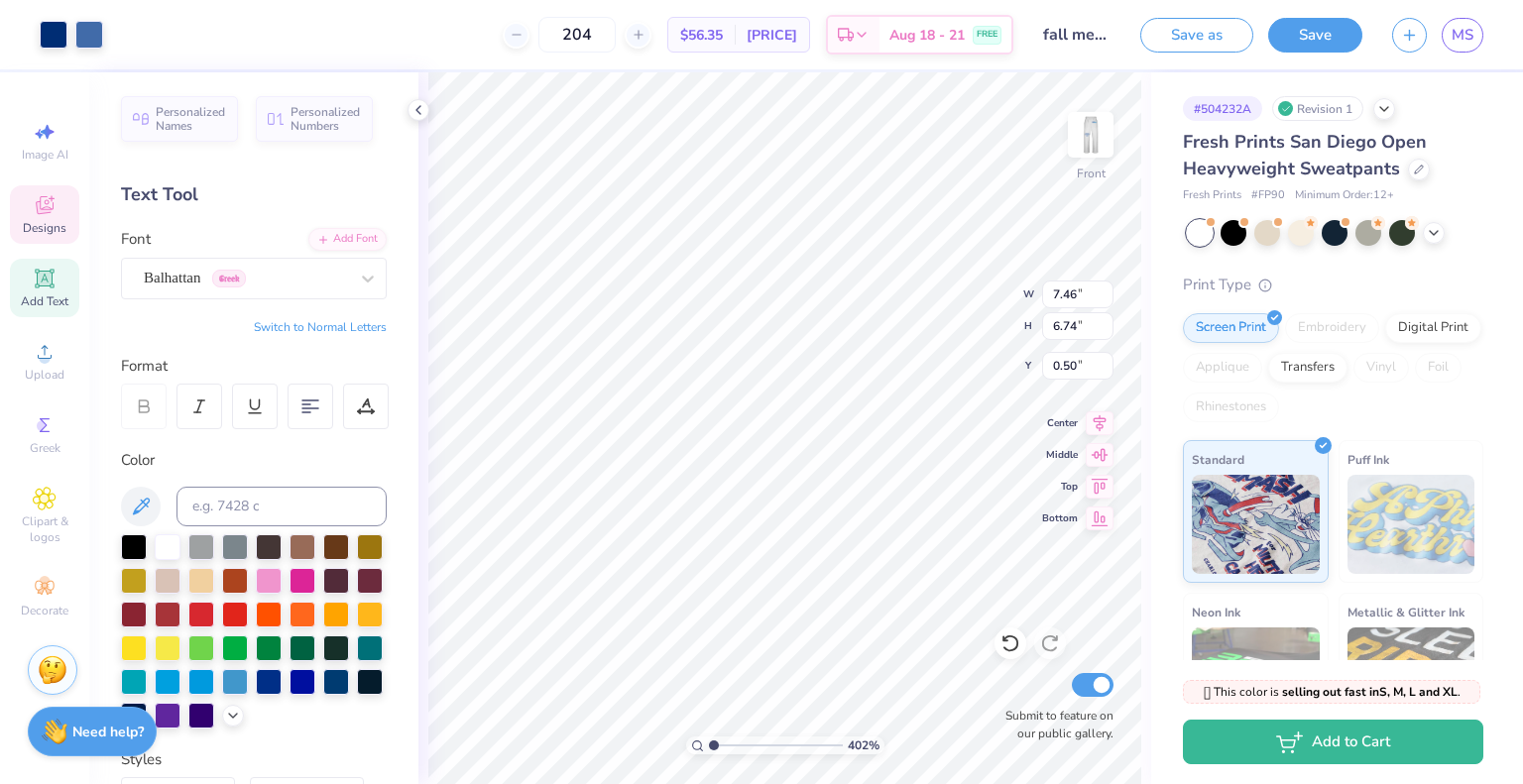 click at bounding box center [775, 745] 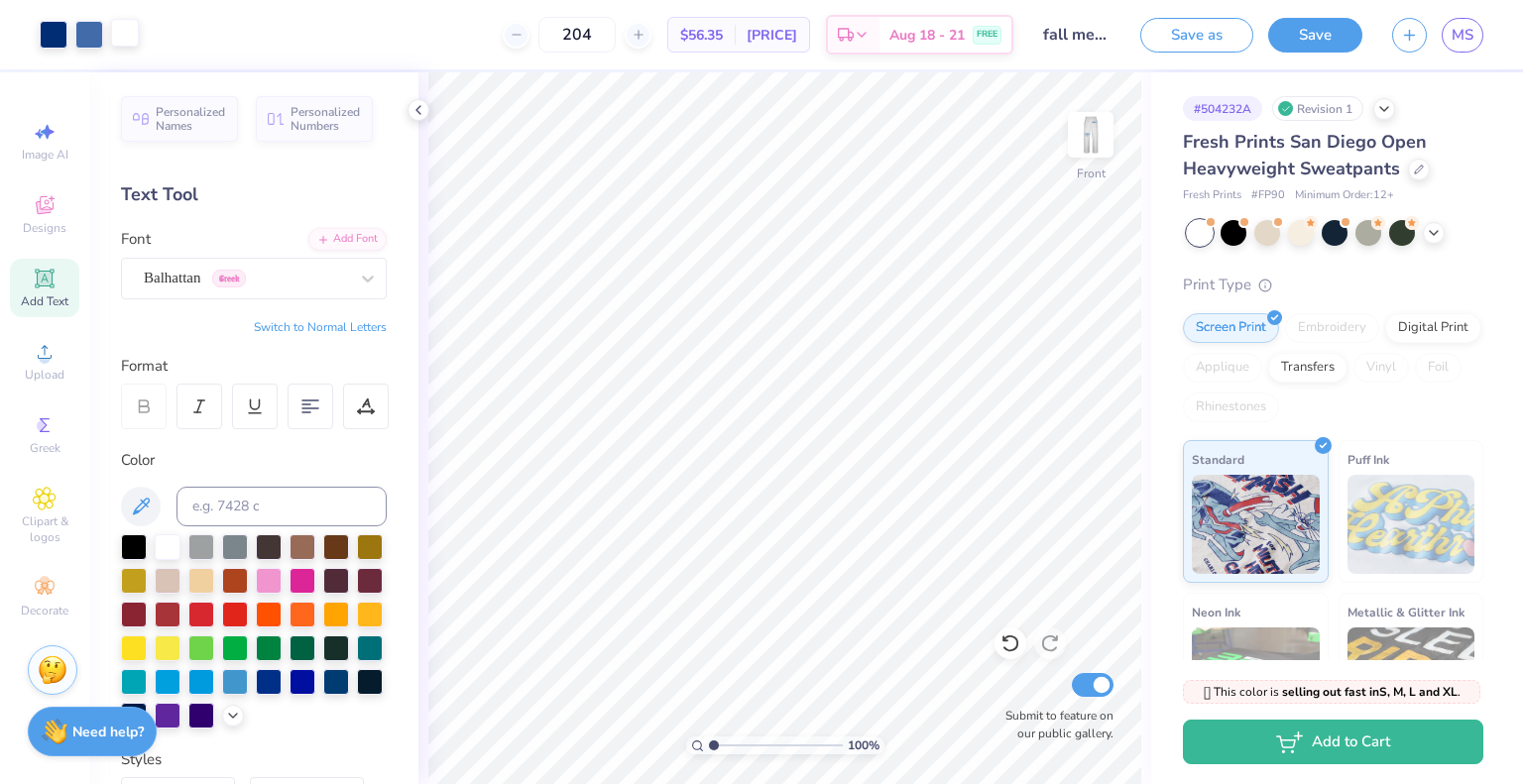 click at bounding box center [125, 33] 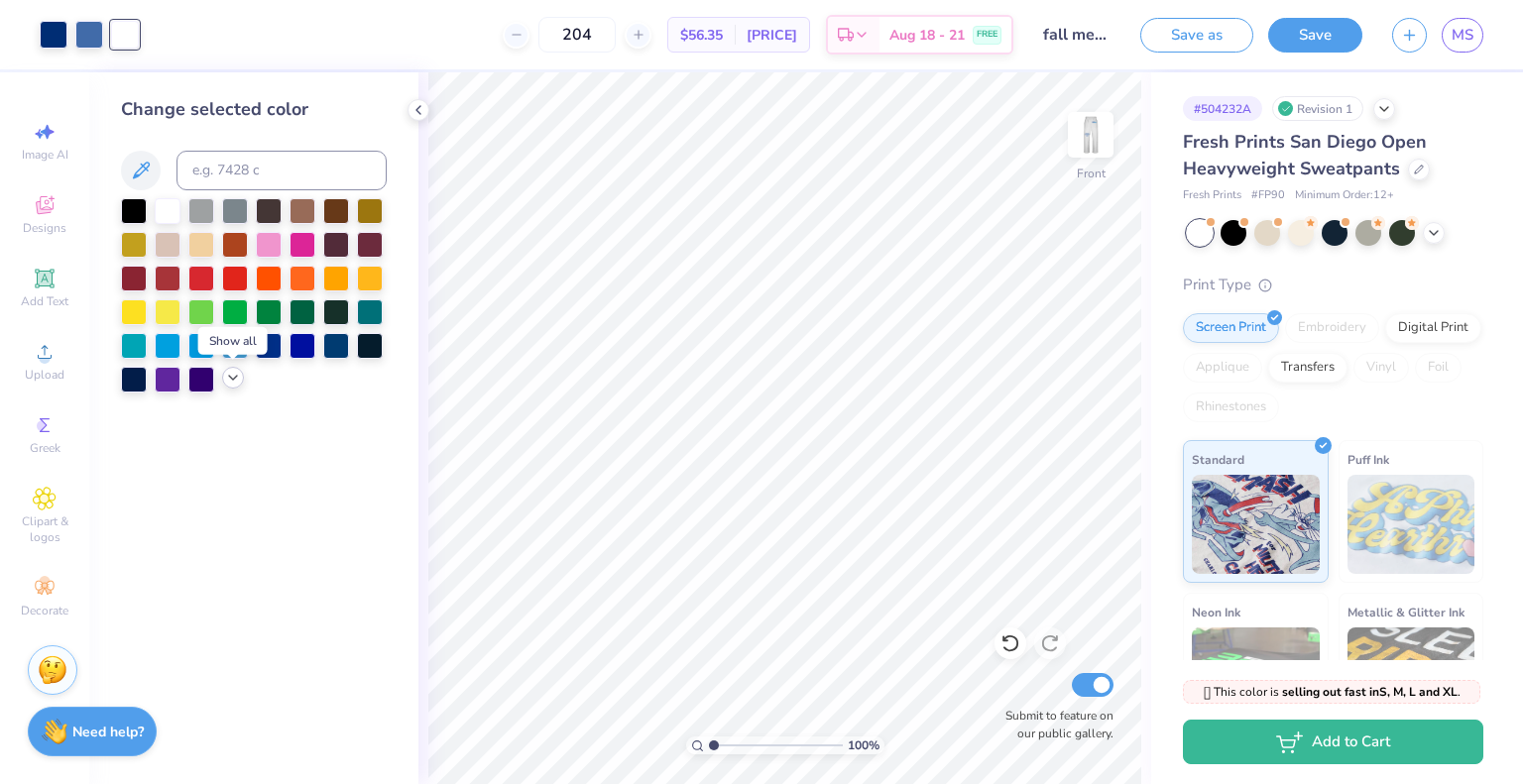 click 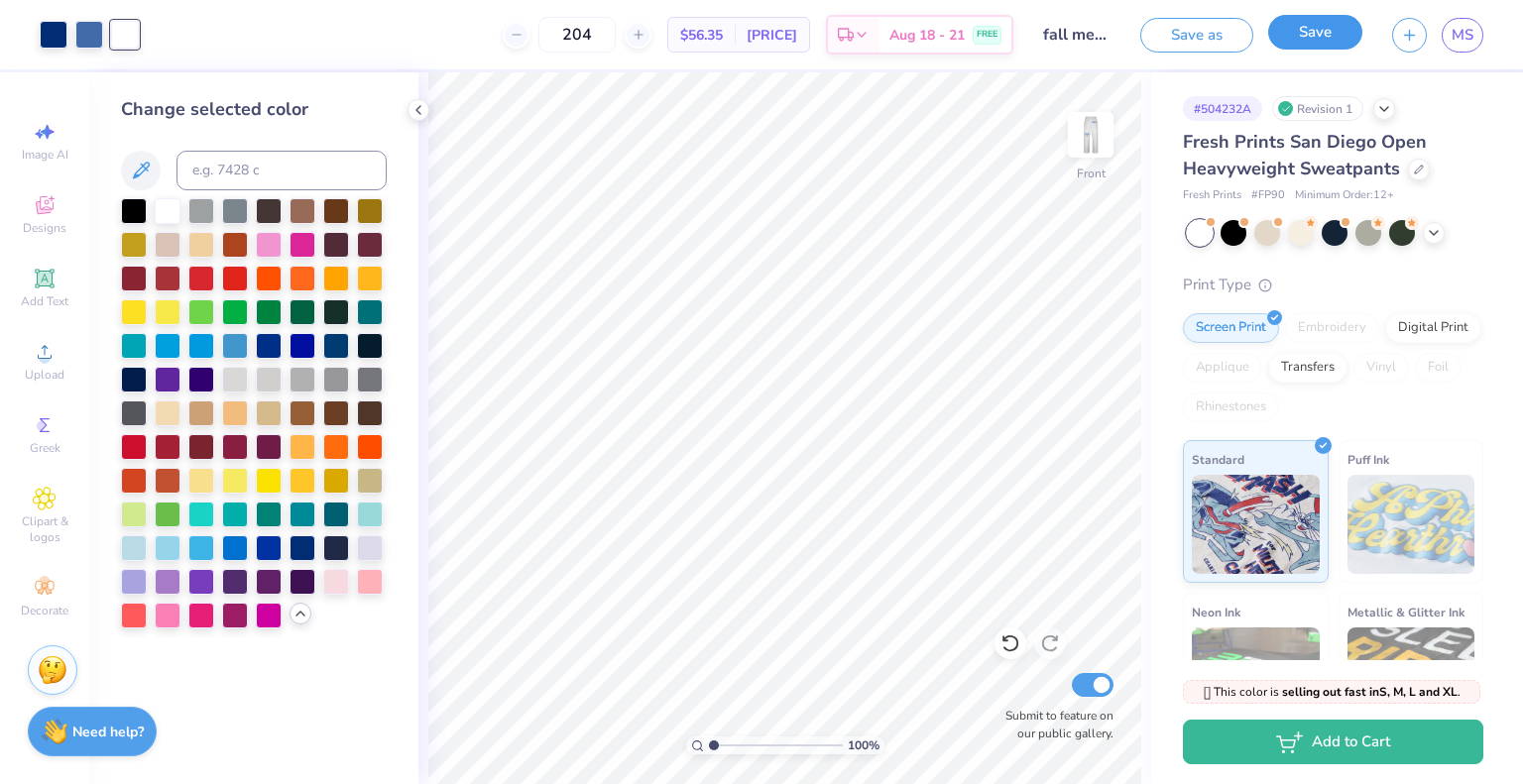click on "Save" at bounding box center (1315, 32) 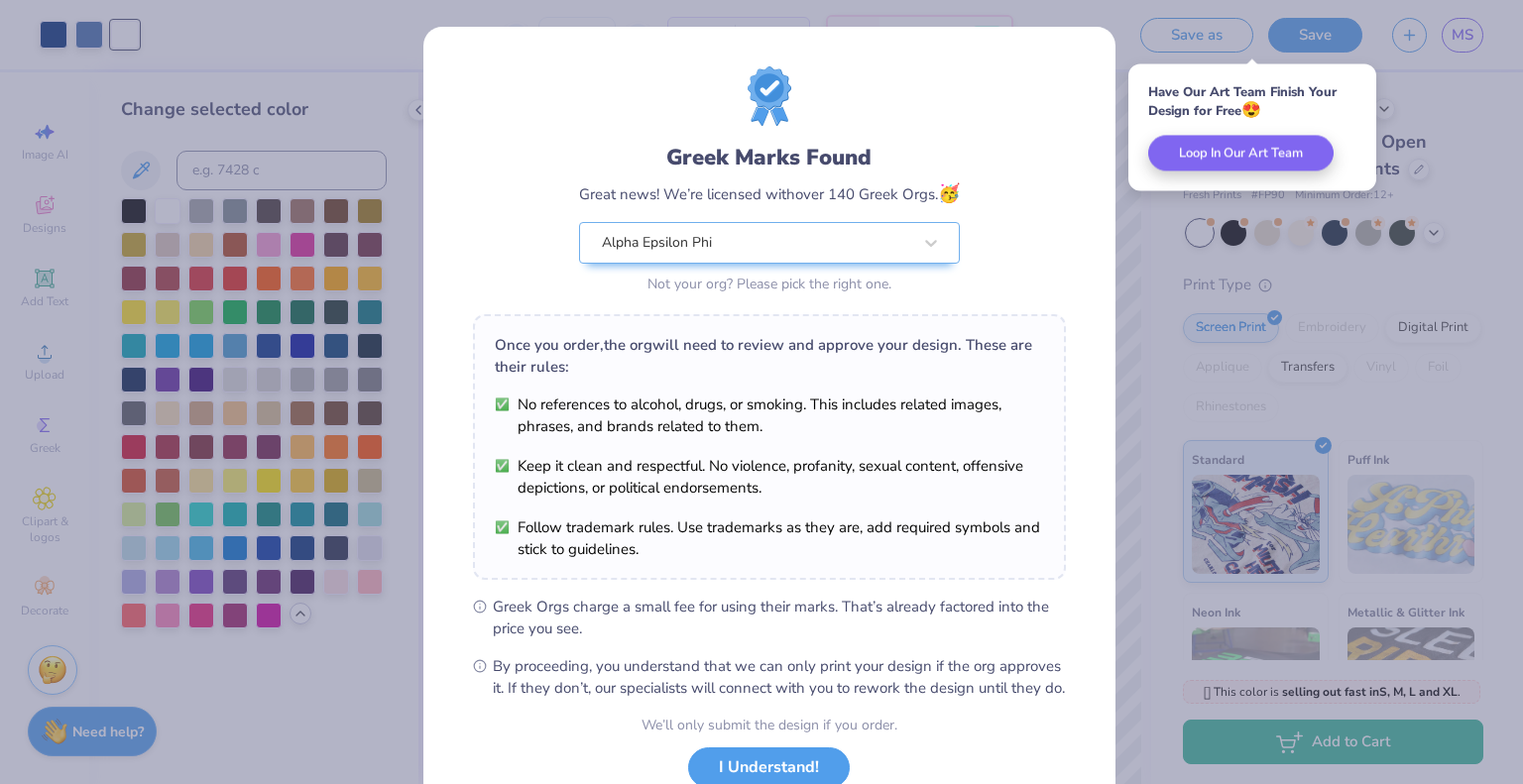 scroll, scrollTop: 142, scrollLeft: 0, axis: vertical 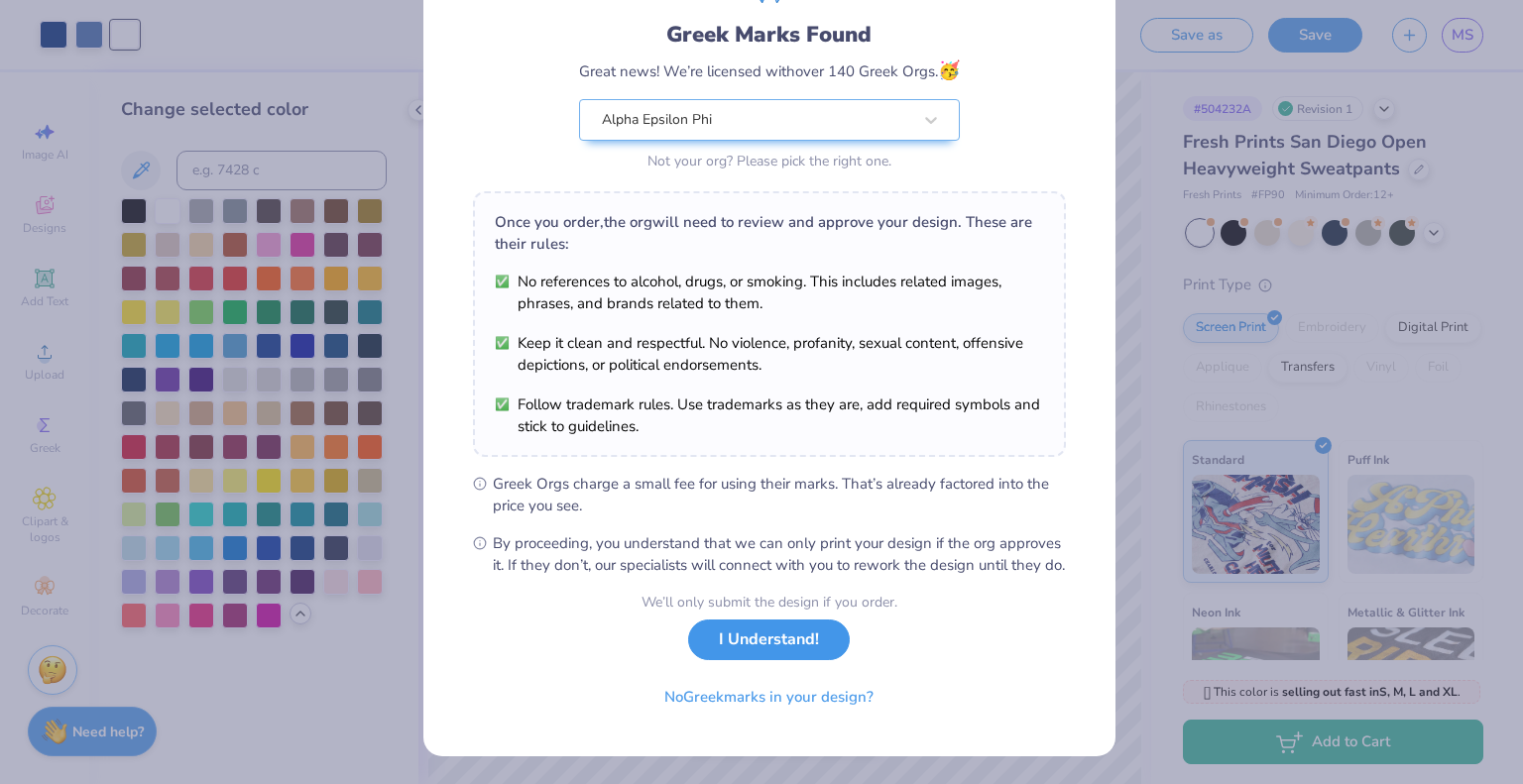 click on "I Understand!" at bounding box center (768, 639) 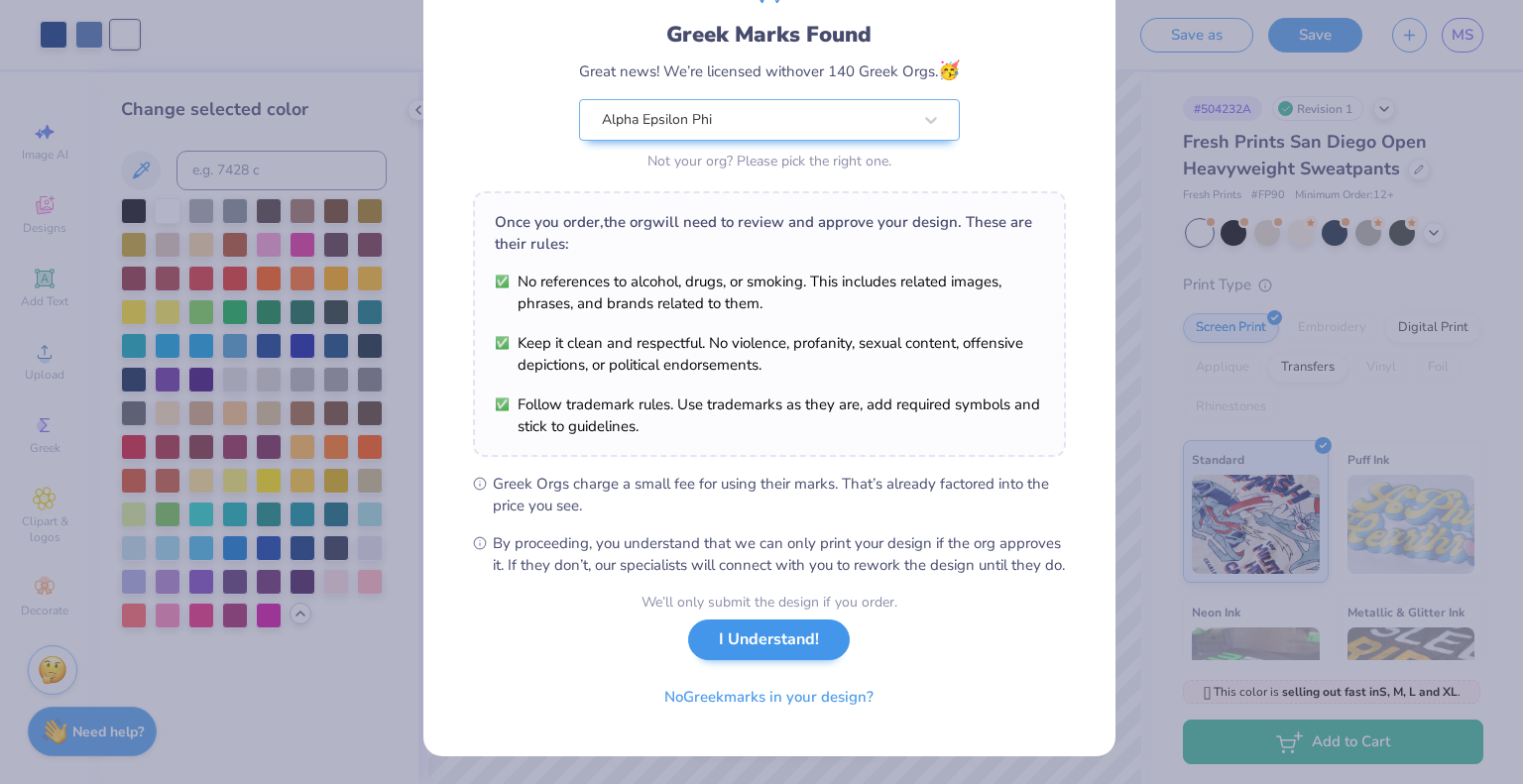 scroll, scrollTop: 0, scrollLeft: 0, axis: both 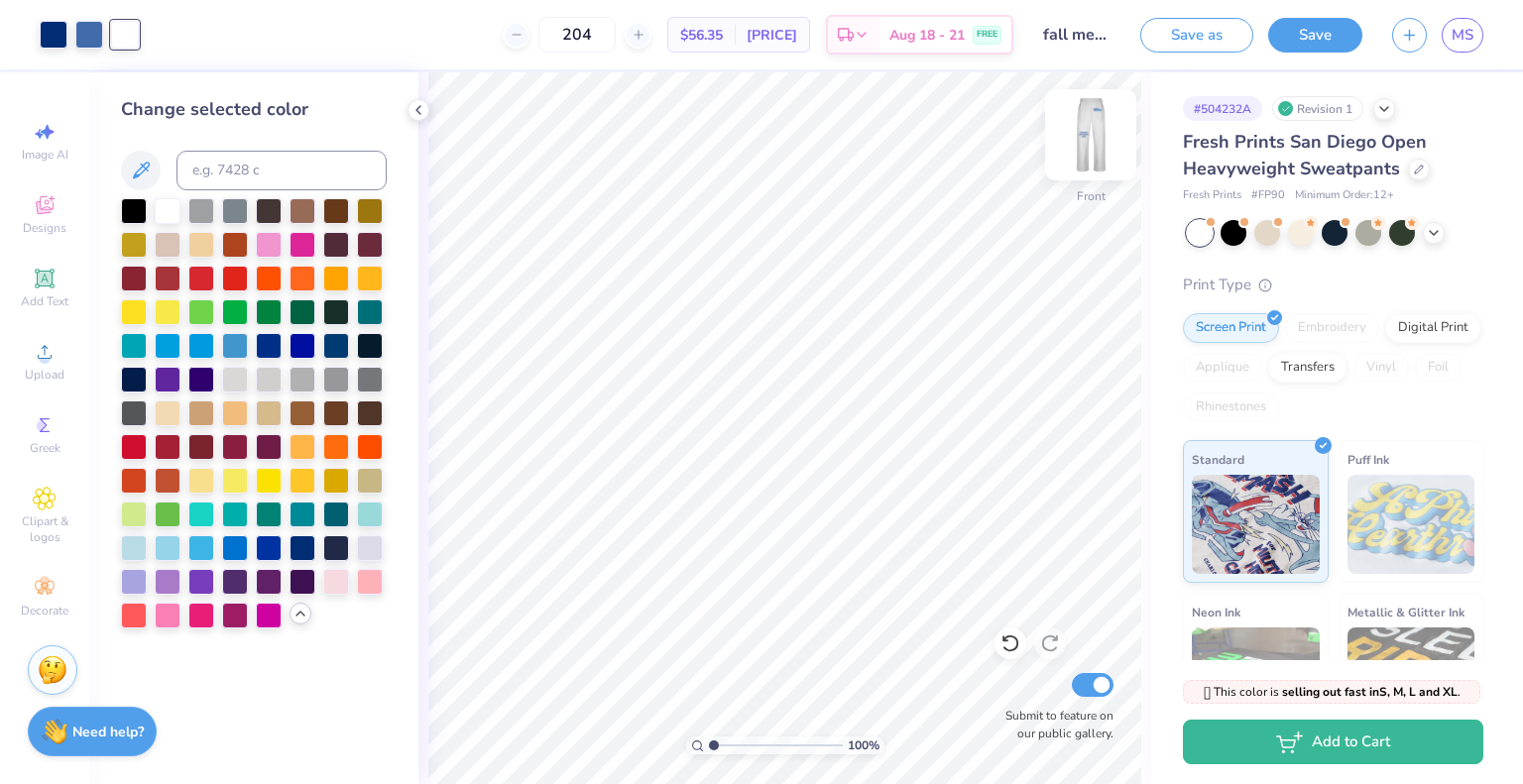 click at bounding box center (1091, 135) 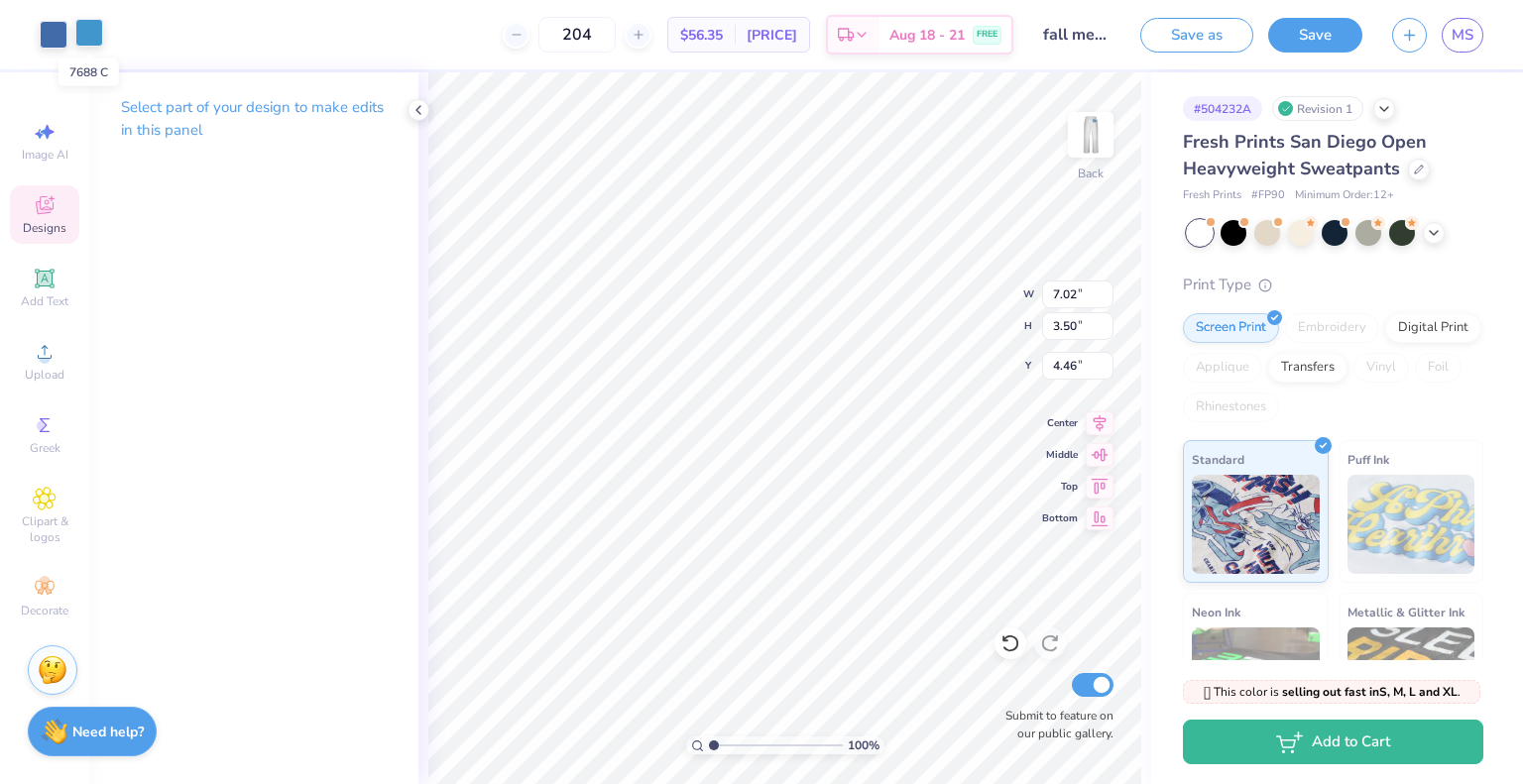 click at bounding box center (89, 33) 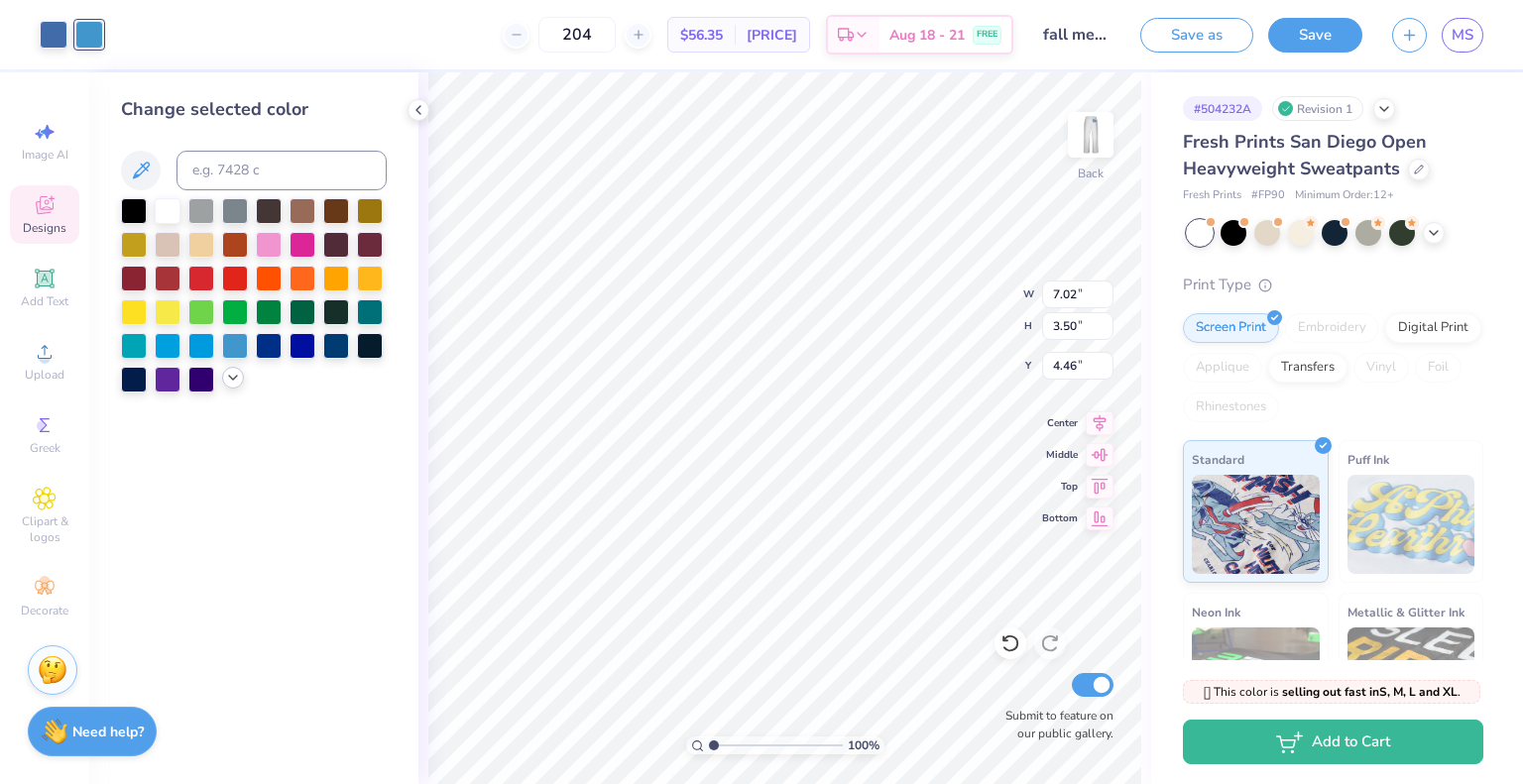 click 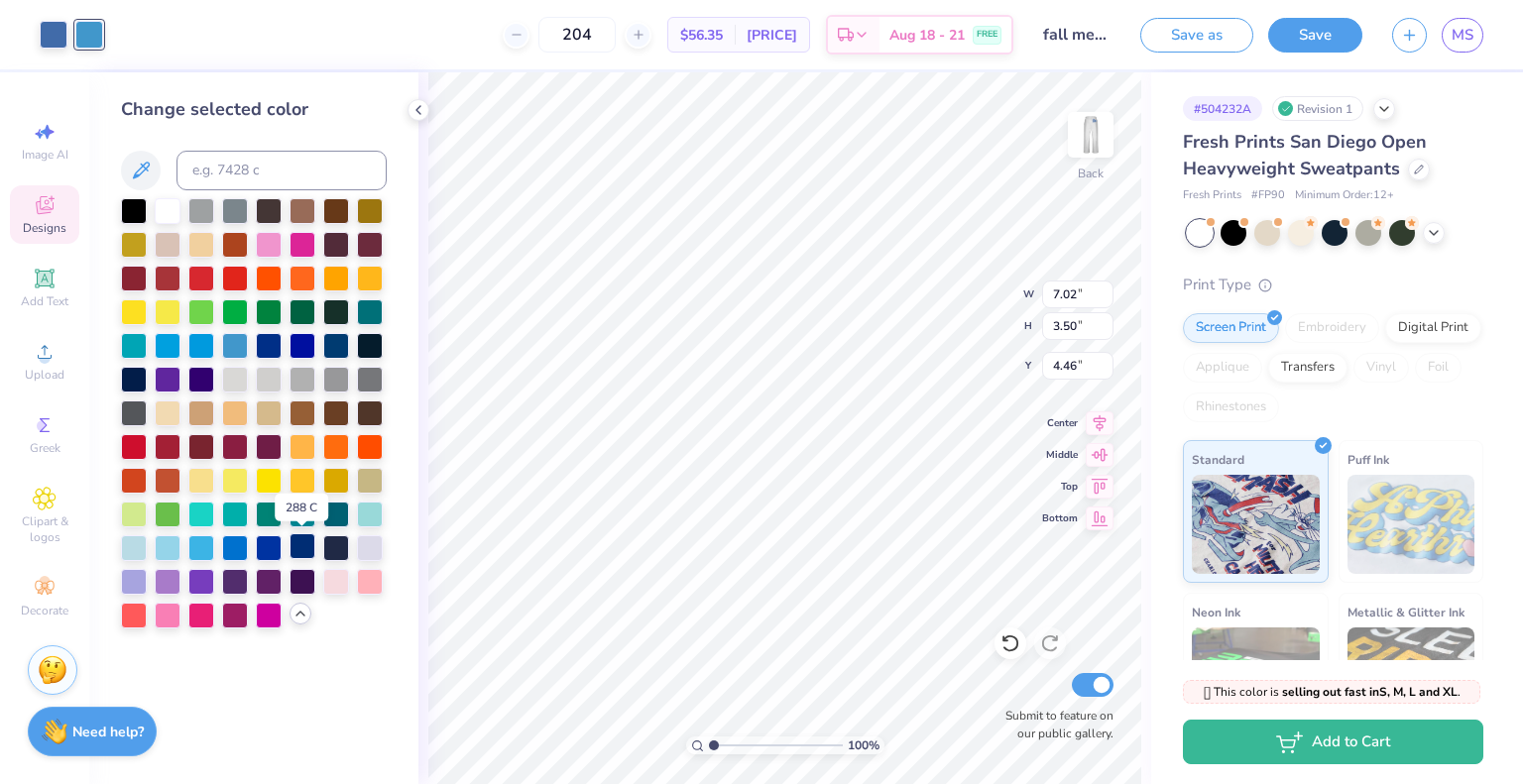 click at bounding box center [302, 546] 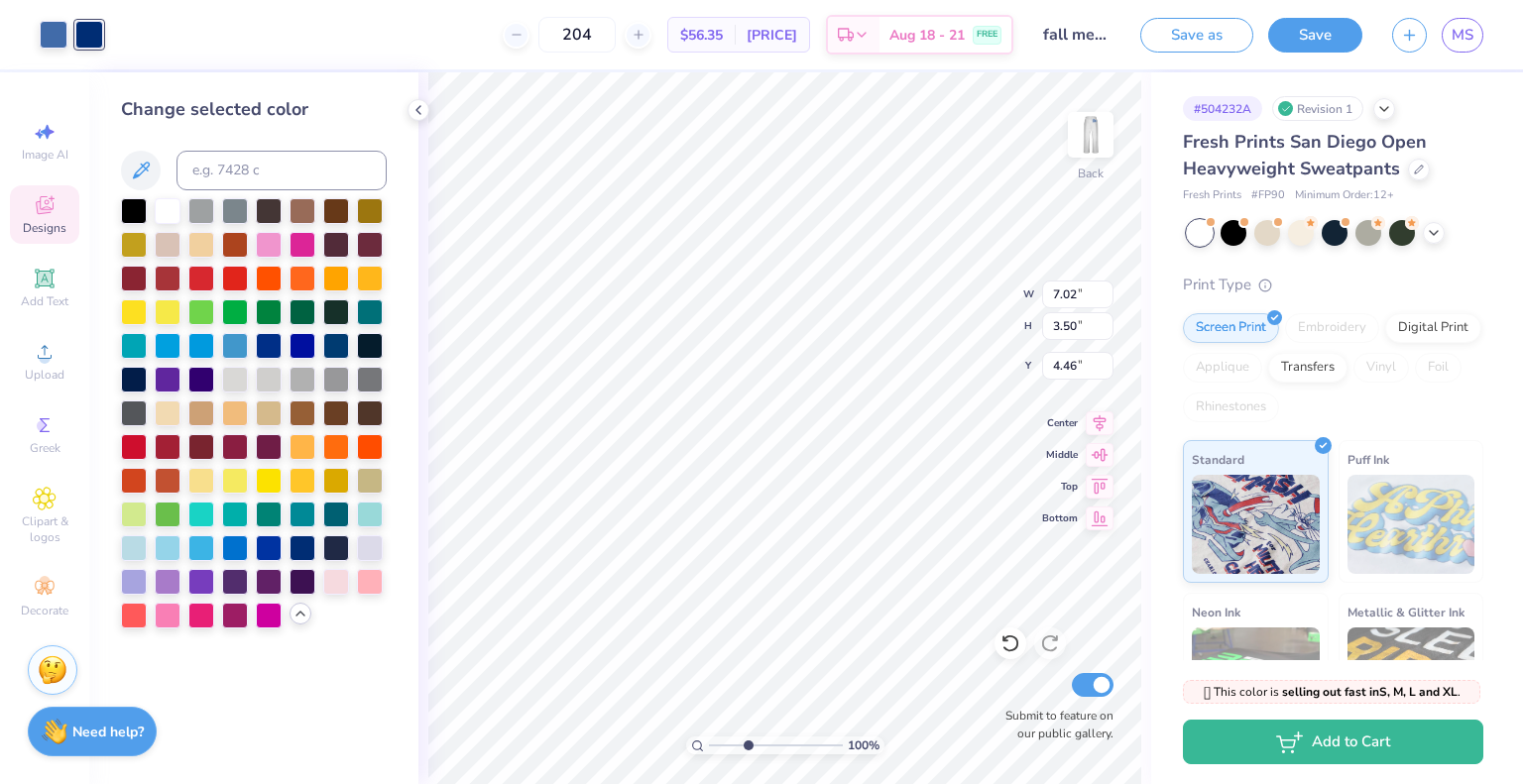 click at bounding box center (775, 745) 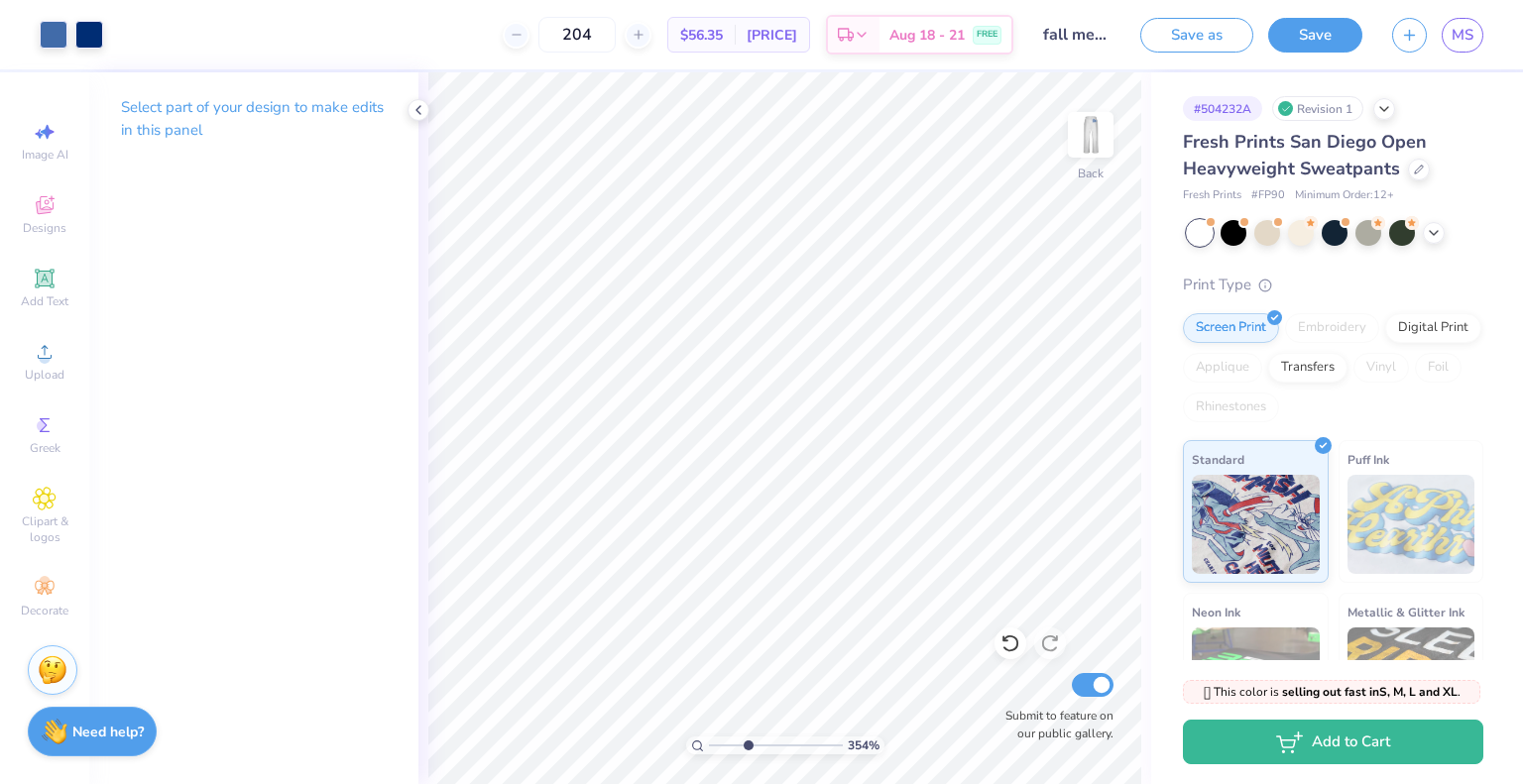 click at bounding box center [775, 745] 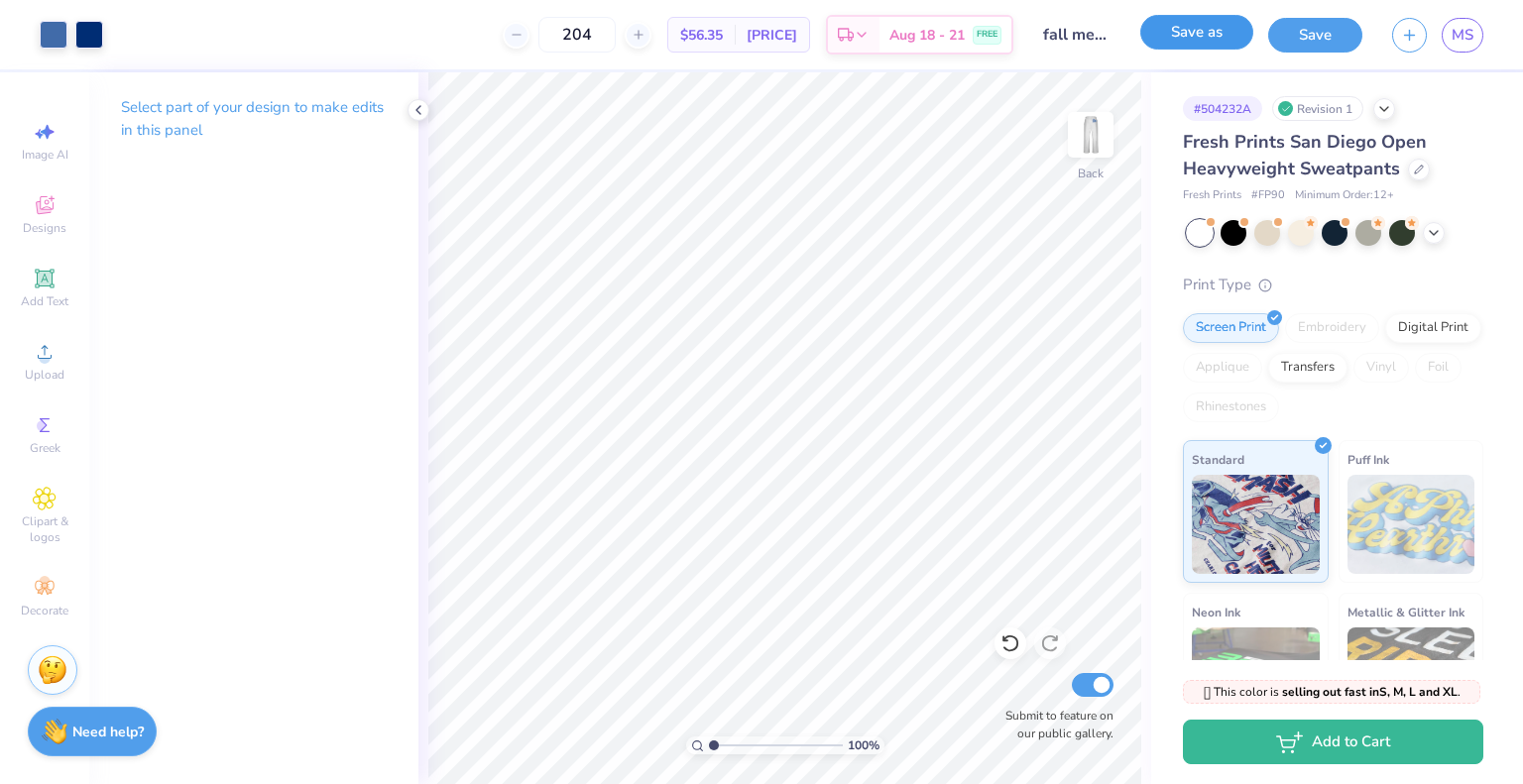 click on "Save as" at bounding box center [1197, 32] 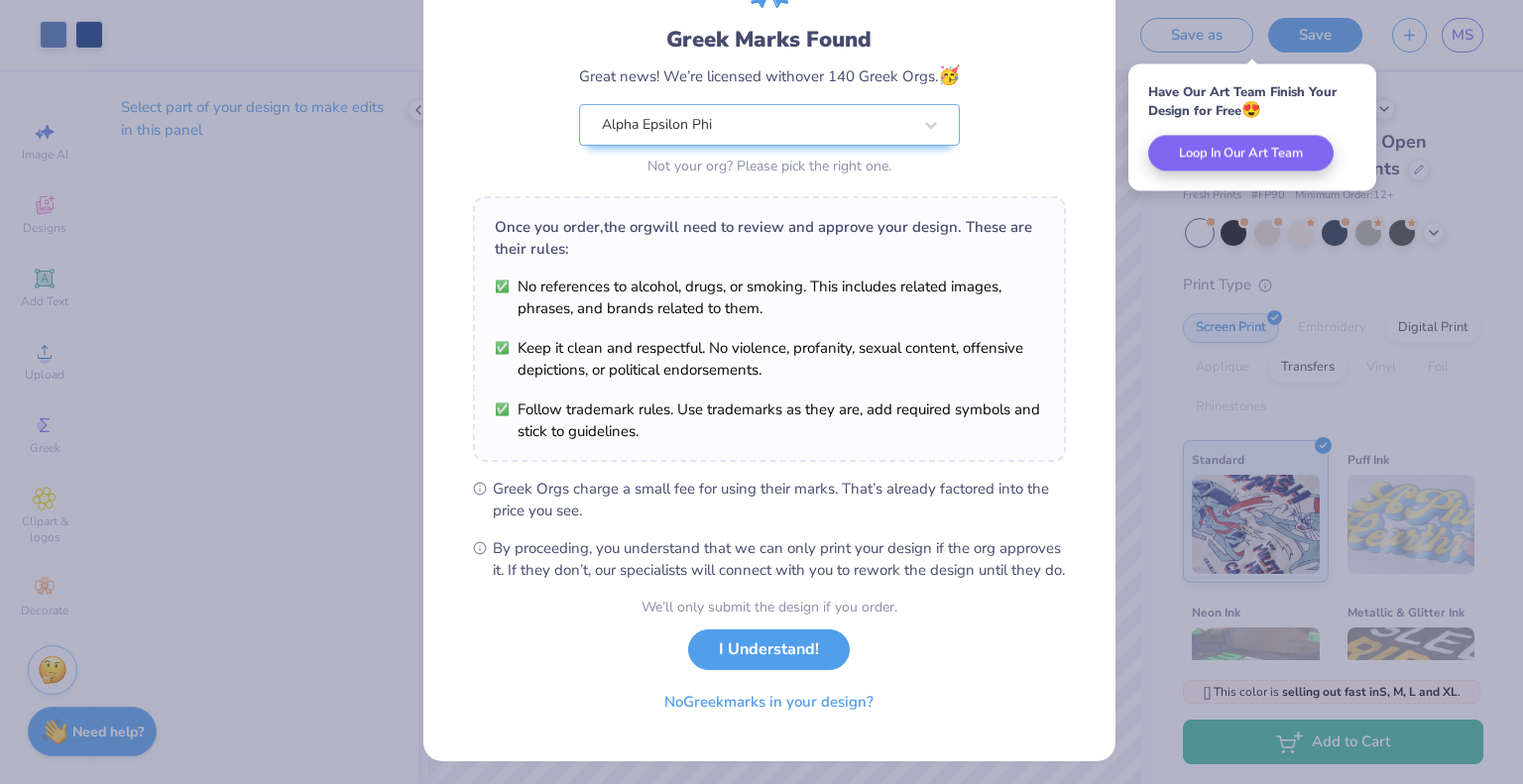 scroll, scrollTop: 142, scrollLeft: 0, axis: vertical 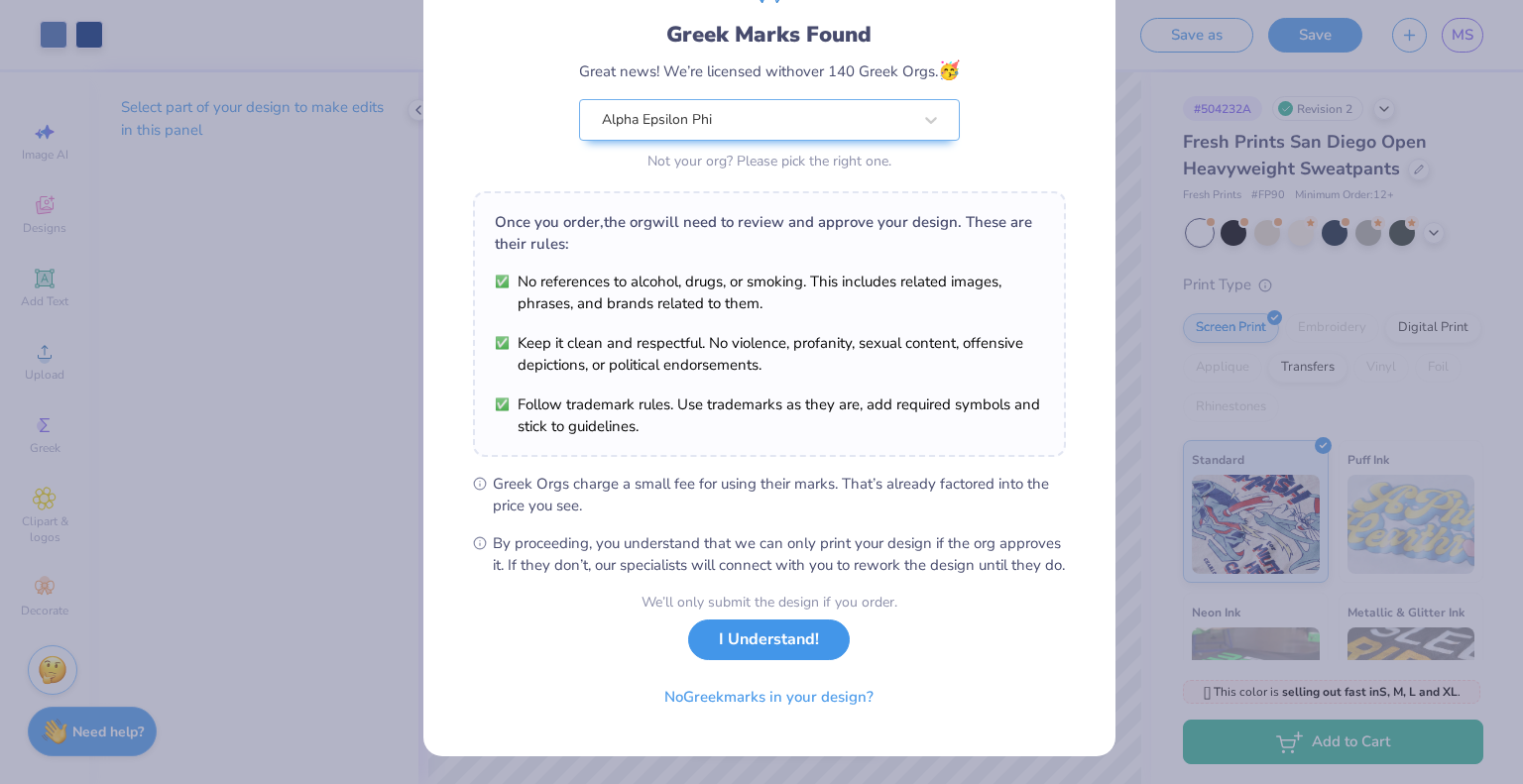 click on "I Understand!" at bounding box center [768, 639] 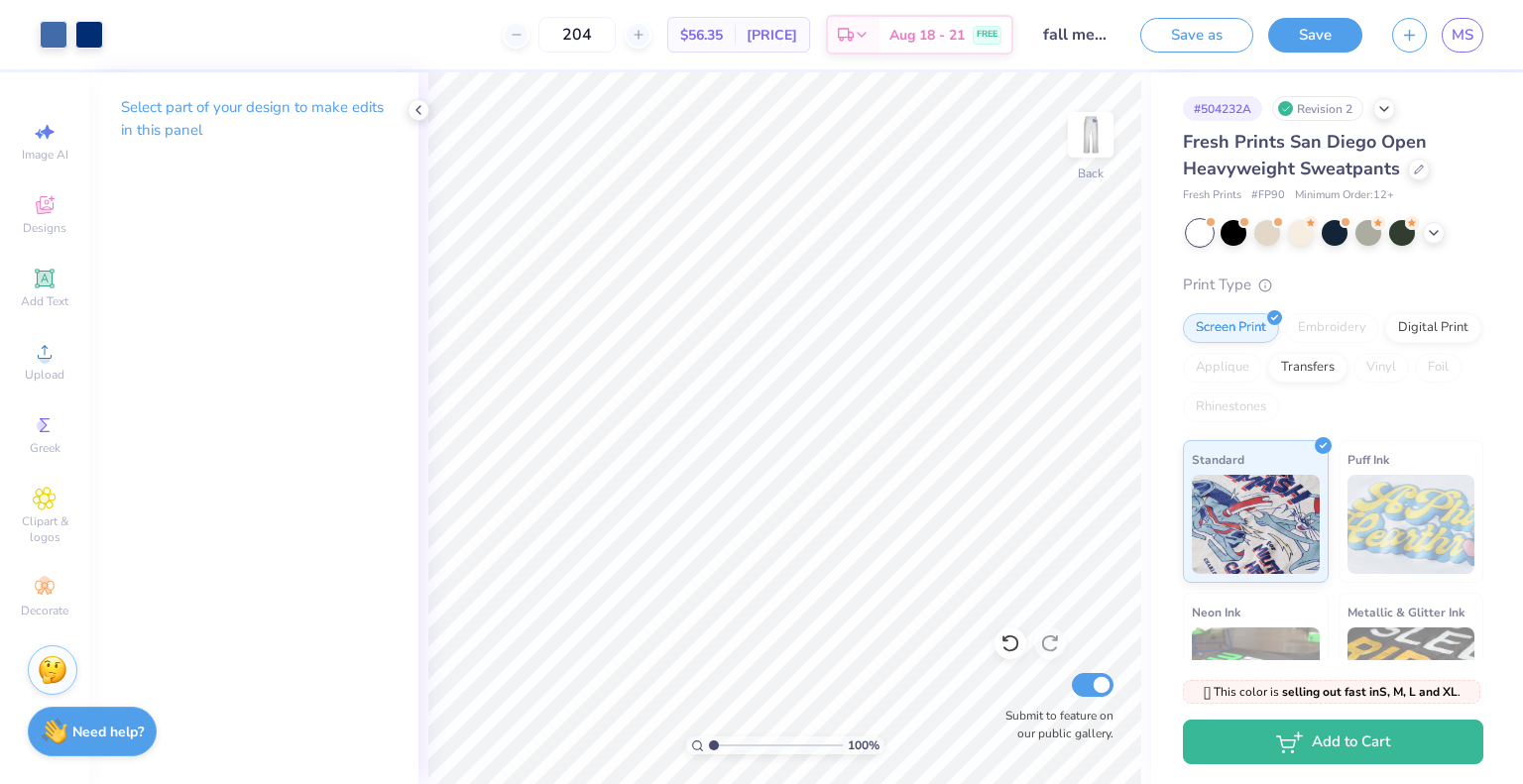 scroll, scrollTop: 0, scrollLeft: 0, axis: both 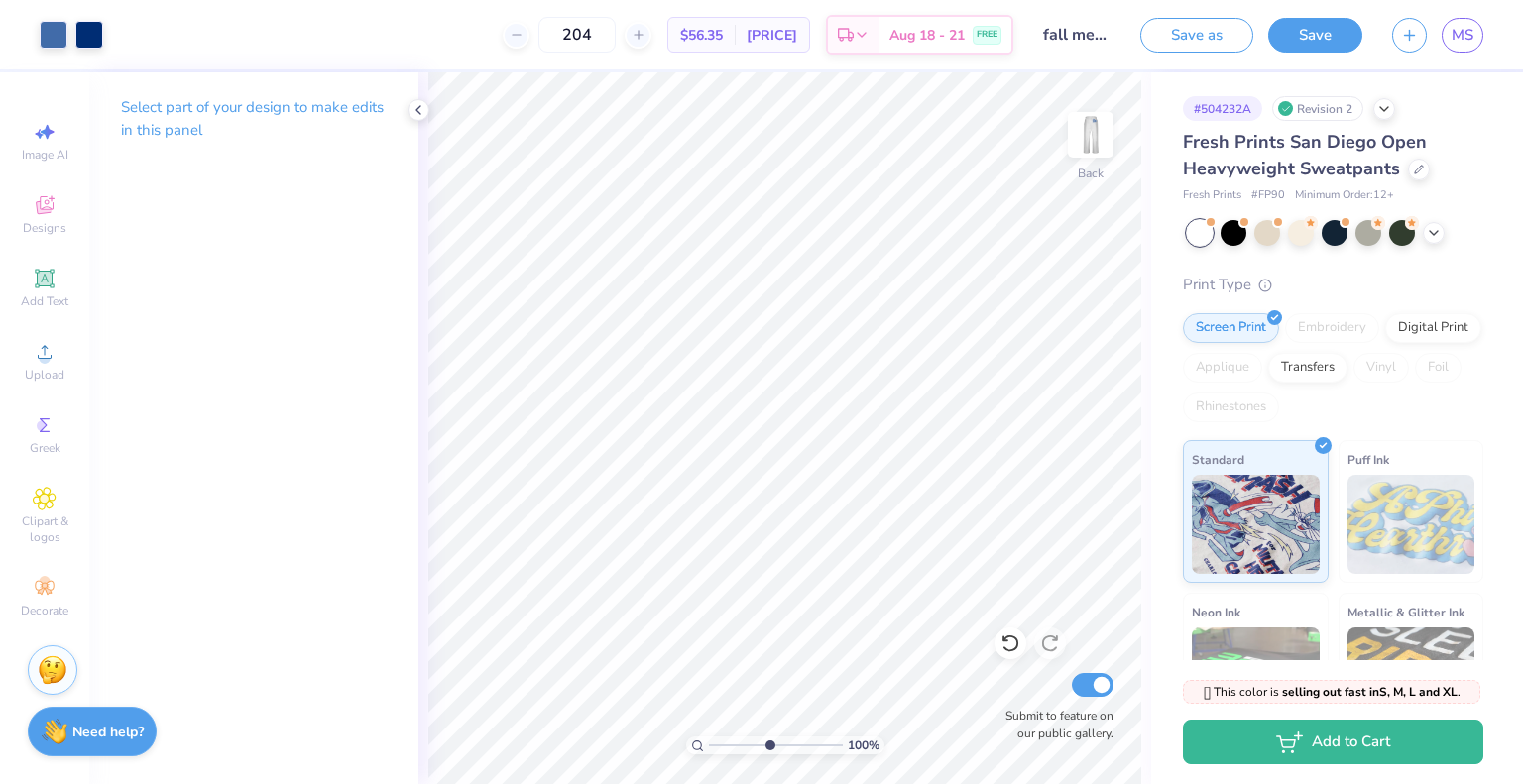 click at bounding box center (775, 745) 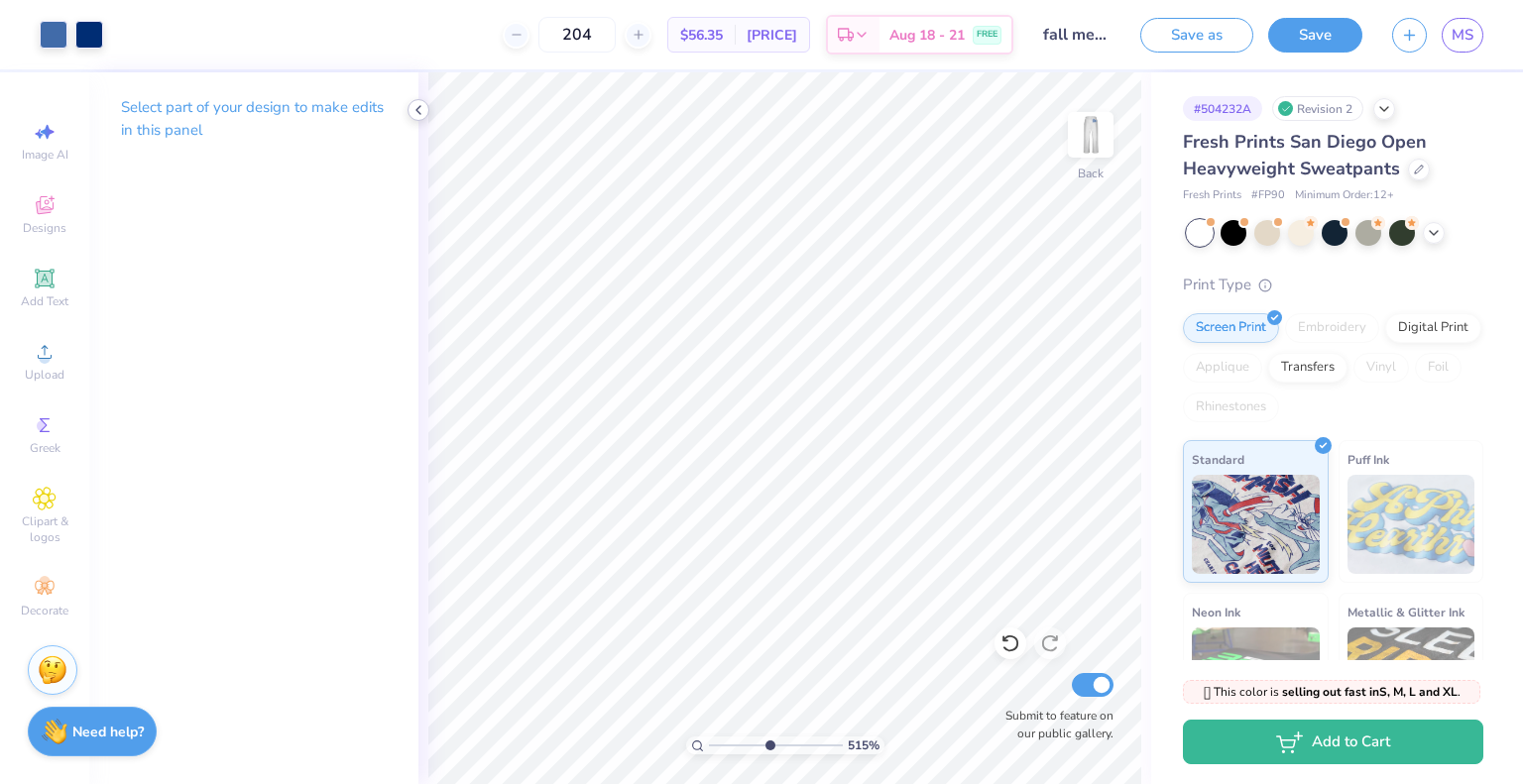 click 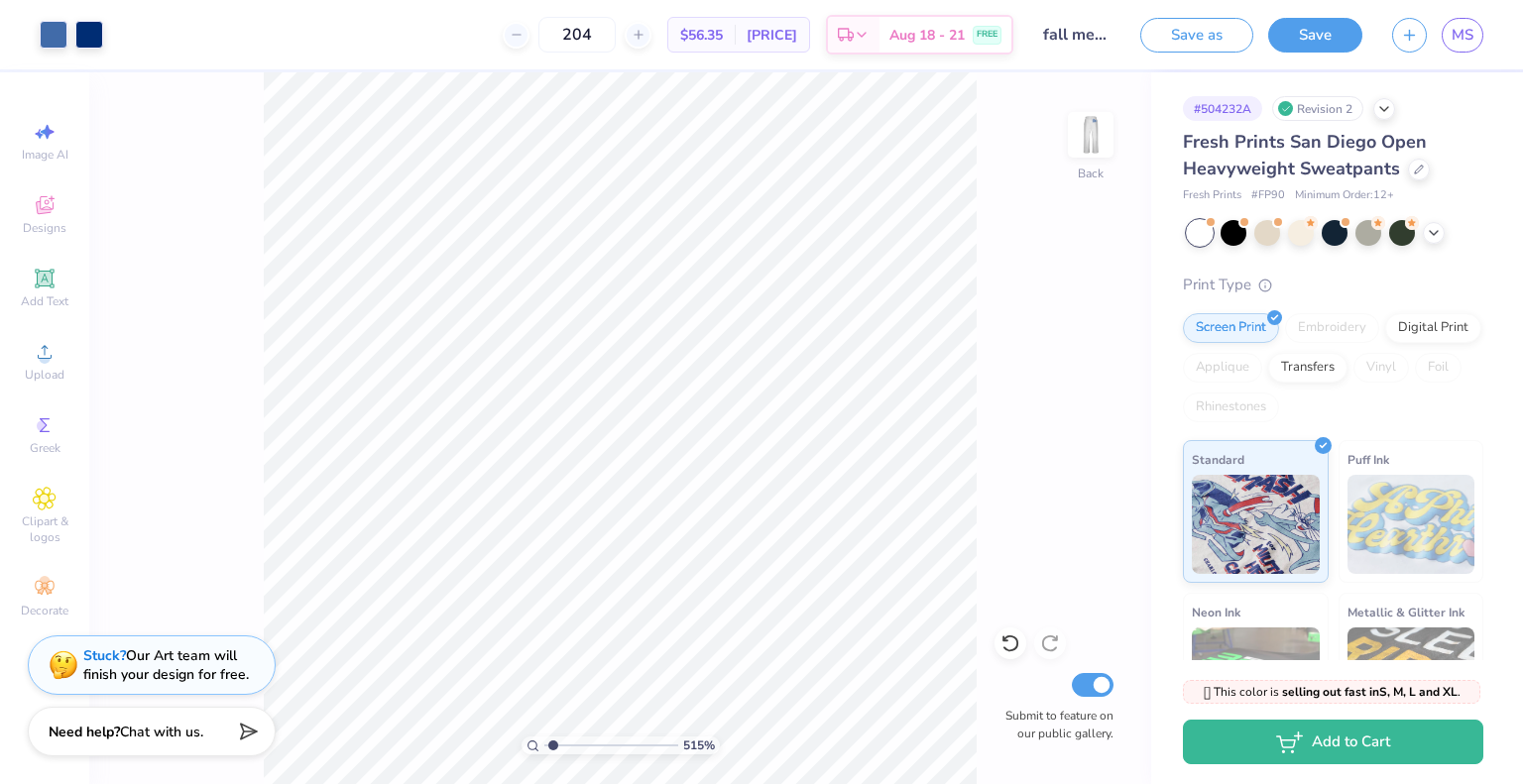 click at bounding box center [611, 745] 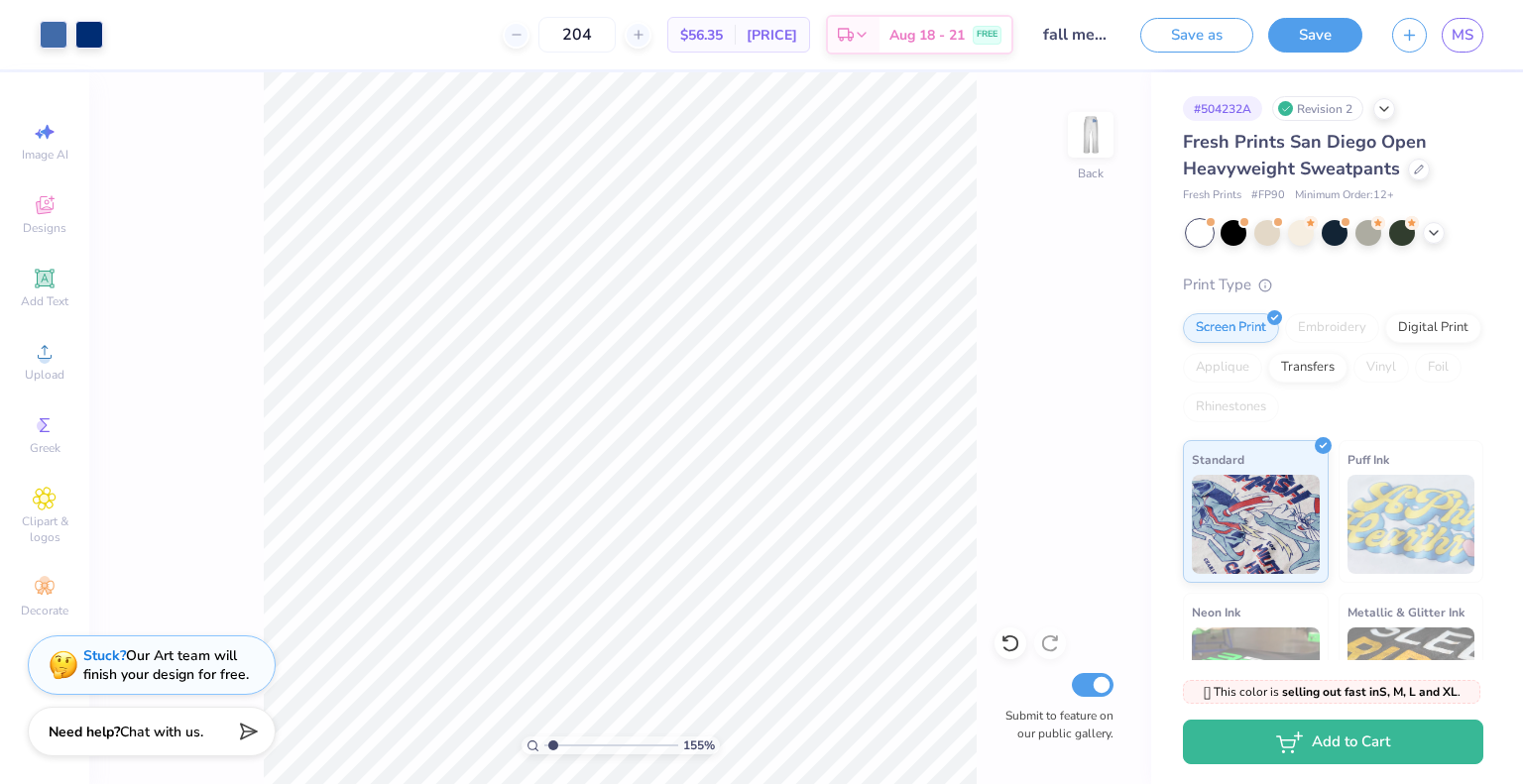 type on "1.54973045843292" 